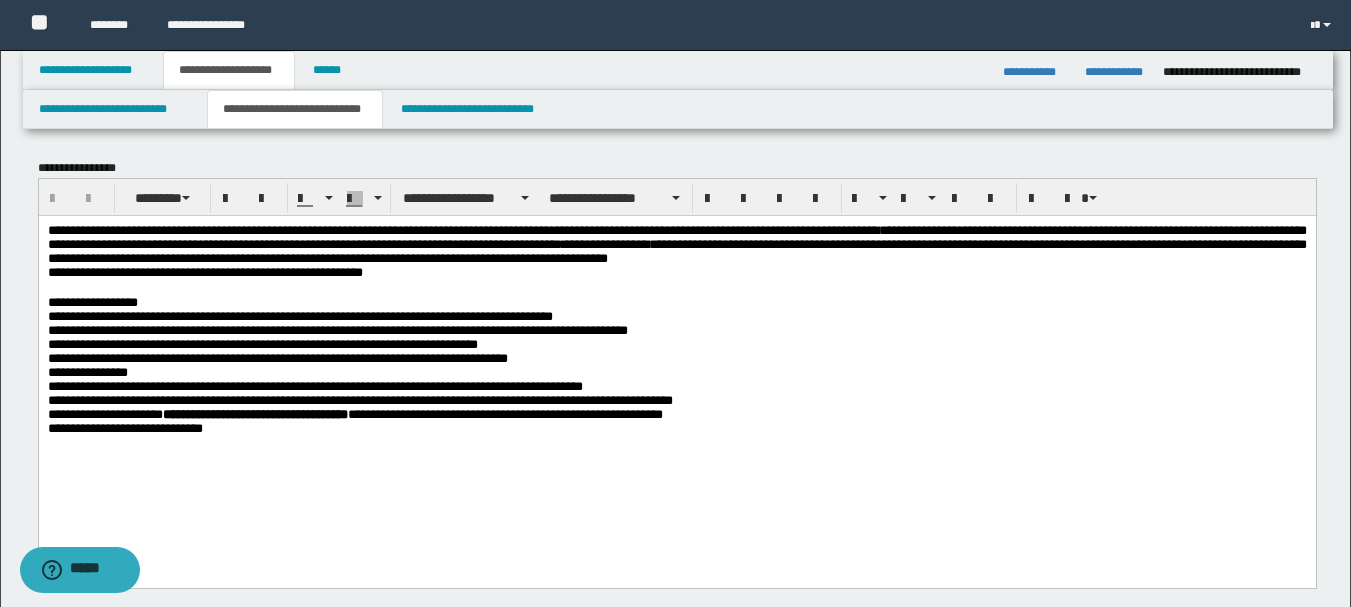 scroll, scrollTop: 0, scrollLeft: 0, axis: both 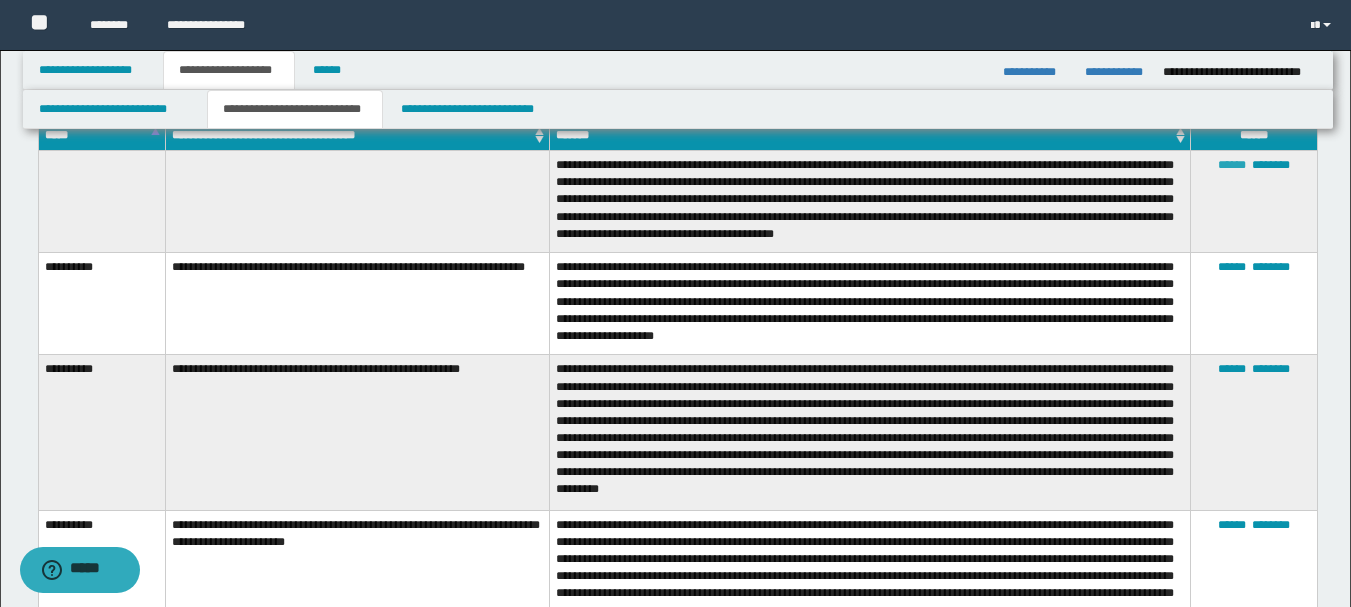 click on "******" at bounding box center [1232, 165] 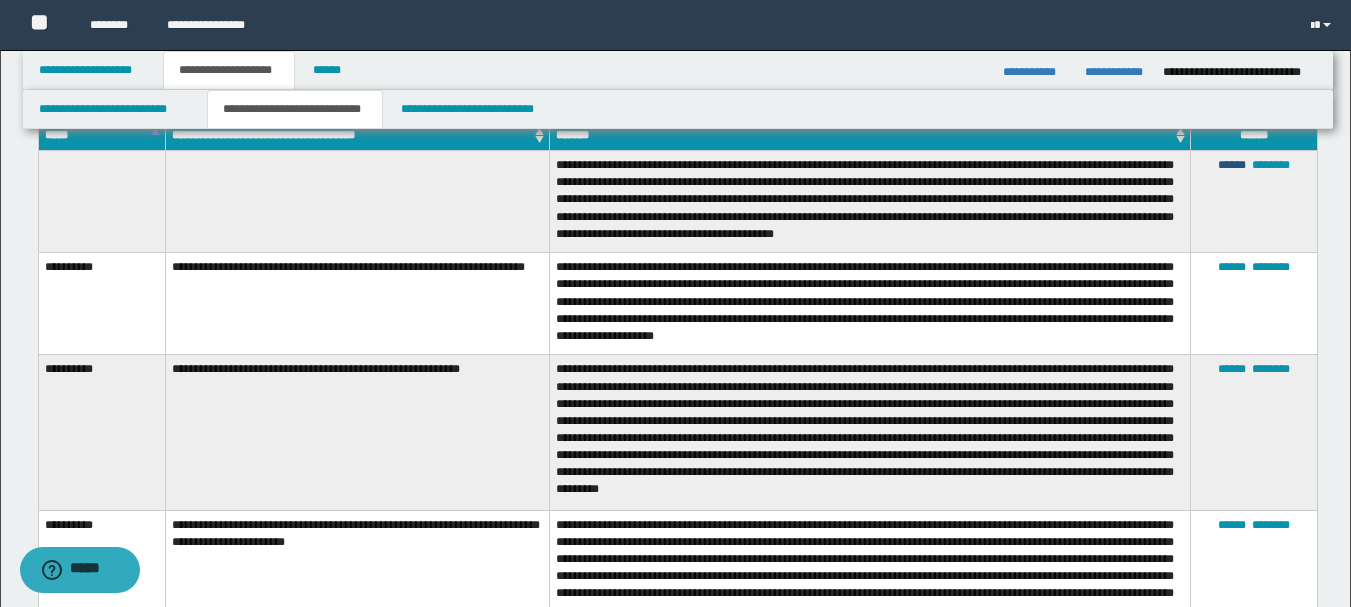type on "**********" 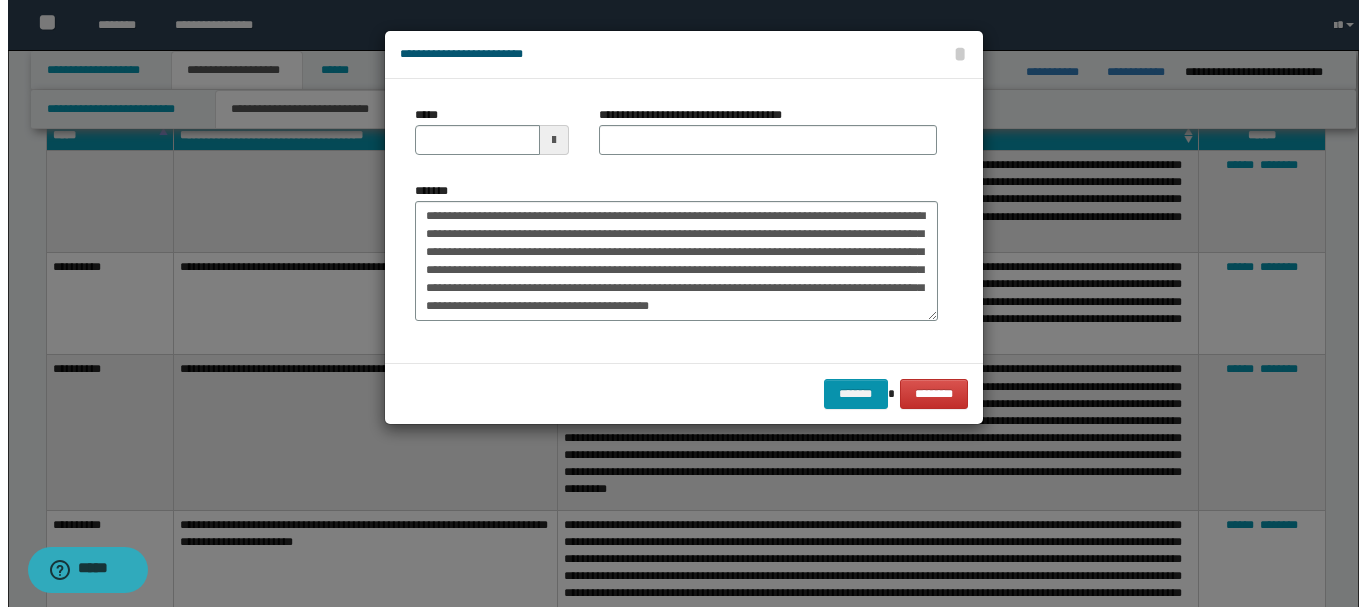 scroll, scrollTop: 0, scrollLeft: 0, axis: both 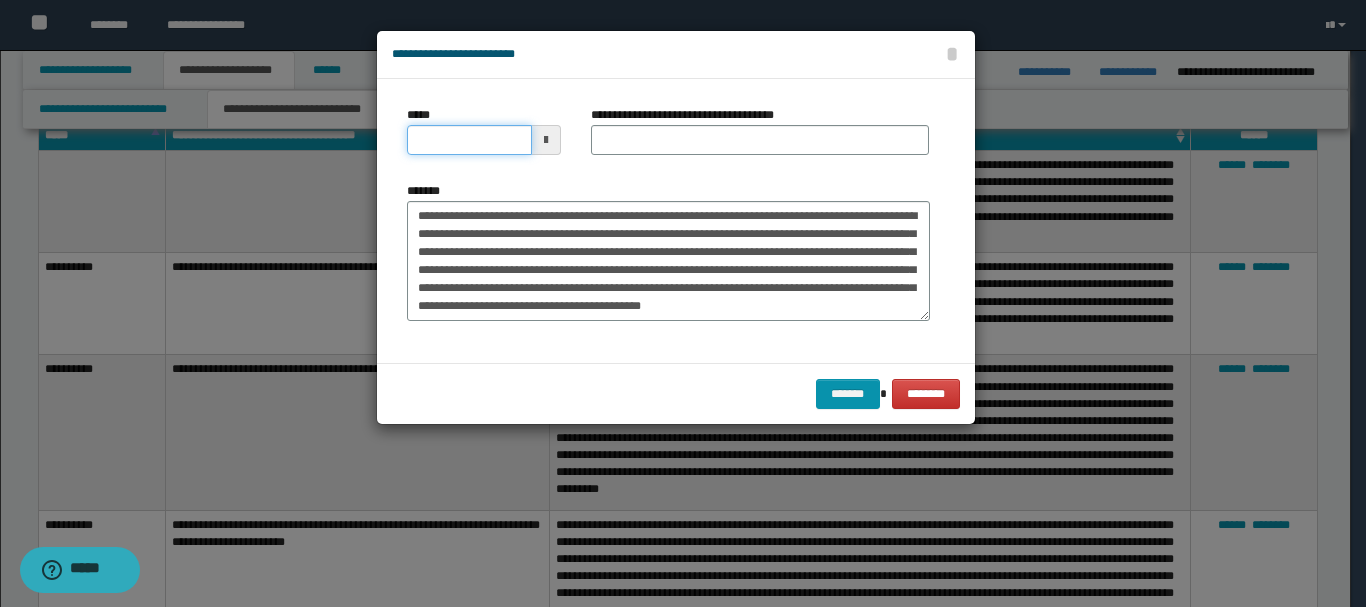 drag, startPoint x: 505, startPoint y: 132, endPoint x: 498, endPoint y: 140, distance: 10.630146 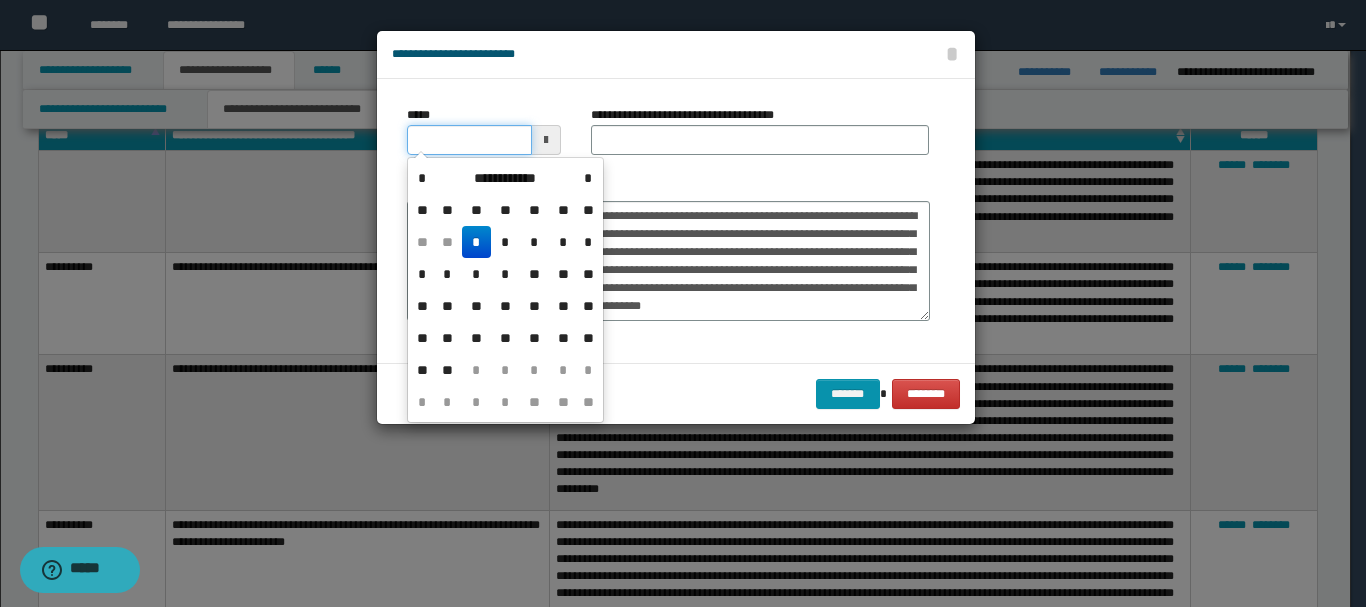 click on "*****" at bounding box center [469, 140] 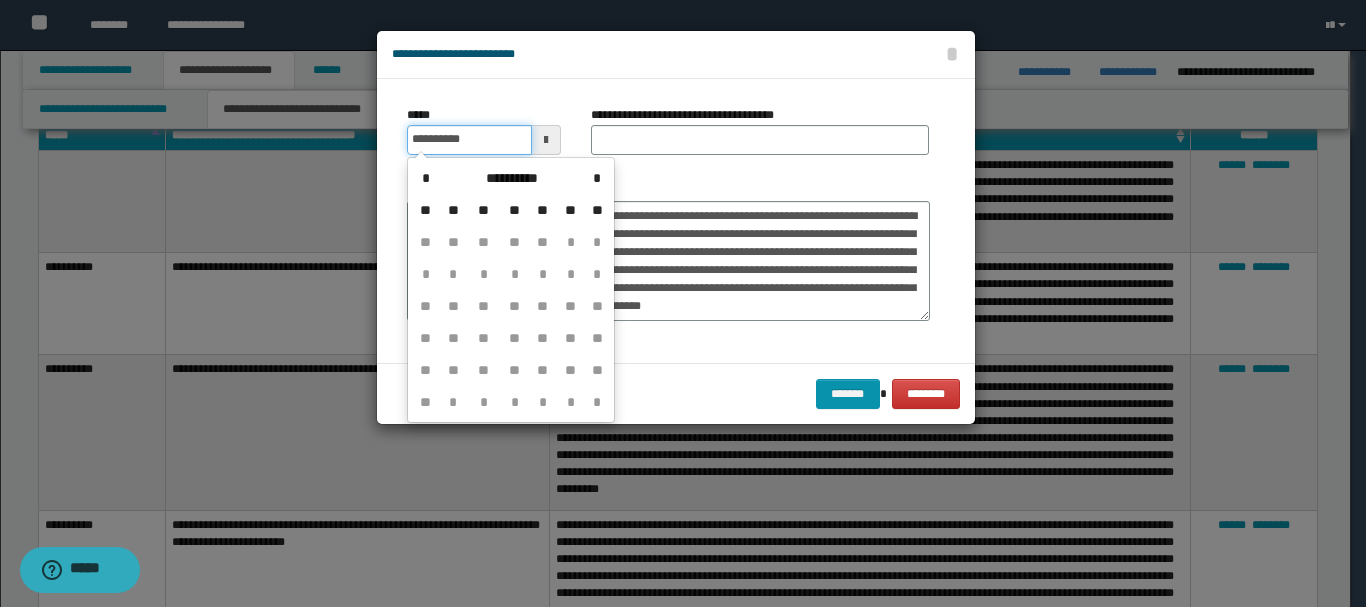 type on "**********" 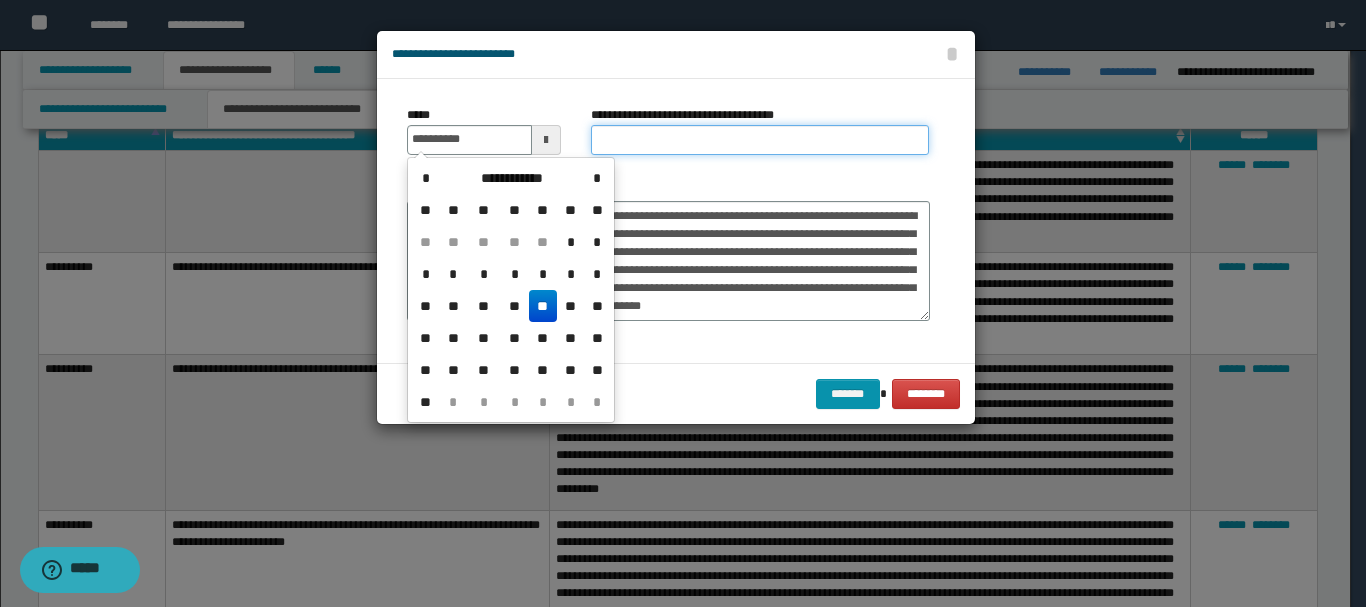 click on "**********" at bounding box center (760, 140) 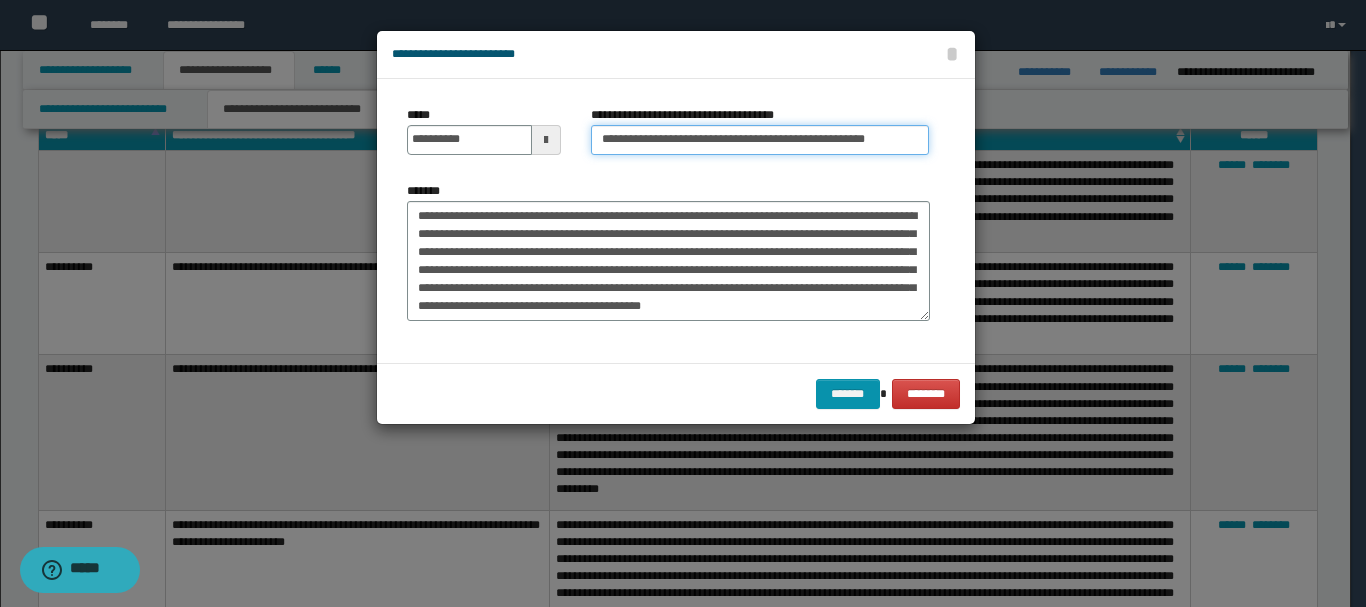 drag, startPoint x: 698, startPoint y: 134, endPoint x: 838, endPoint y: 145, distance: 140.43147 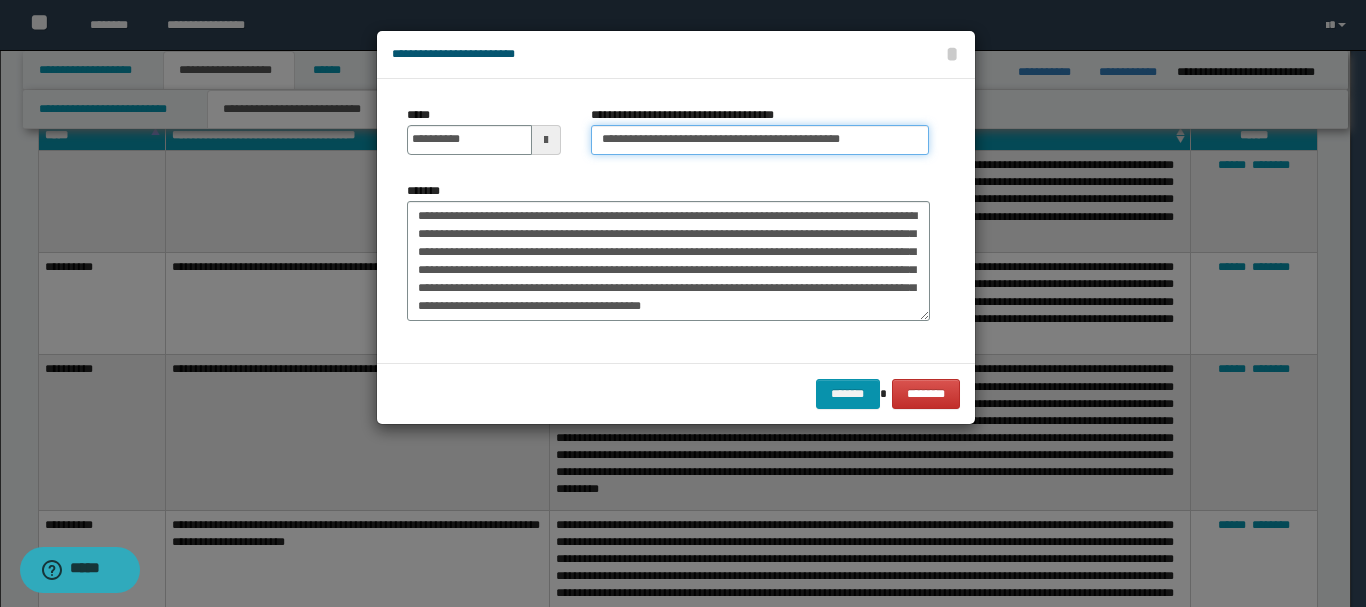 click on "**********" at bounding box center [760, 140] 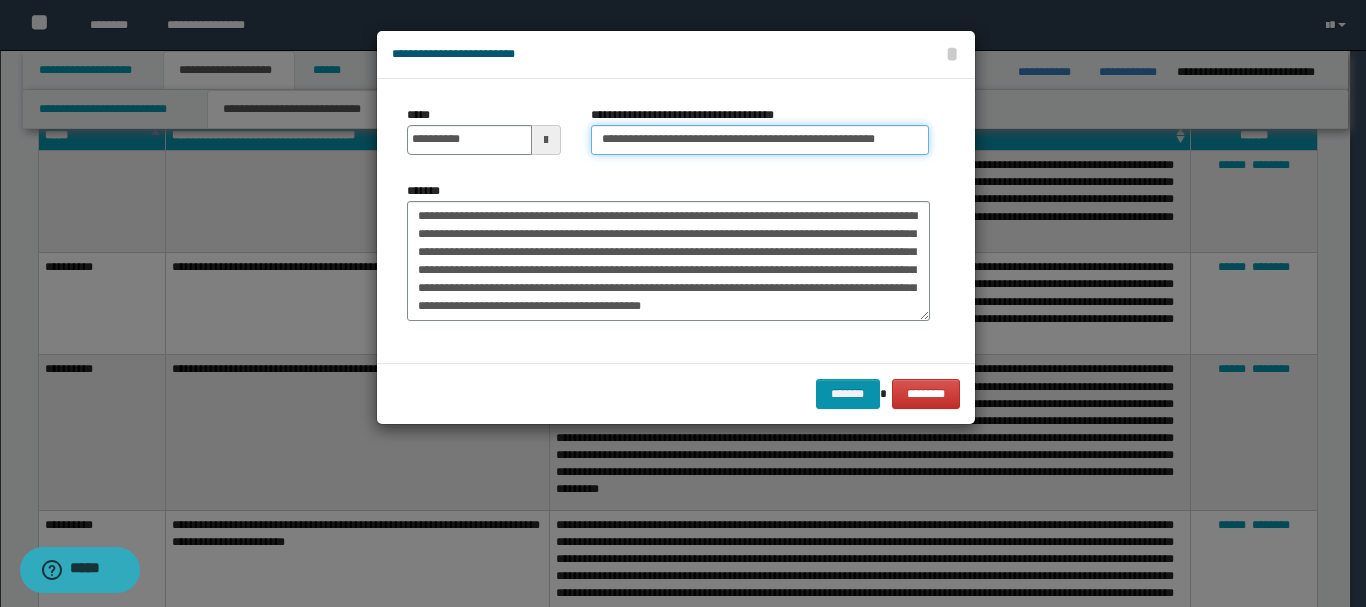scroll, scrollTop: 0, scrollLeft: 3, axis: horizontal 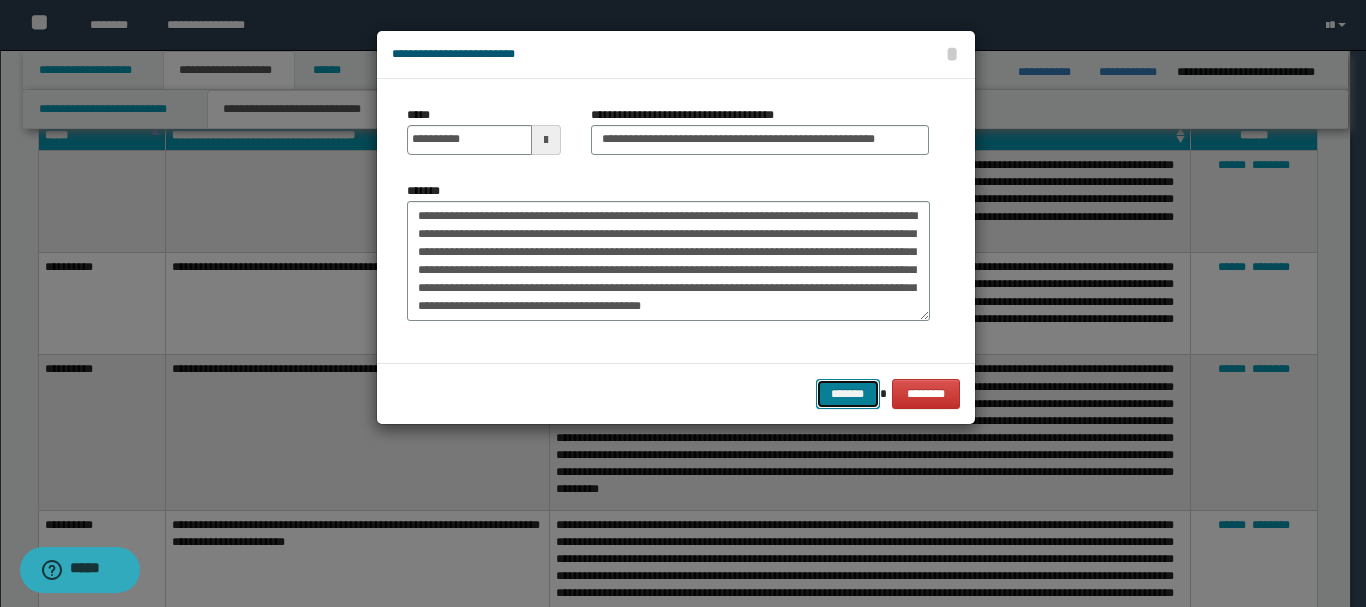 click on "*******" at bounding box center [848, 394] 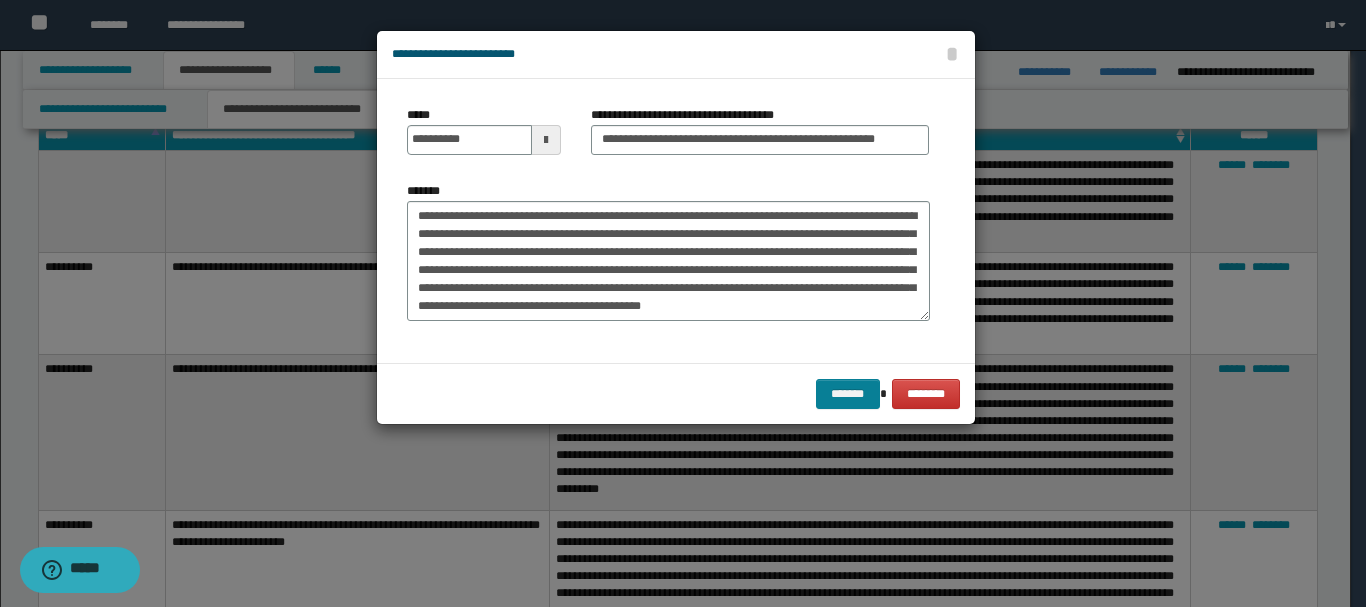scroll, scrollTop: 0, scrollLeft: 0, axis: both 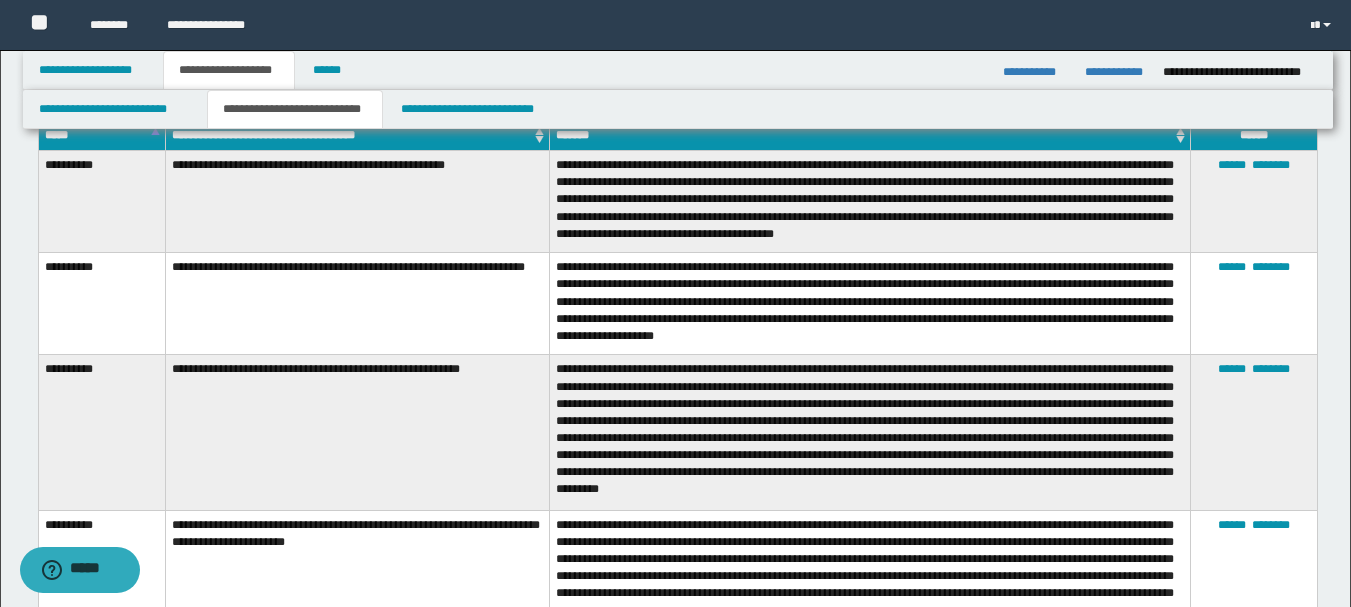 click on "******    ********" at bounding box center [1253, 202] 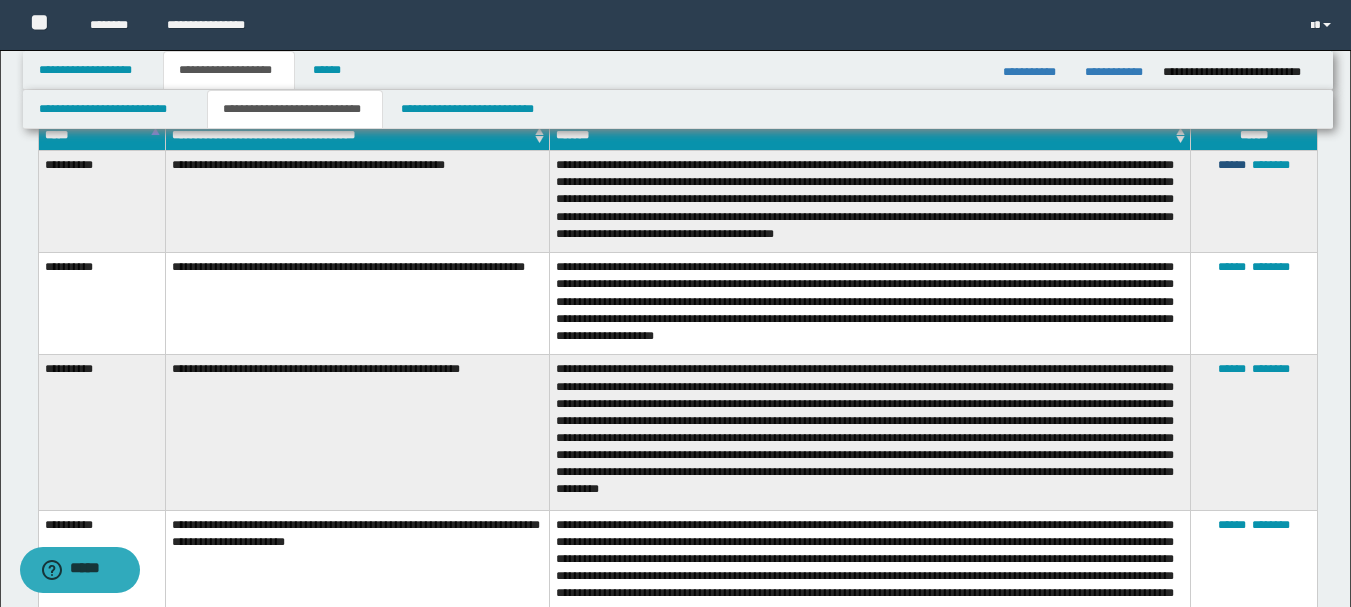 click on "******" at bounding box center [1232, 165] 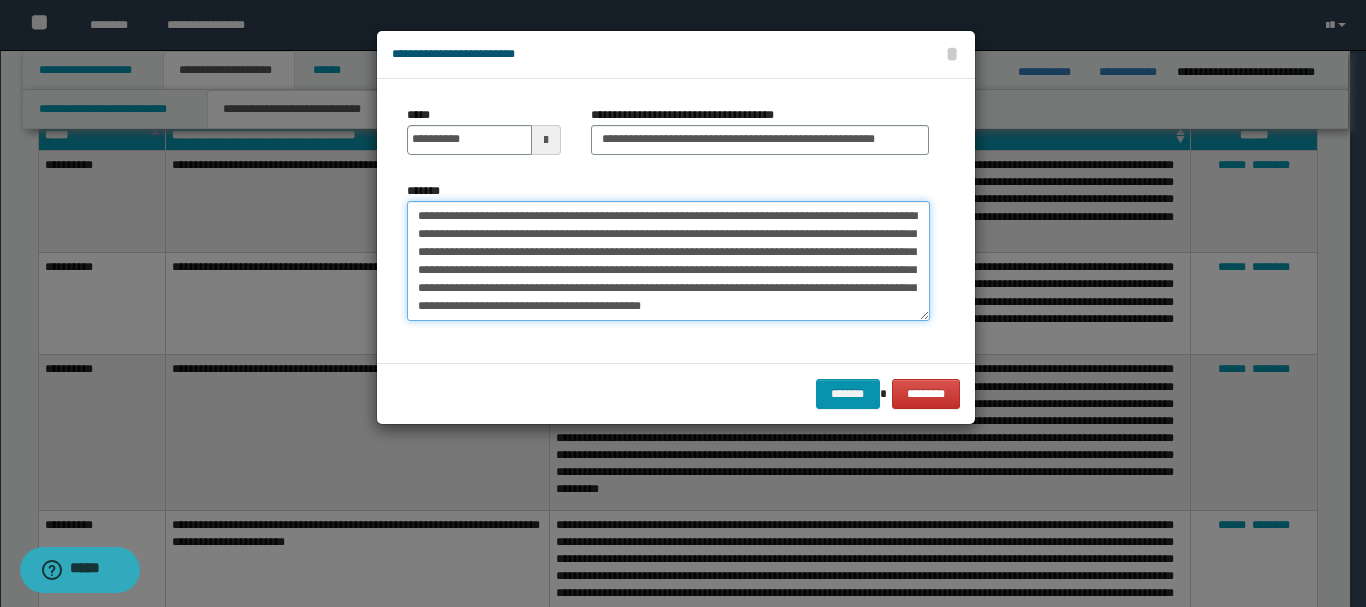 drag, startPoint x: 512, startPoint y: 235, endPoint x: 607, endPoint y: 278, distance: 104.27847 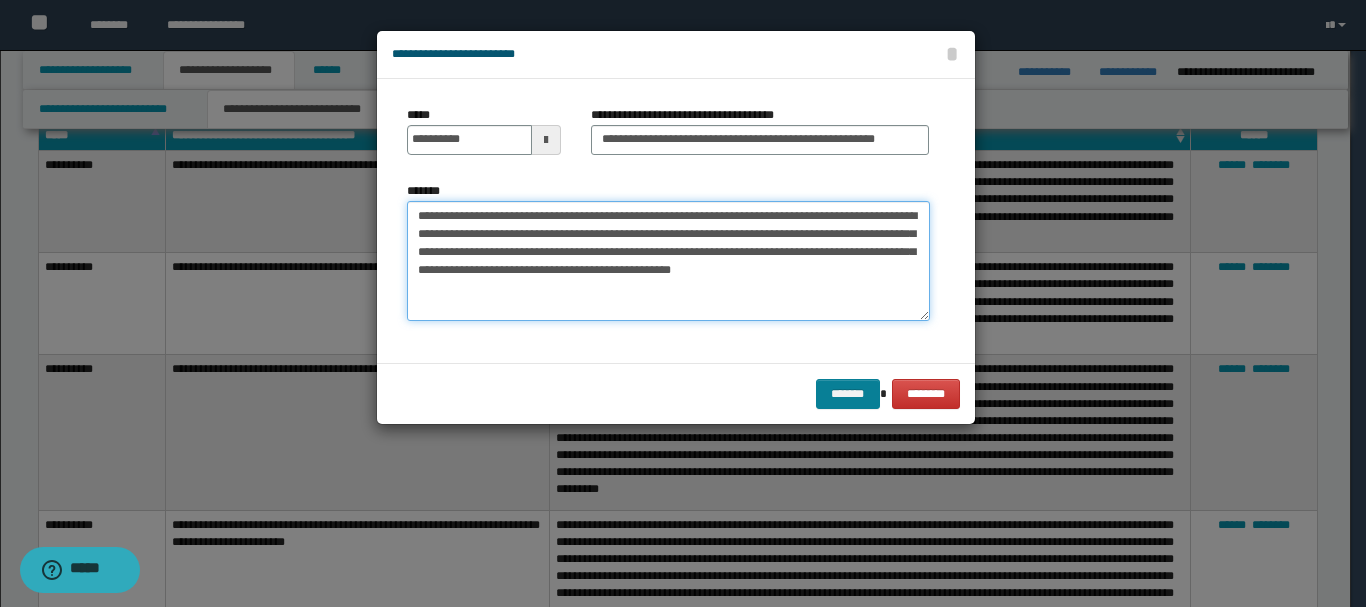 type on "**********" 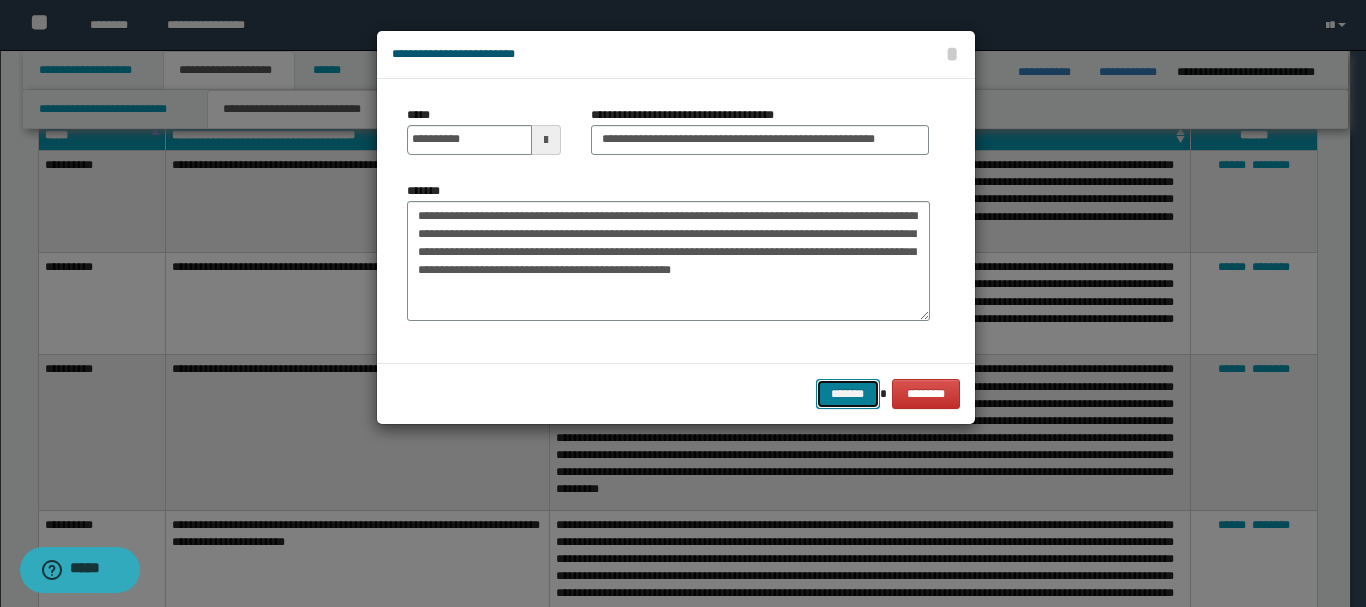 click on "*******" at bounding box center (848, 394) 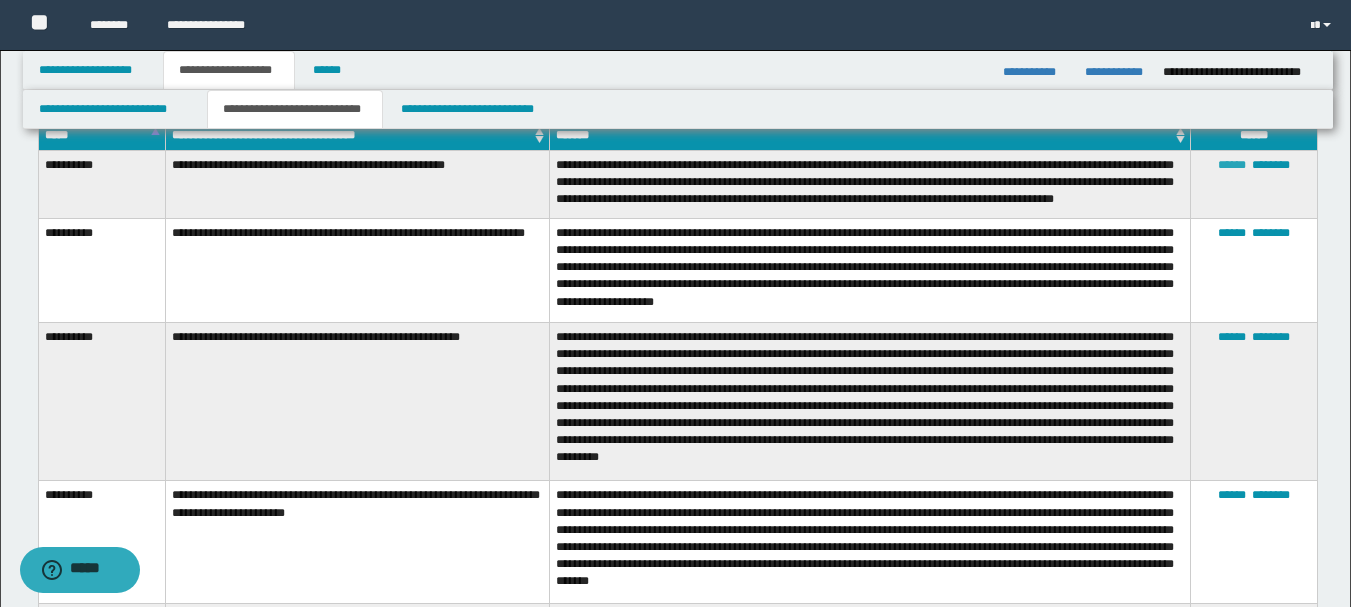 drag, startPoint x: 1235, startPoint y: 160, endPoint x: 1216, endPoint y: 158, distance: 19.104973 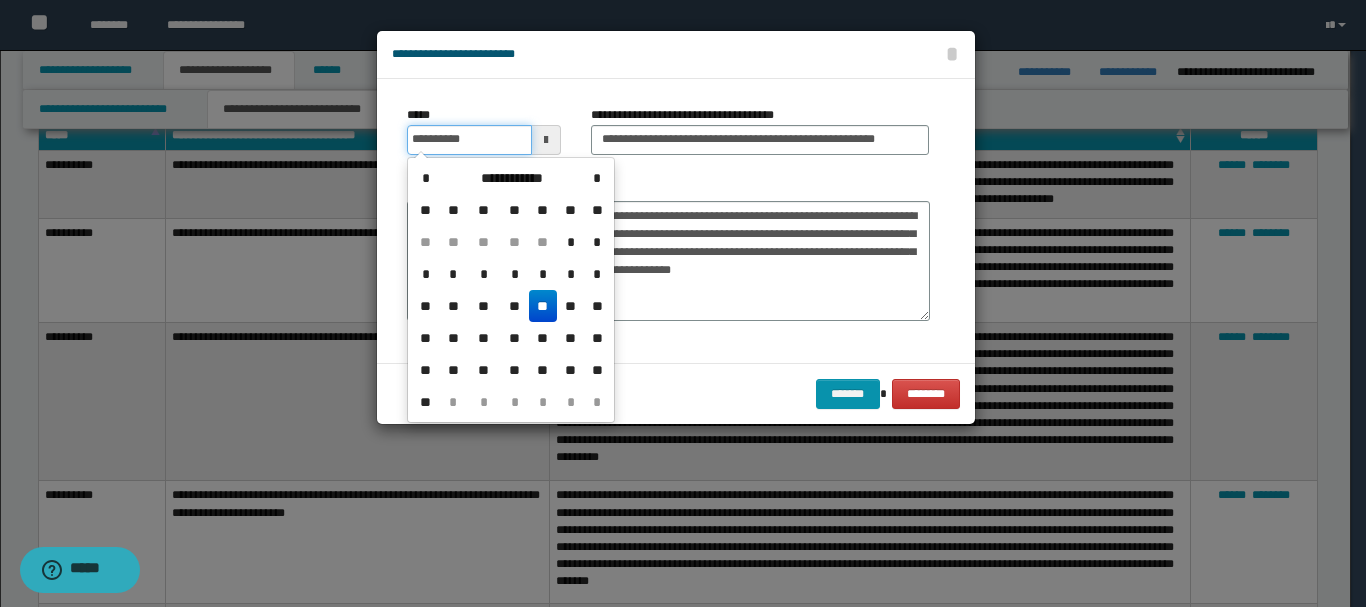 drag, startPoint x: 414, startPoint y: 142, endPoint x: 509, endPoint y: 136, distance: 95.189285 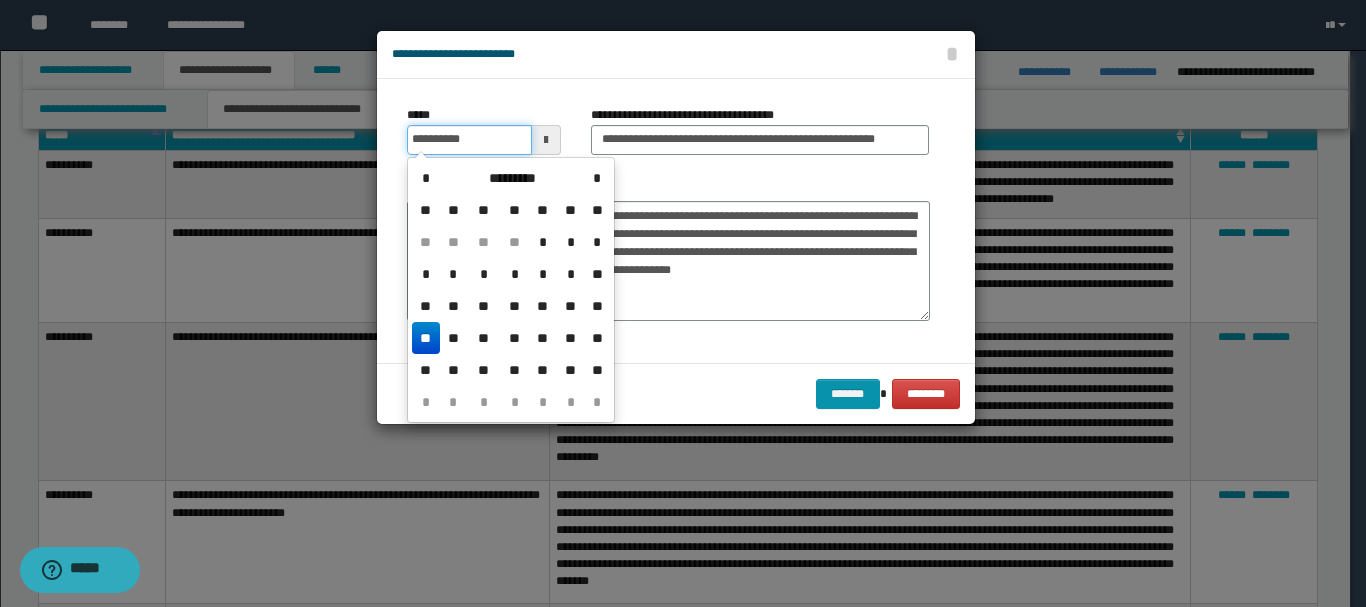 type on "**********" 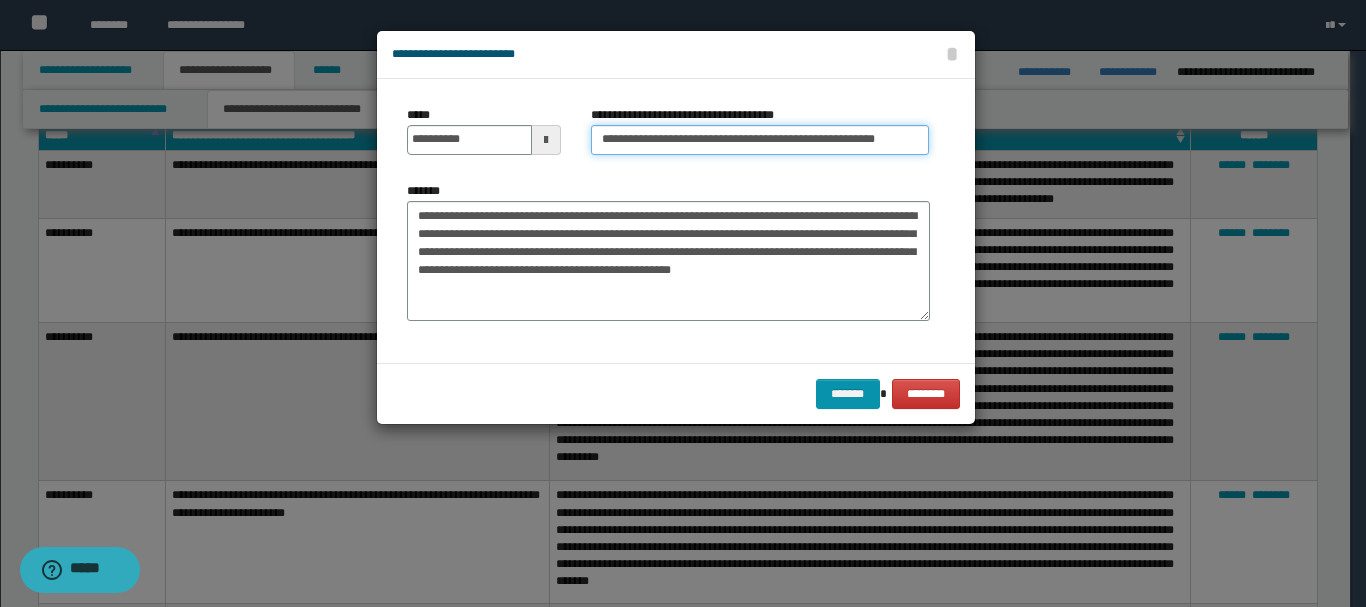drag, startPoint x: 706, startPoint y: 142, endPoint x: 817, endPoint y: 158, distance: 112.147224 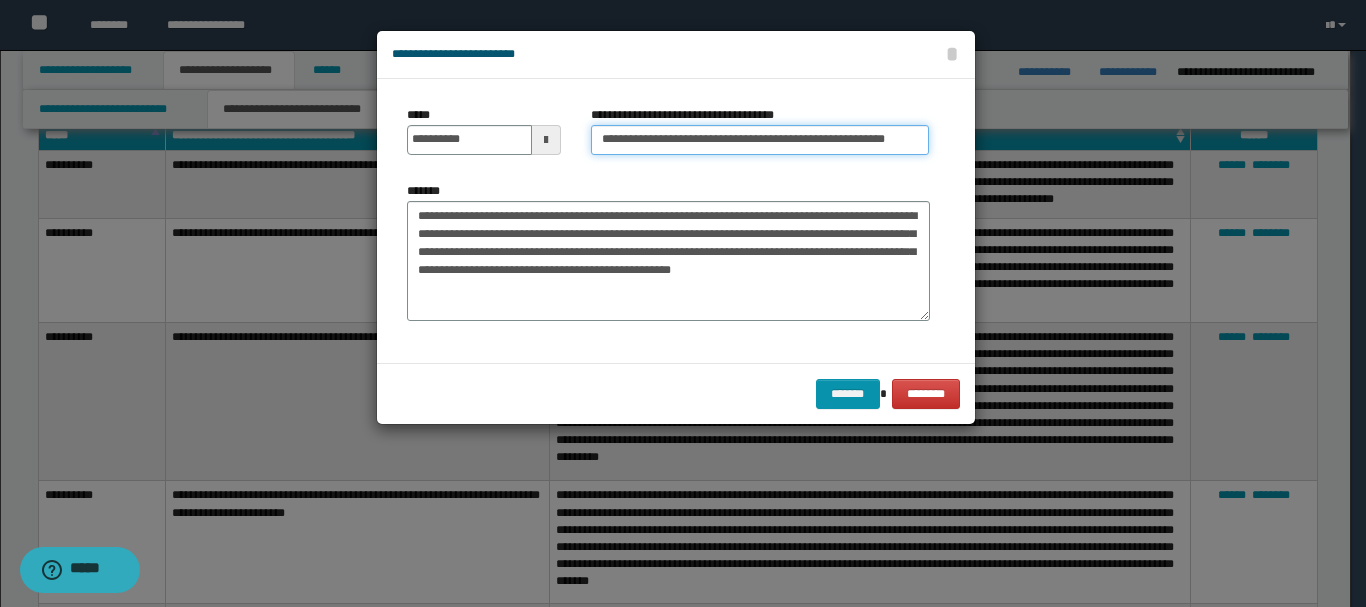 drag, startPoint x: 828, startPoint y: 141, endPoint x: 955, endPoint y: 155, distance: 127.769325 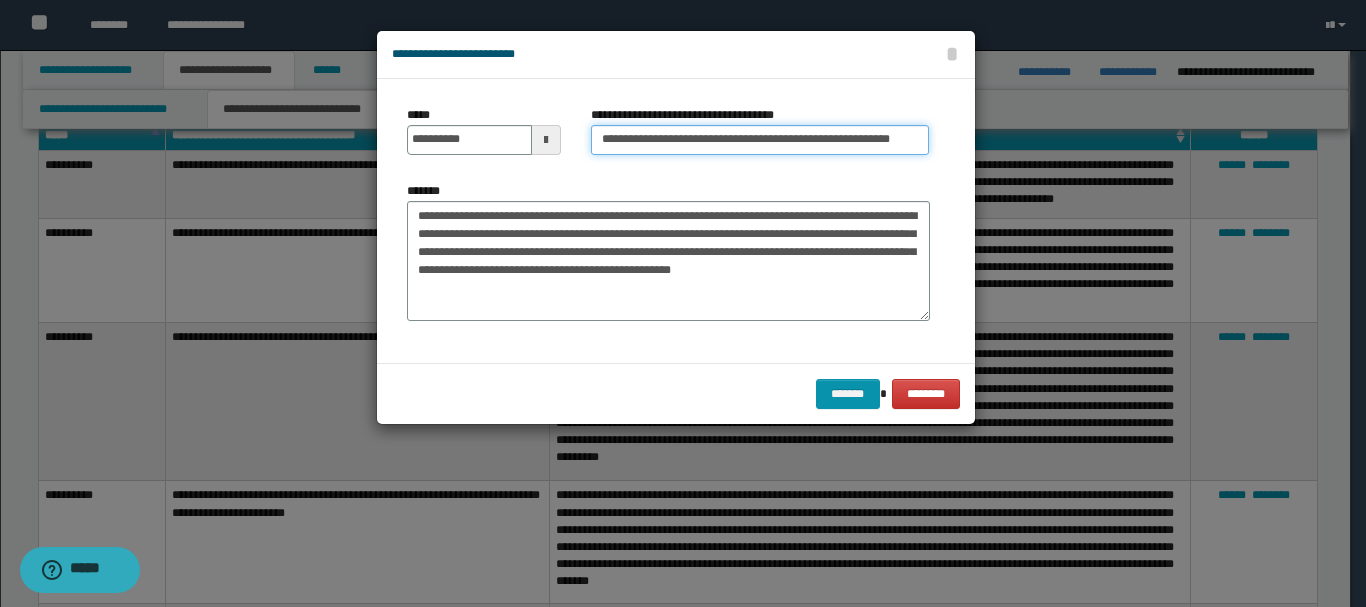 scroll, scrollTop: 0, scrollLeft: 9, axis: horizontal 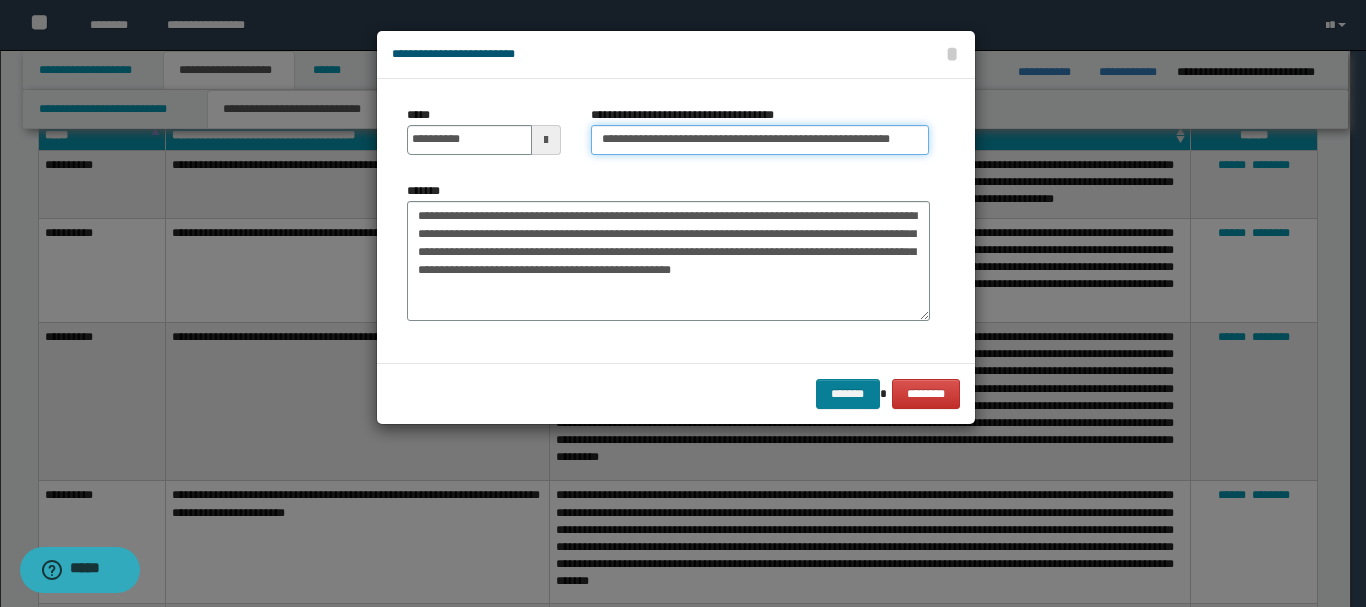 type on "**********" 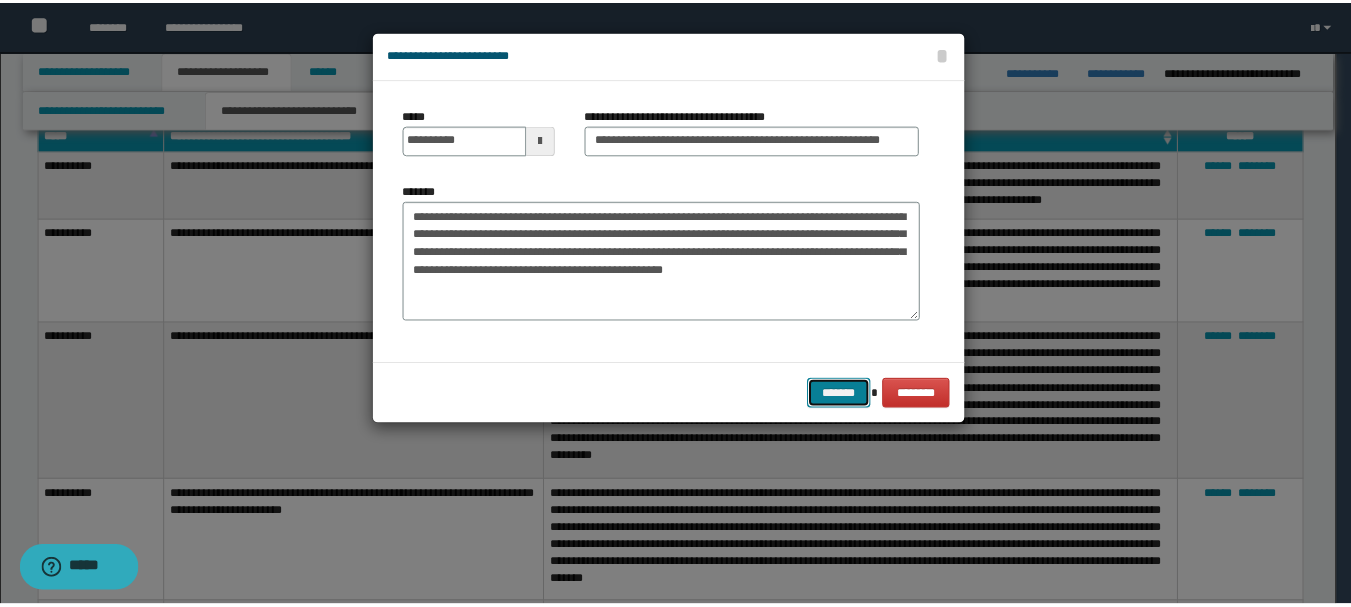 scroll, scrollTop: 0, scrollLeft: 0, axis: both 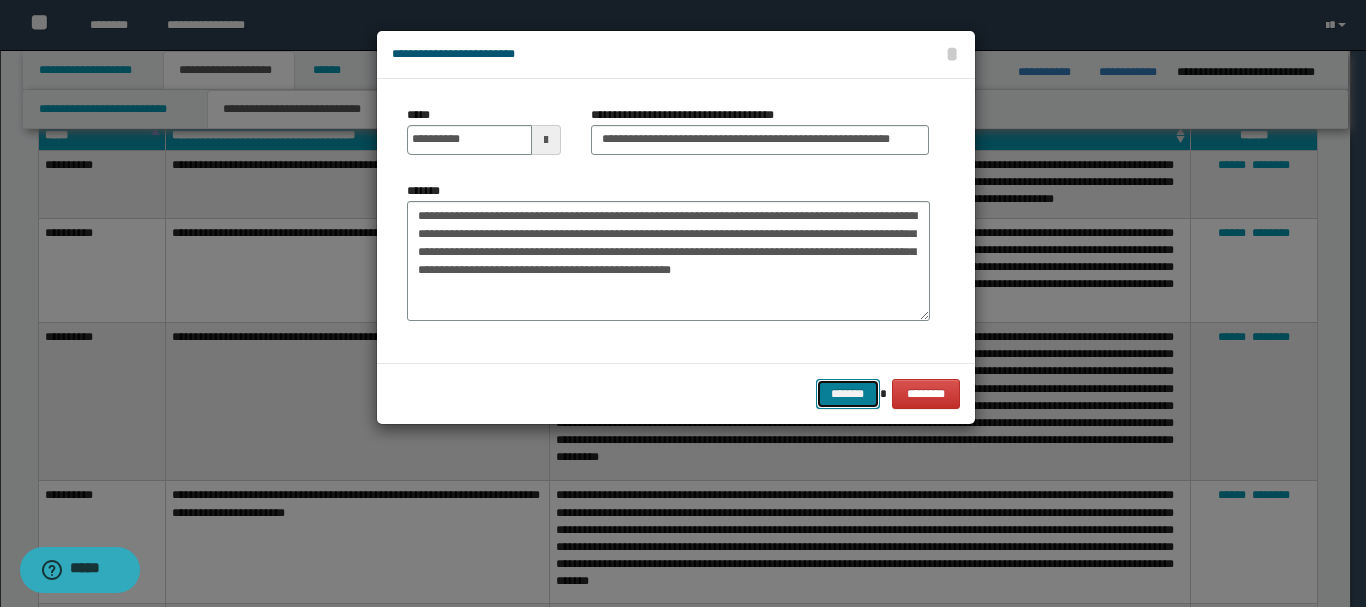 click on "*******
********" at bounding box center (676, 393) 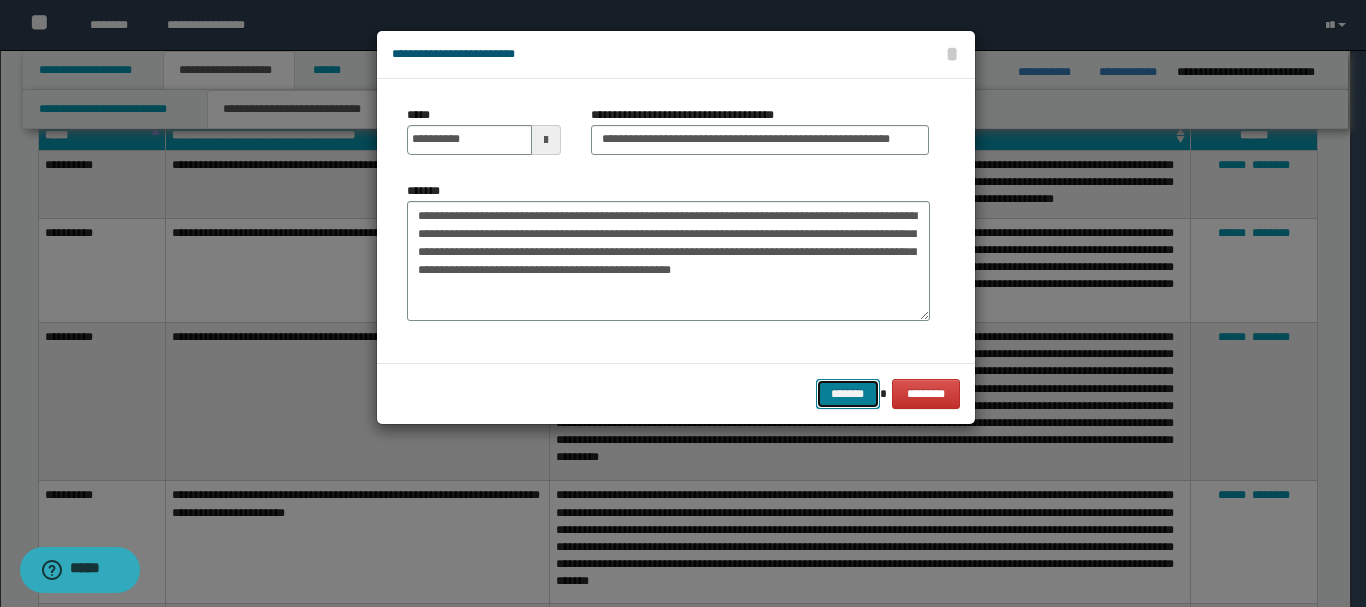 click on "*******" at bounding box center [848, 394] 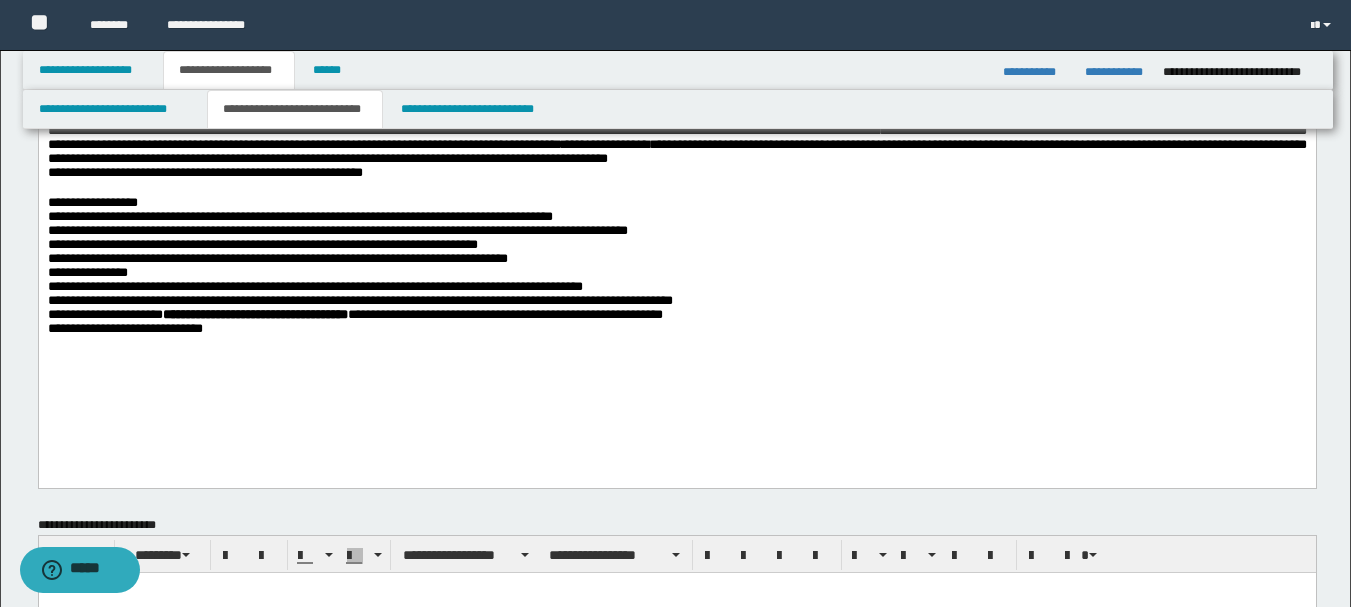 scroll, scrollTop: 0, scrollLeft: 0, axis: both 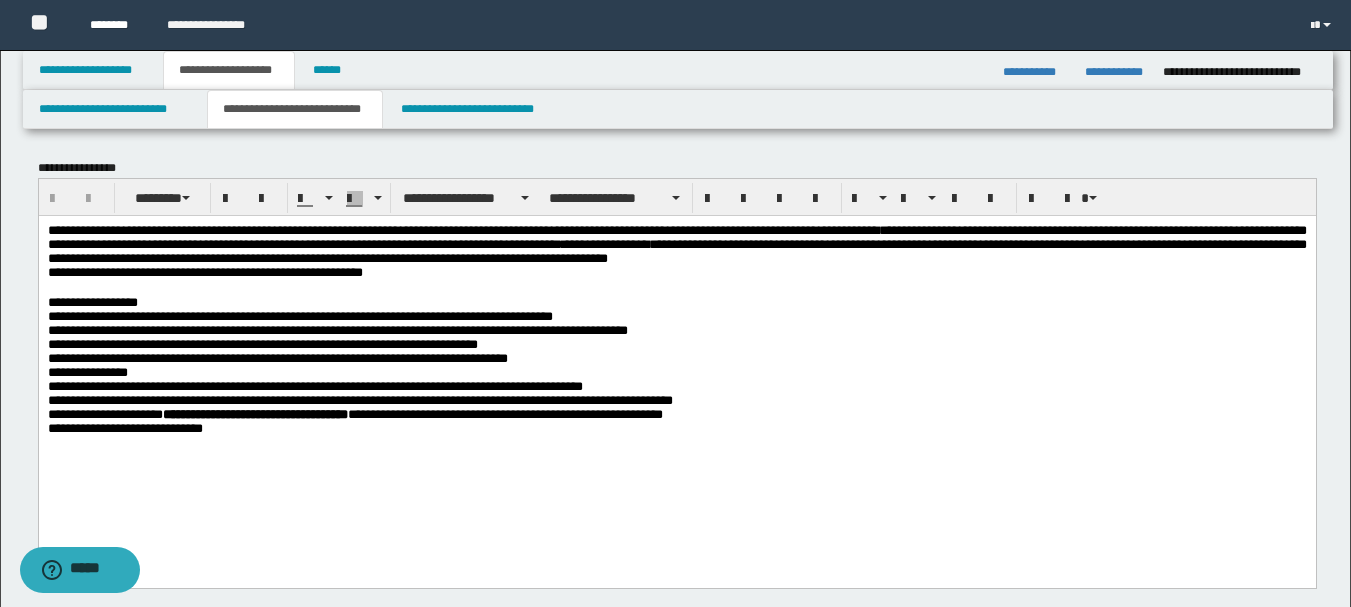 click on "********" at bounding box center [113, 25] 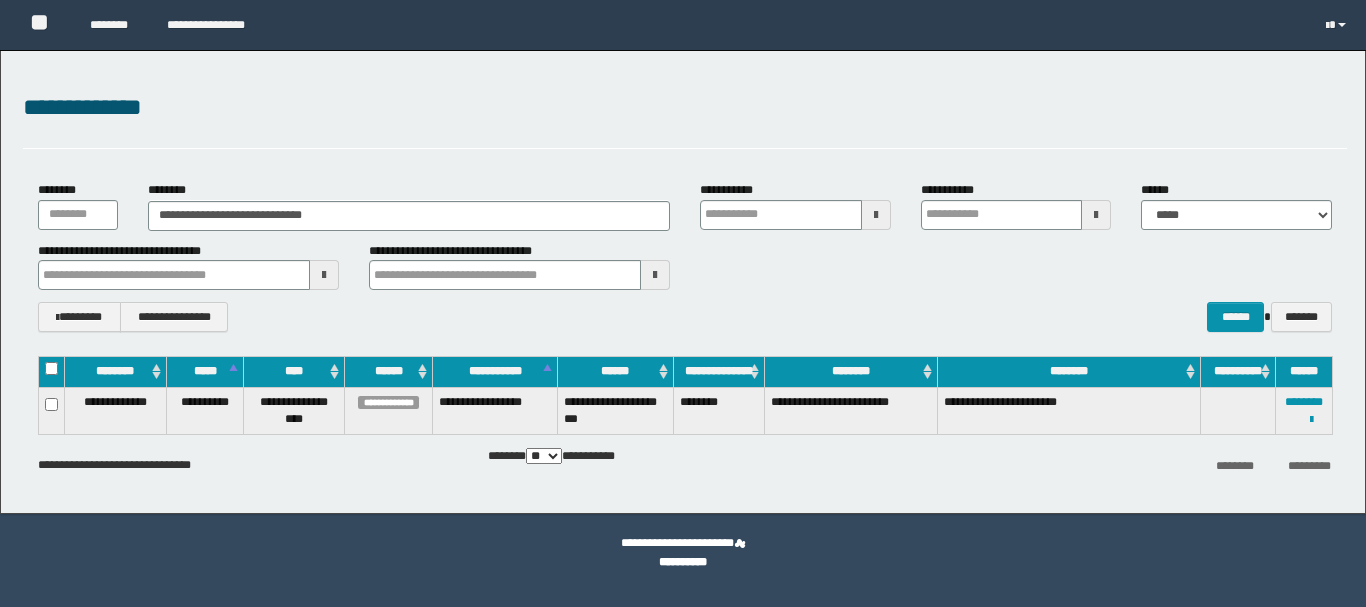scroll, scrollTop: 0, scrollLeft: 0, axis: both 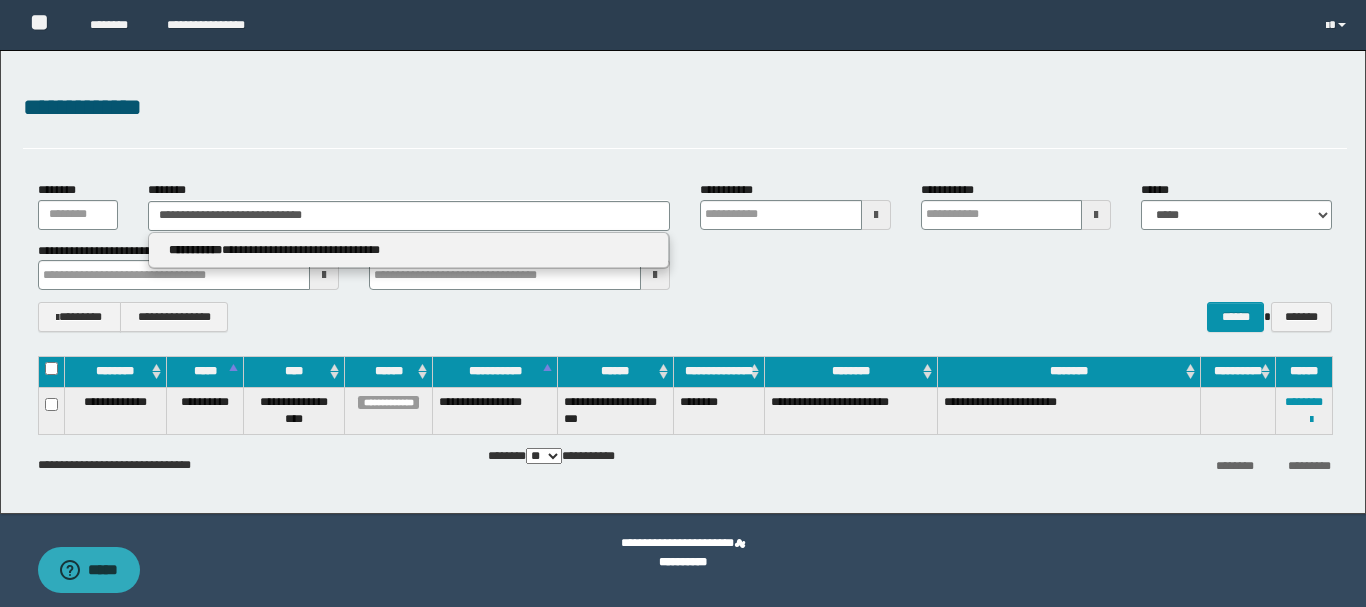 type on "**********" 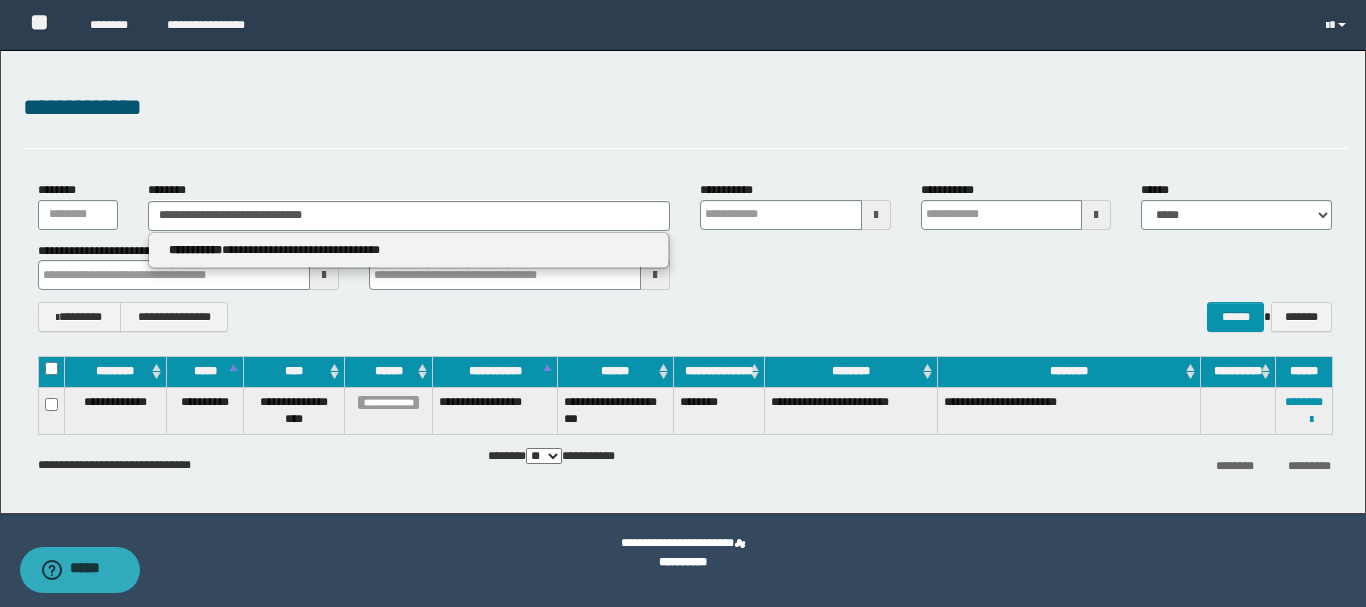 scroll, scrollTop: 0, scrollLeft: 0, axis: both 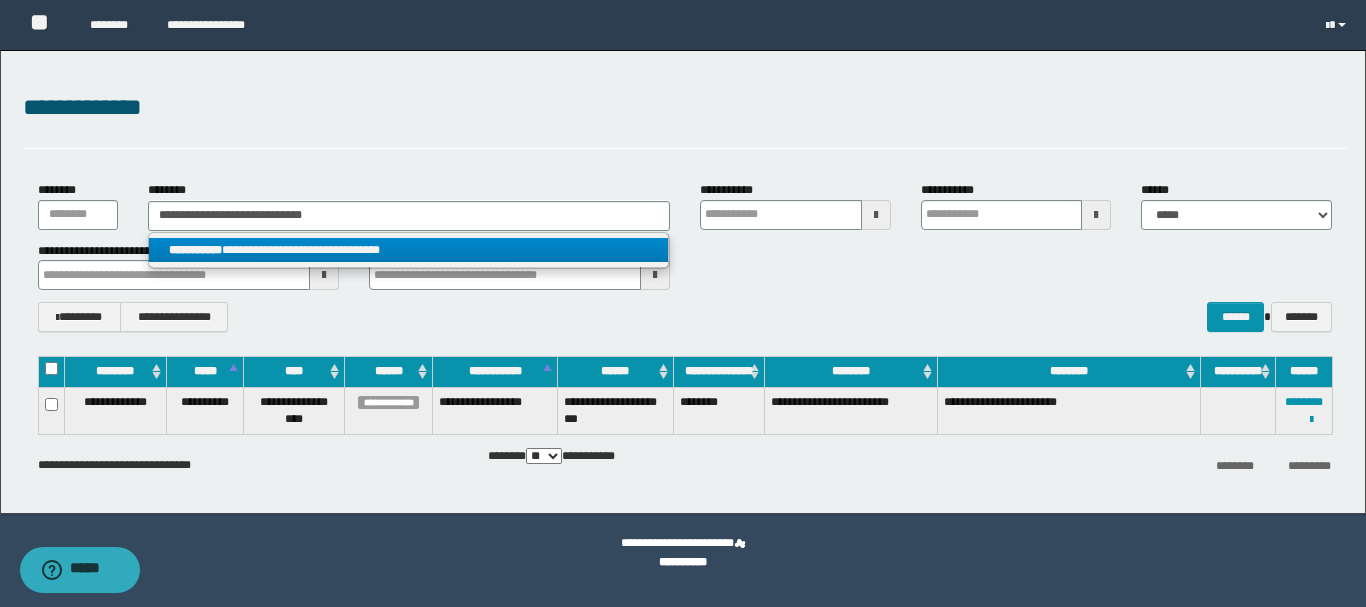 type on "**********" 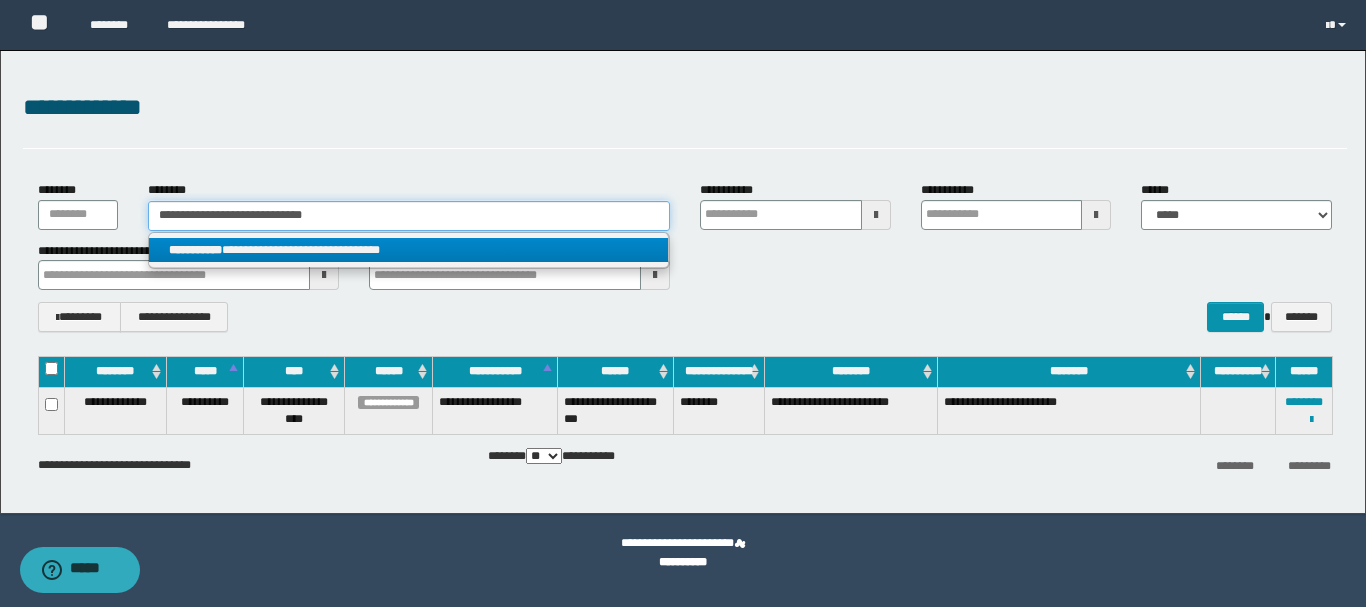 type 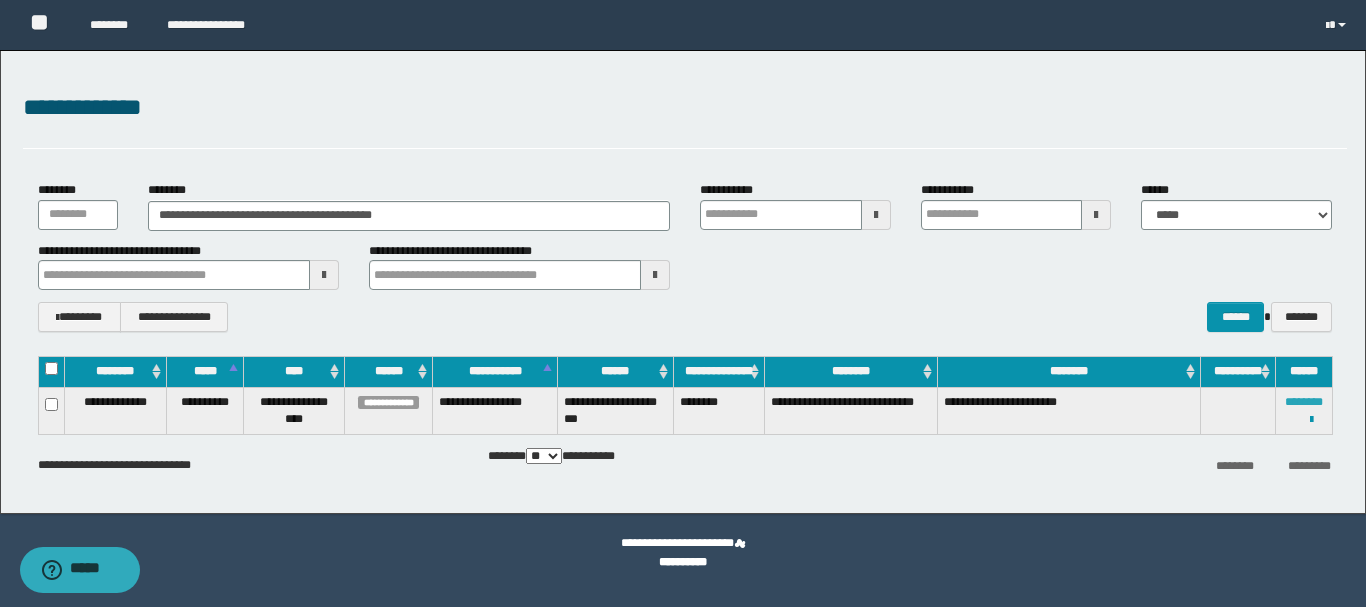 click on "********" at bounding box center (1304, 402) 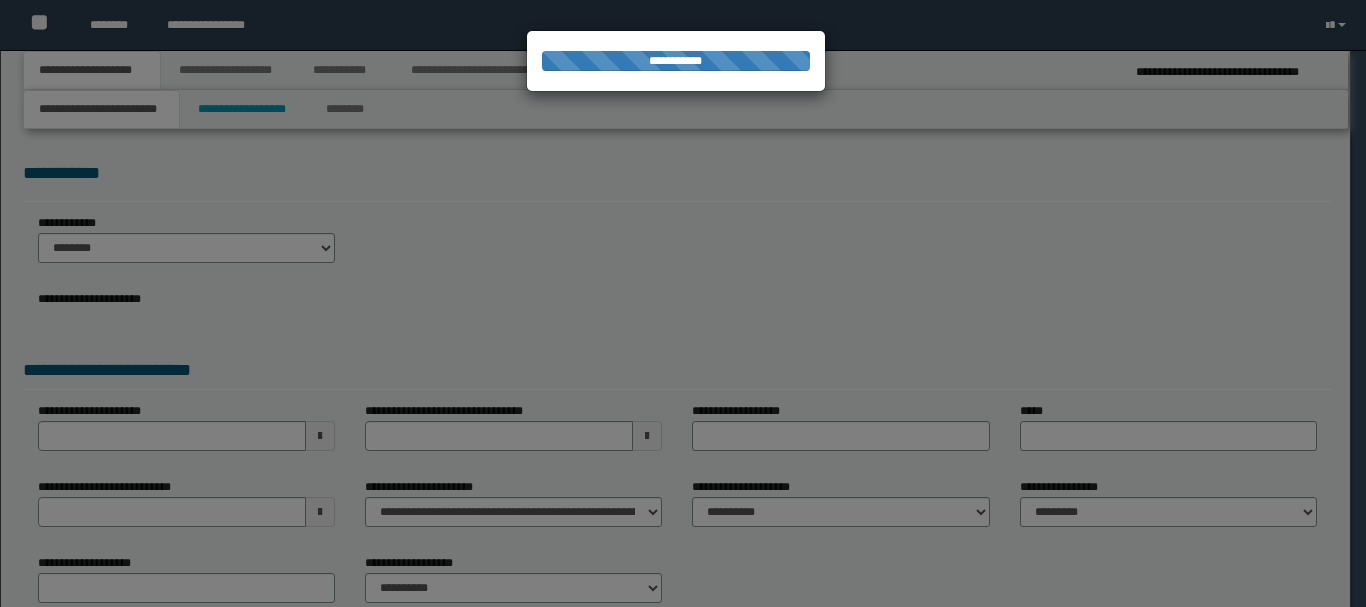 type on "**********" 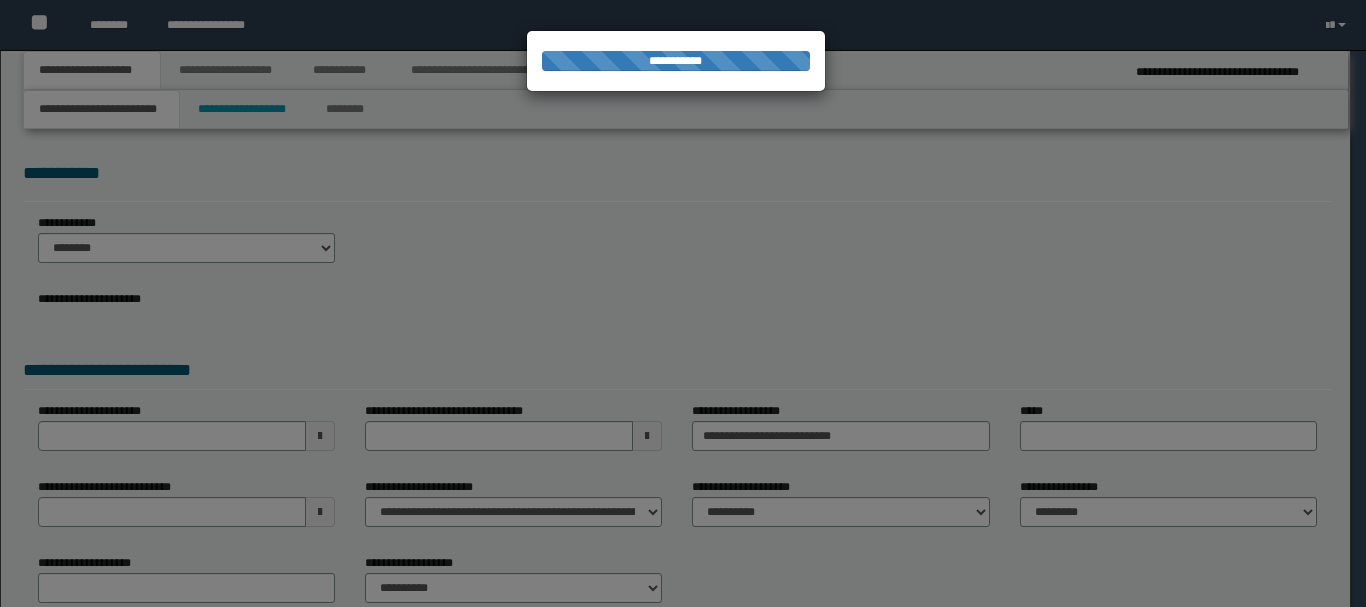 type on "**********" 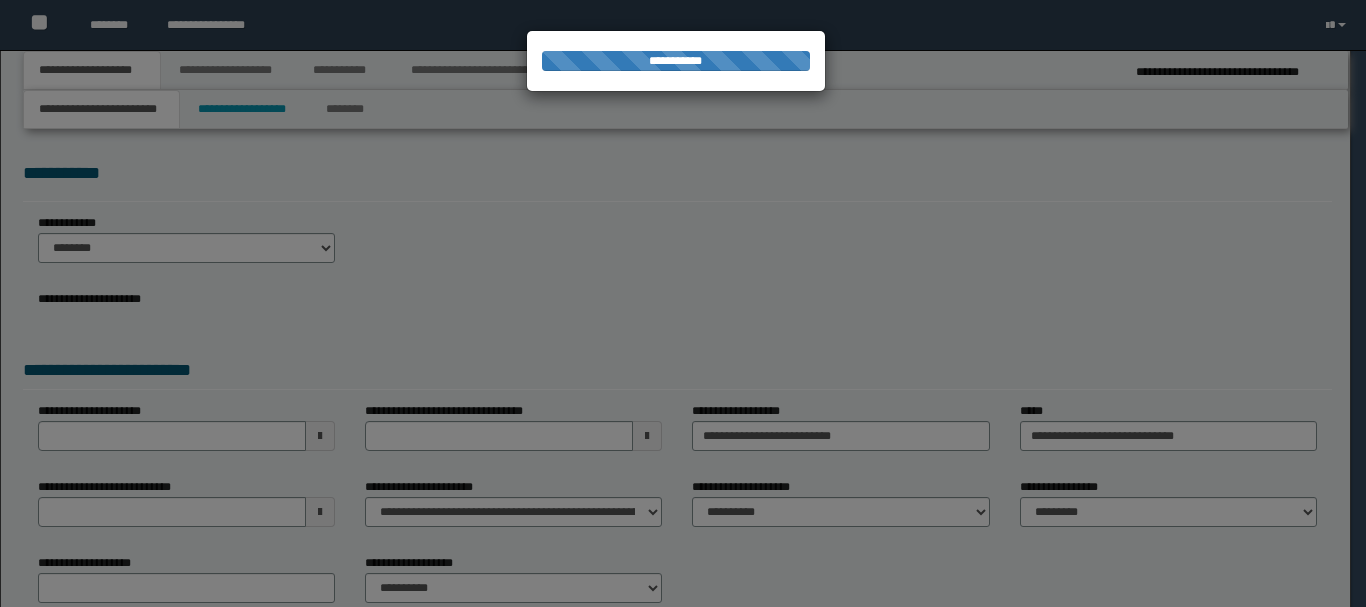 select on "*" 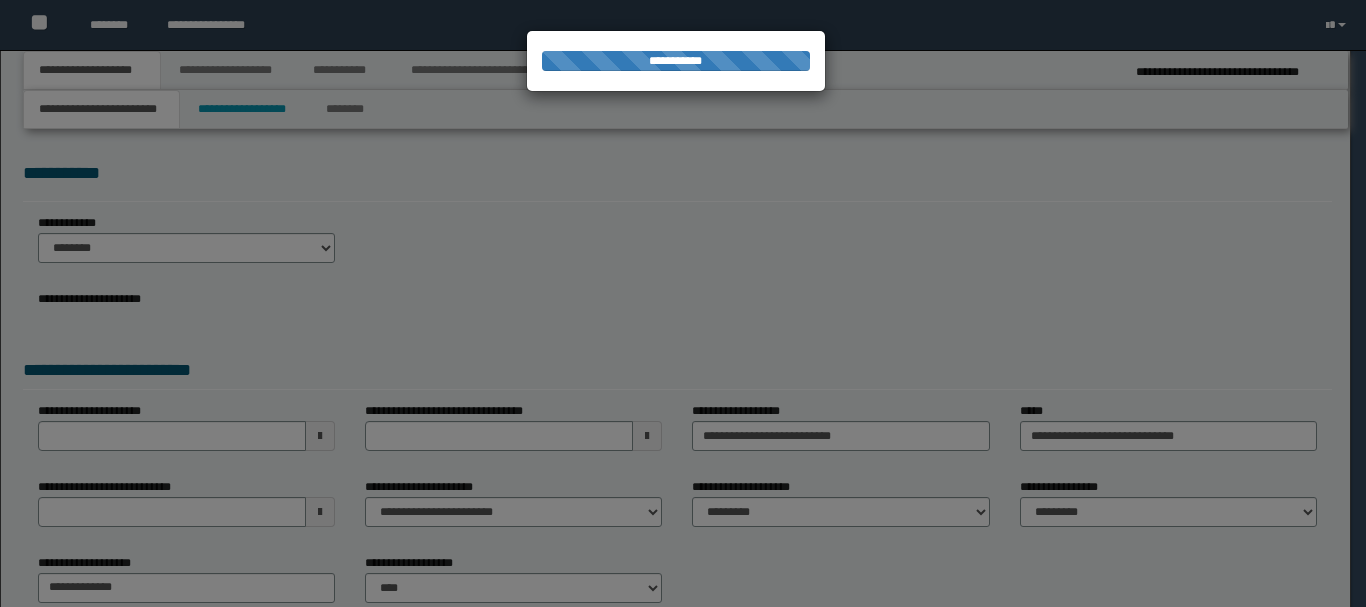 scroll, scrollTop: 0, scrollLeft: 0, axis: both 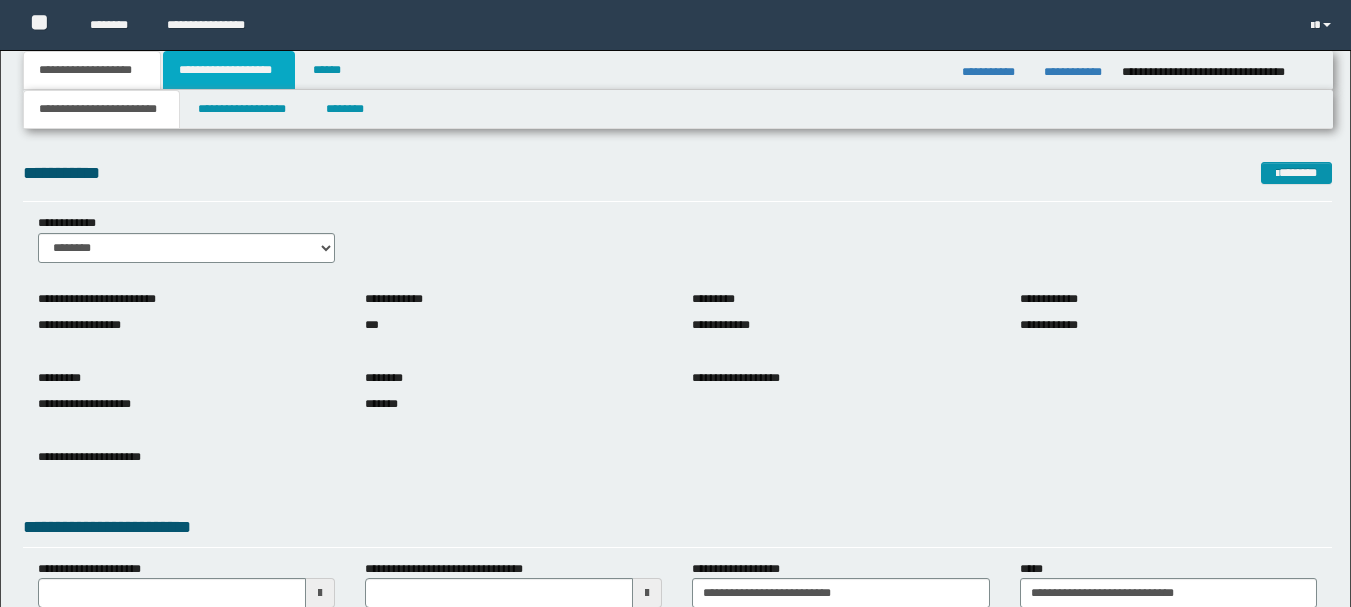 click on "**********" at bounding box center (229, 70) 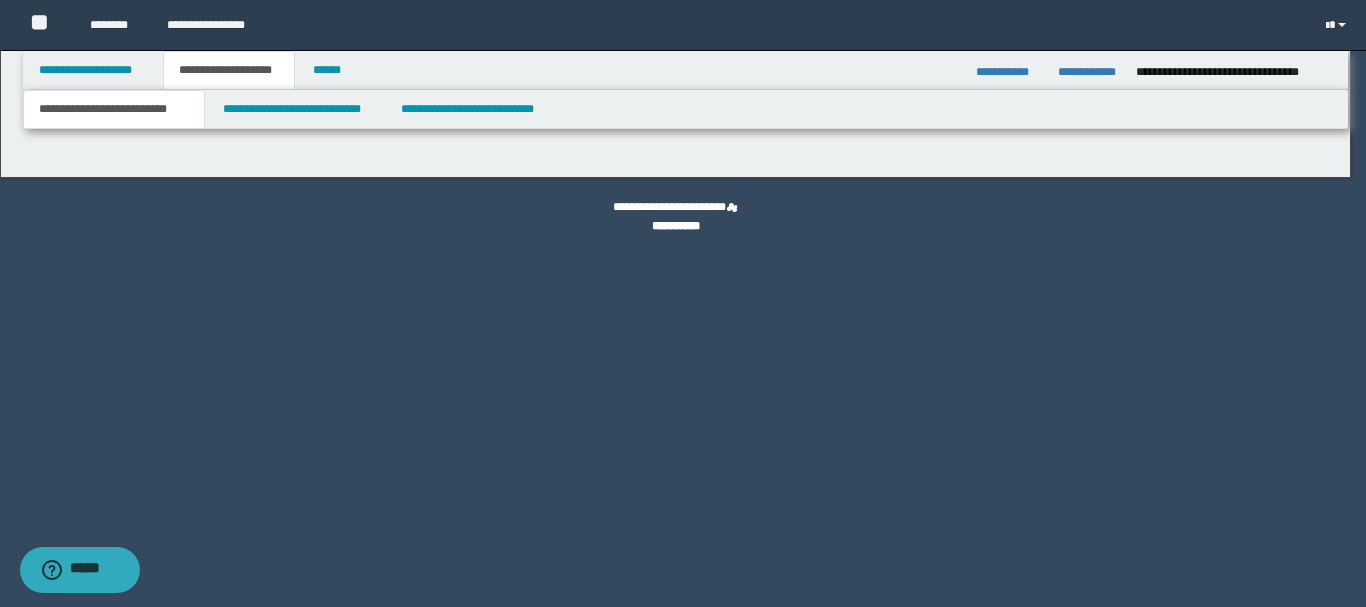 scroll, scrollTop: 0, scrollLeft: 0, axis: both 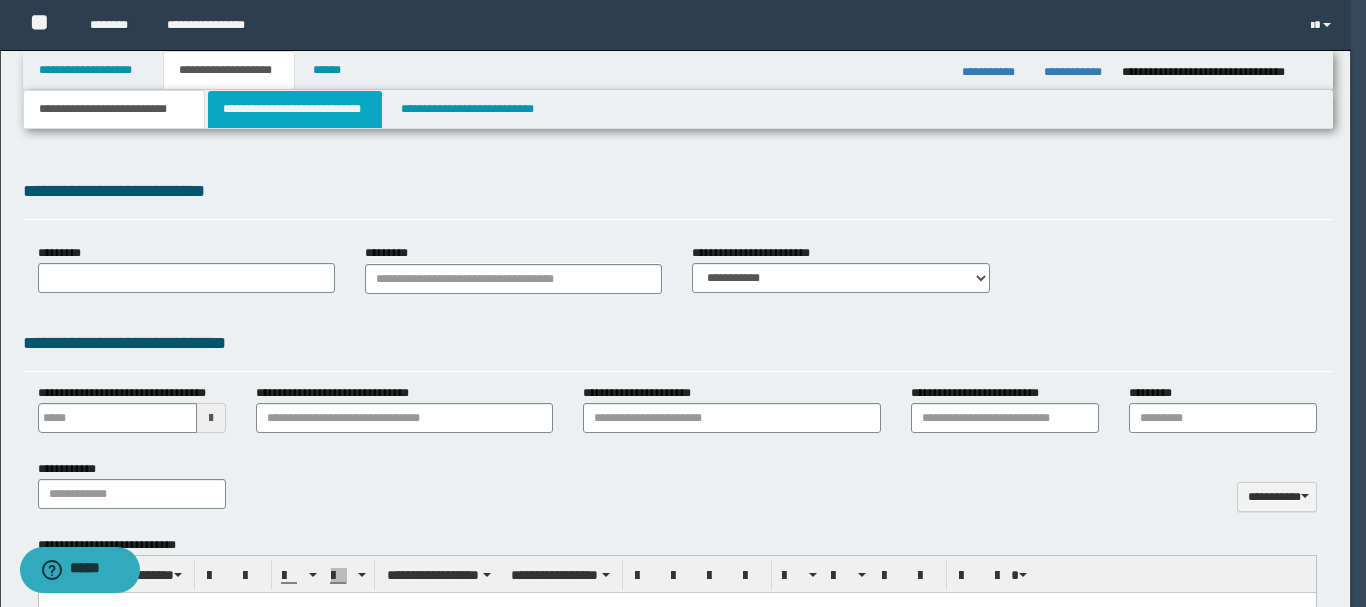 click on "**********" at bounding box center (295, 109) 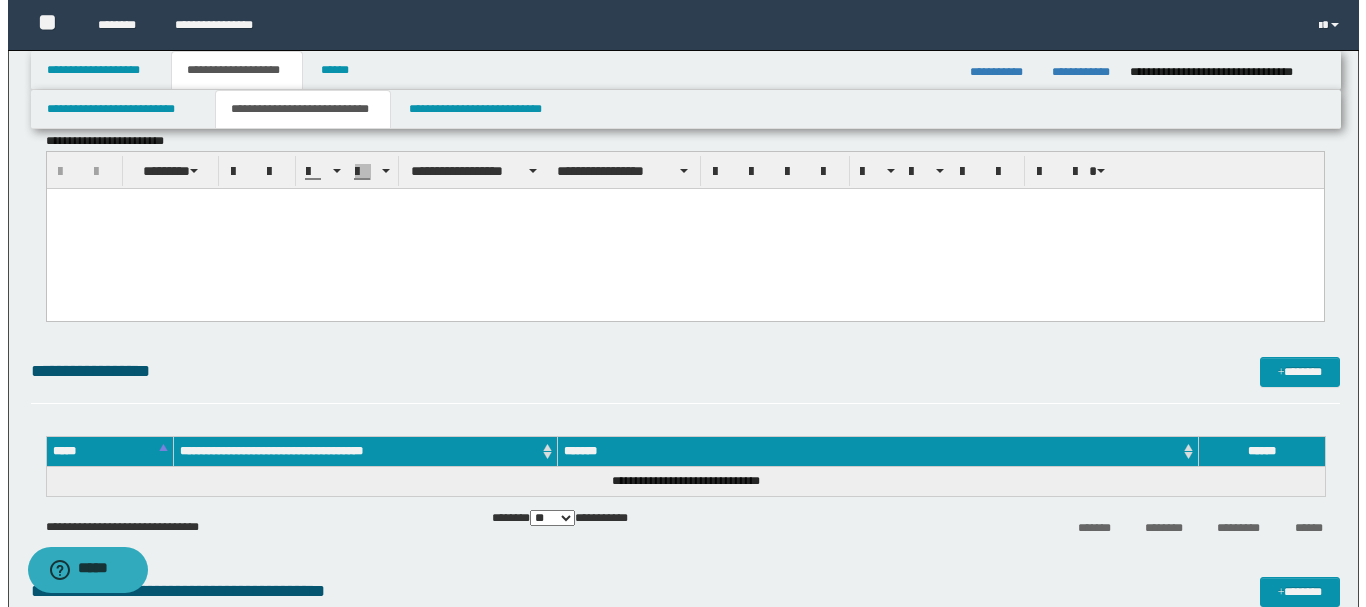 scroll, scrollTop: 700, scrollLeft: 0, axis: vertical 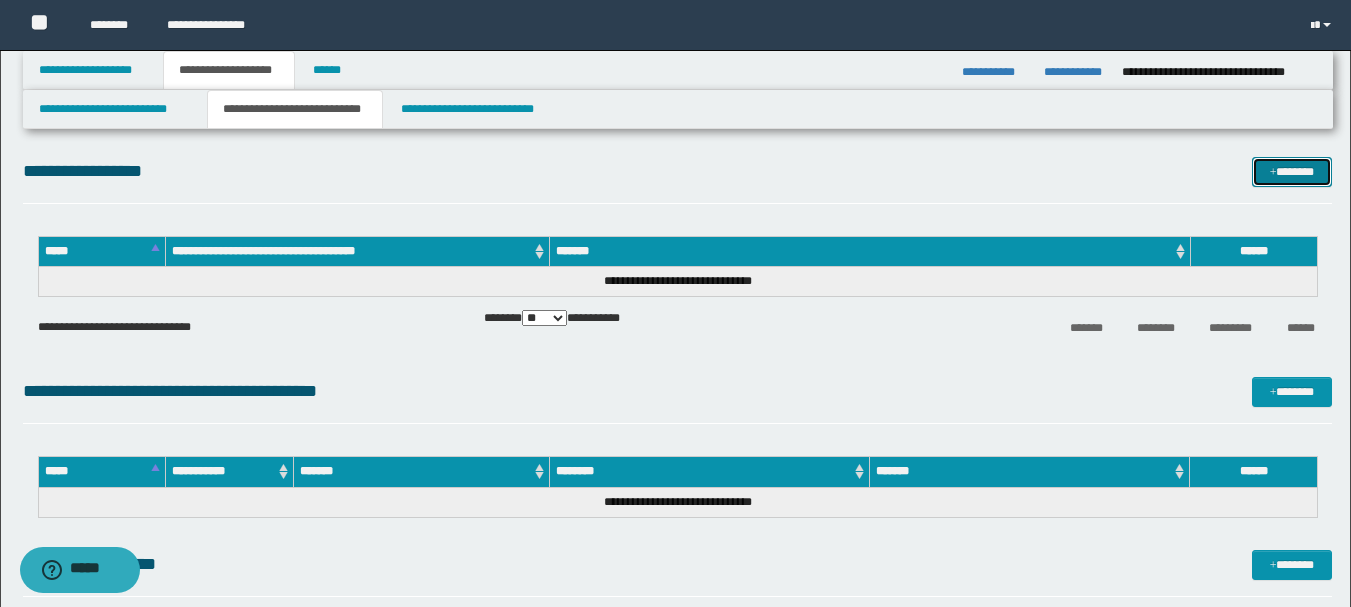 click on "*******" at bounding box center (1292, 172) 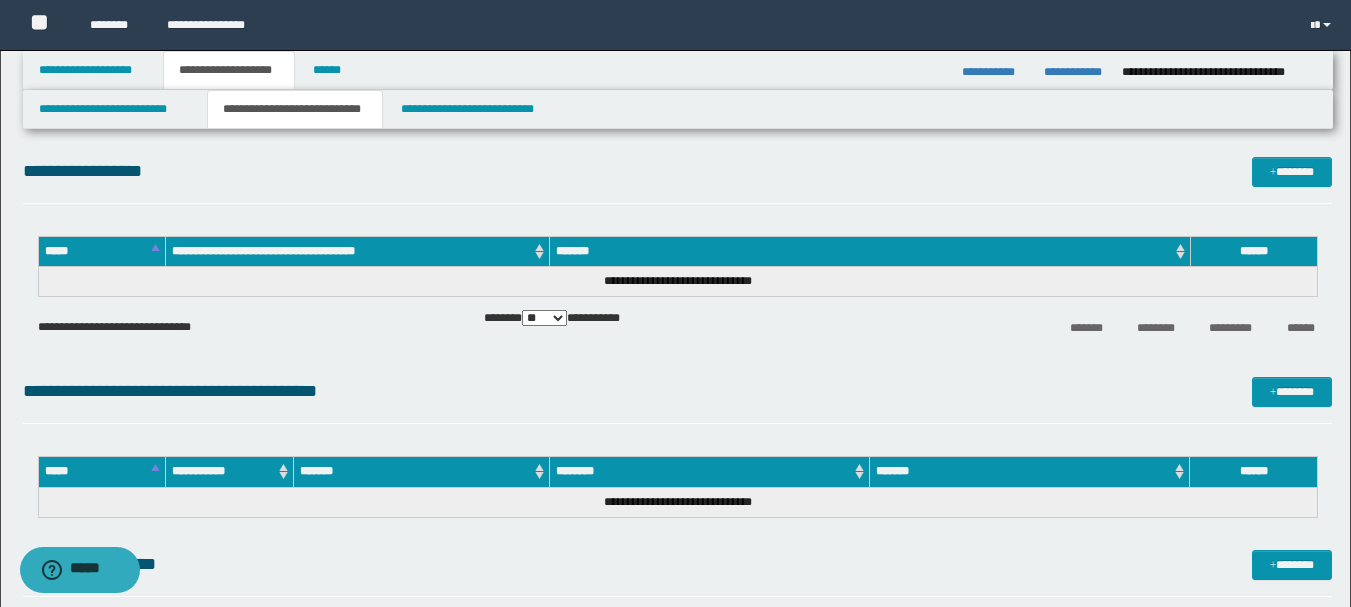 click at bounding box center [0, 0] 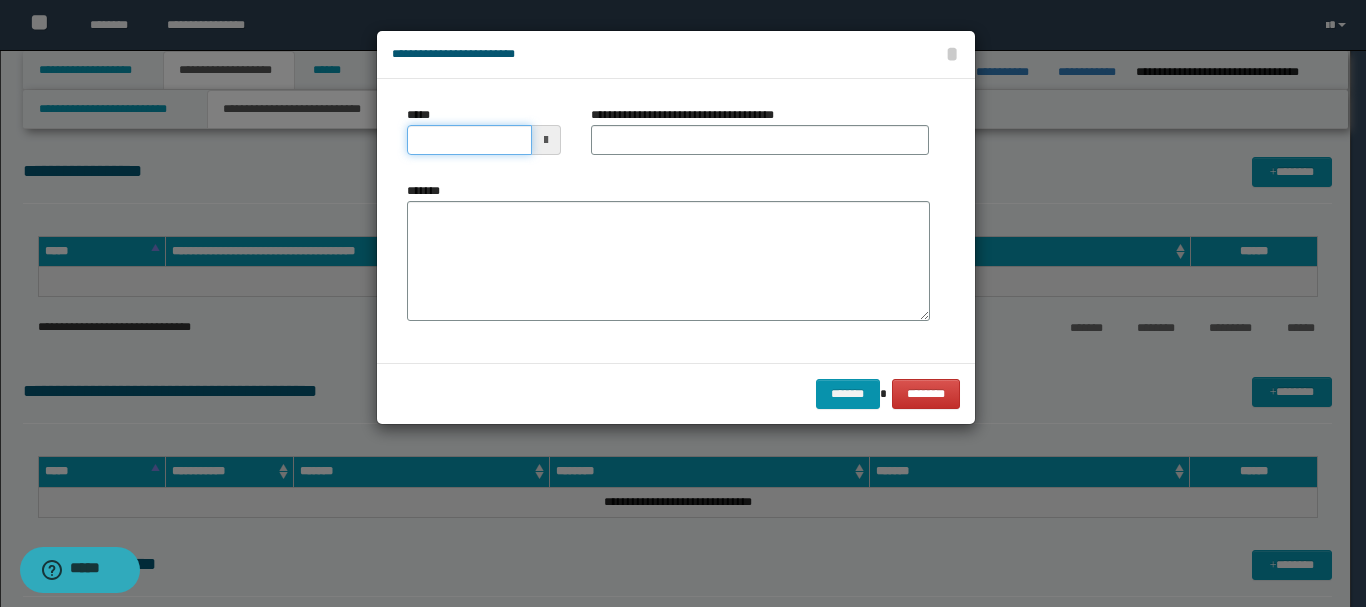 click on "*****" at bounding box center [469, 140] 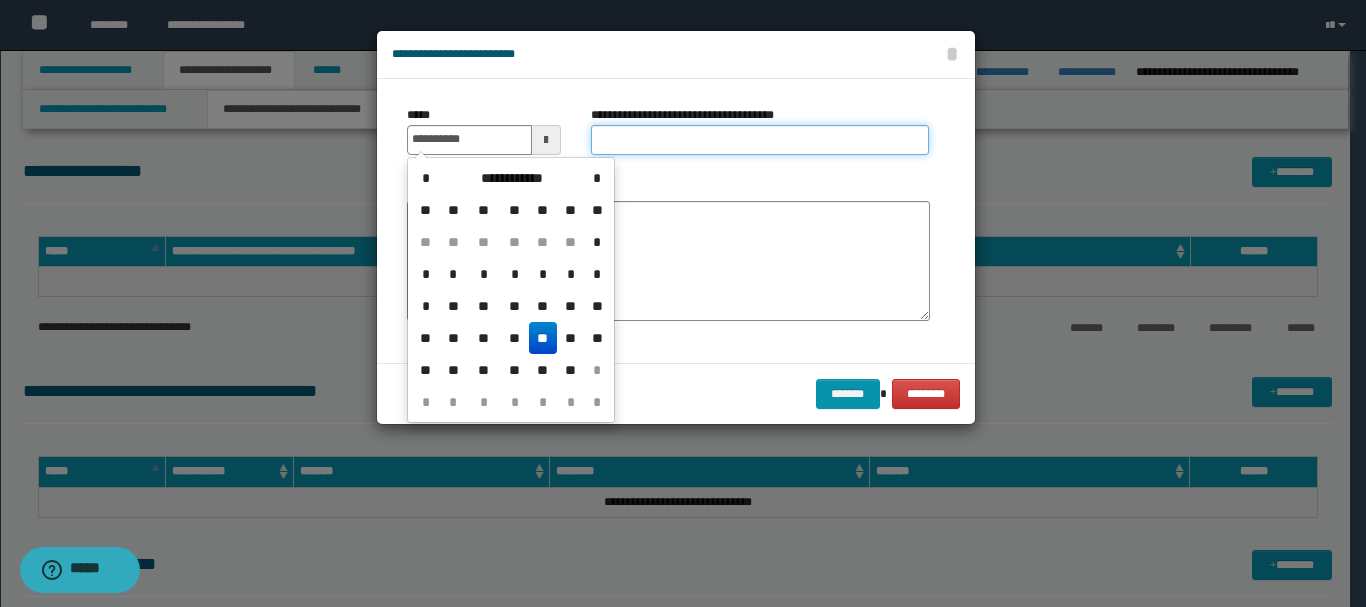 click on "**********" at bounding box center (760, 140) 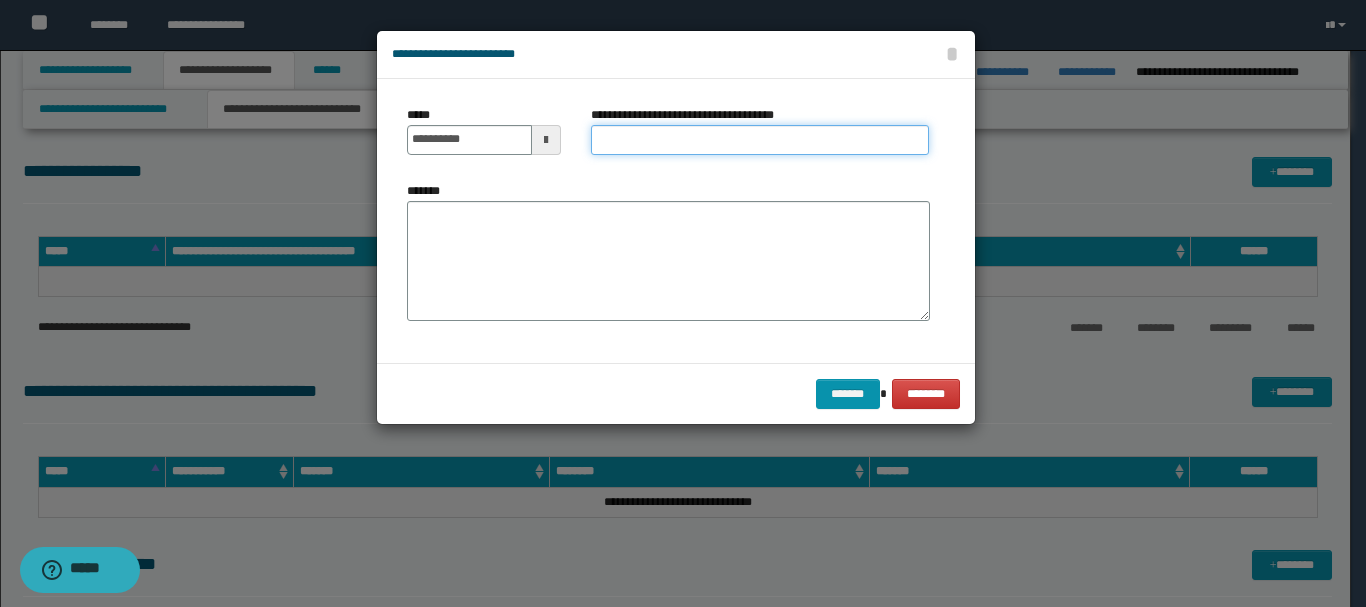 paste on "**********" 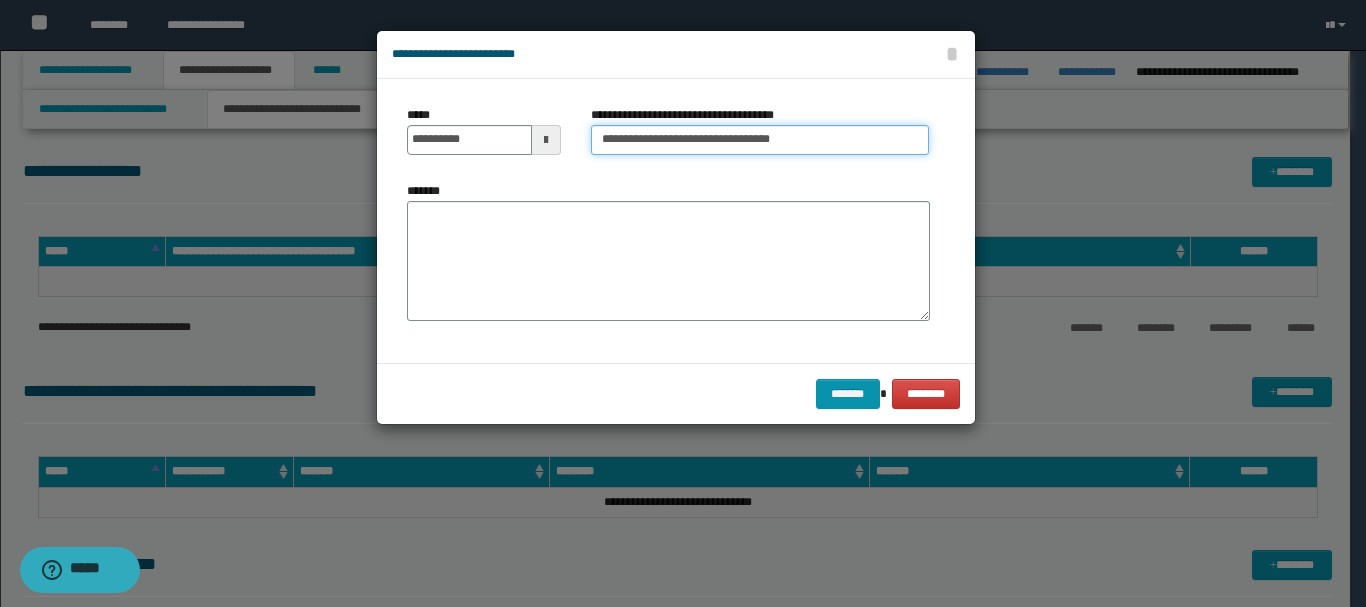 click on "**********" at bounding box center (760, 140) 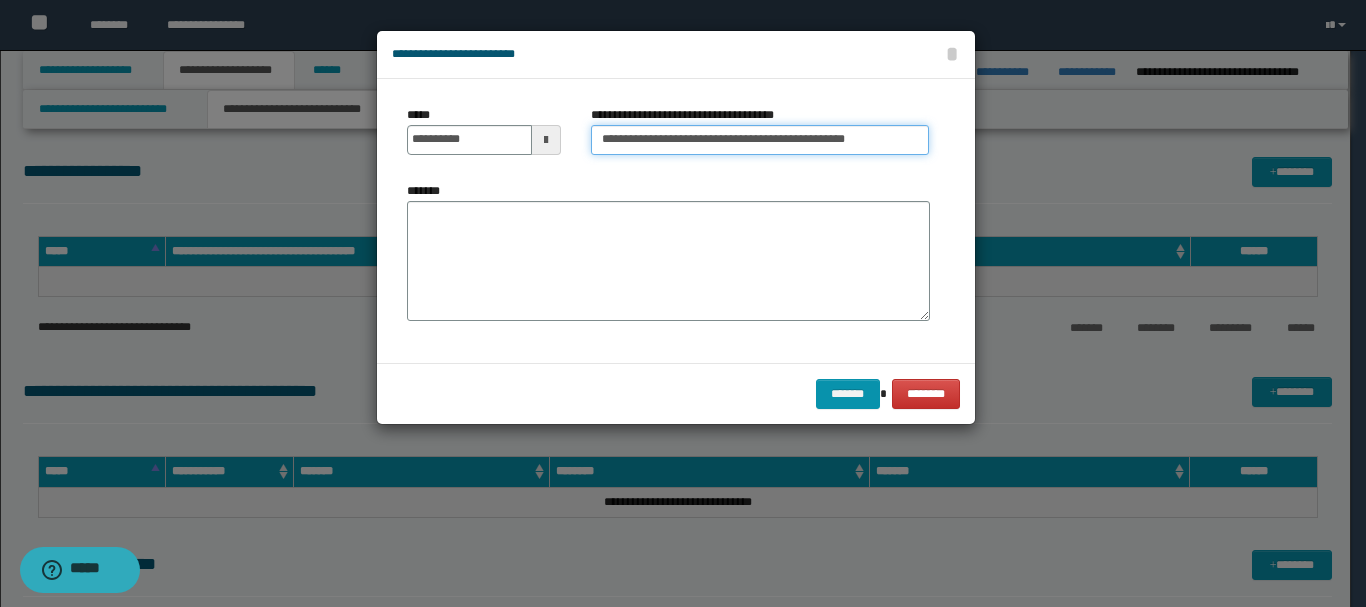click on "**********" at bounding box center (760, 140) 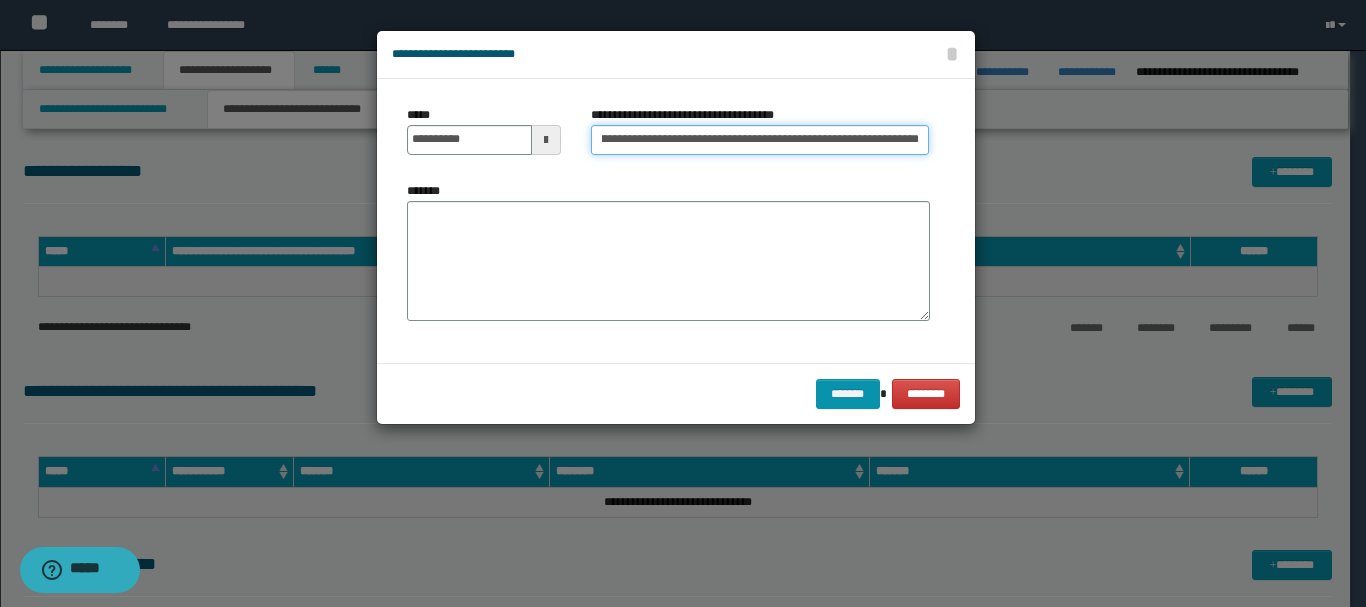scroll, scrollTop: 0, scrollLeft: 40, axis: horizontal 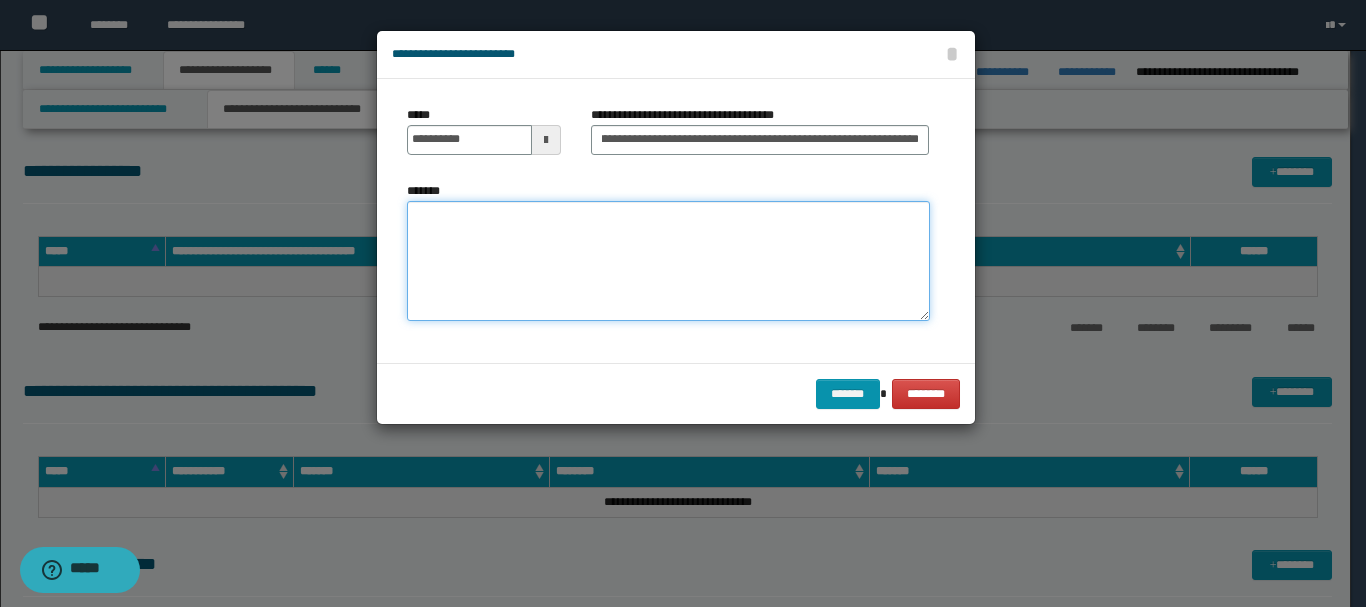 click on "*******" at bounding box center (668, 261) 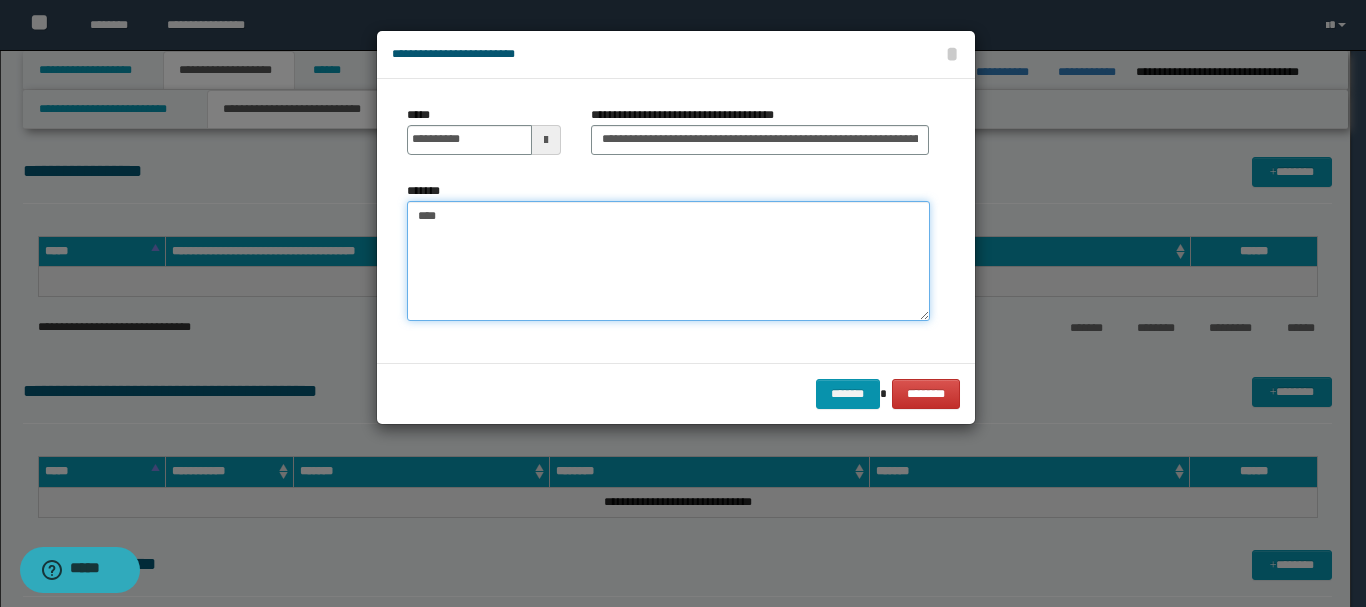 paste on "**********" 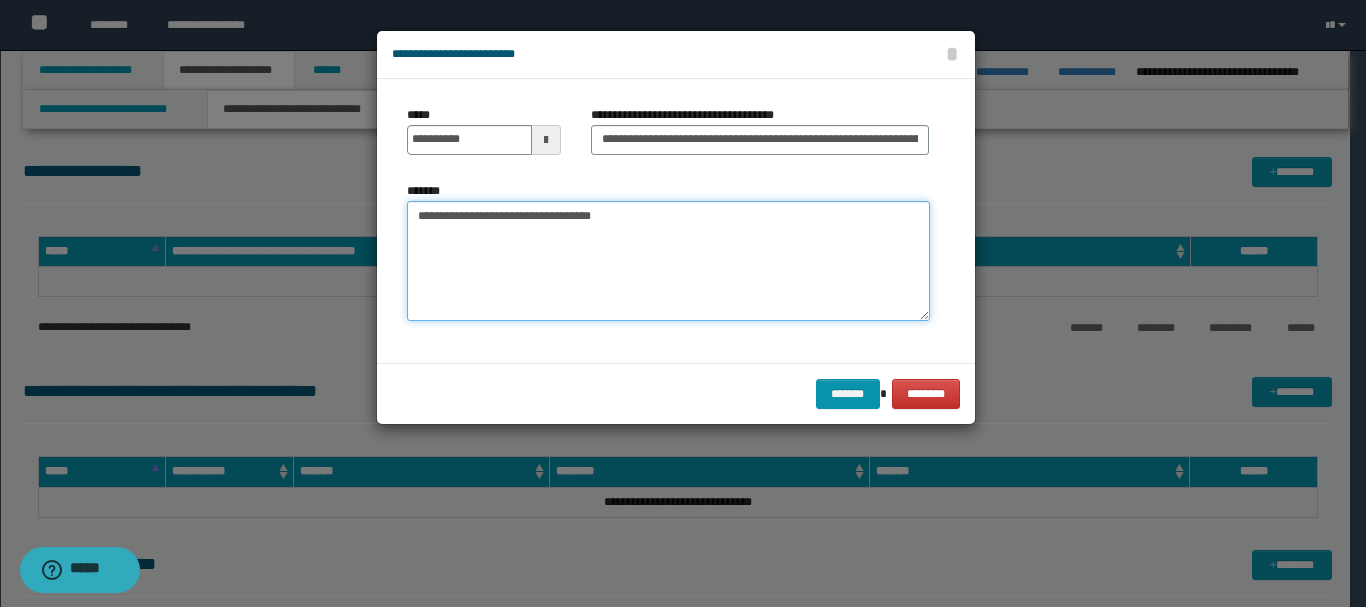 click on "**********" at bounding box center (668, 261) 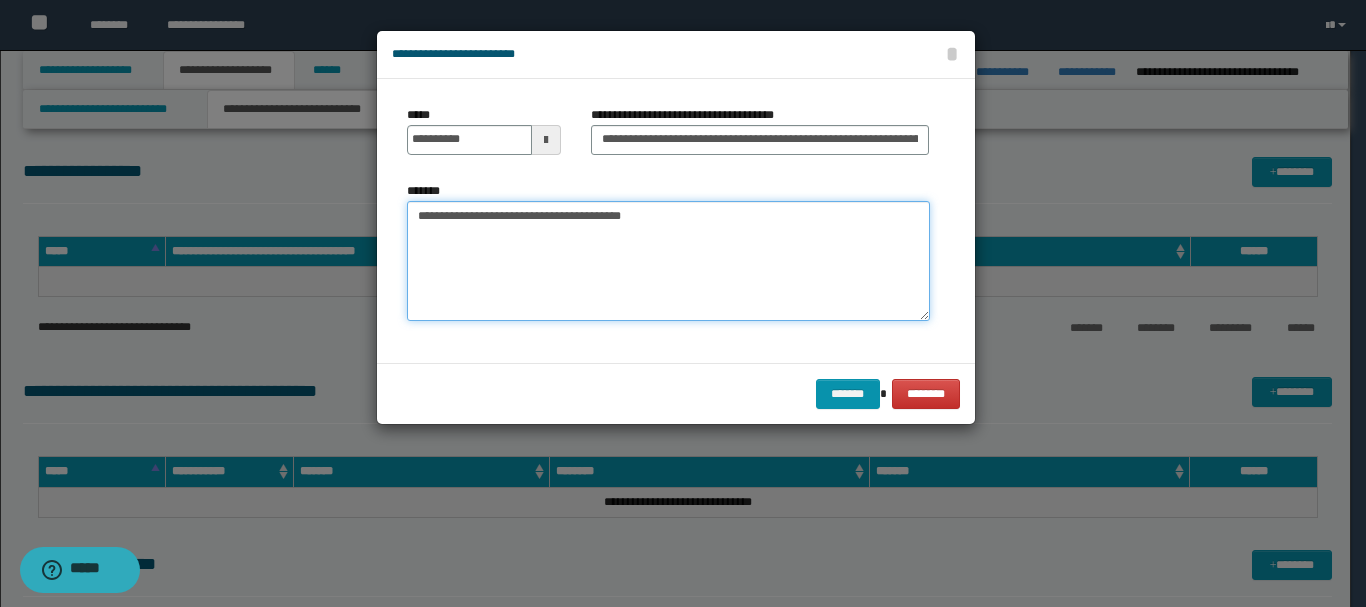 paste on "**********" 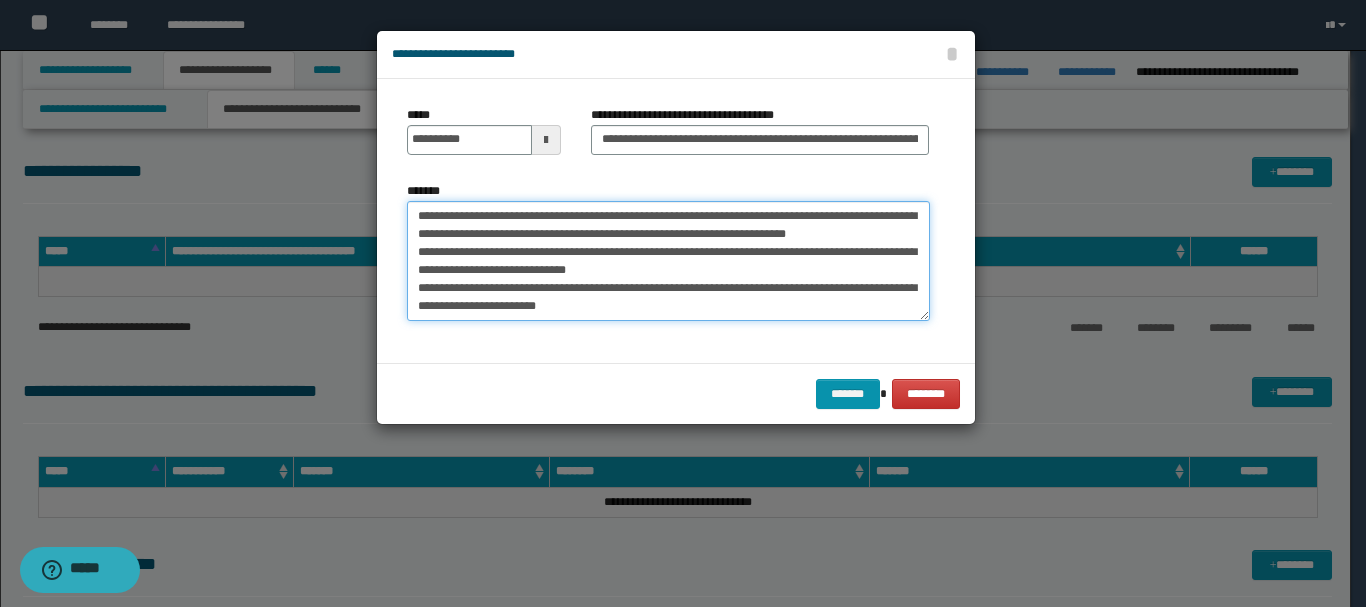scroll, scrollTop: 48, scrollLeft: 0, axis: vertical 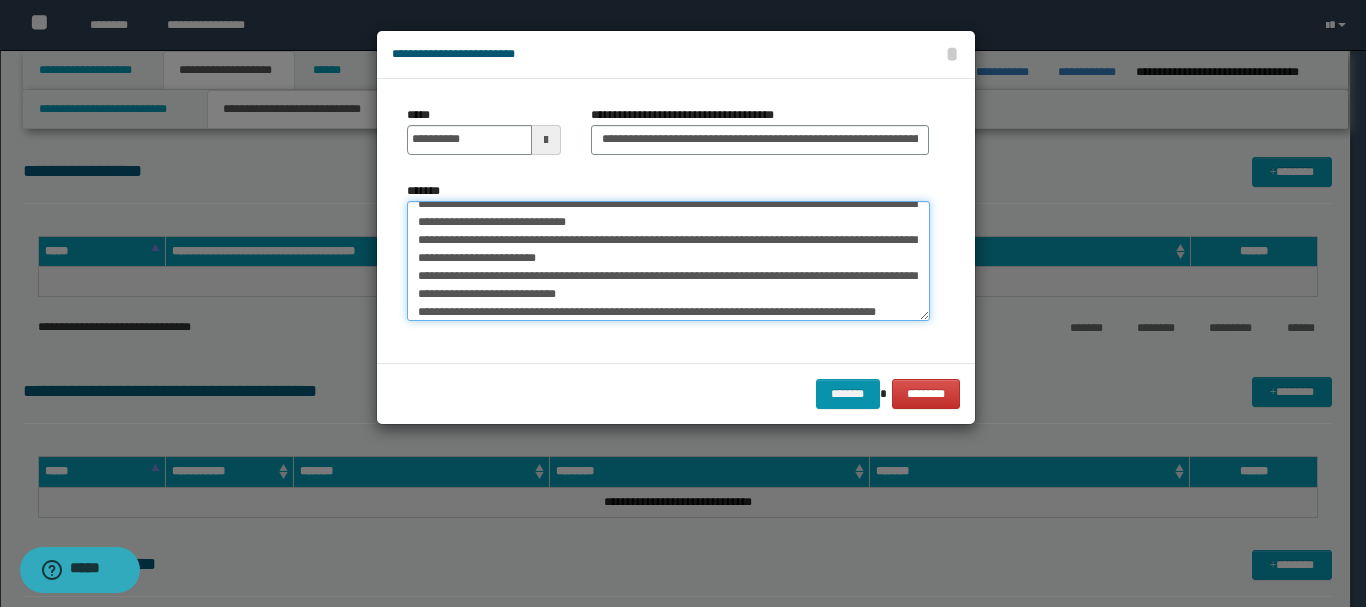 click on "**********" at bounding box center [668, 261] 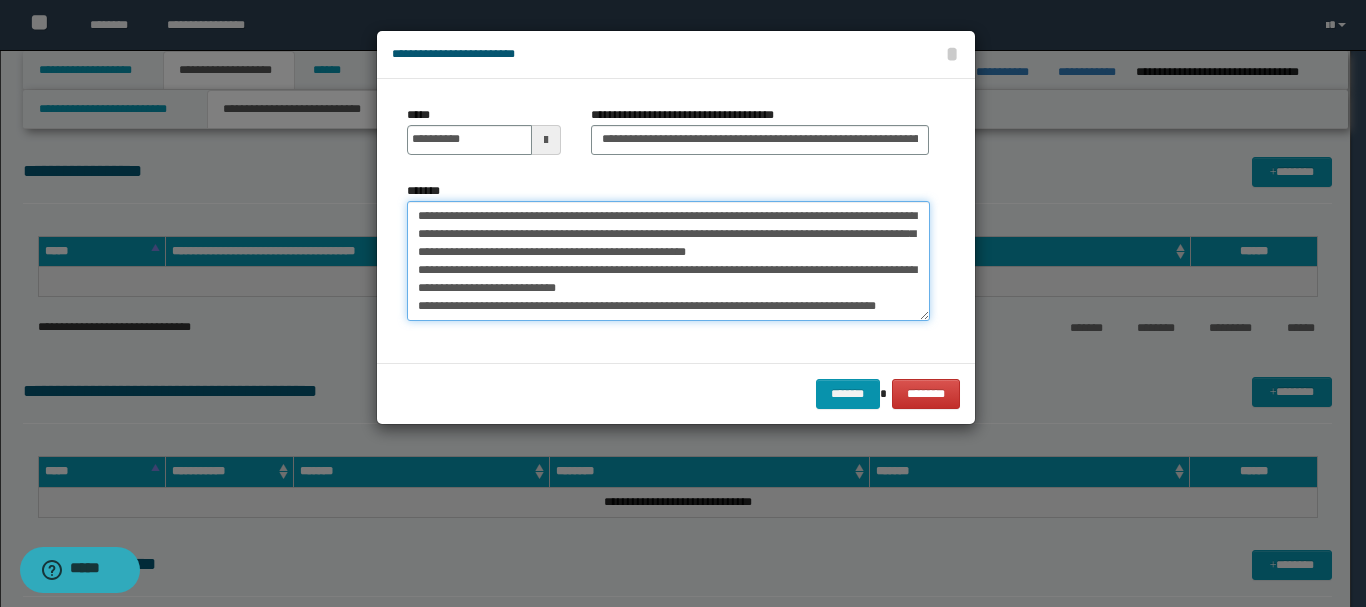scroll, scrollTop: 30, scrollLeft: 0, axis: vertical 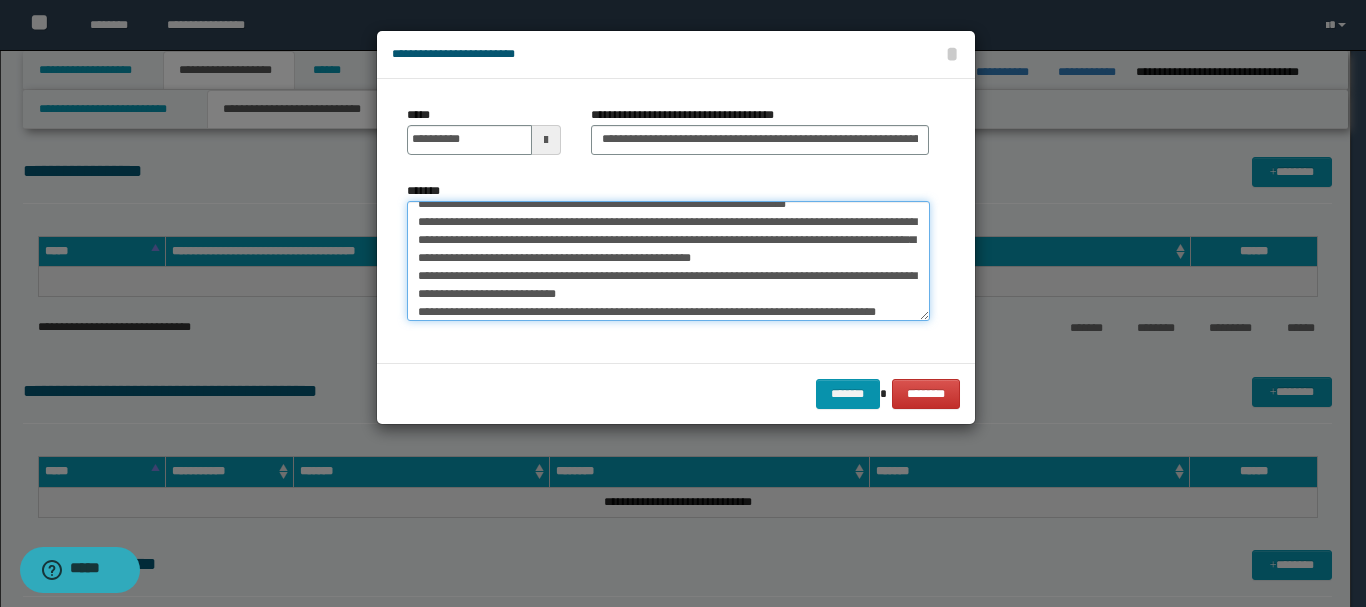 click on "**********" at bounding box center (668, 261) 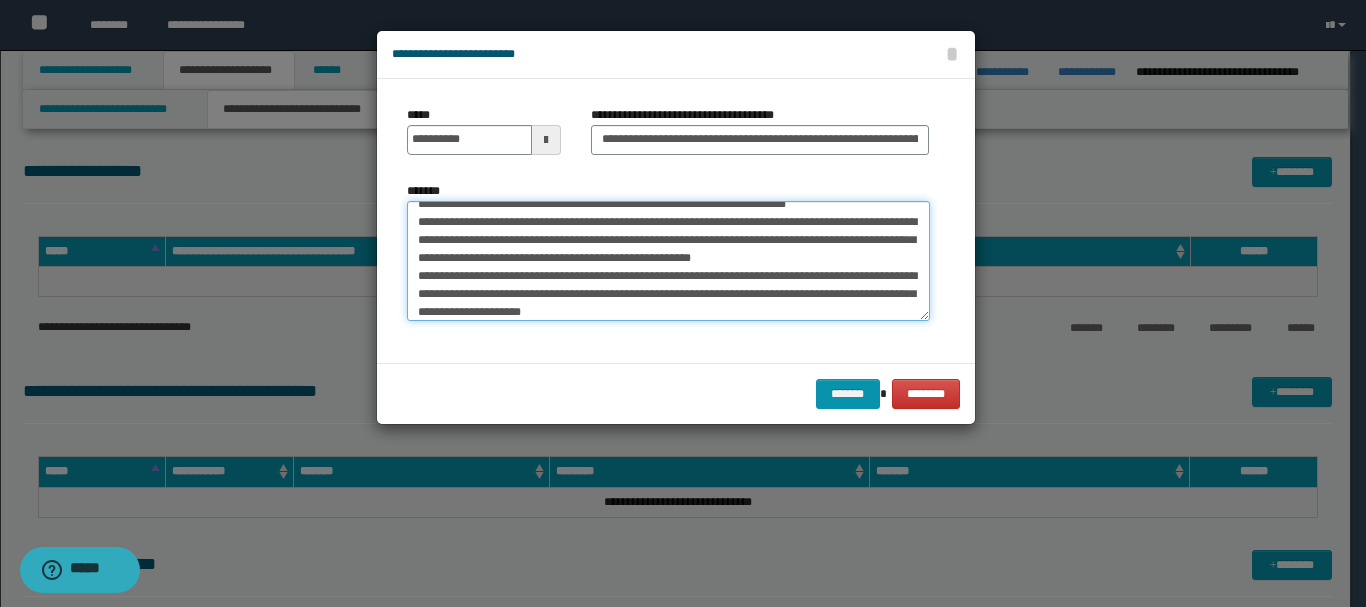 click on "**********" at bounding box center (668, 261) 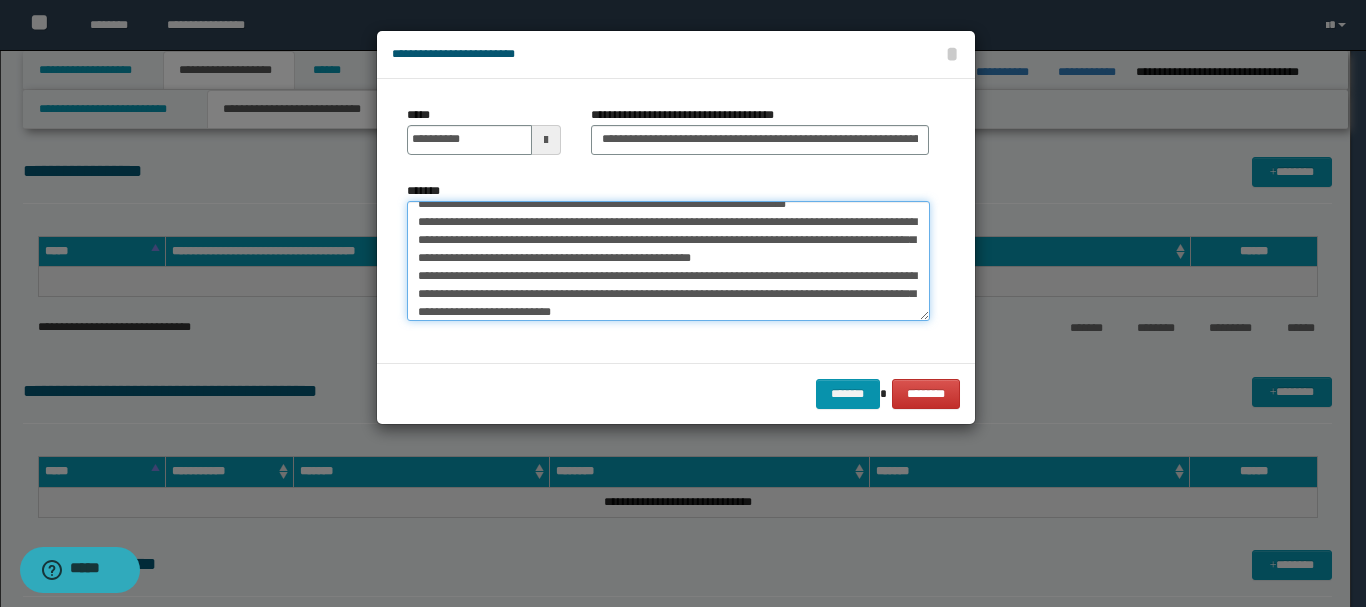 paste on "**********" 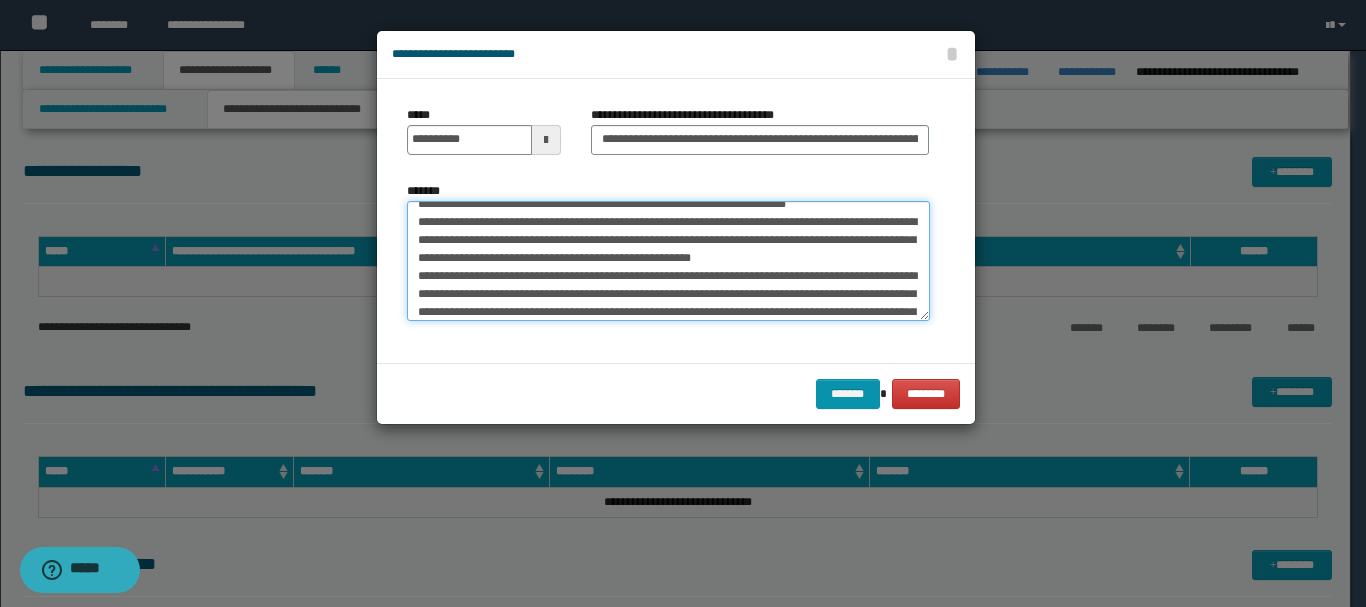 scroll, scrollTop: 84, scrollLeft: 0, axis: vertical 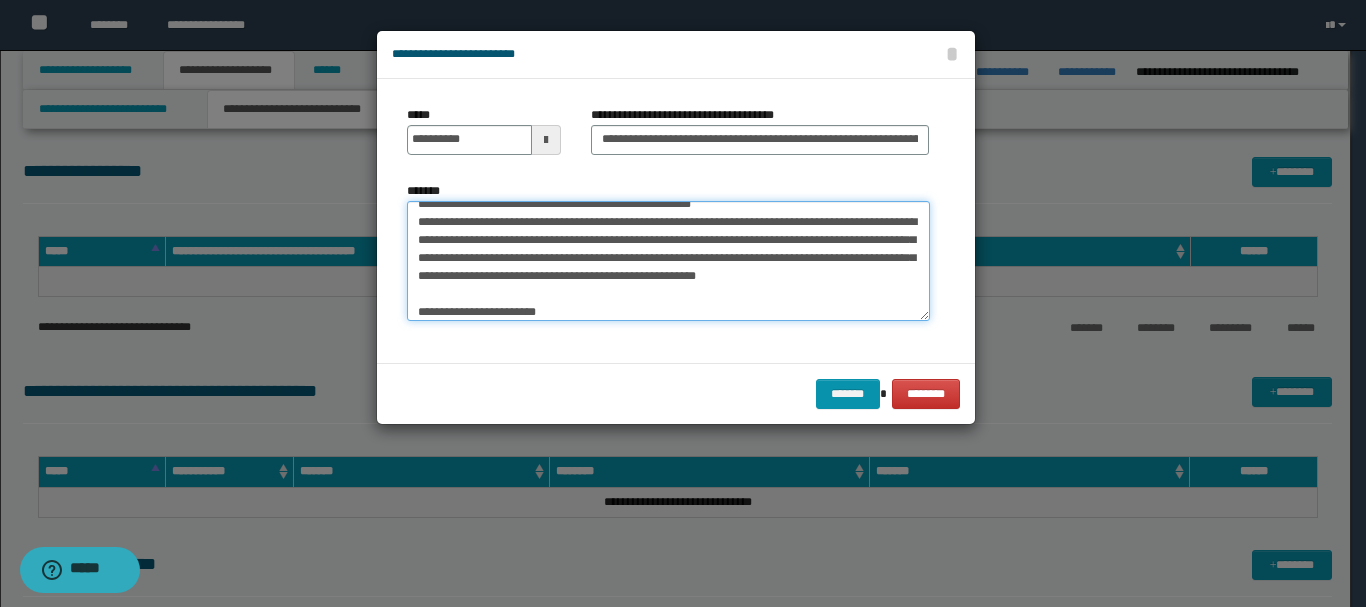 click on "**********" at bounding box center [668, 261] 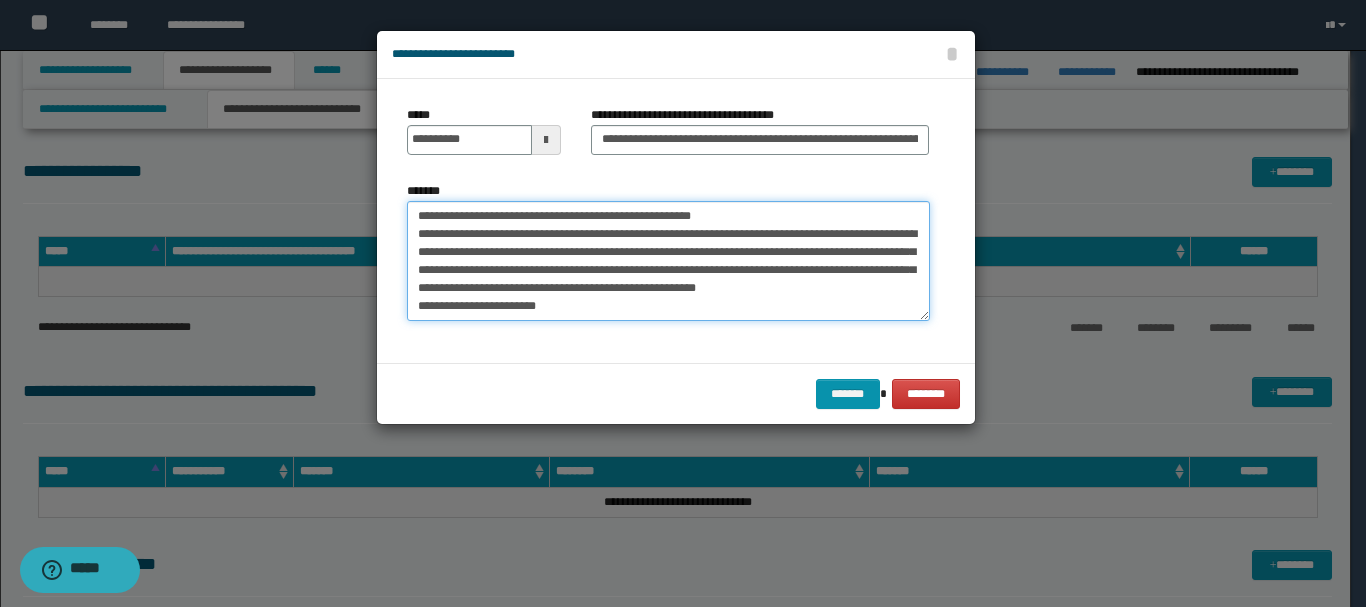 scroll, scrollTop: 72, scrollLeft: 0, axis: vertical 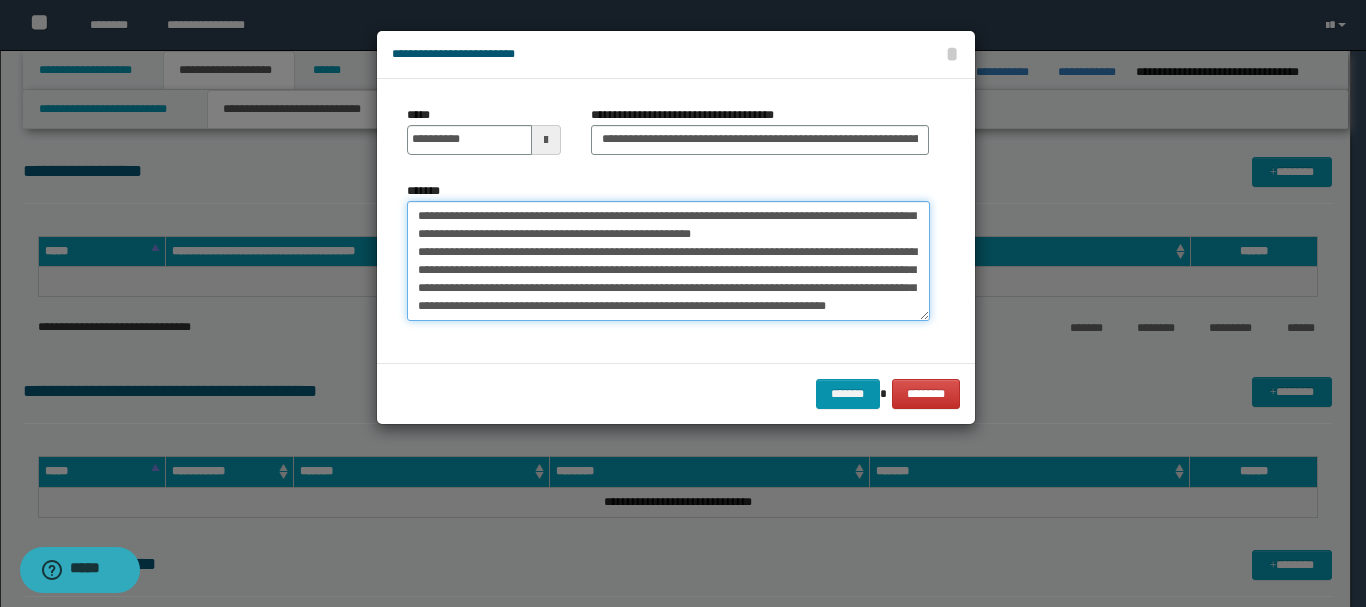 click on "**********" at bounding box center (668, 261) 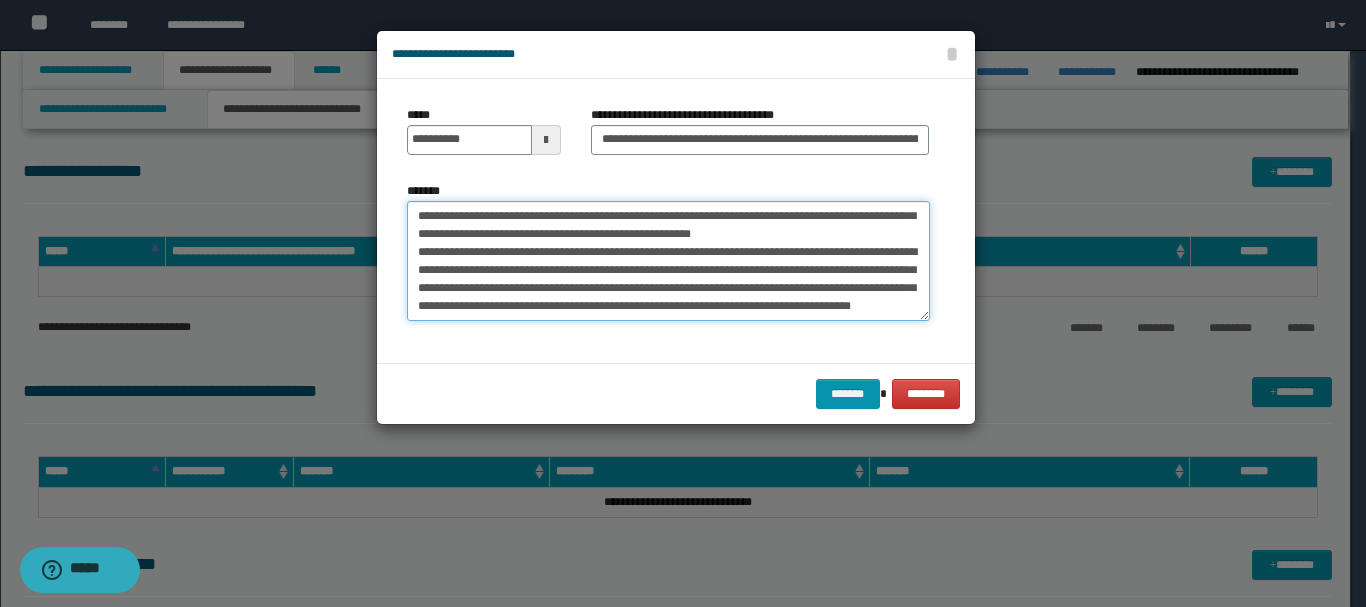 paste on "**********" 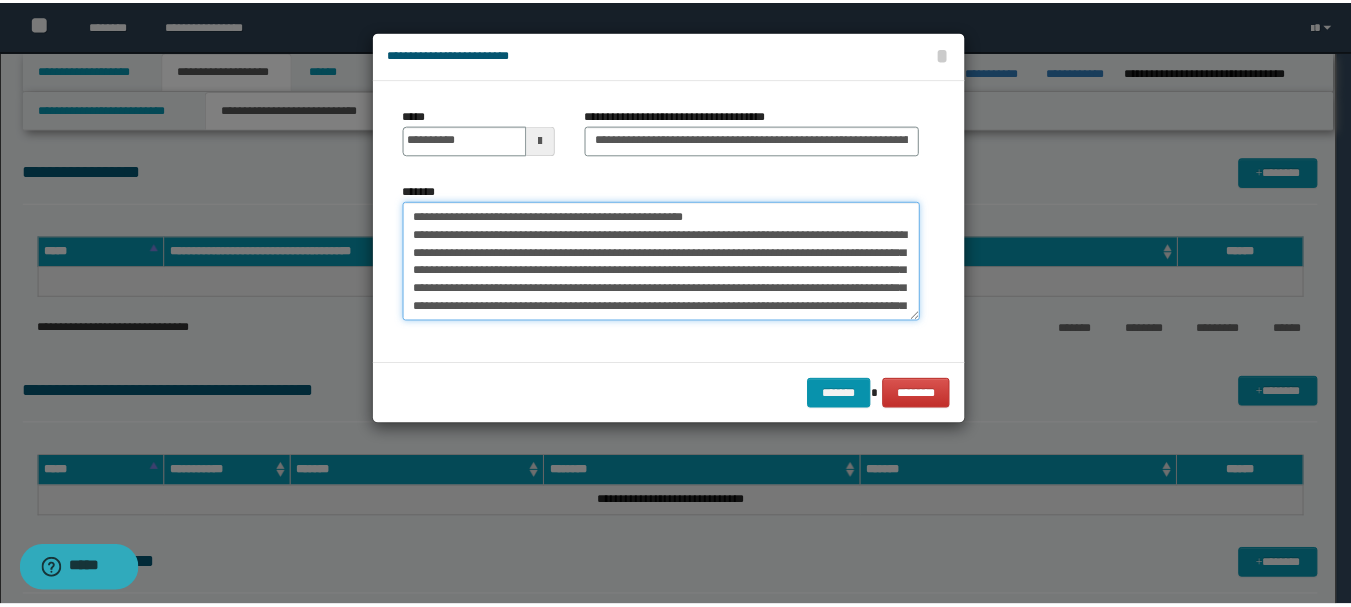 scroll, scrollTop: 84, scrollLeft: 0, axis: vertical 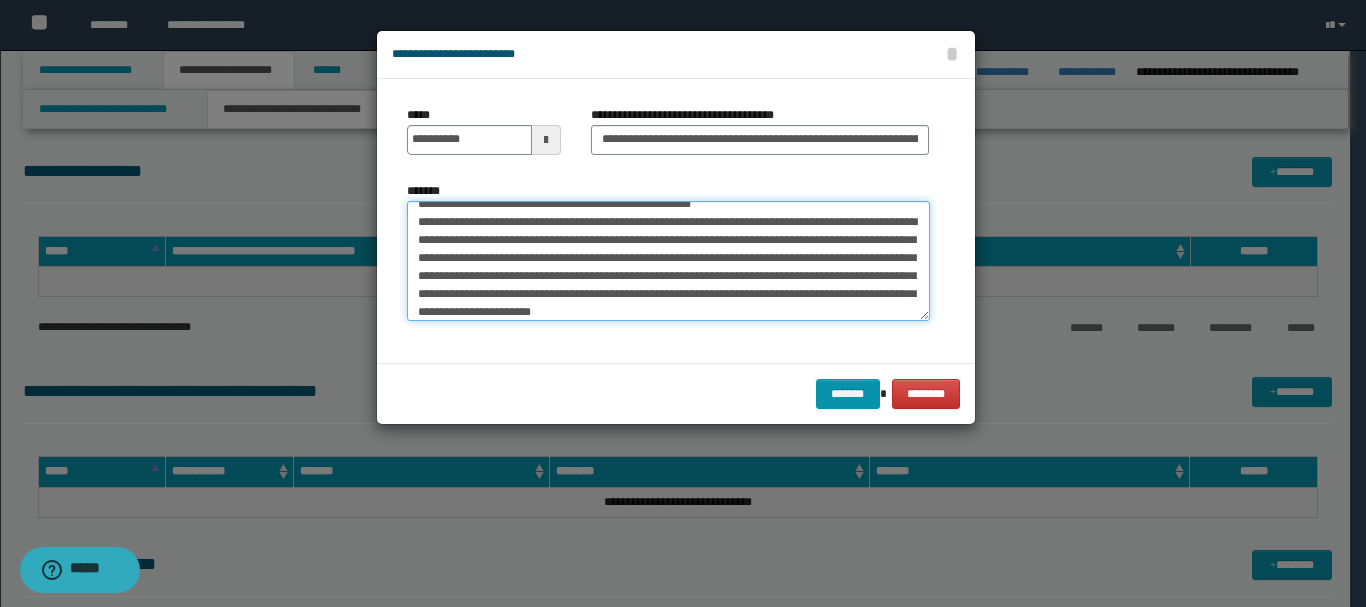 click on "**********" at bounding box center (668, 261) 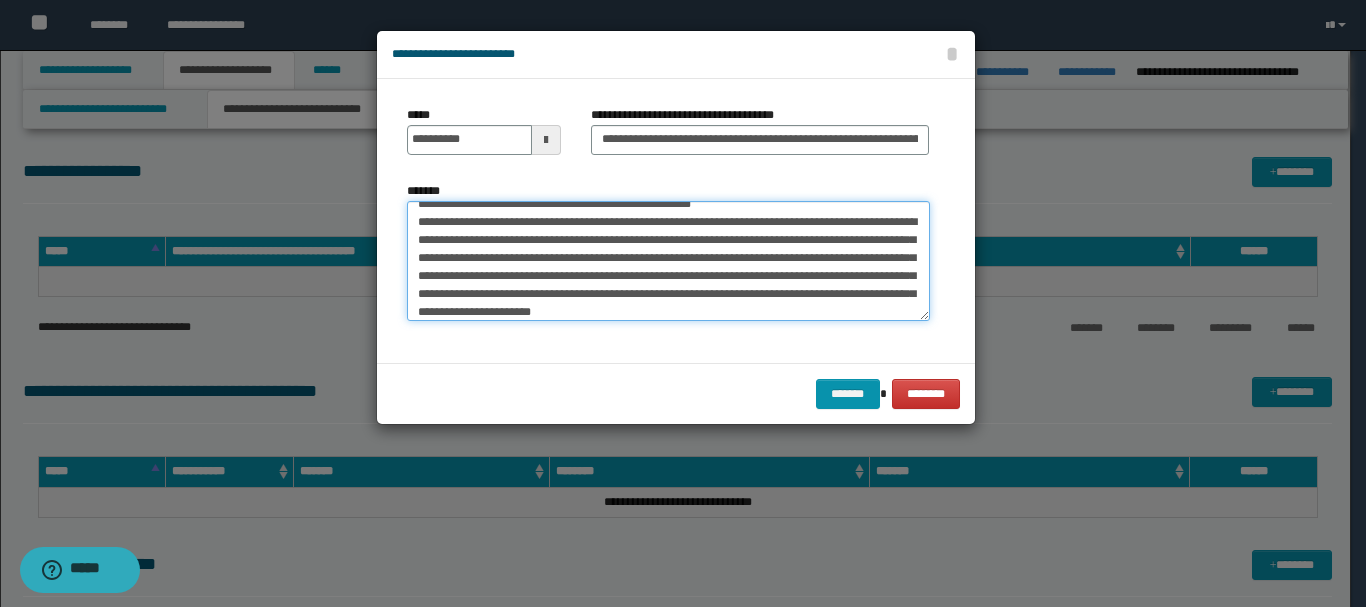 drag, startPoint x: 762, startPoint y: 317, endPoint x: 650, endPoint y: 309, distance: 112.28535 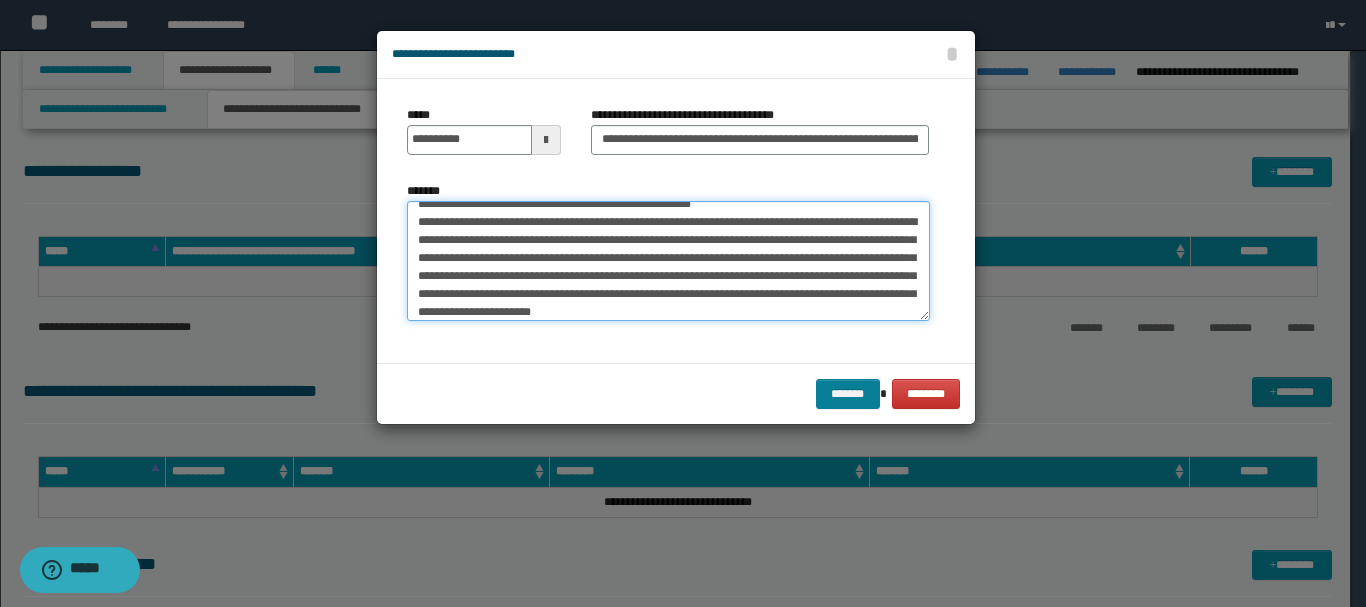 type on "**********" 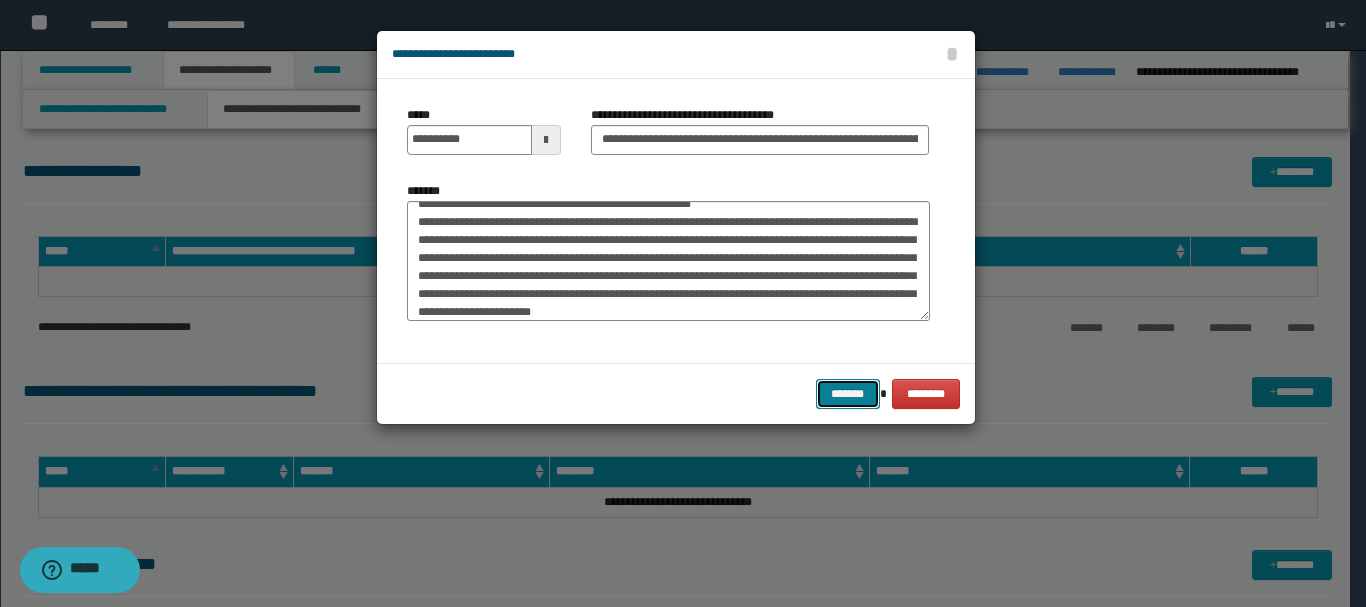 click on "*******" at bounding box center (848, 394) 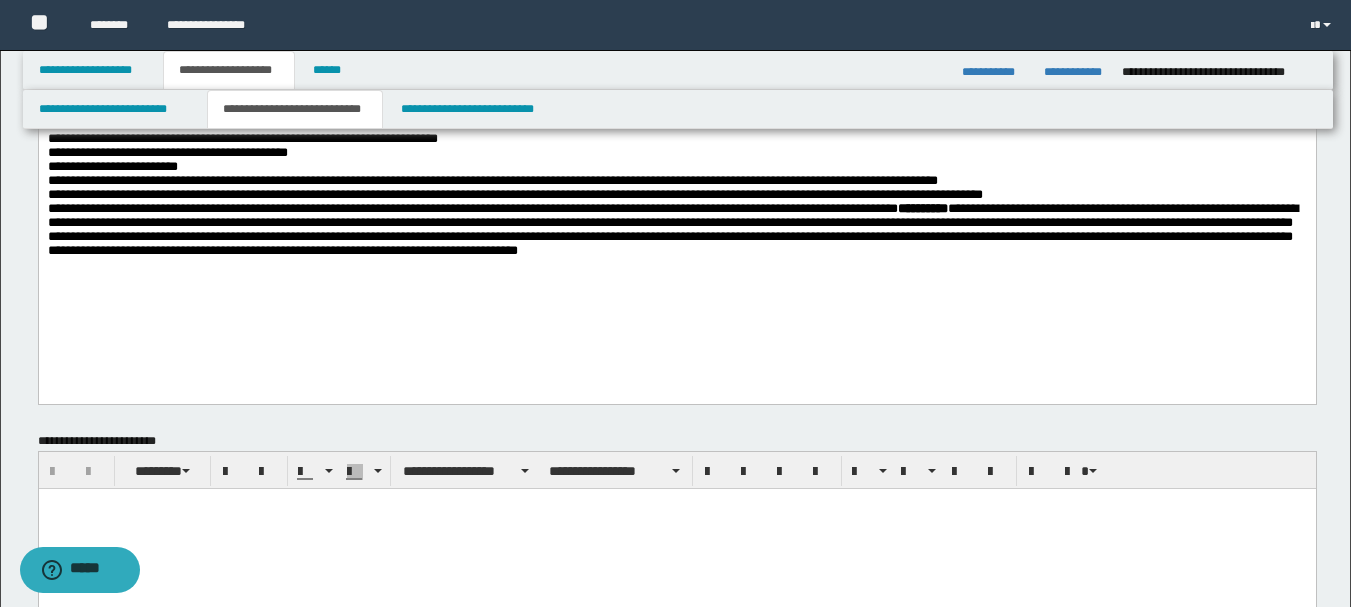 scroll, scrollTop: 0, scrollLeft: 0, axis: both 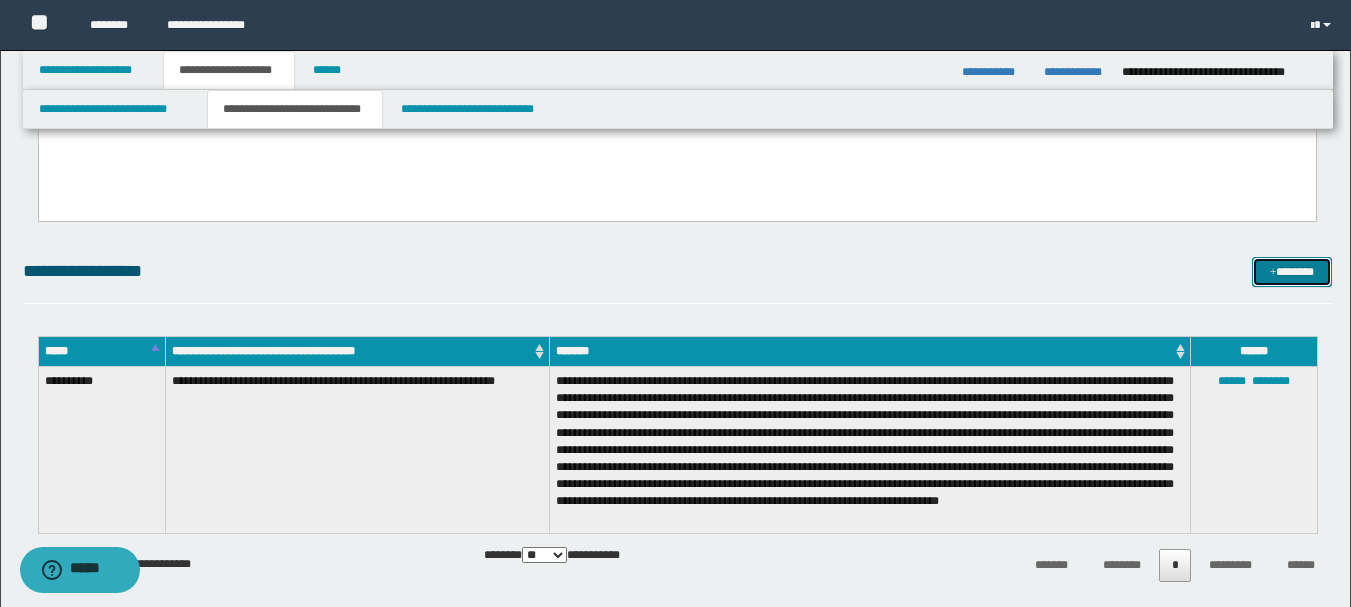 click on "*******" at bounding box center (1292, 272) 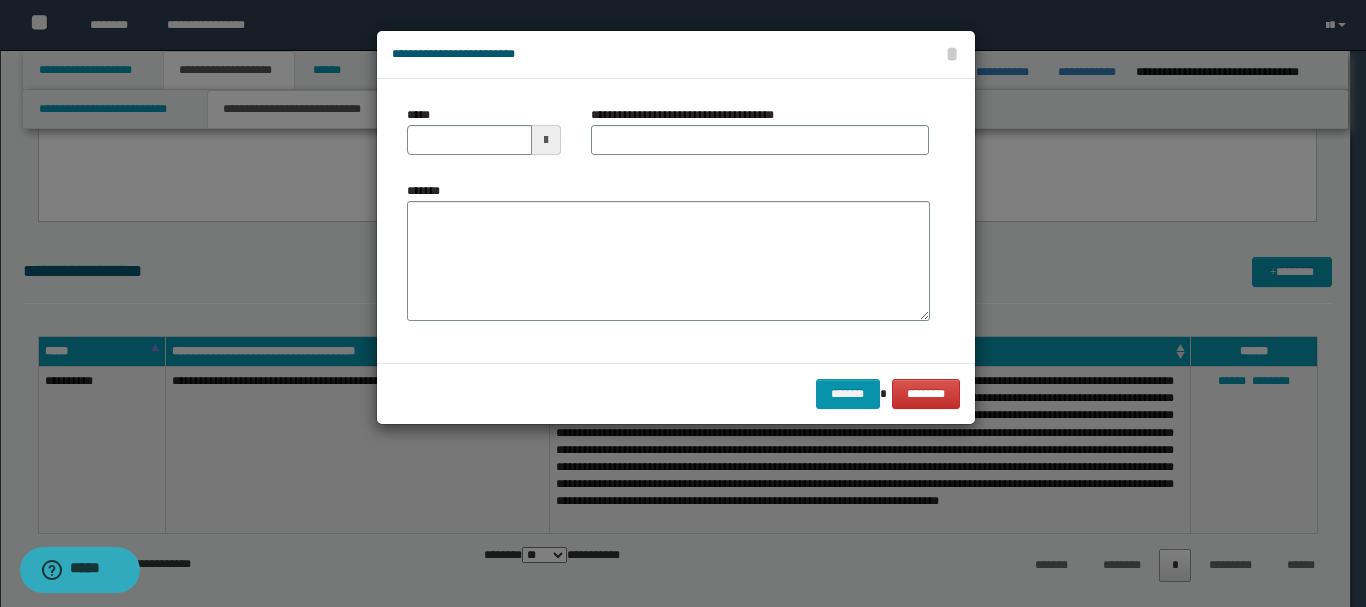 scroll, scrollTop: 0, scrollLeft: 0, axis: both 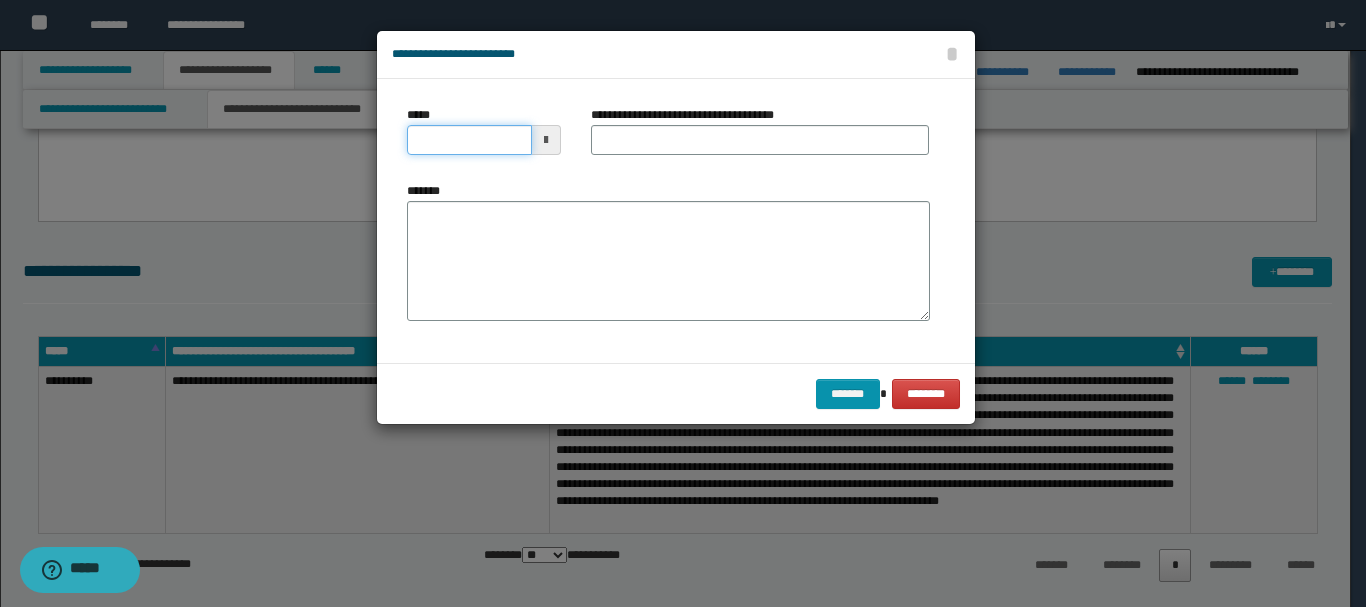 click on "*****" at bounding box center (469, 140) 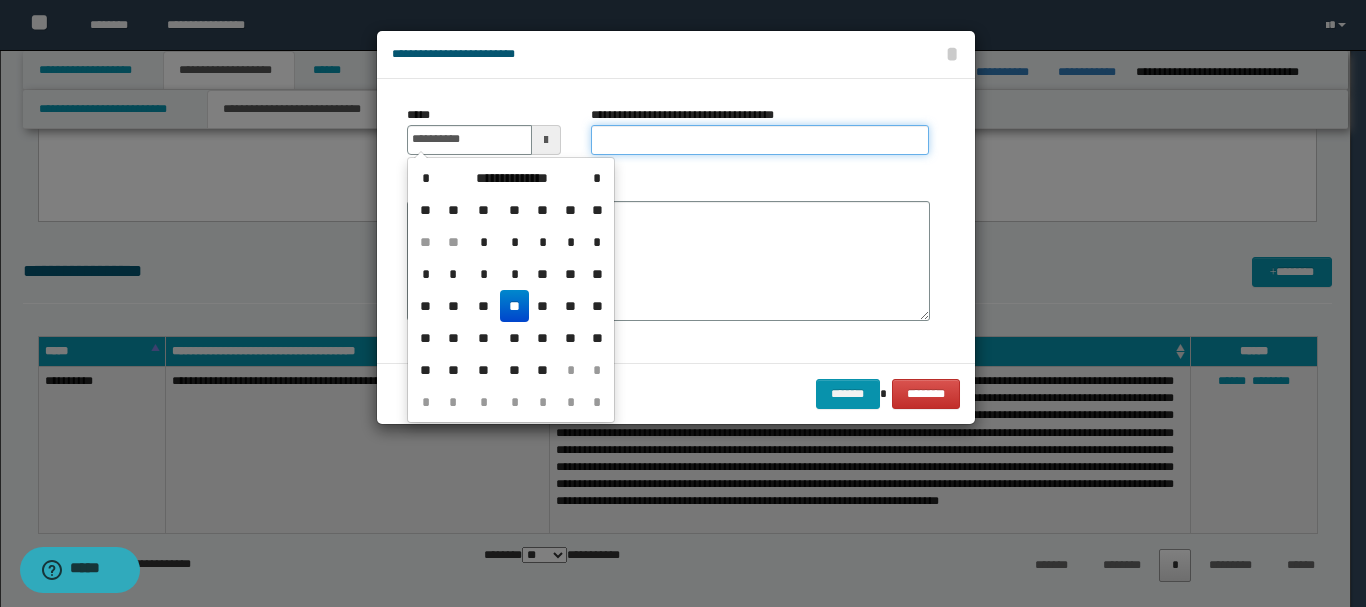 type on "**********" 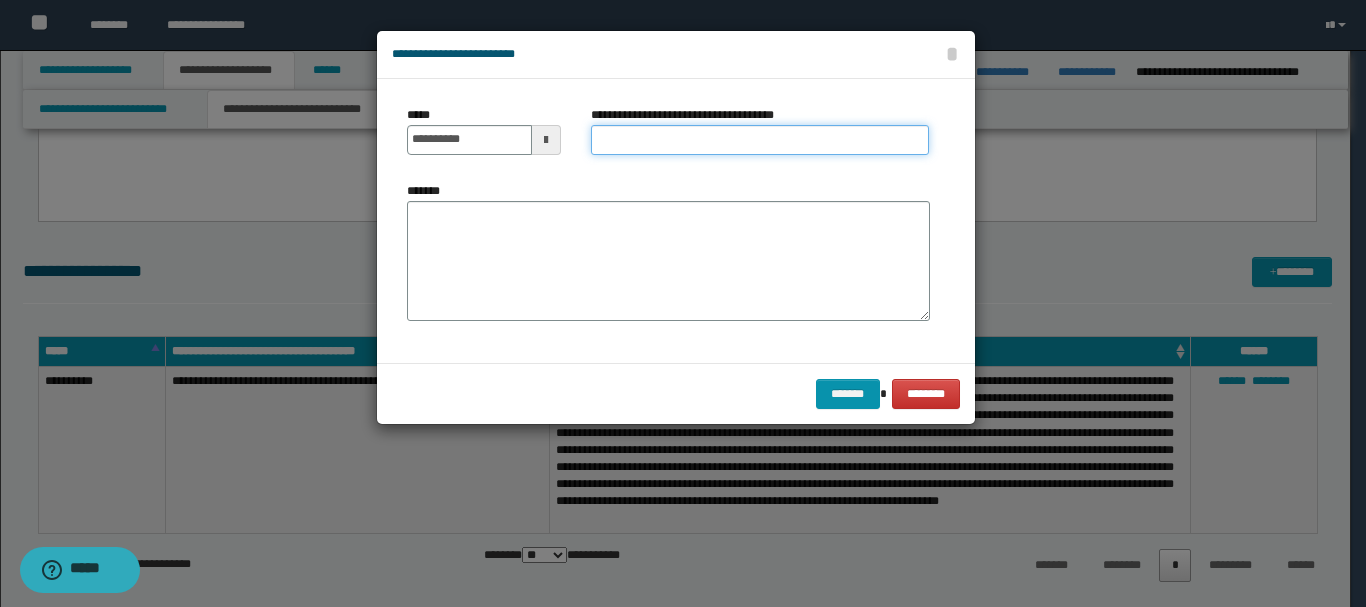 type on "*" 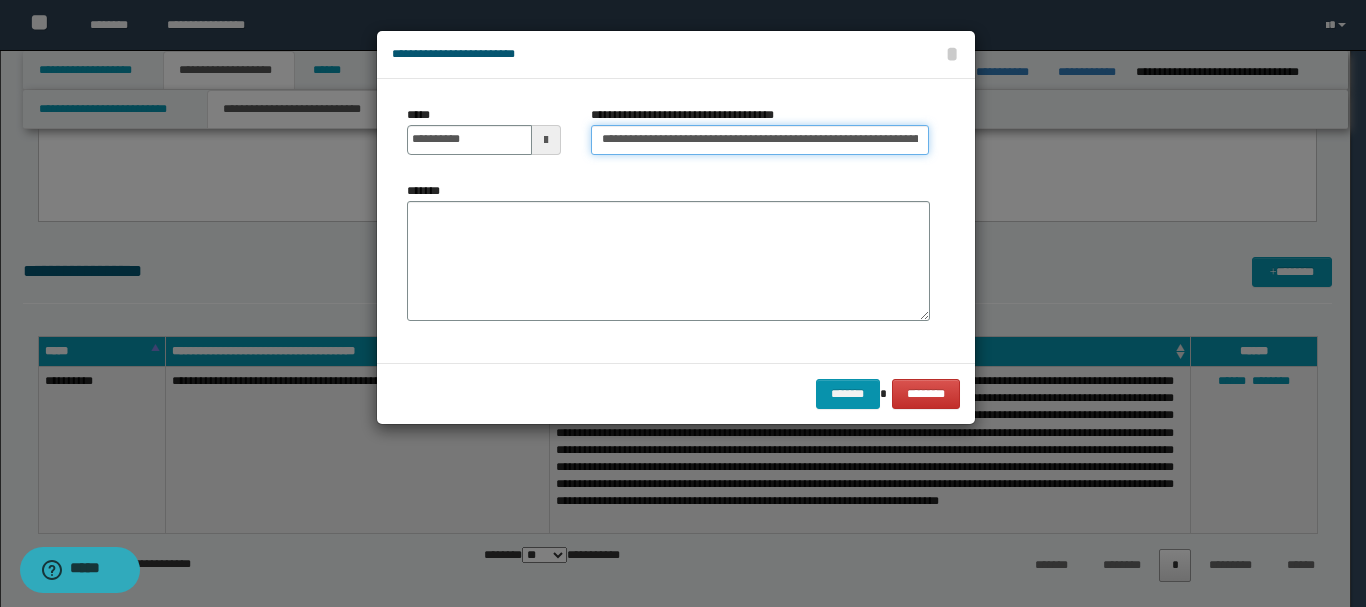 scroll, scrollTop: 0, scrollLeft: 91, axis: horizontal 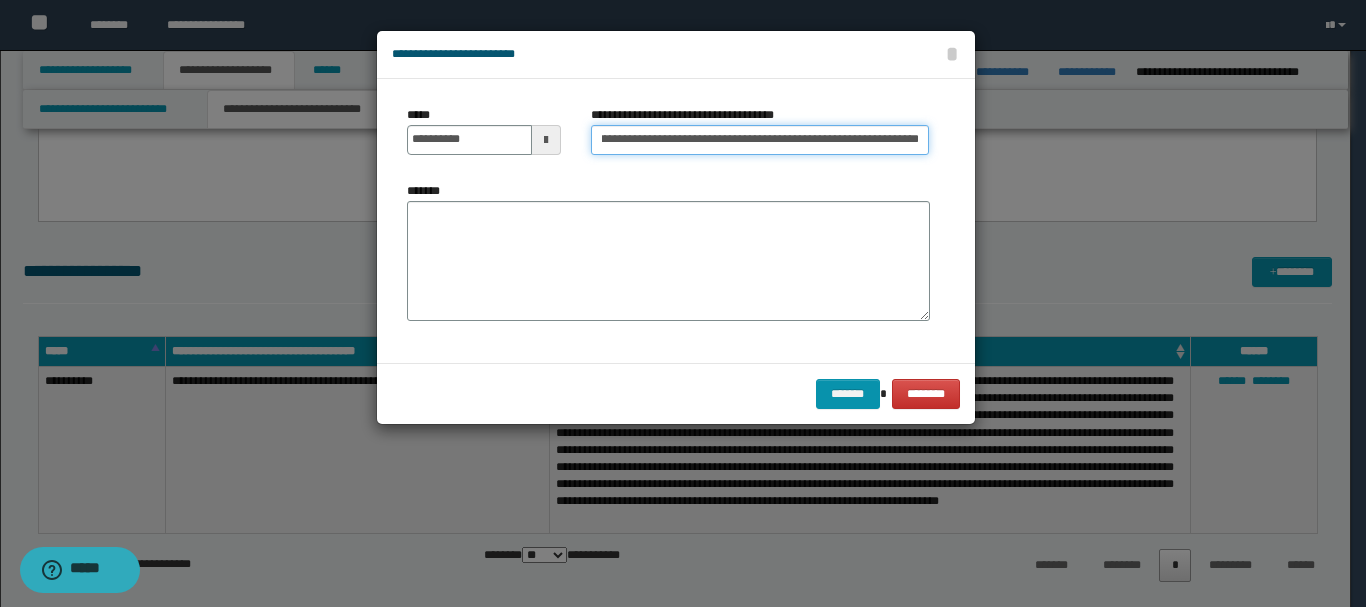 drag, startPoint x: 811, startPoint y: 138, endPoint x: 953, endPoint y: 167, distance: 144.93102 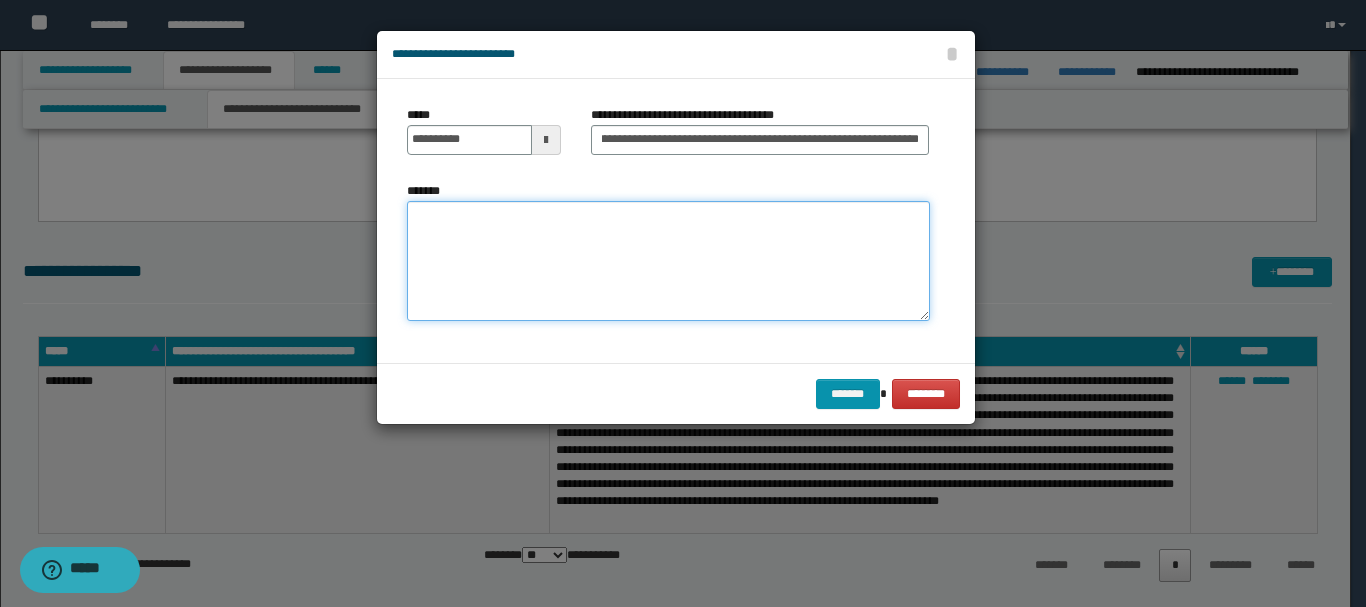 click on "*******" at bounding box center [668, 261] 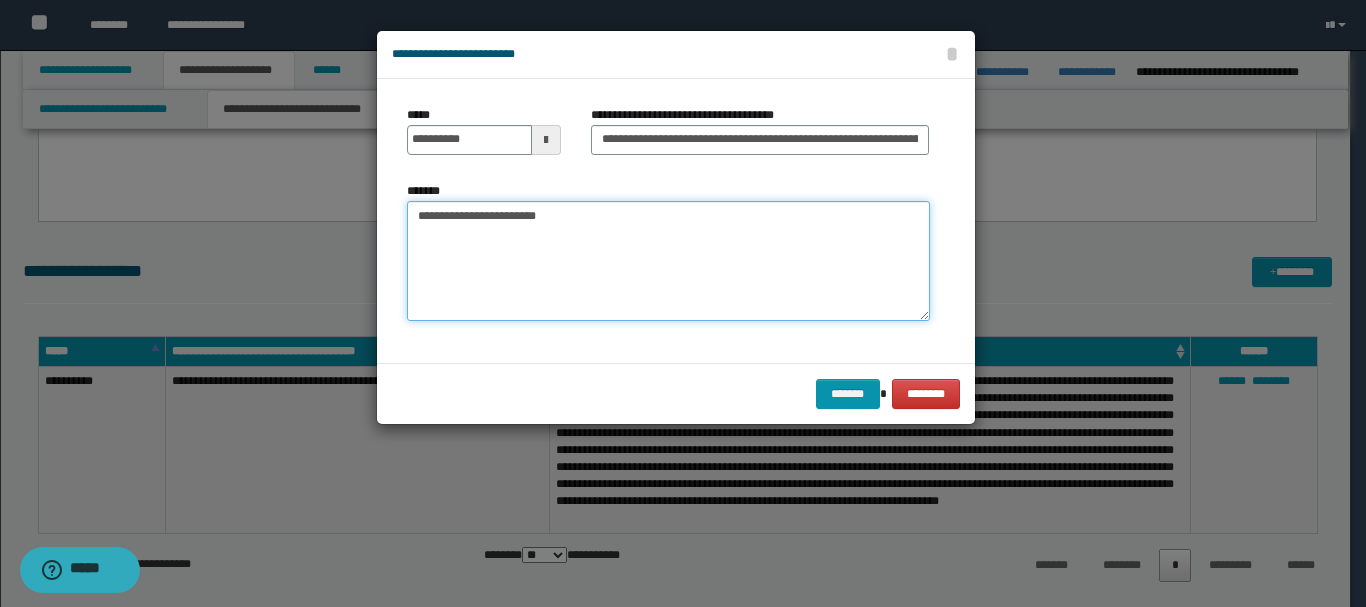 paste on "**********" 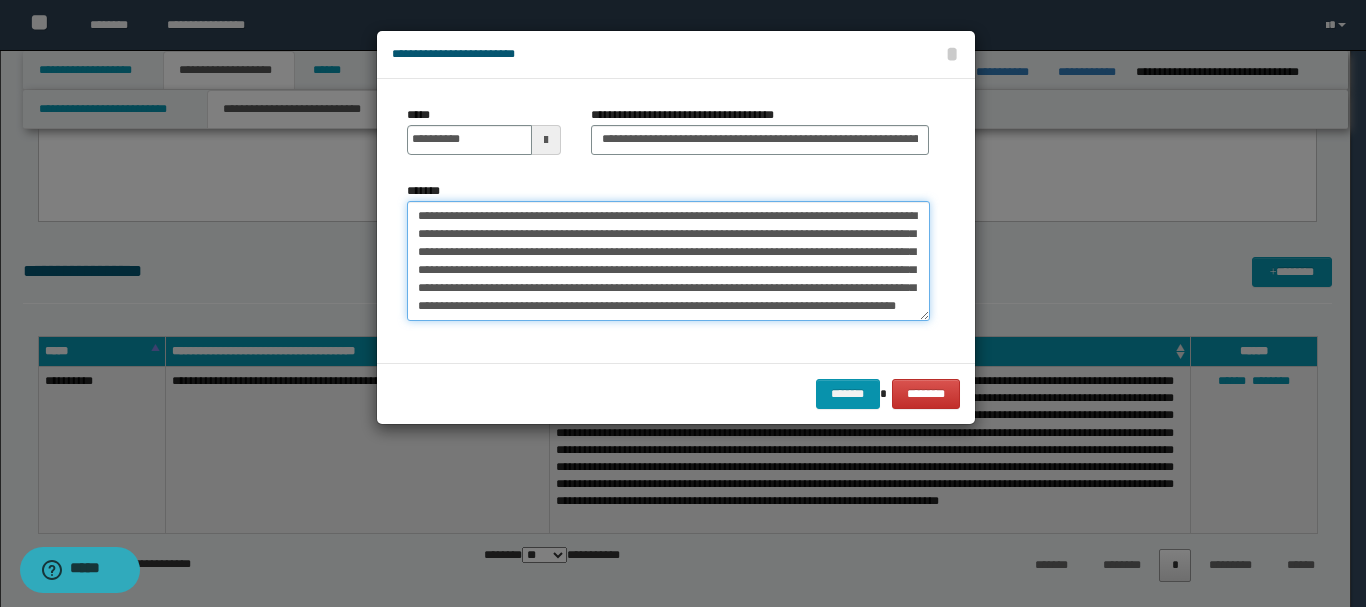 scroll, scrollTop: 0, scrollLeft: 0, axis: both 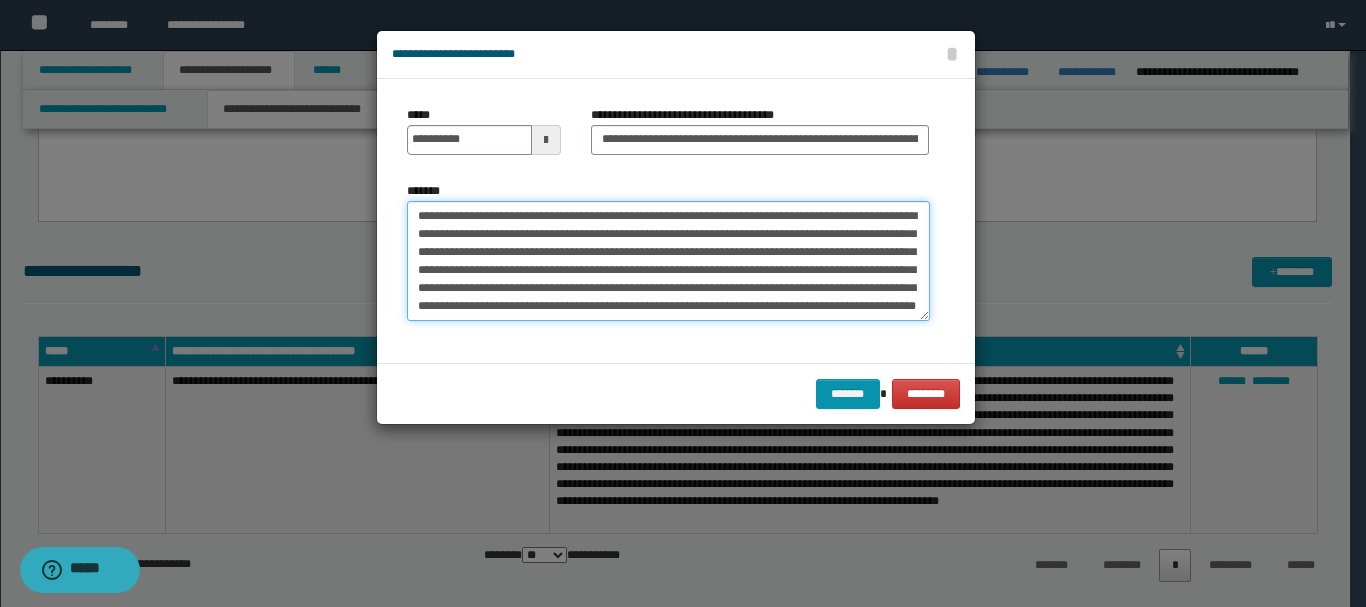 drag, startPoint x: 645, startPoint y: 235, endPoint x: 474, endPoint y: 226, distance: 171.23668 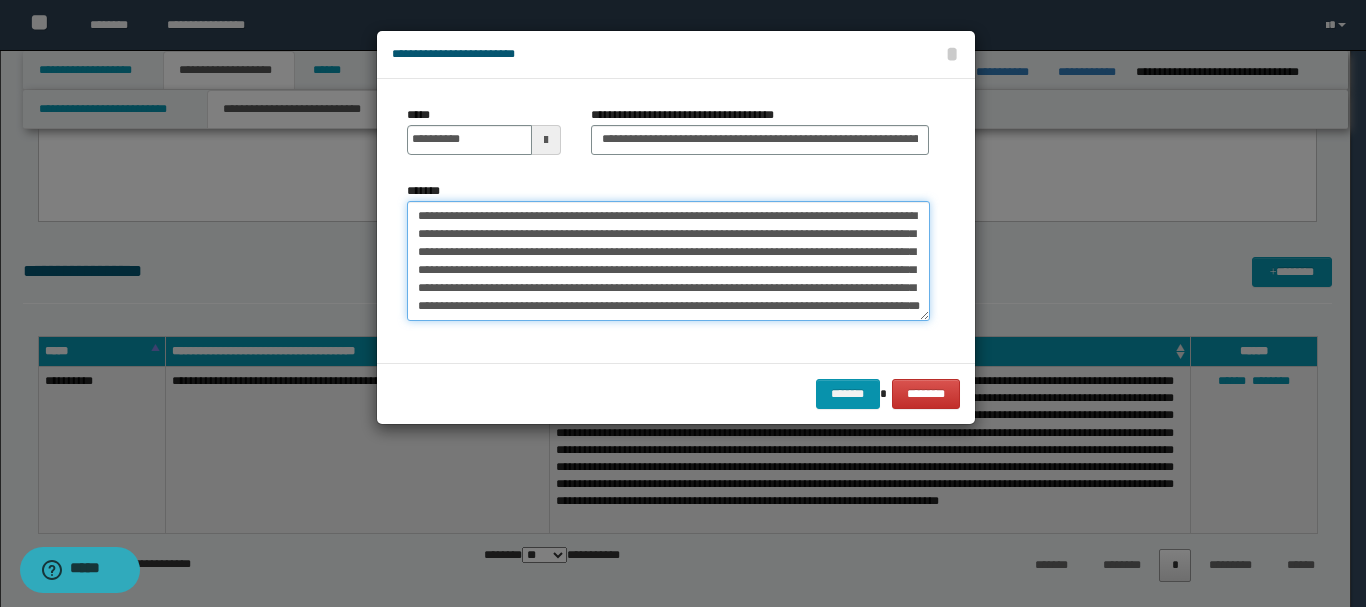 click on "**********" at bounding box center (668, 261) 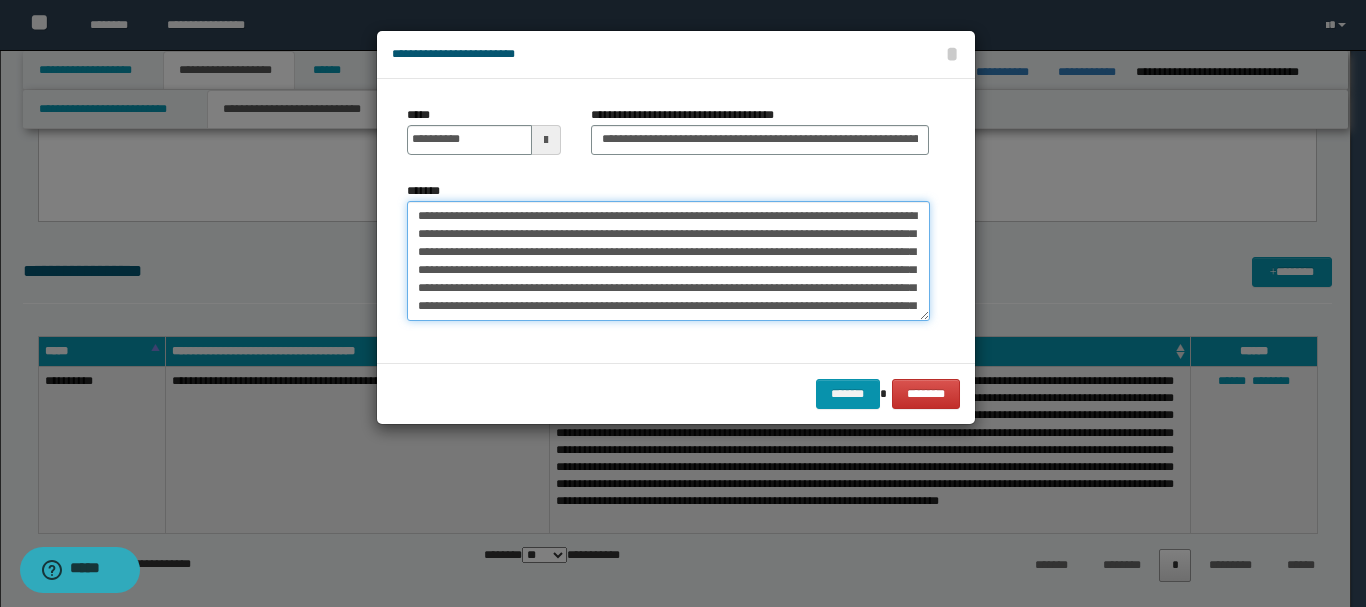 click on "**********" at bounding box center (668, 261) 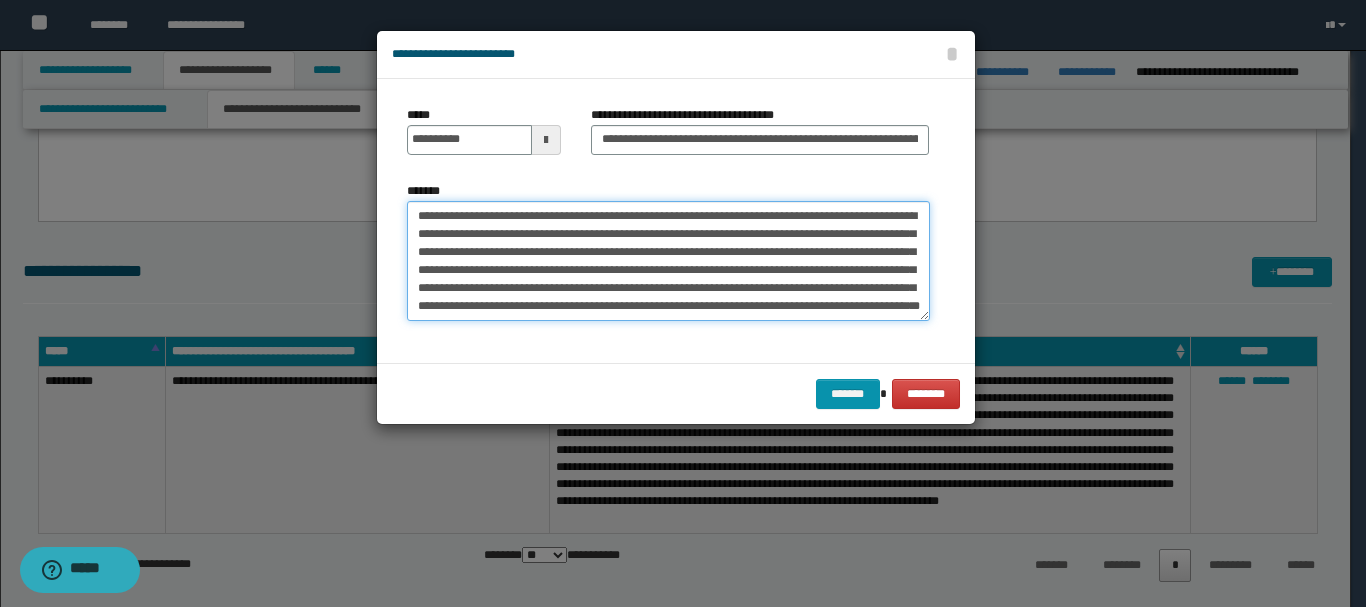 scroll, scrollTop: 18, scrollLeft: 0, axis: vertical 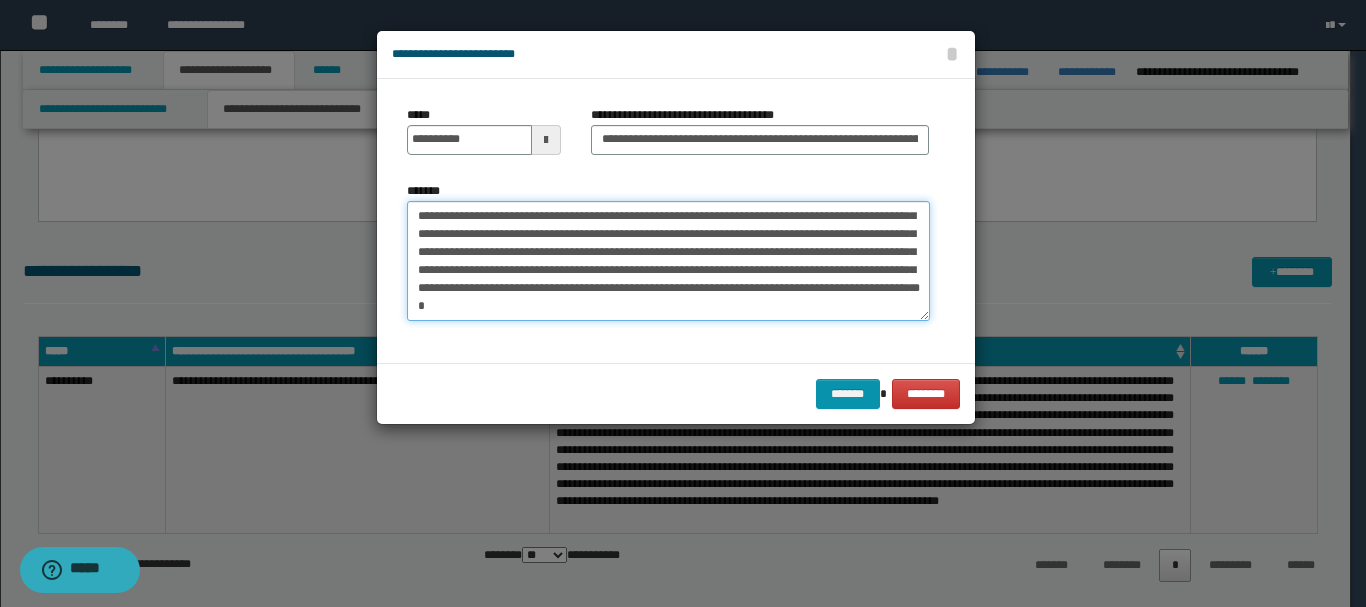 click on "**********" at bounding box center (668, 261) 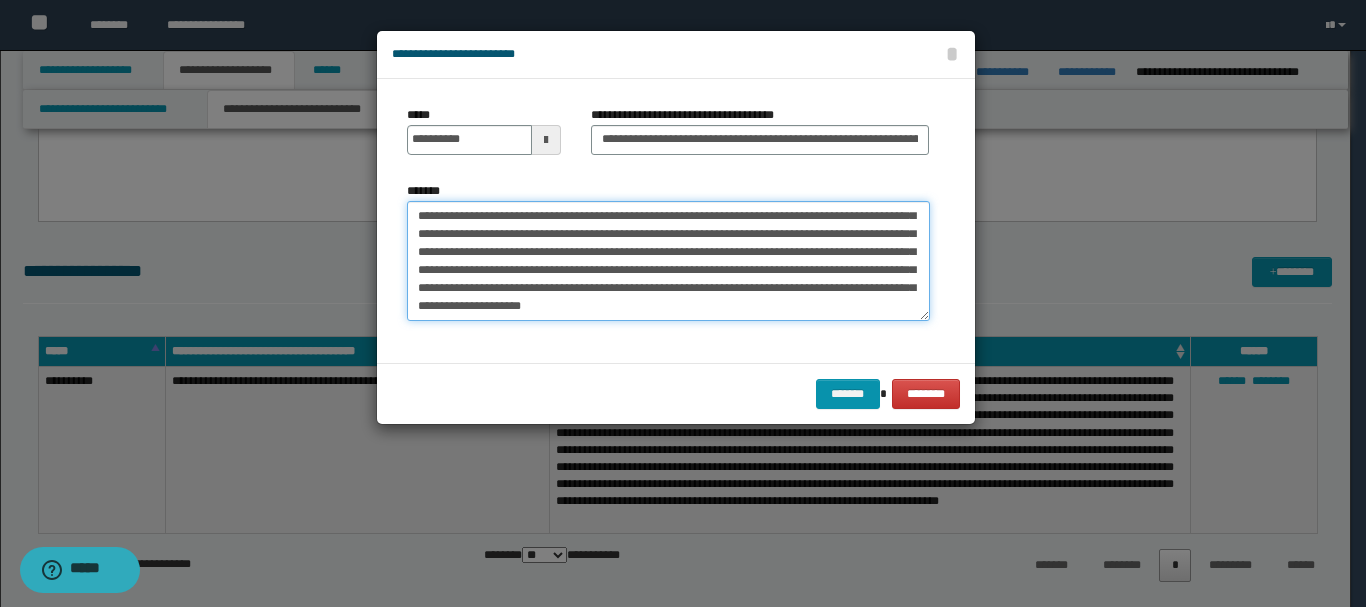 scroll, scrollTop: 30, scrollLeft: 0, axis: vertical 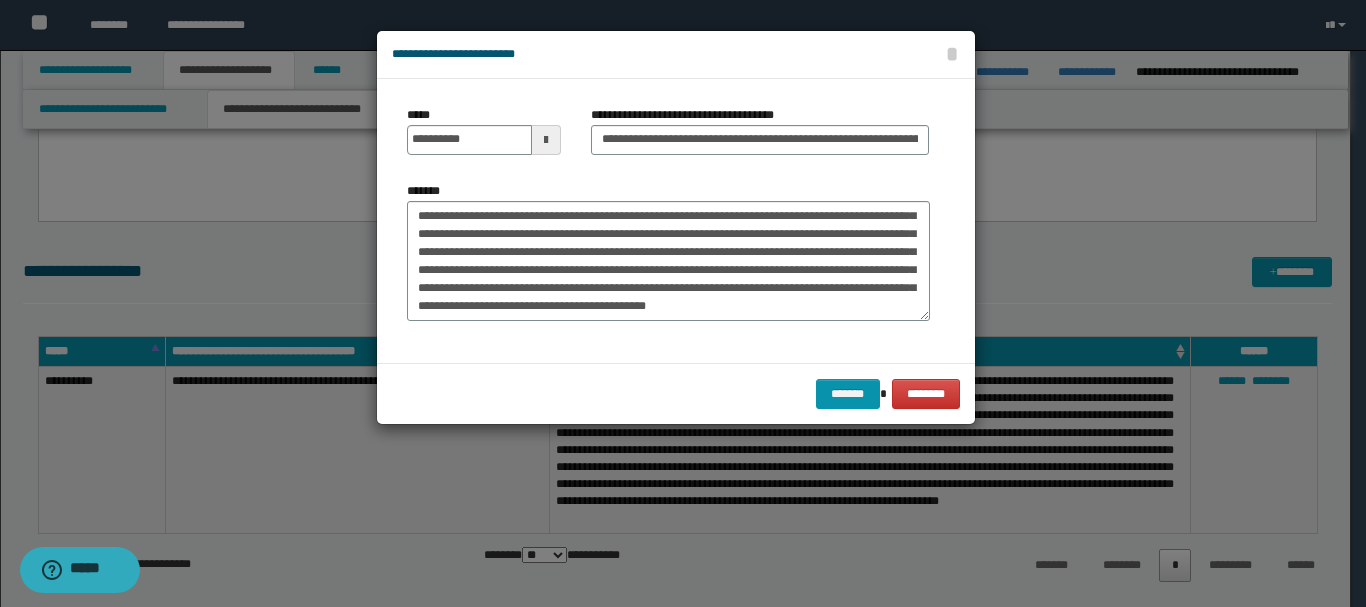 drag, startPoint x: 568, startPoint y: 309, endPoint x: 564, endPoint y: 321, distance: 12.649111 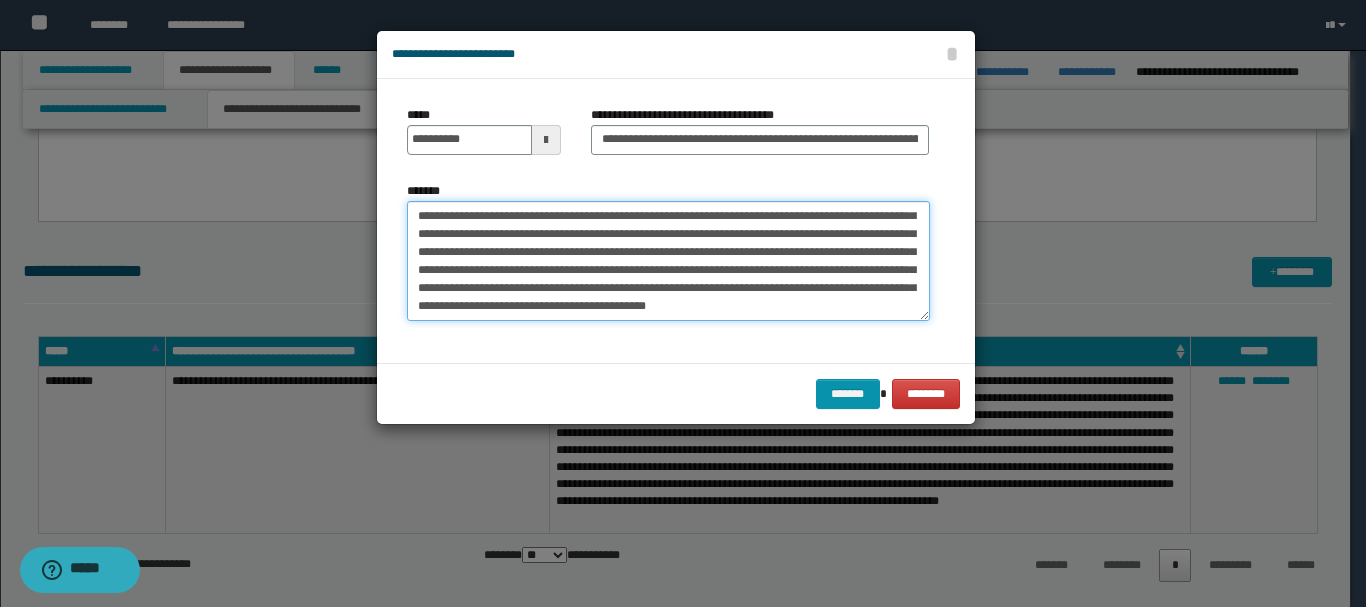 click on "**********" at bounding box center (668, 261) 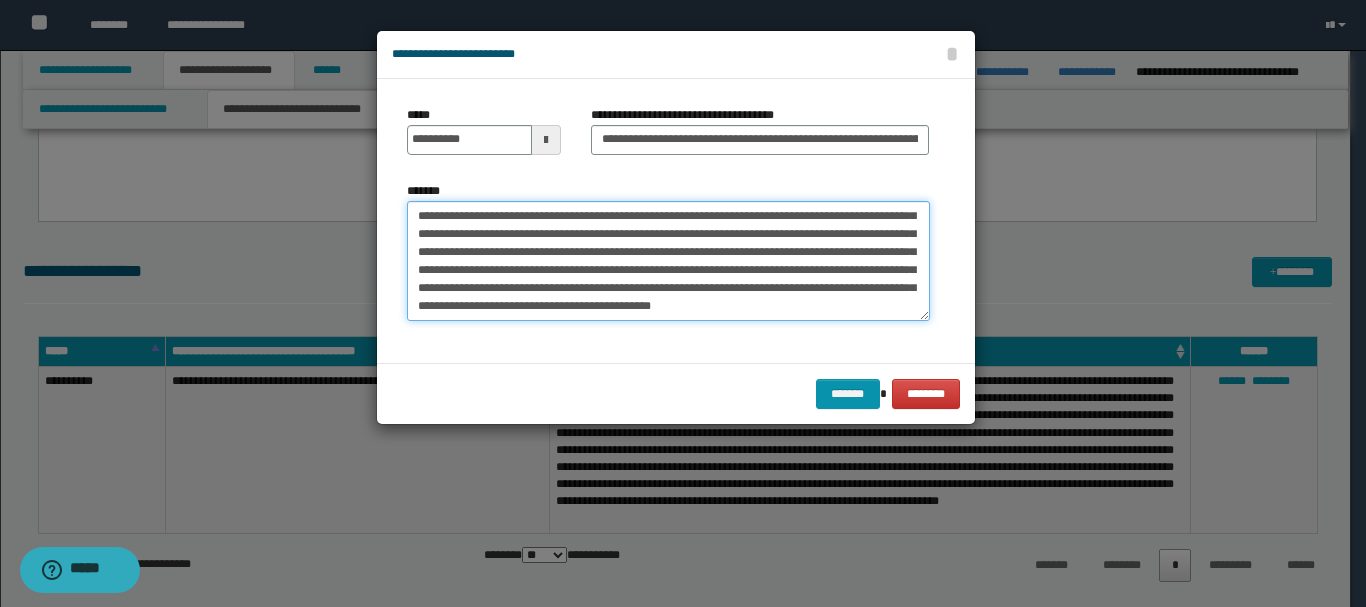 click on "**********" at bounding box center (668, 261) 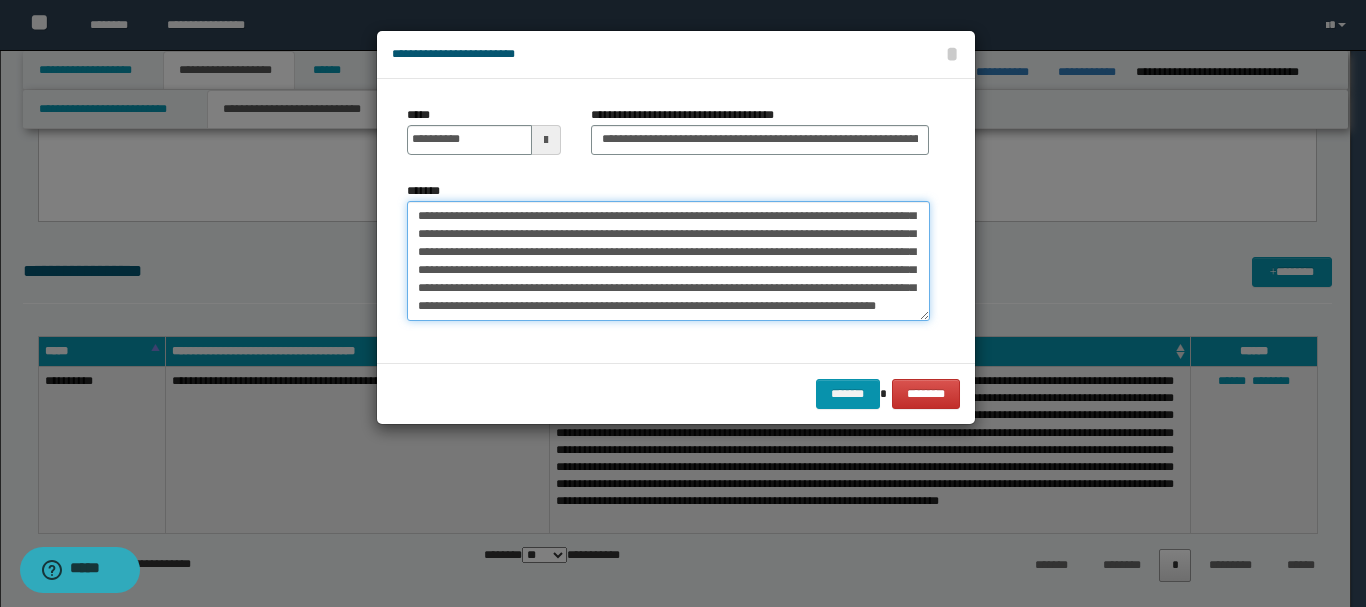 click on "**********" at bounding box center [668, 261] 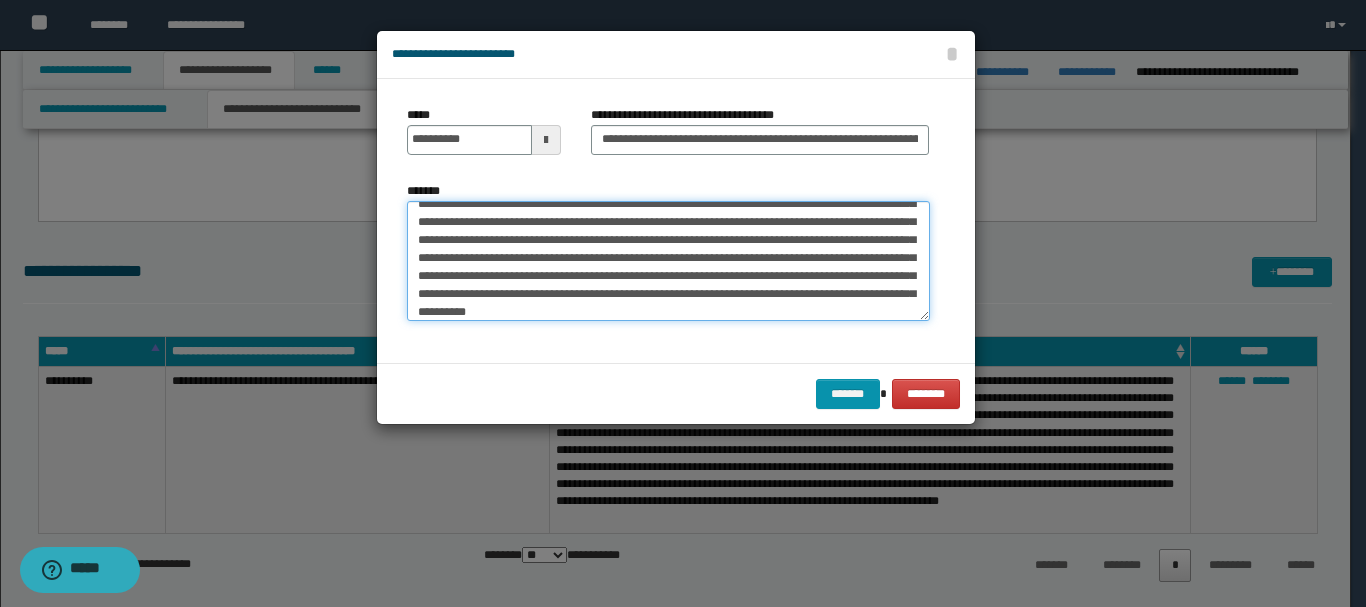 scroll, scrollTop: 48, scrollLeft: 0, axis: vertical 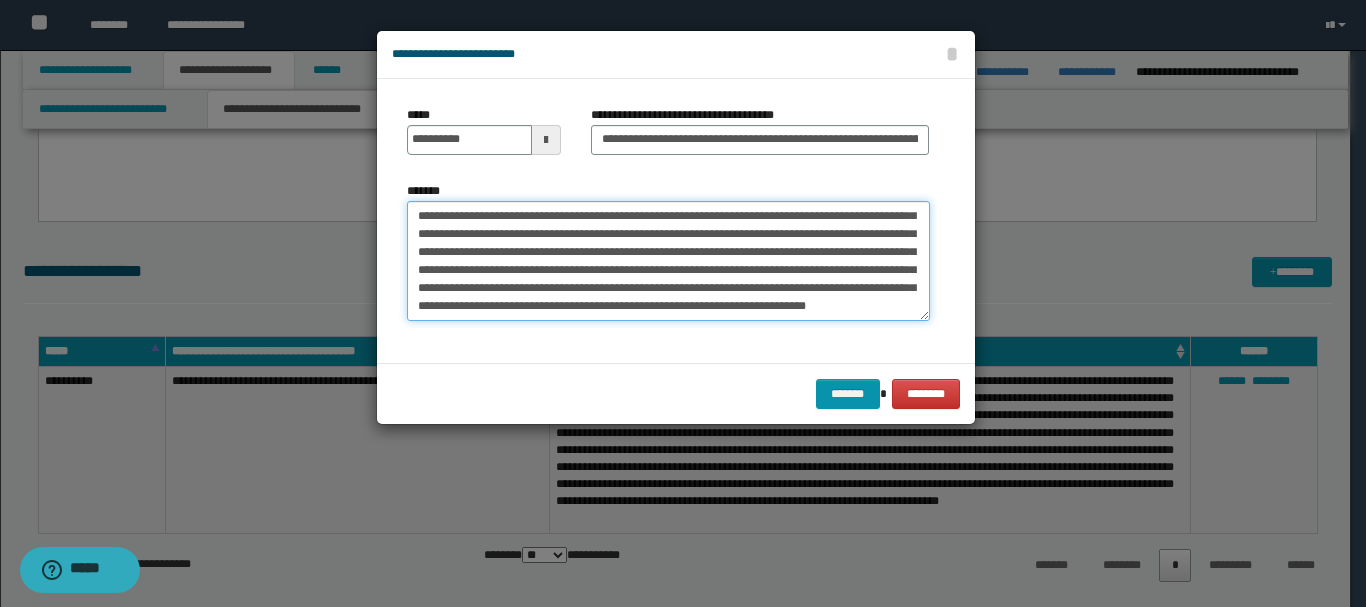 click on "**********" at bounding box center (668, 261) 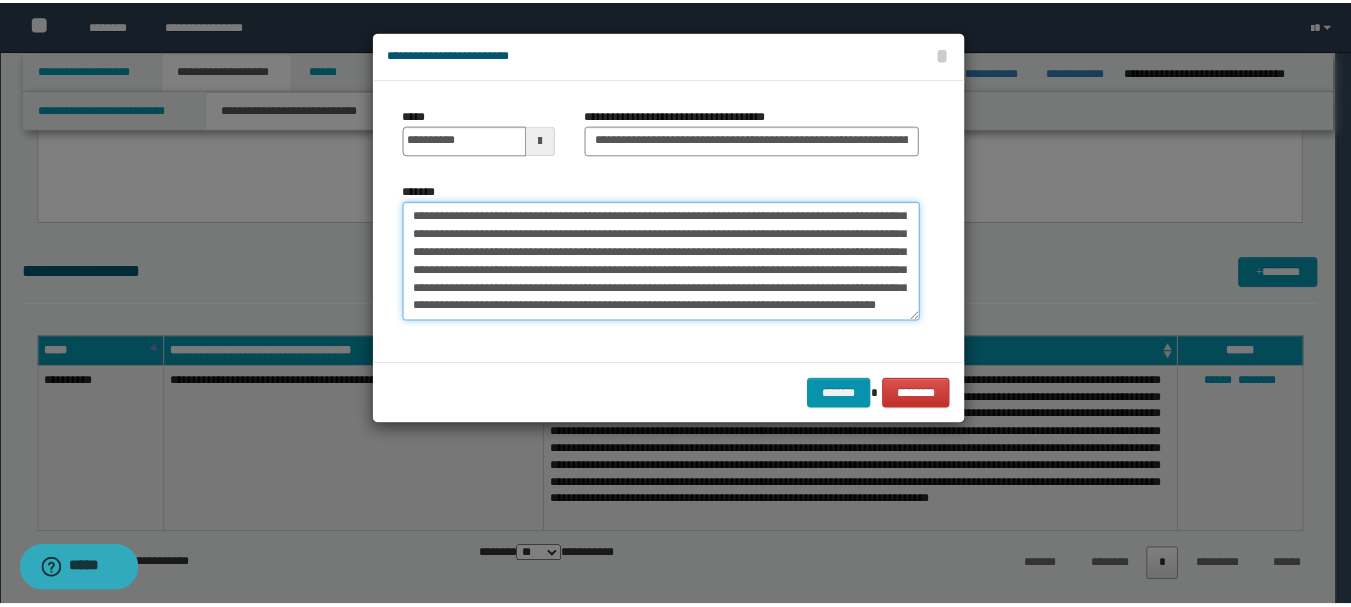 scroll, scrollTop: 66, scrollLeft: 0, axis: vertical 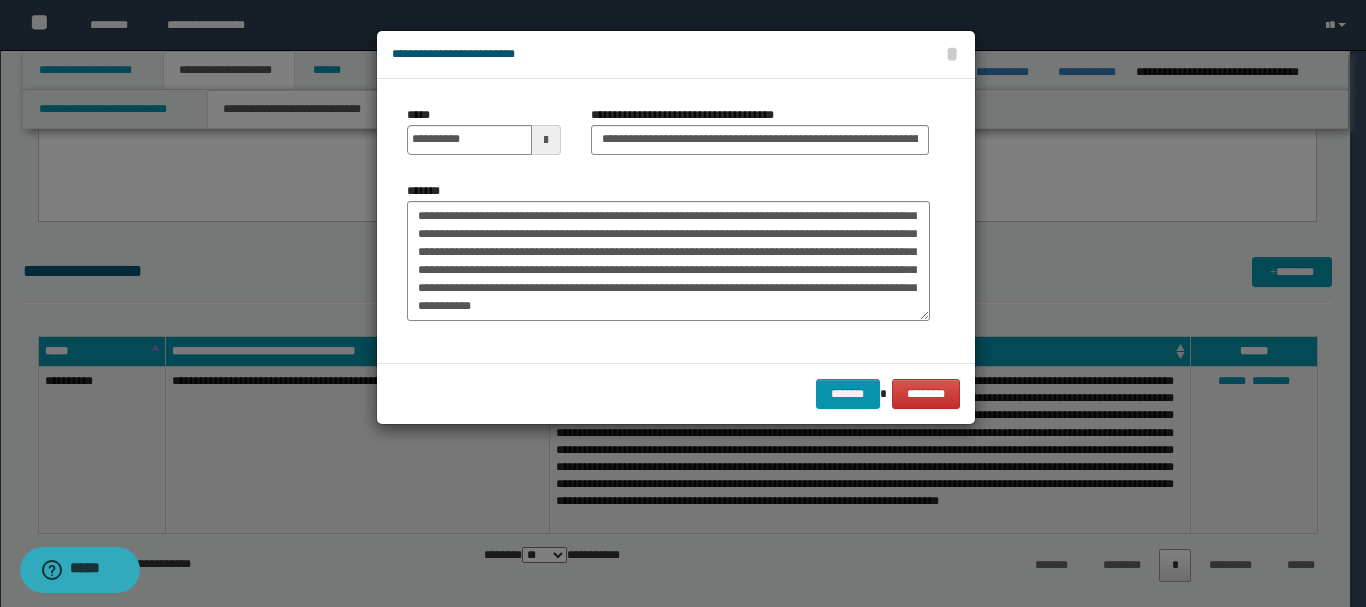 drag, startPoint x: 533, startPoint y: 323, endPoint x: 543, endPoint y: 320, distance: 10.440307 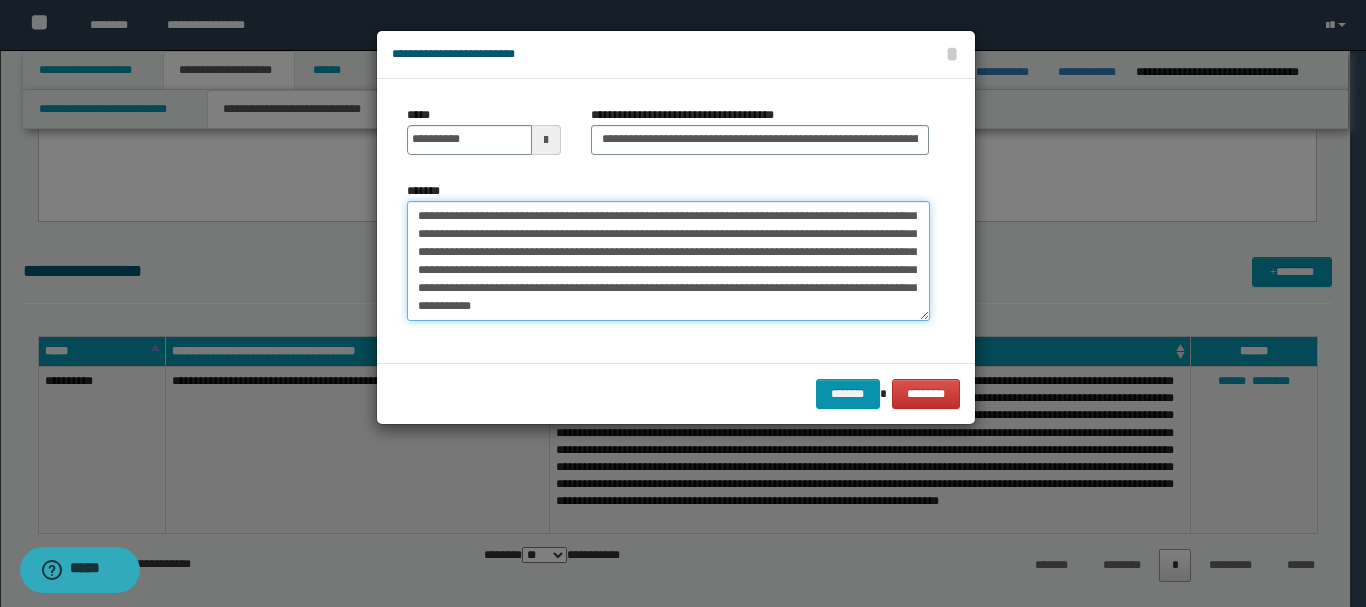click on "**********" at bounding box center (668, 261) 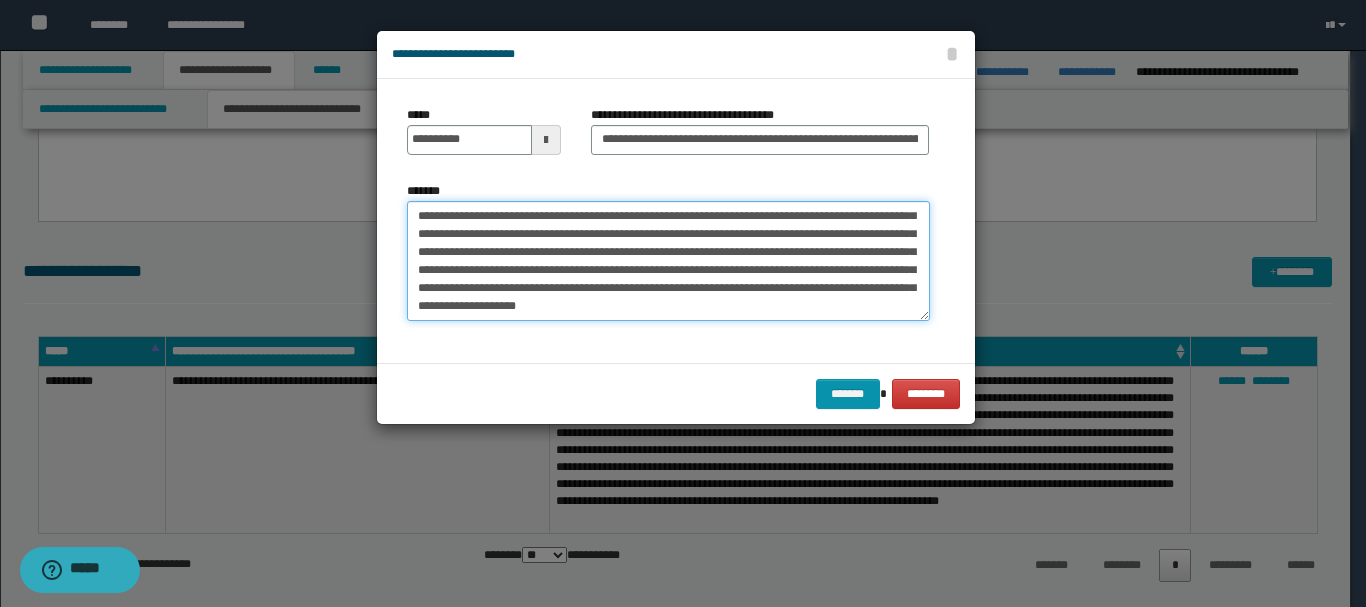 type on "**********" 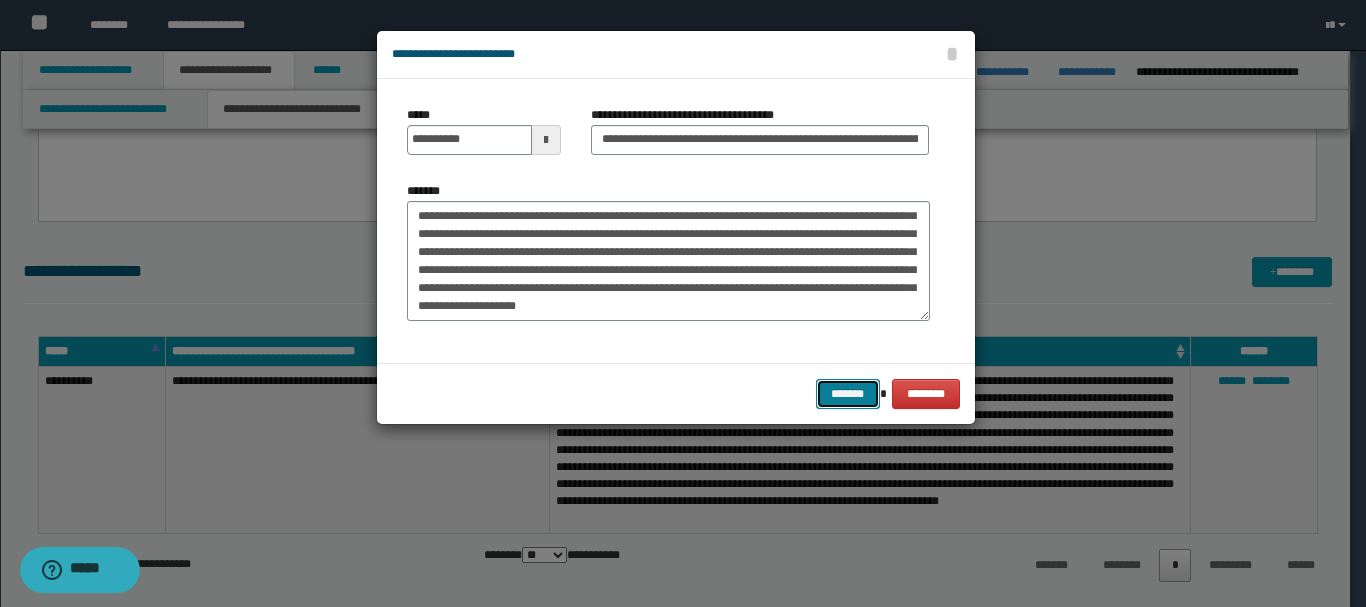 drag, startPoint x: 840, startPoint y: 386, endPoint x: 829, endPoint y: 378, distance: 13.601471 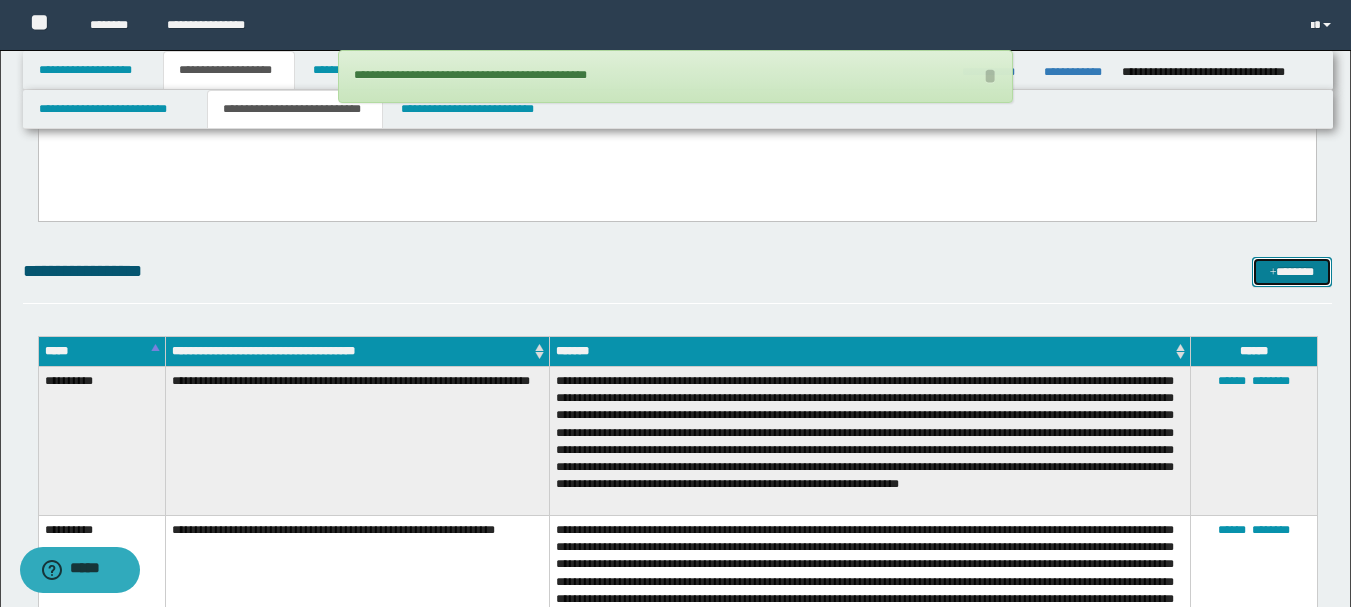 scroll, scrollTop: 800, scrollLeft: 0, axis: vertical 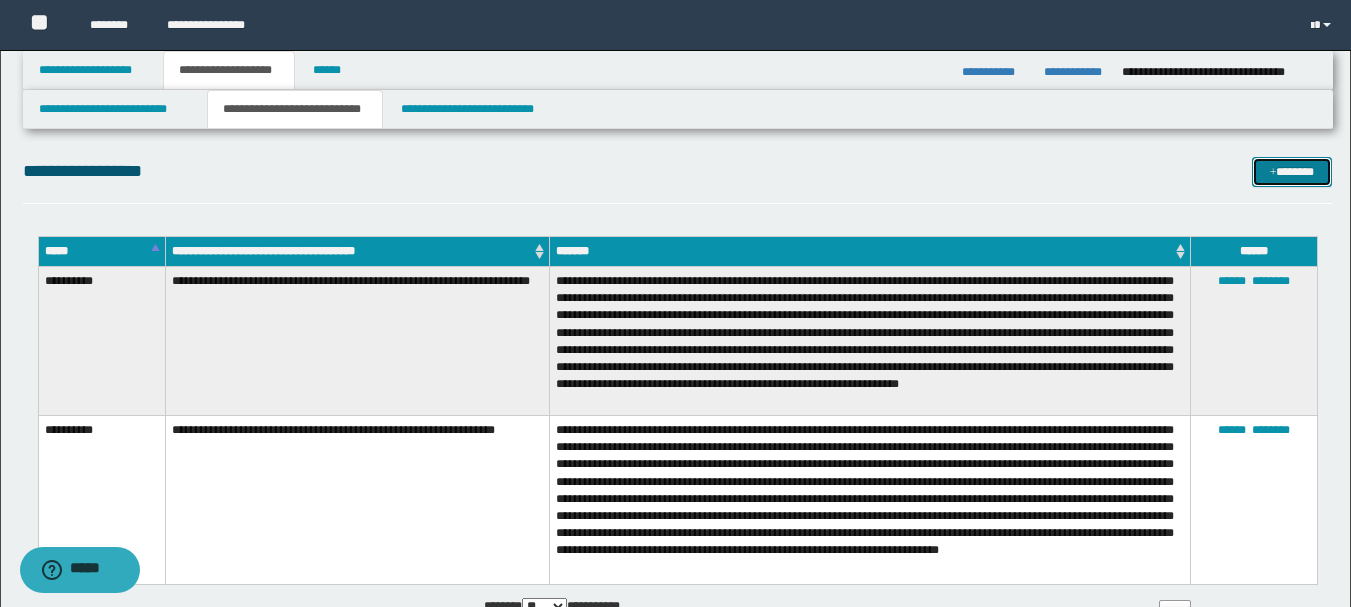 click on "*******" at bounding box center (1292, 172) 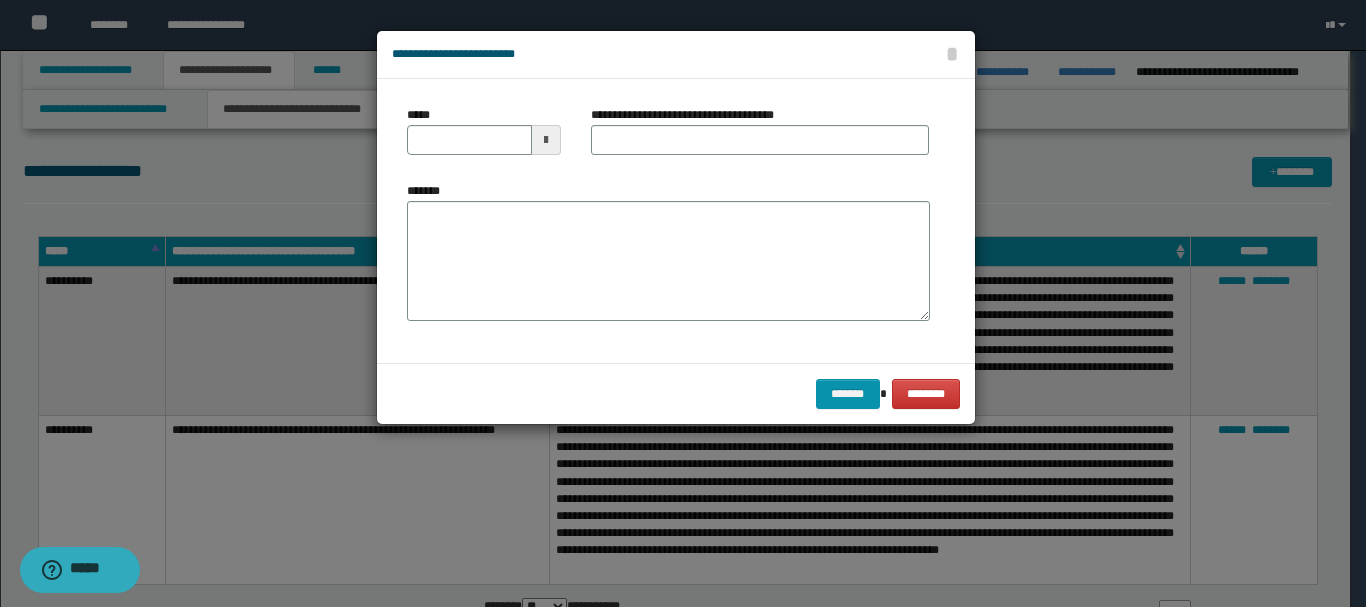 scroll, scrollTop: 0, scrollLeft: 0, axis: both 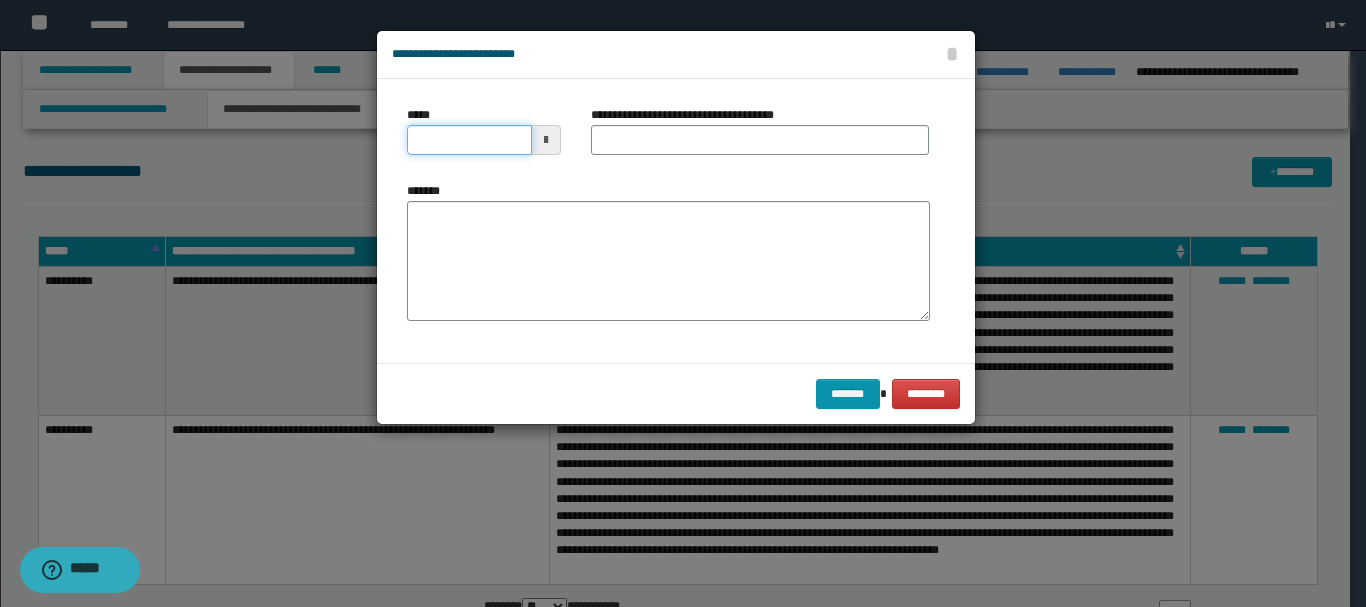 click on "*****" at bounding box center (469, 140) 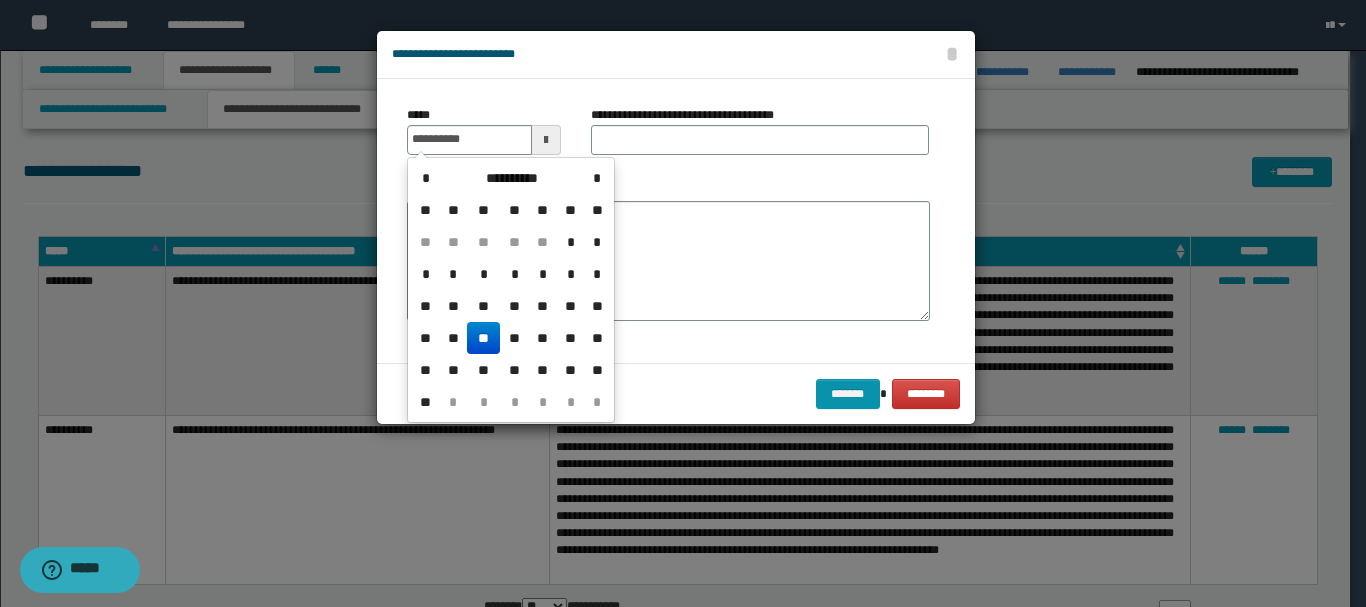 type on "**********" 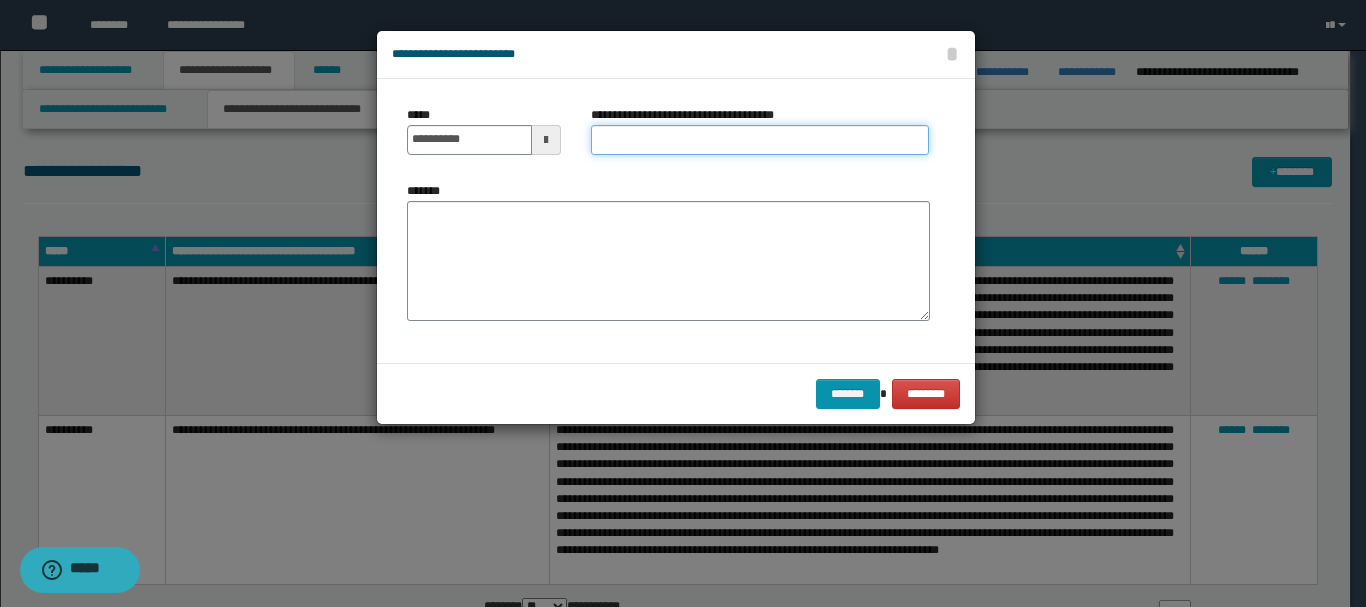 click on "**********" at bounding box center [760, 140] 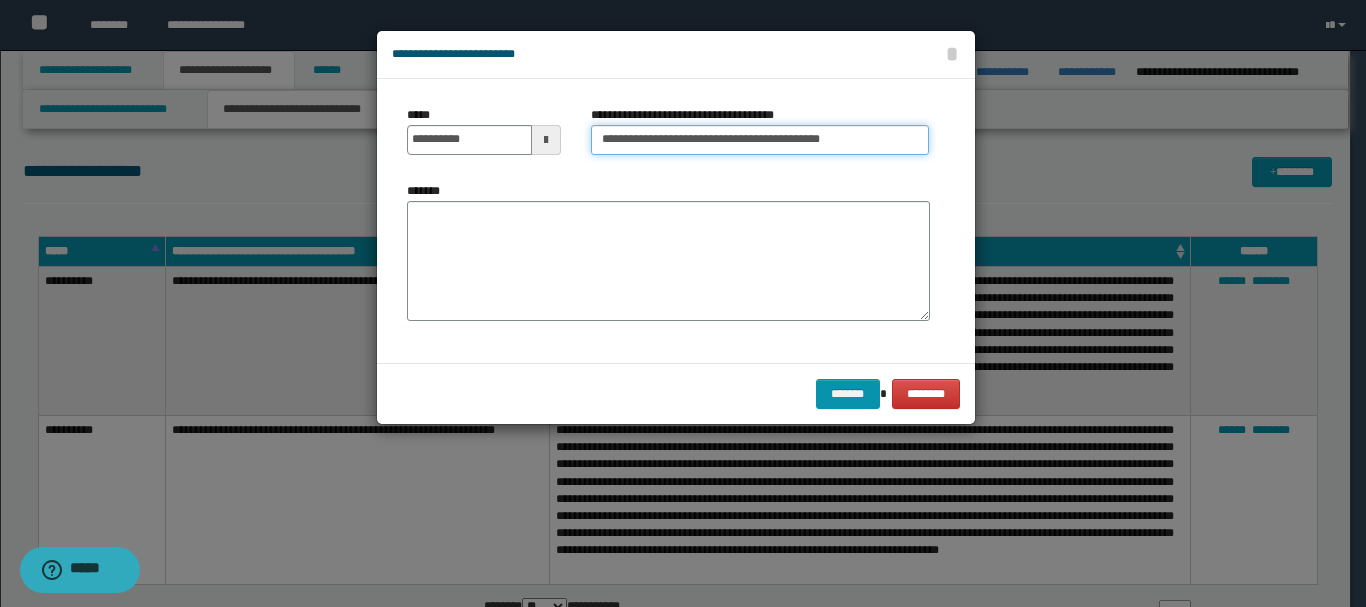 click on "**********" at bounding box center [760, 140] 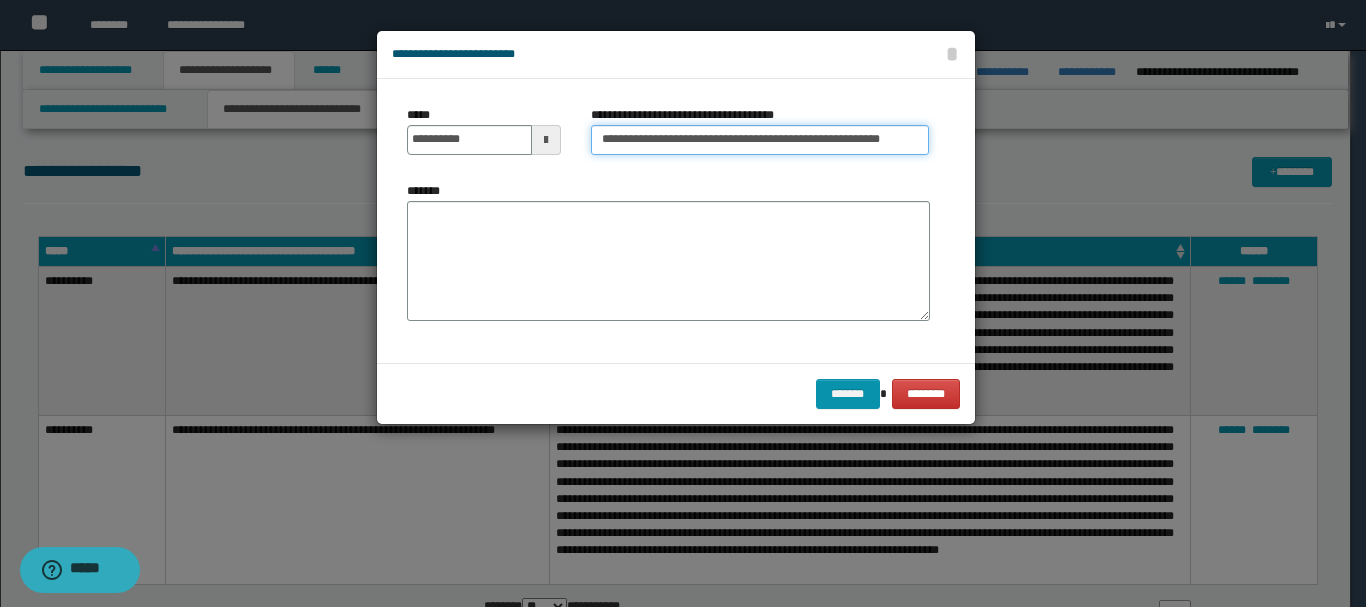 type on "**********" 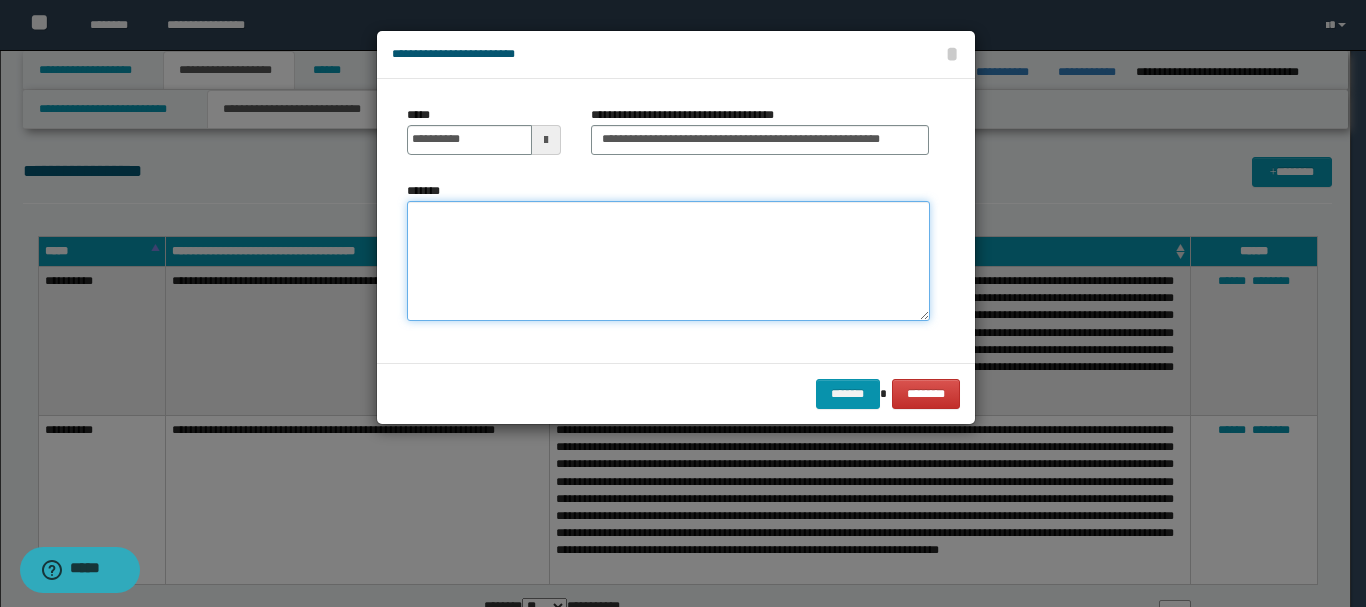 click on "*******" at bounding box center (668, 261) 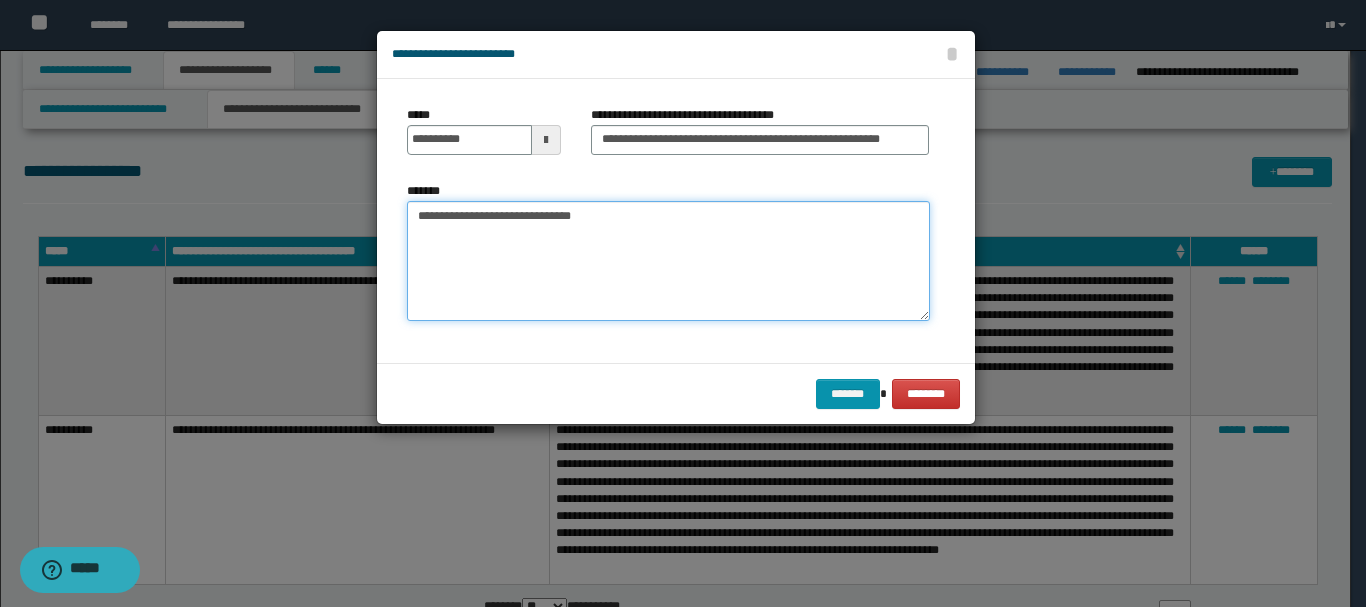 paste on "**********" 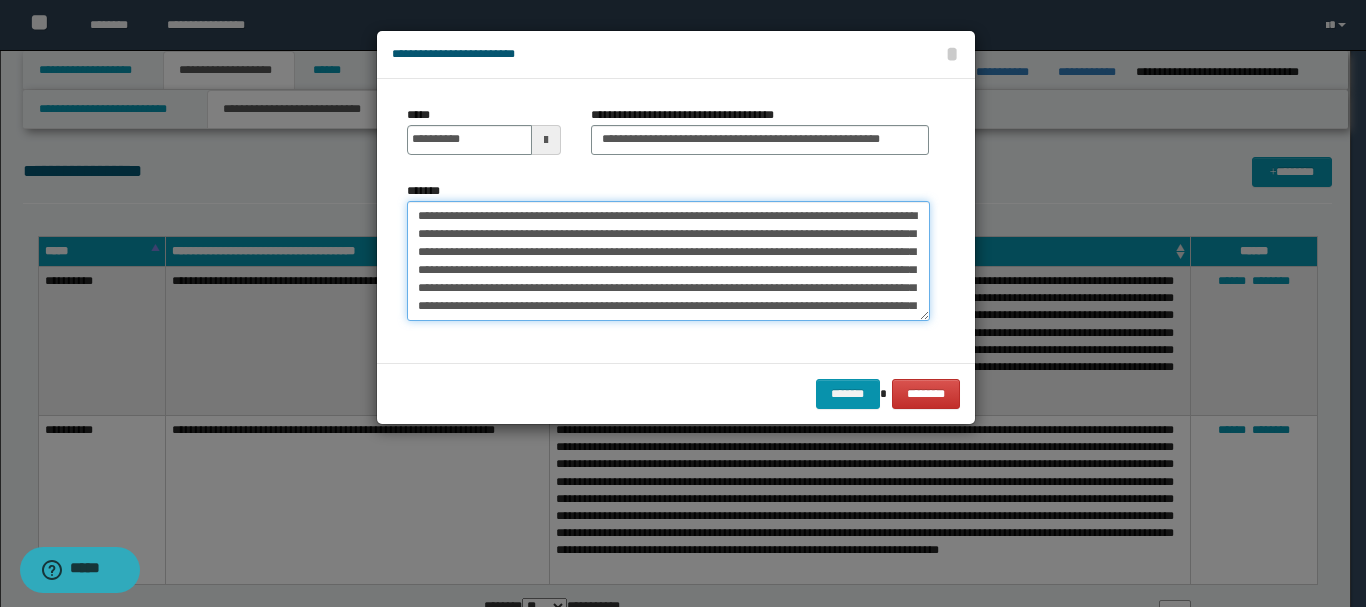 scroll, scrollTop: 156, scrollLeft: 0, axis: vertical 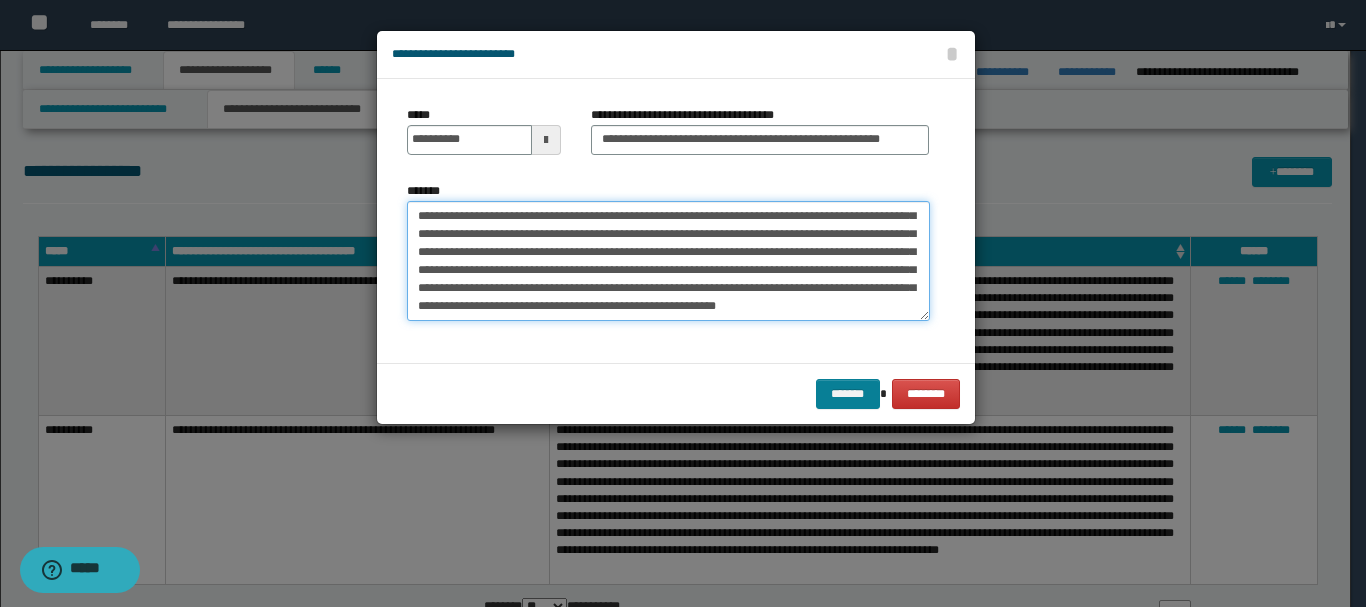 type on "**********" 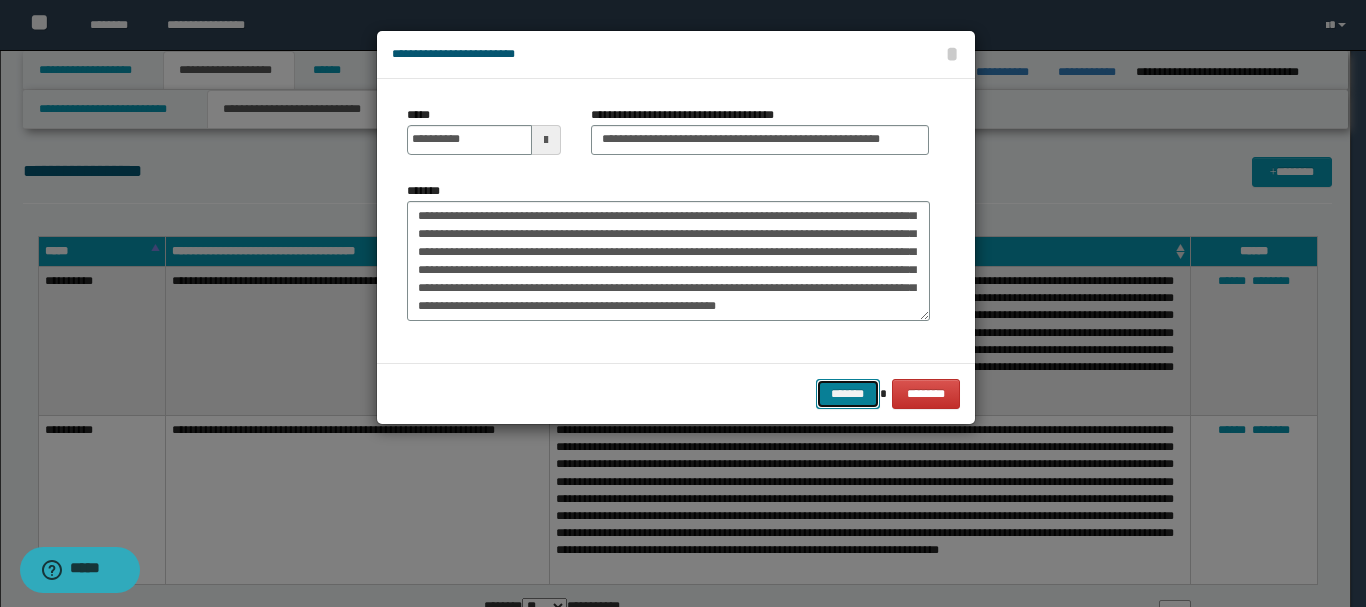 click on "*******" at bounding box center (848, 394) 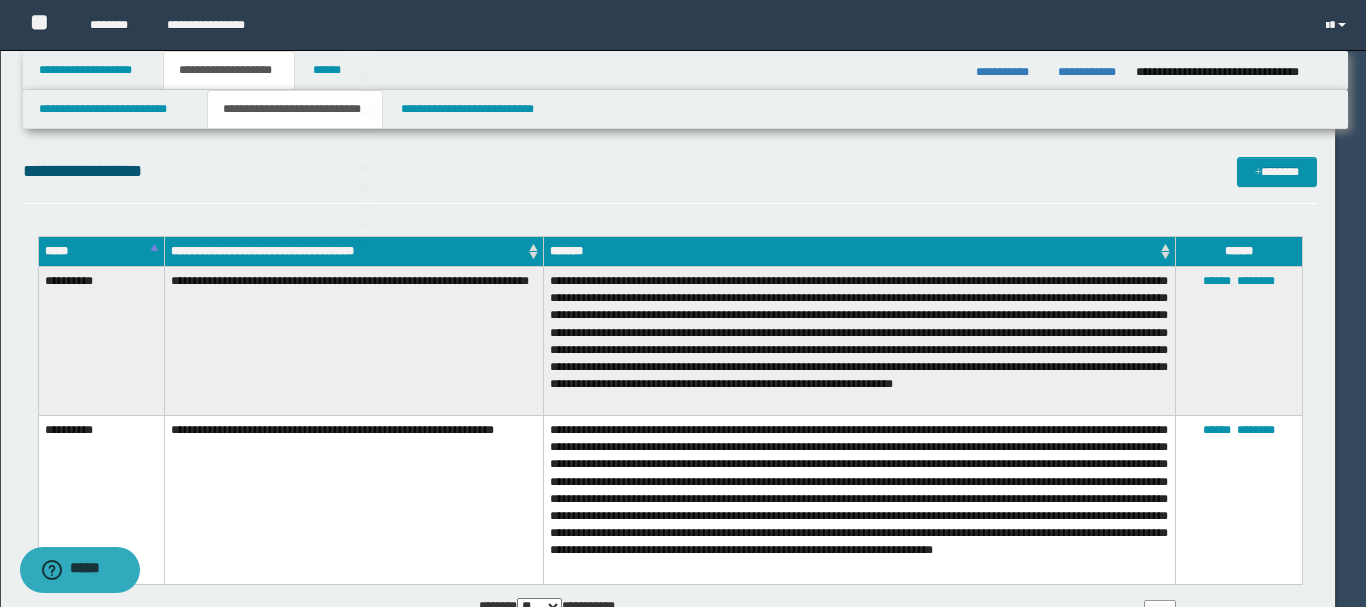 click at bounding box center (7, 303) 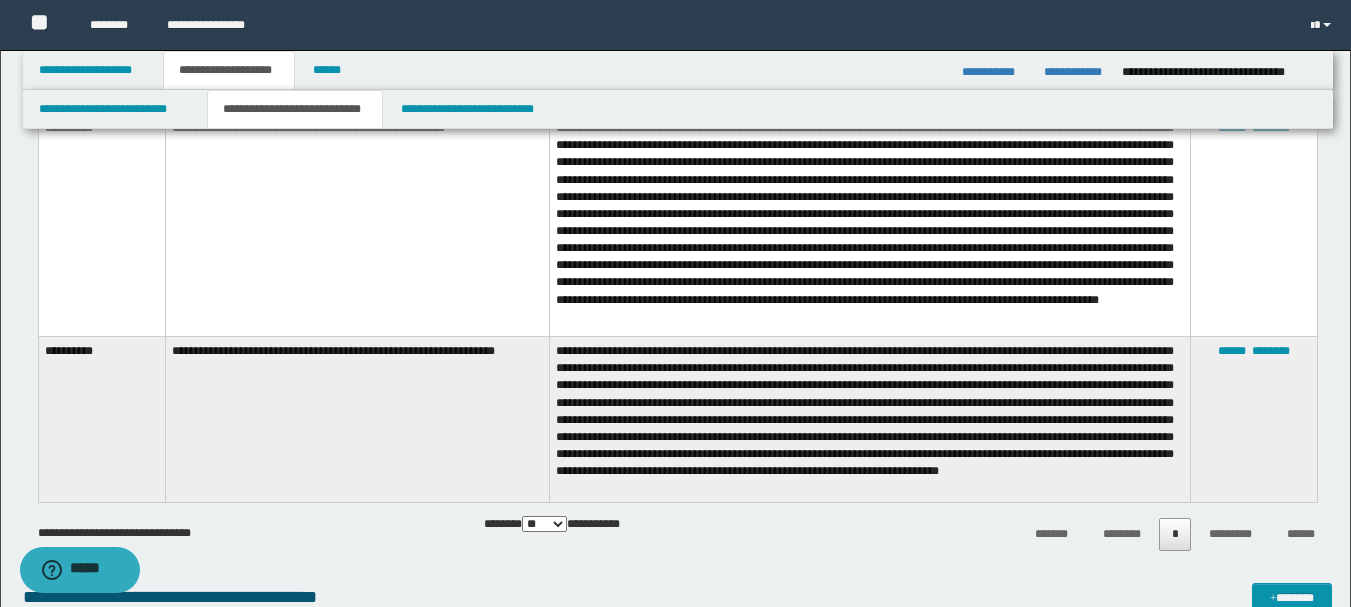 scroll, scrollTop: 900, scrollLeft: 0, axis: vertical 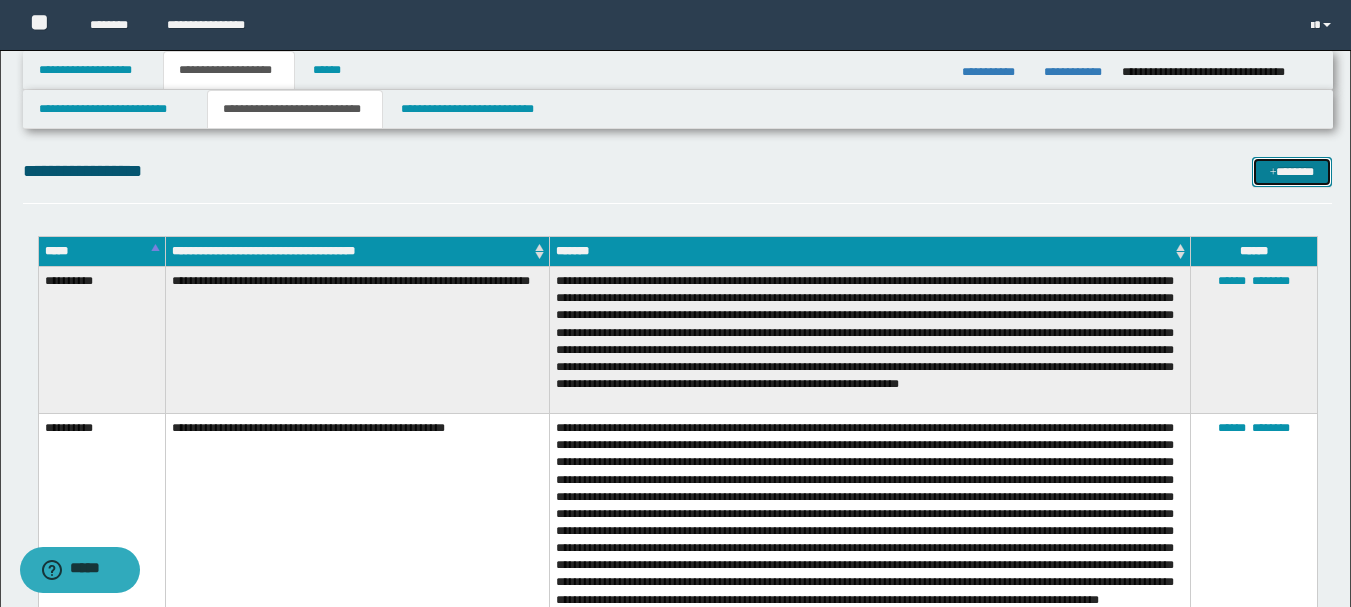 click on "*******" at bounding box center [1292, 172] 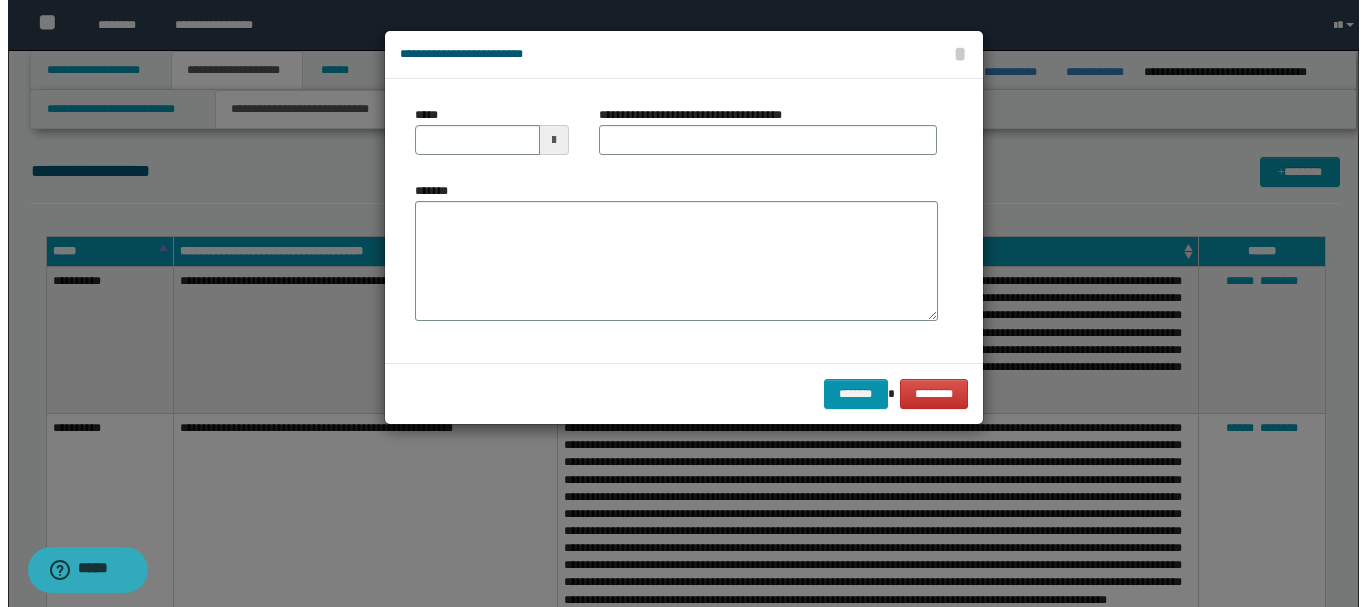 scroll, scrollTop: 0, scrollLeft: 0, axis: both 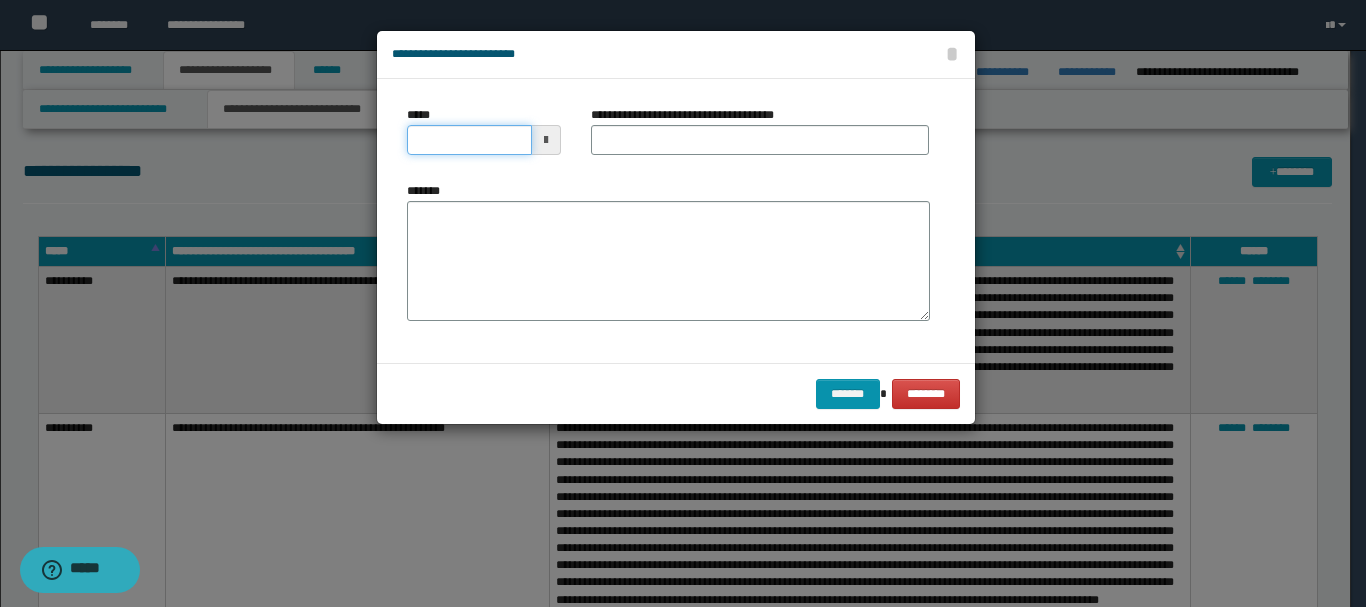 click on "*****" at bounding box center (469, 140) 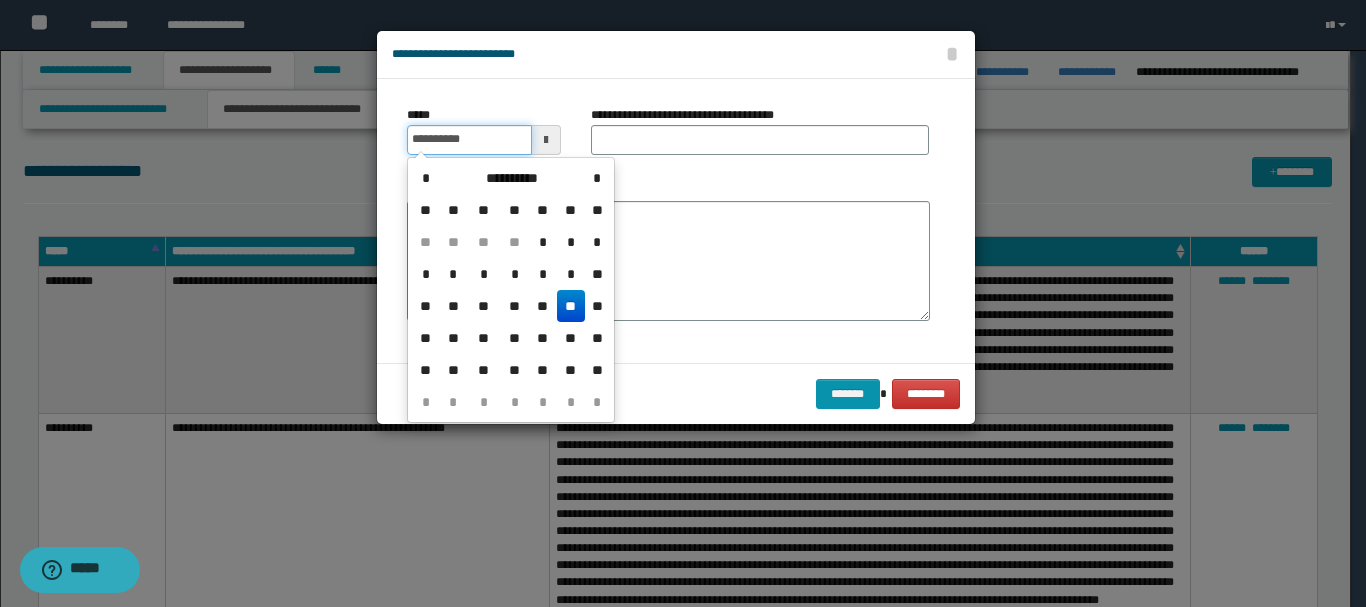 type on "**********" 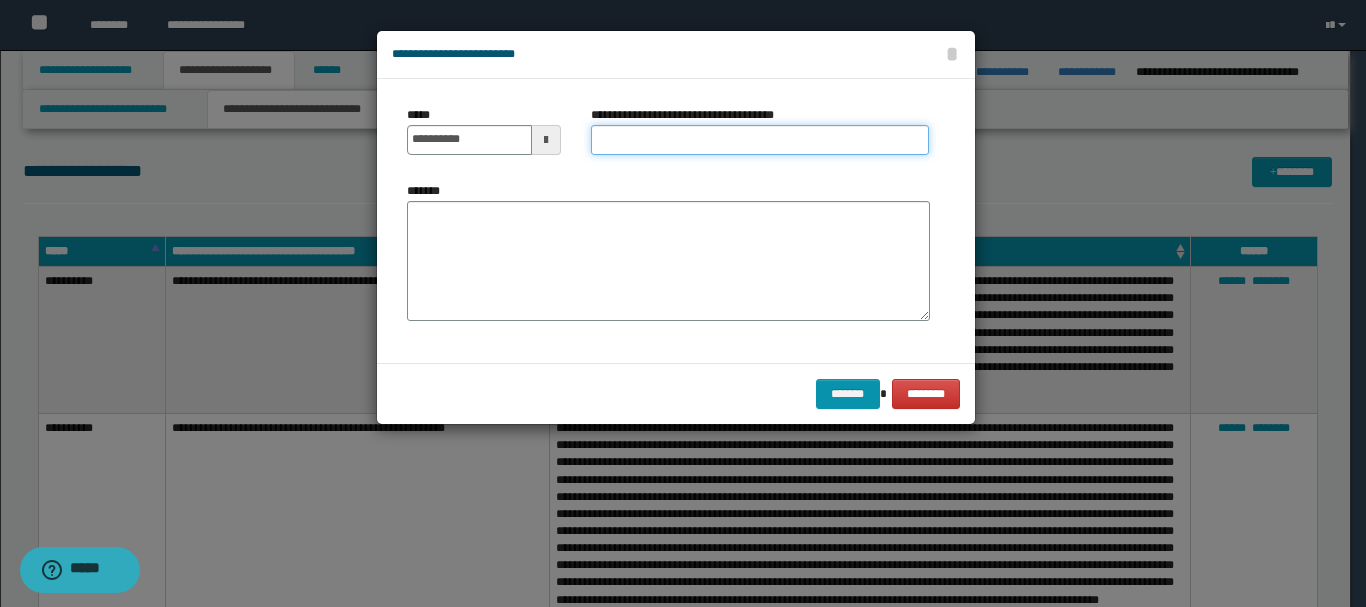 click on "**********" at bounding box center [760, 140] 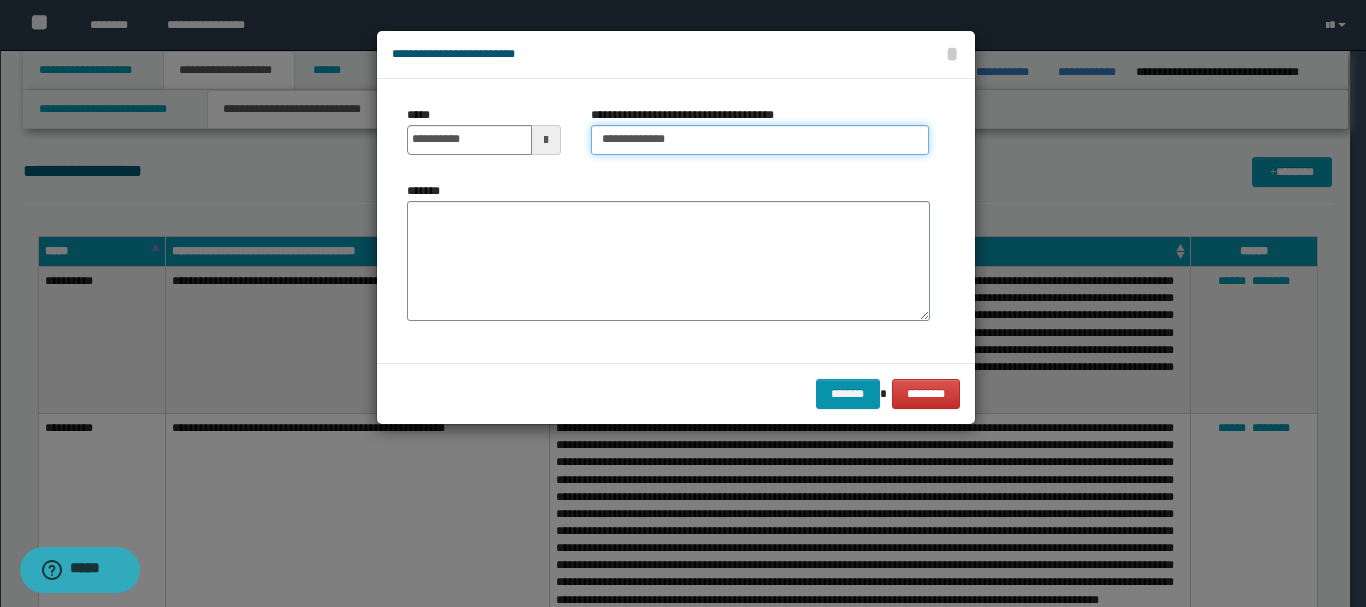 type on "**********" 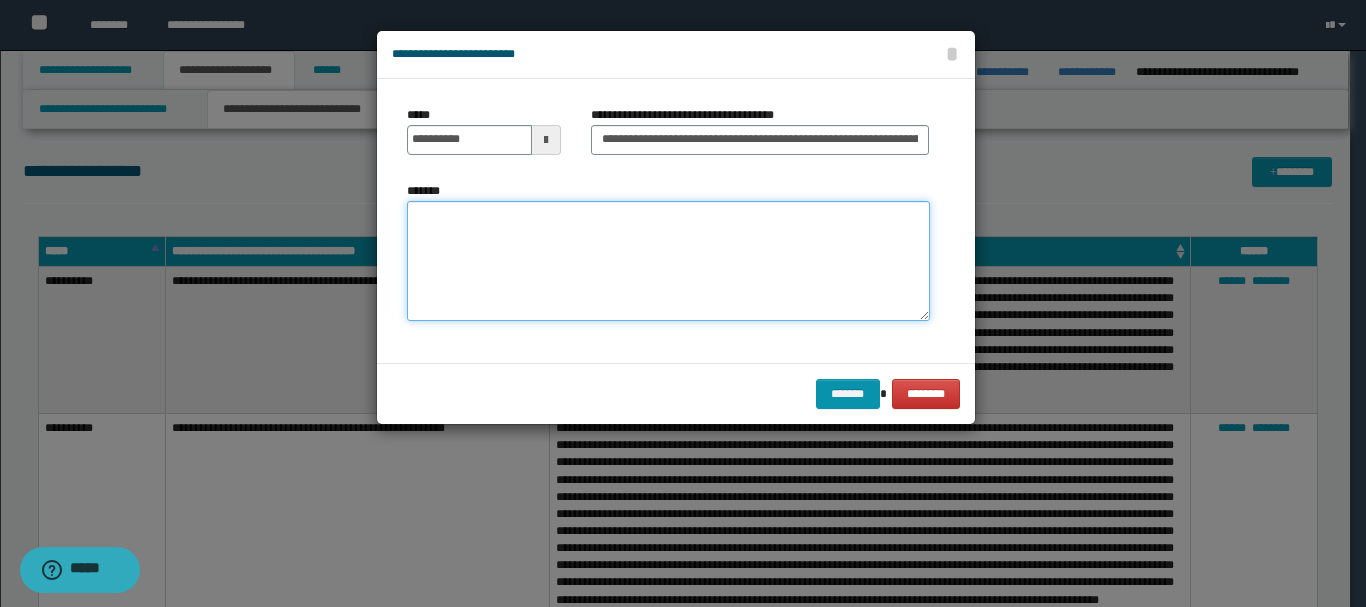 click on "*******" at bounding box center (668, 261) 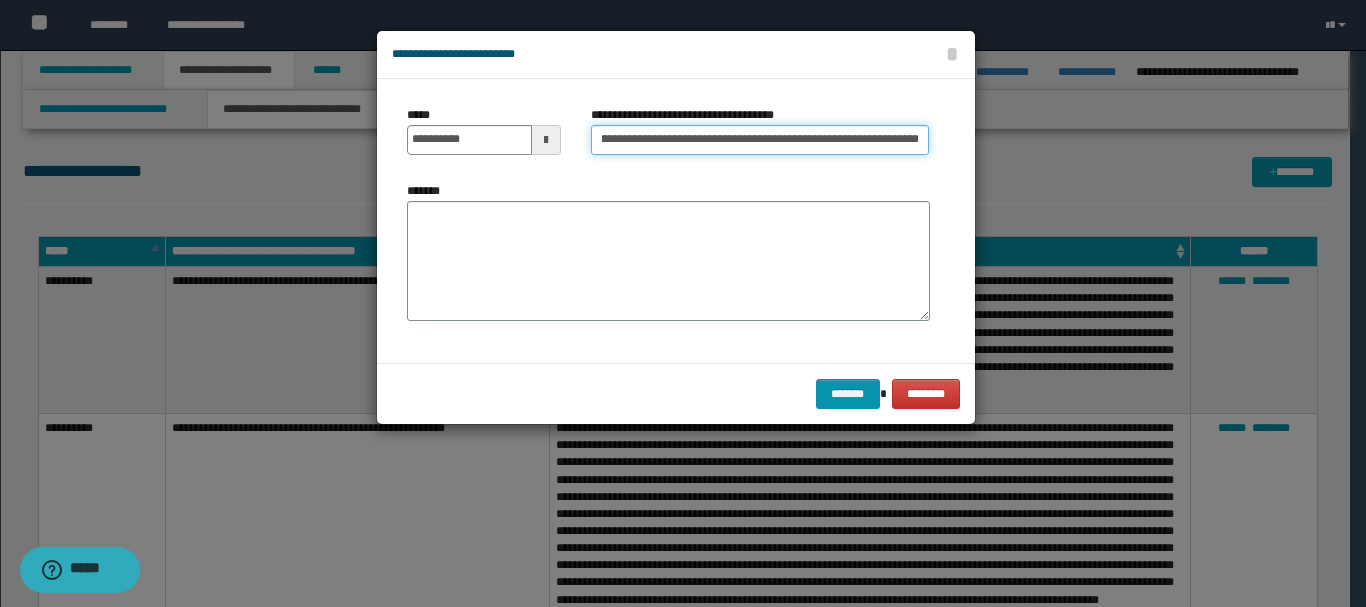 scroll, scrollTop: 0, scrollLeft: 91, axis: horizontal 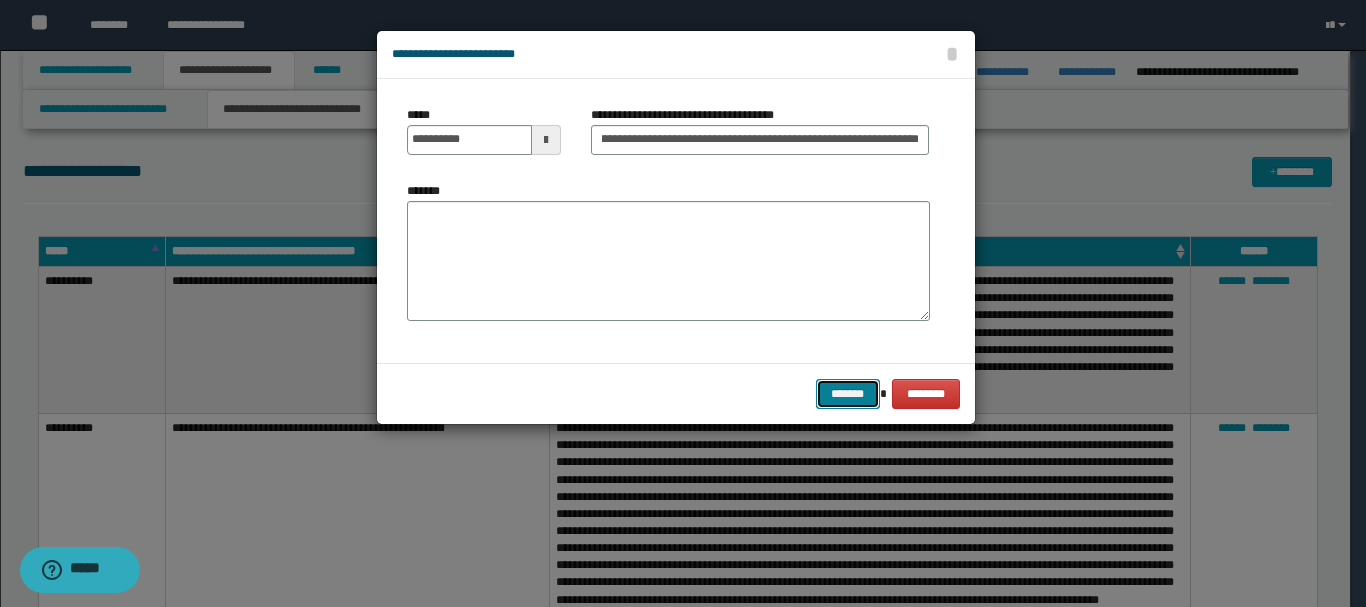 click on "*******" at bounding box center (848, 394) 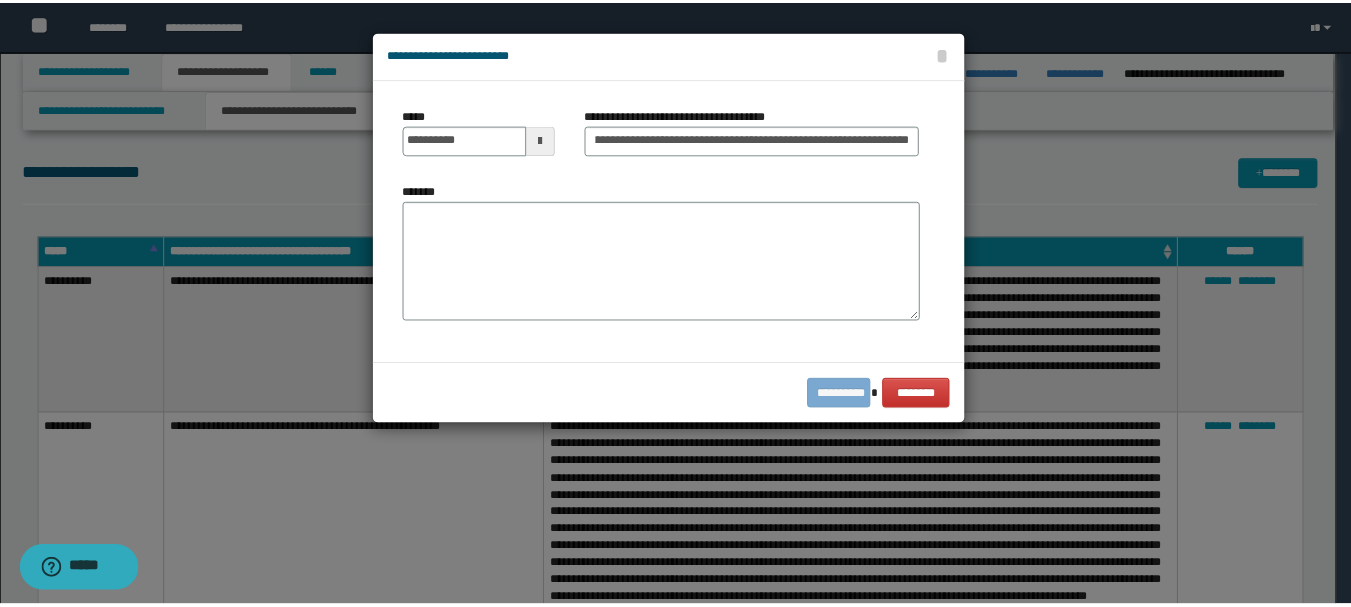 scroll, scrollTop: 0, scrollLeft: 0, axis: both 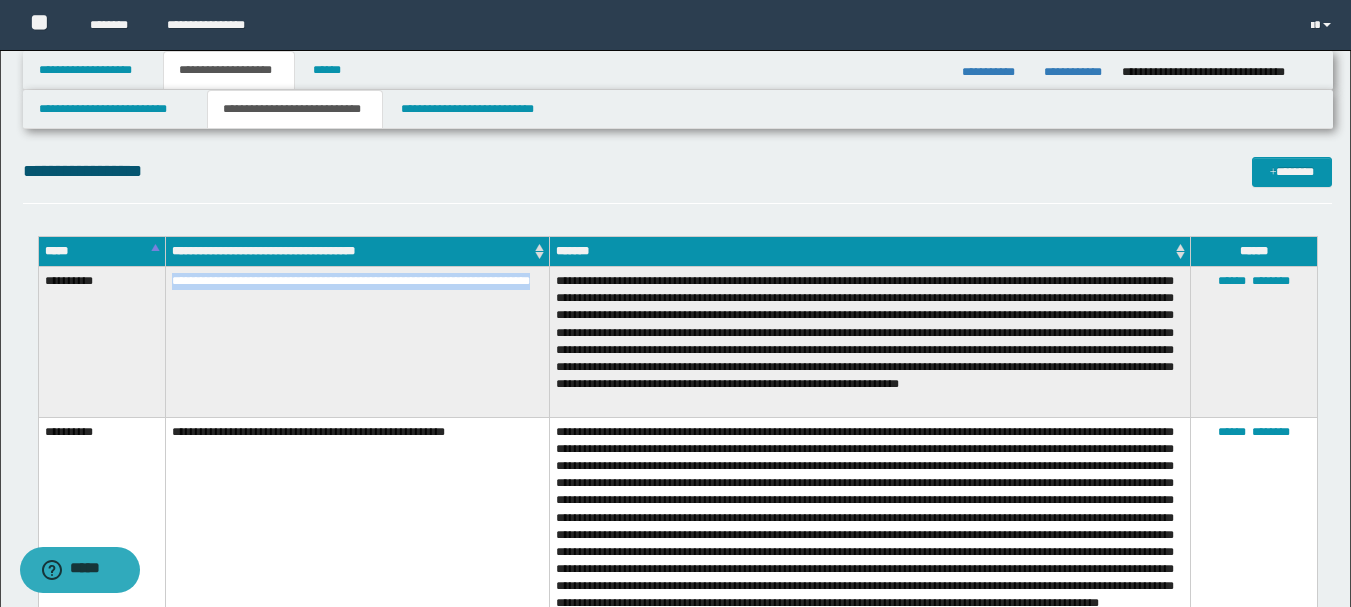 drag, startPoint x: 173, startPoint y: 277, endPoint x: 226, endPoint y: 295, distance: 55.97321 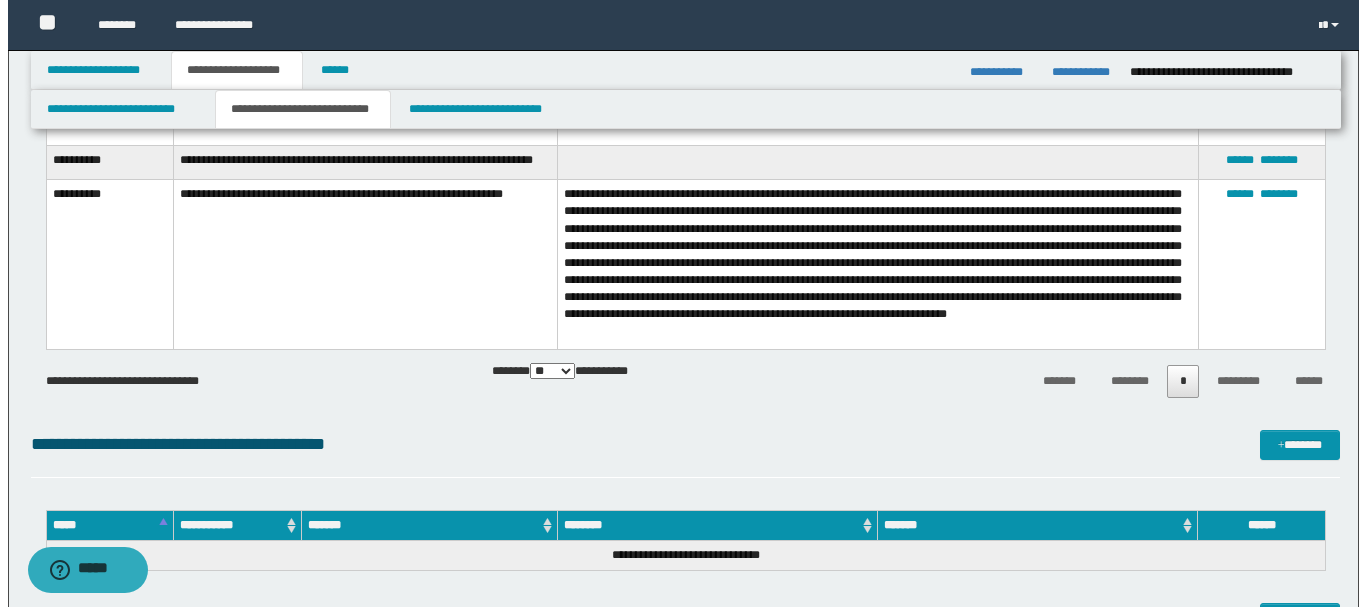scroll, scrollTop: 1100, scrollLeft: 0, axis: vertical 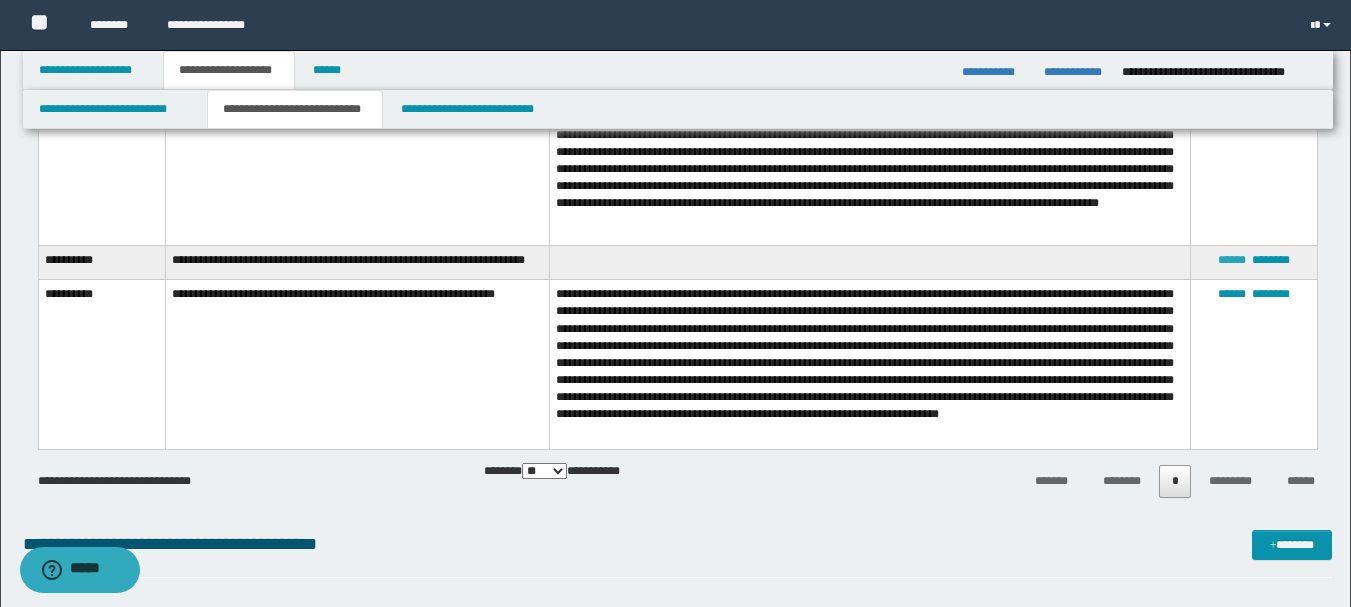 click on "******" at bounding box center (1232, 260) 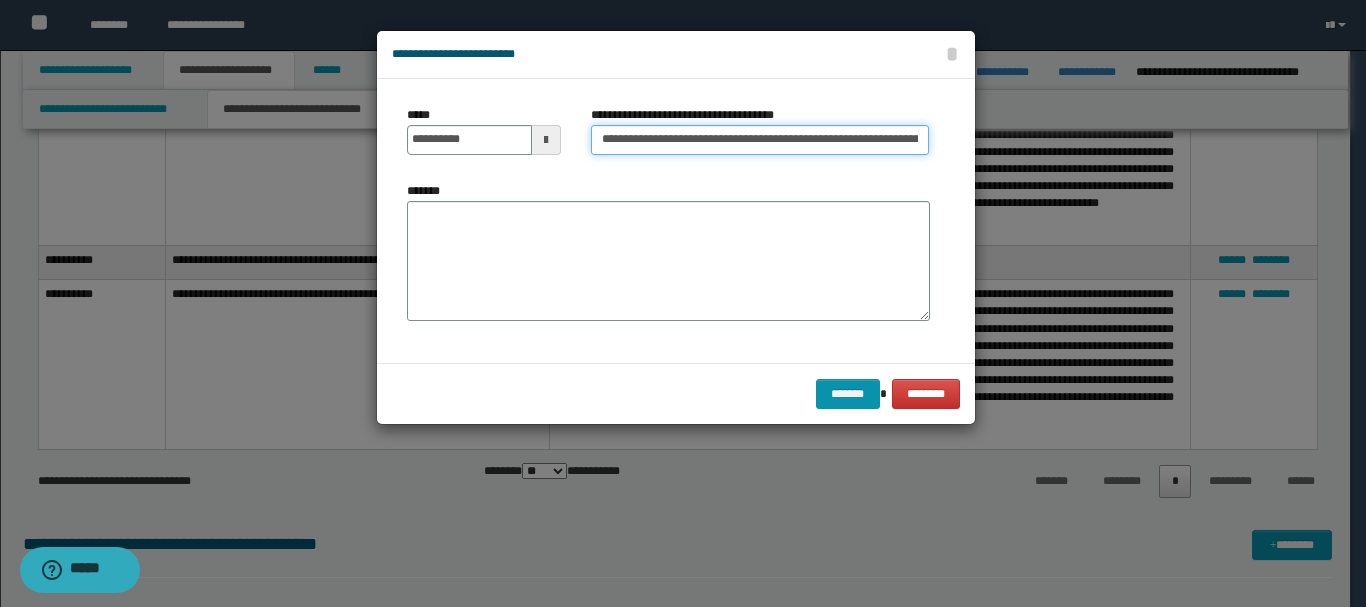 scroll, scrollTop: 0, scrollLeft: 91, axis: horizontal 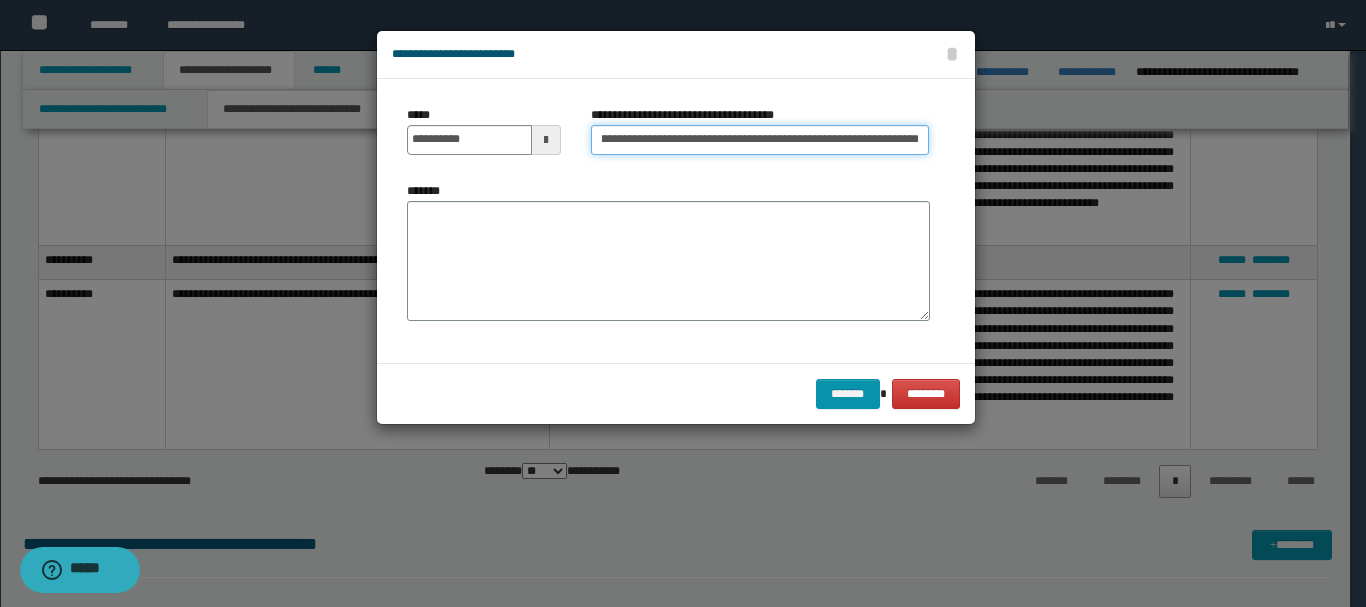 drag, startPoint x: 603, startPoint y: 139, endPoint x: 934, endPoint y: 160, distance: 331.6655 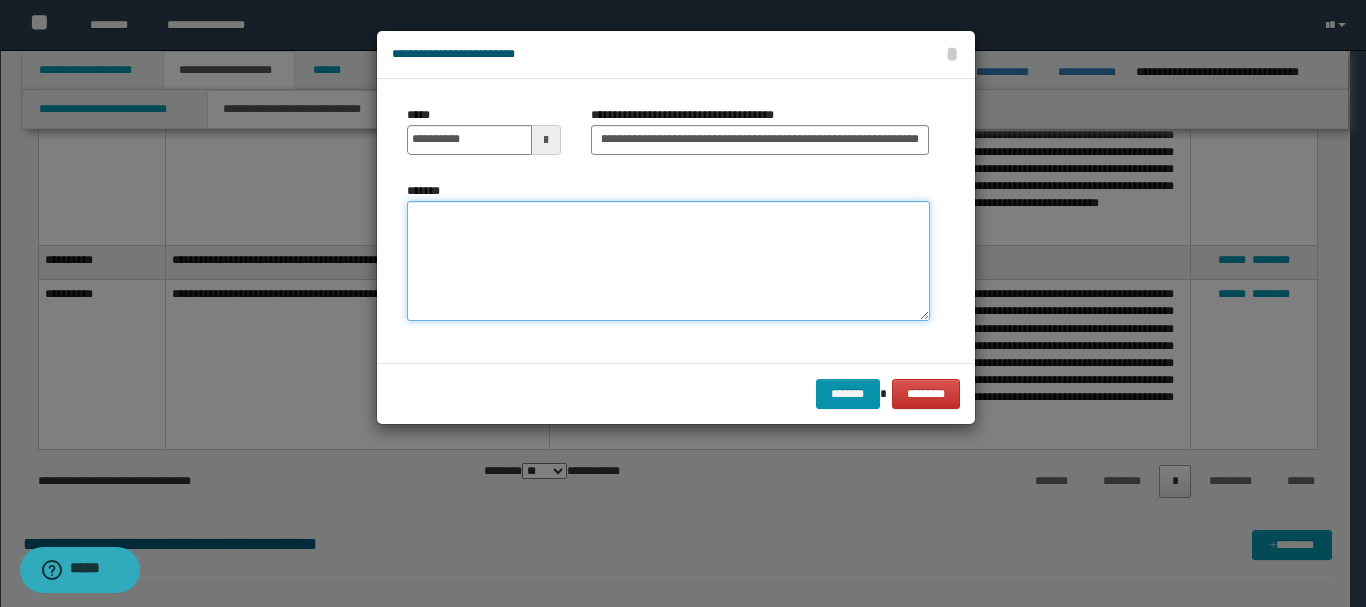 click on "*******" at bounding box center [668, 261] 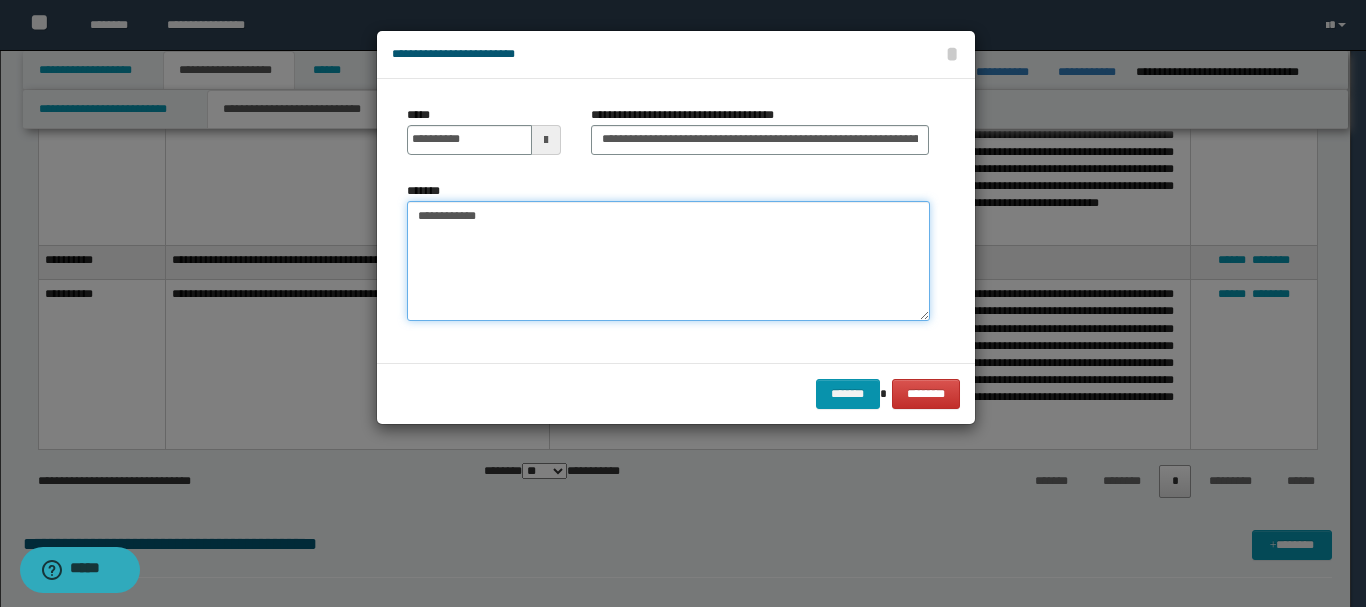 click on "**********" at bounding box center [668, 261] 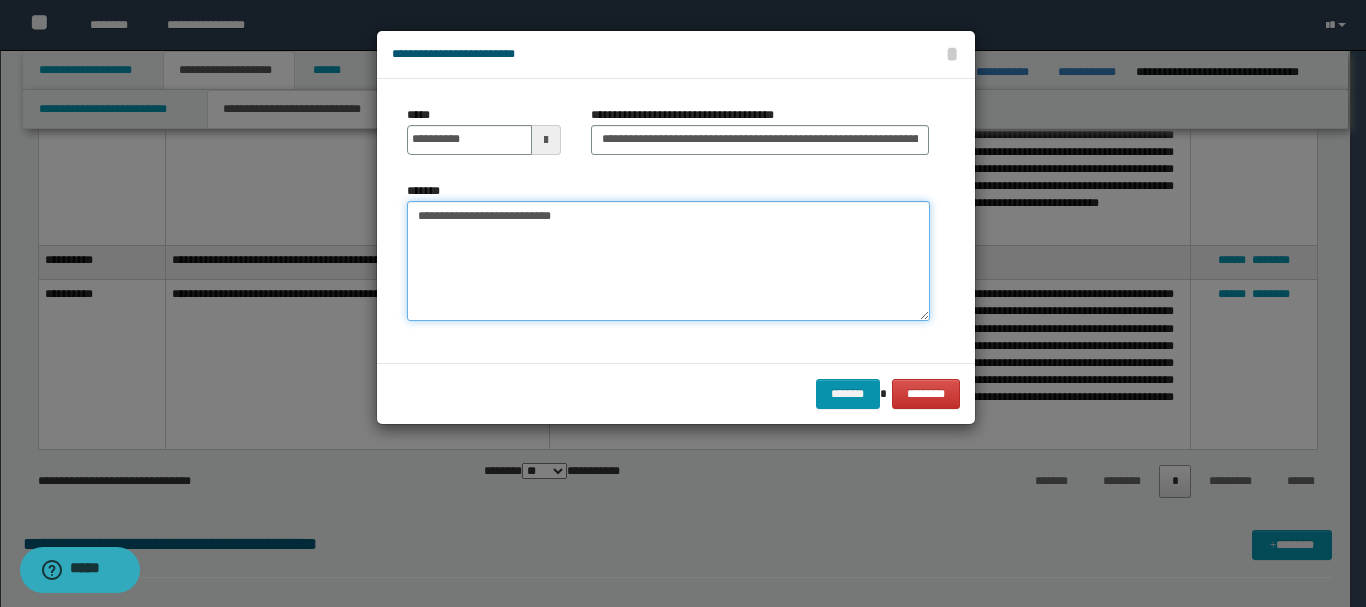paste on "**********" 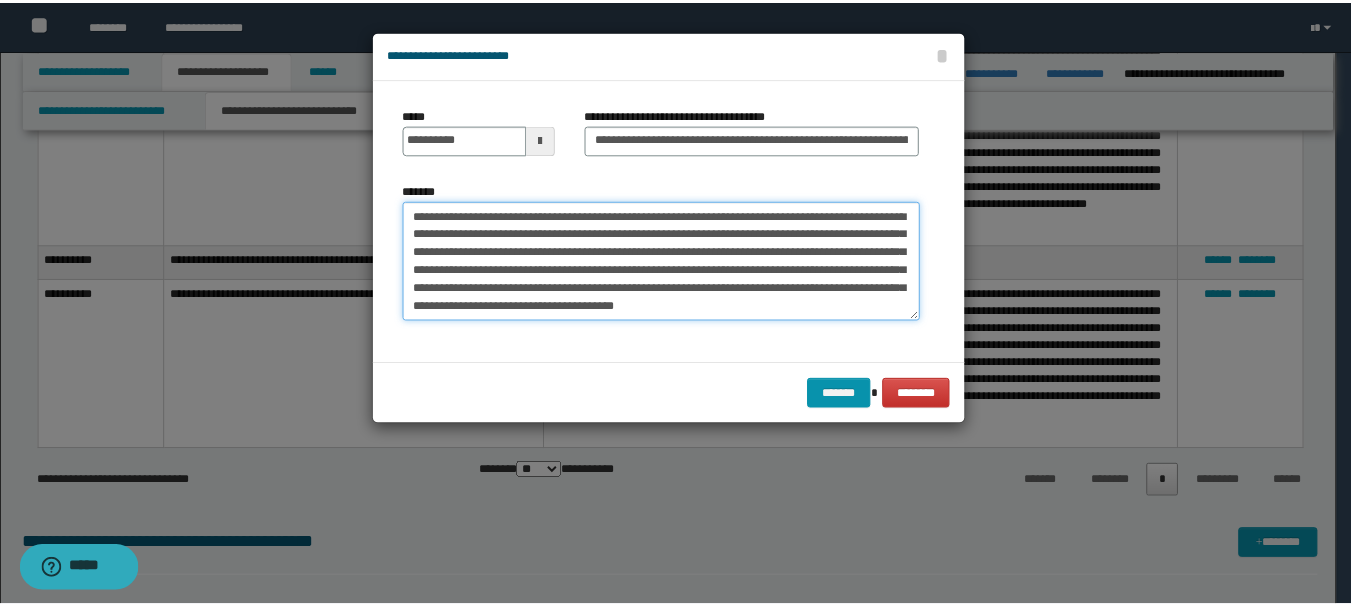 scroll, scrollTop: 18, scrollLeft: 0, axis: vertical 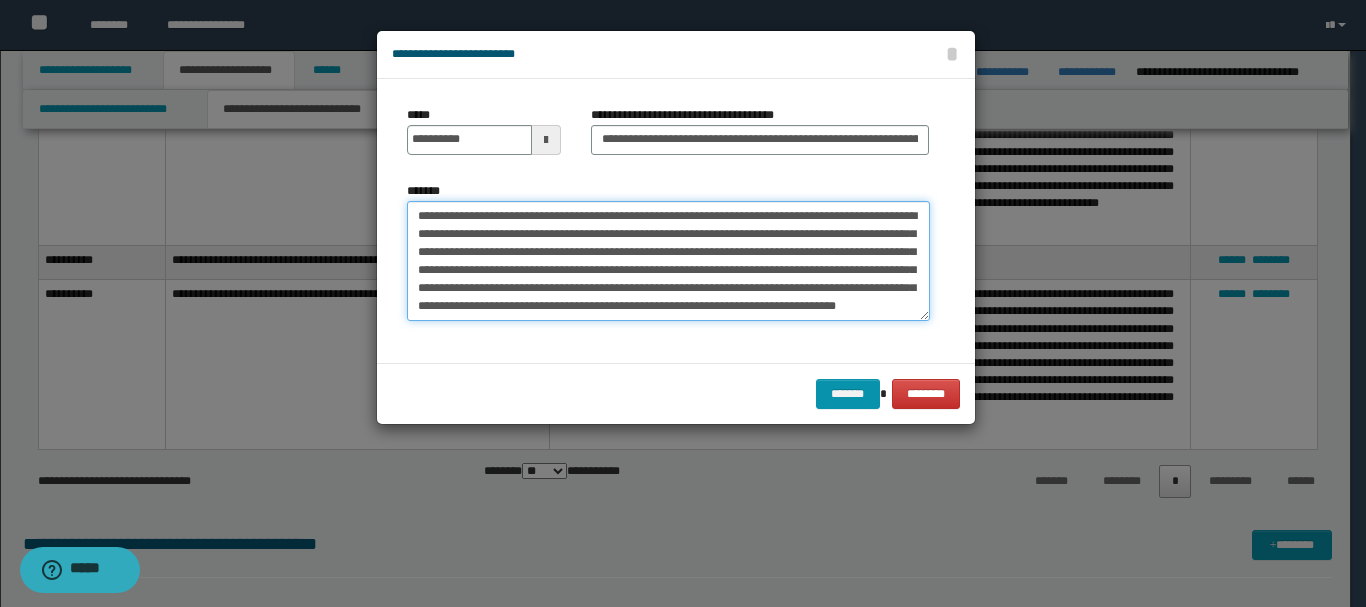 click on "**********" at bounding box center (668, 261) 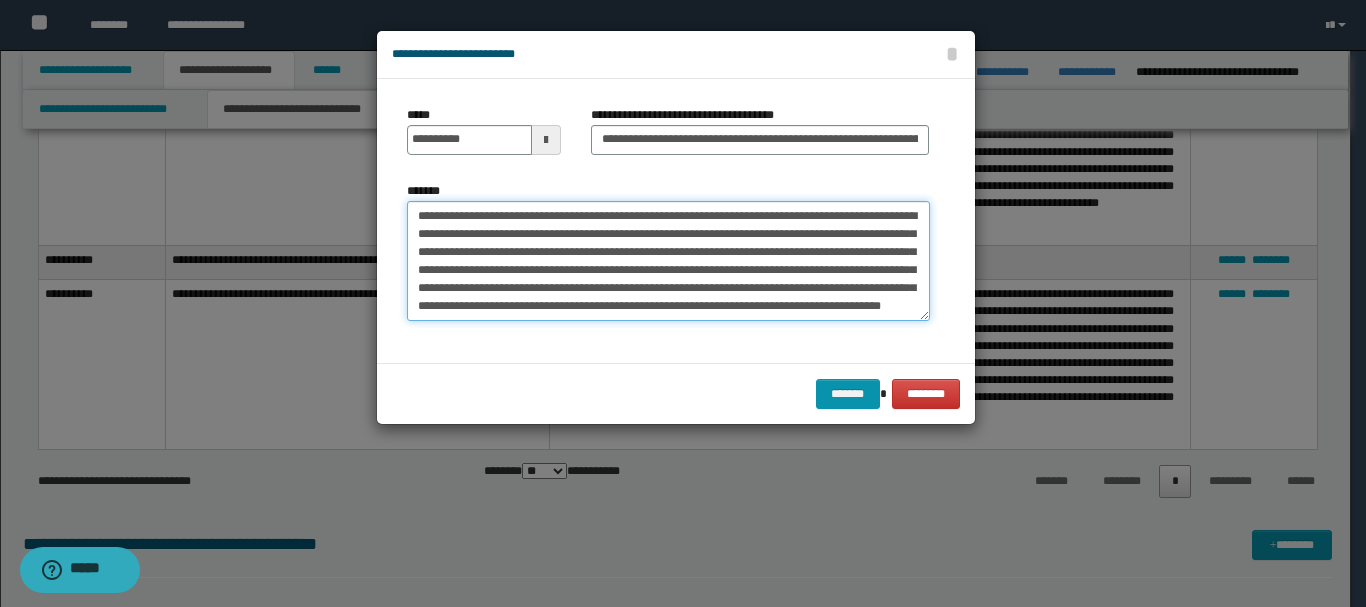 click on "**********" at bounding box center [668, 261] 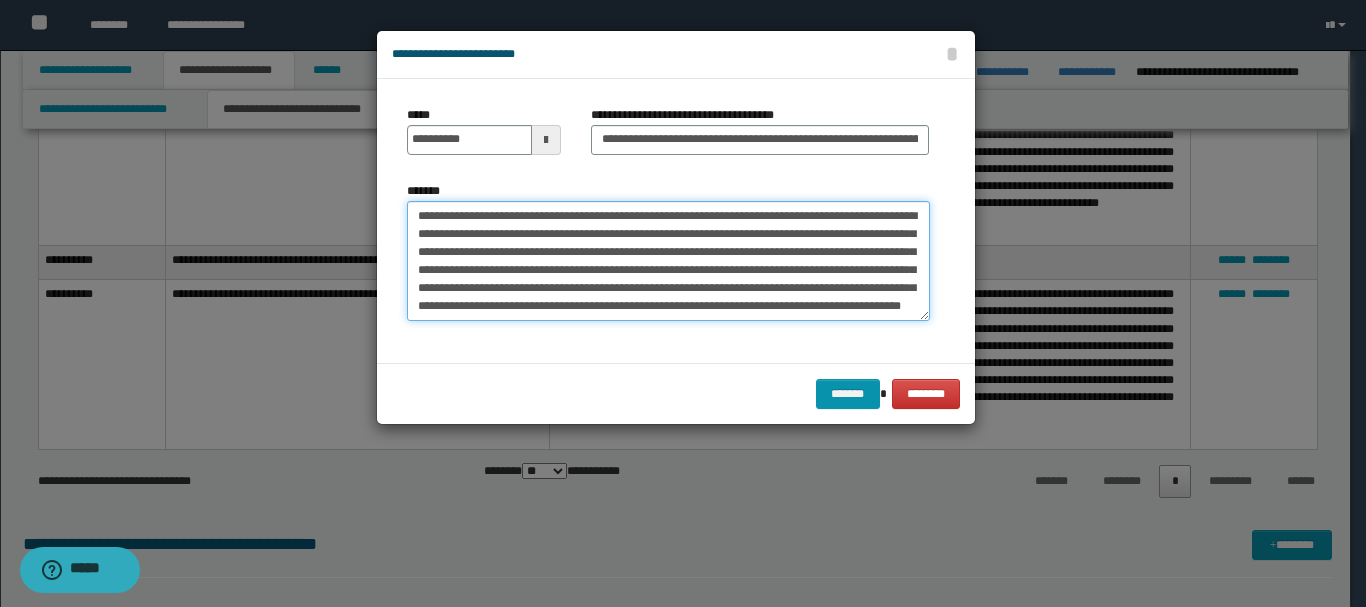 type on "**********" 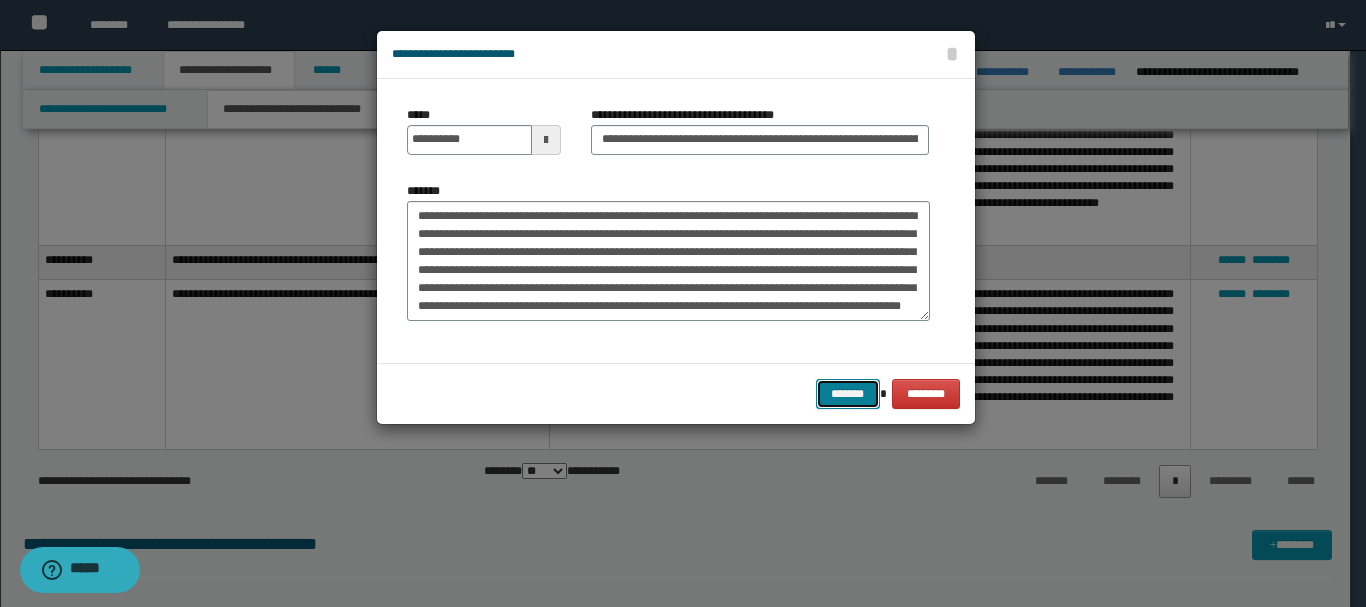 click on "*******" at bounding box center (848, 394) 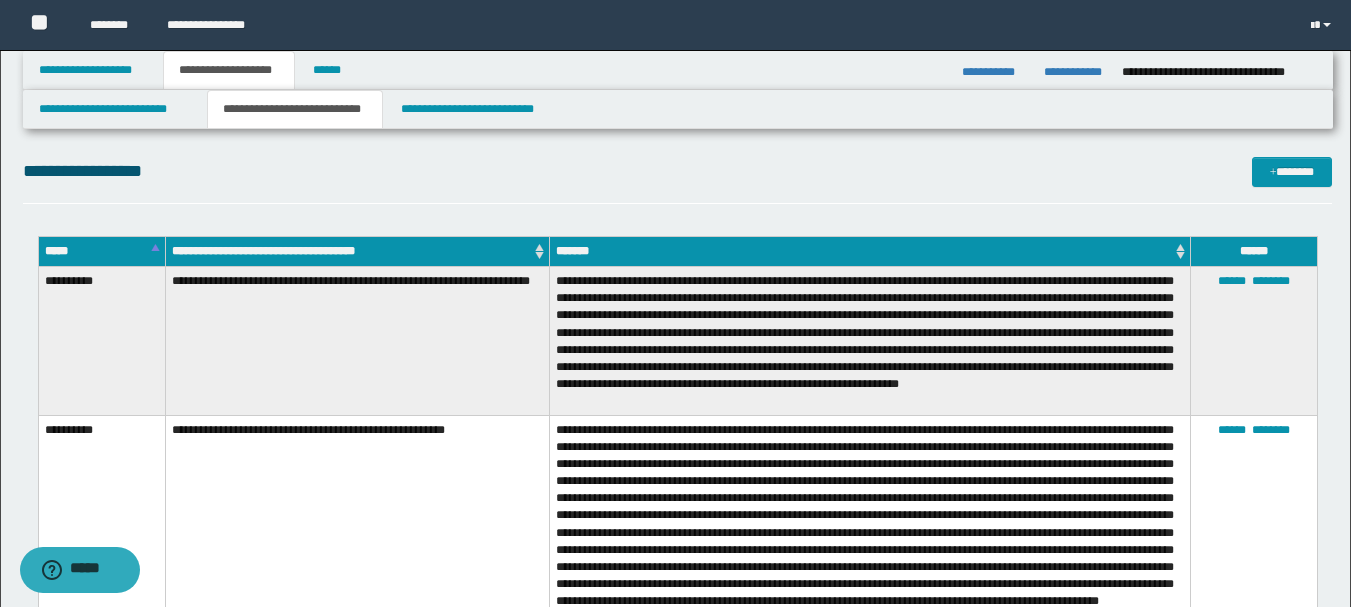 scroll, scrollTop: 800, scrollLeft: 0, axis: vertical 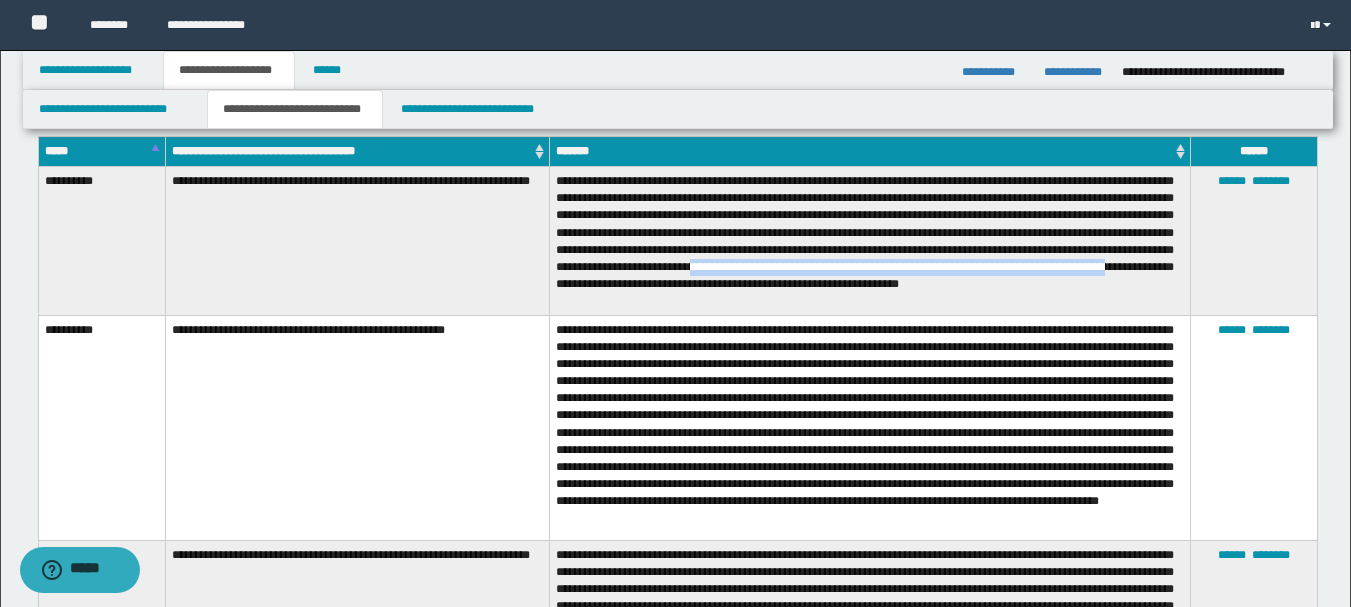 drag, startPoint x: 1001, startPoint y: 268, endPoint x: 805, endPoint y: 287, distance: 196.91876 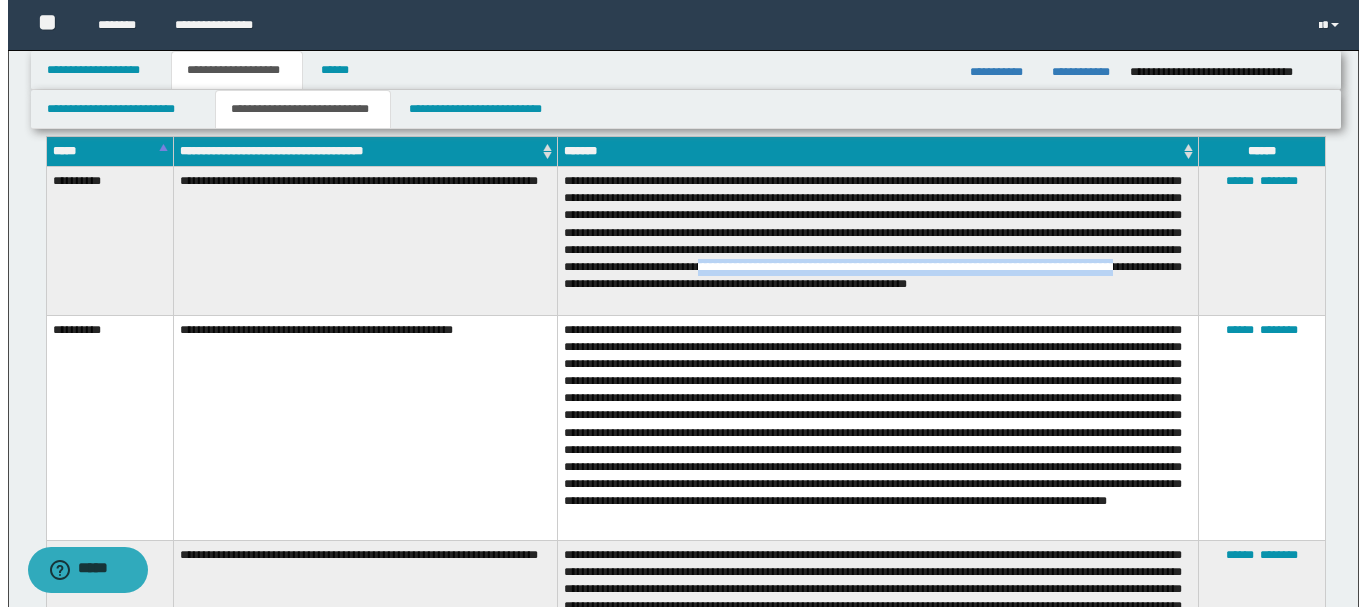 scroll, scrollTop: 1100, scrollLeft: 0, axis: vertical 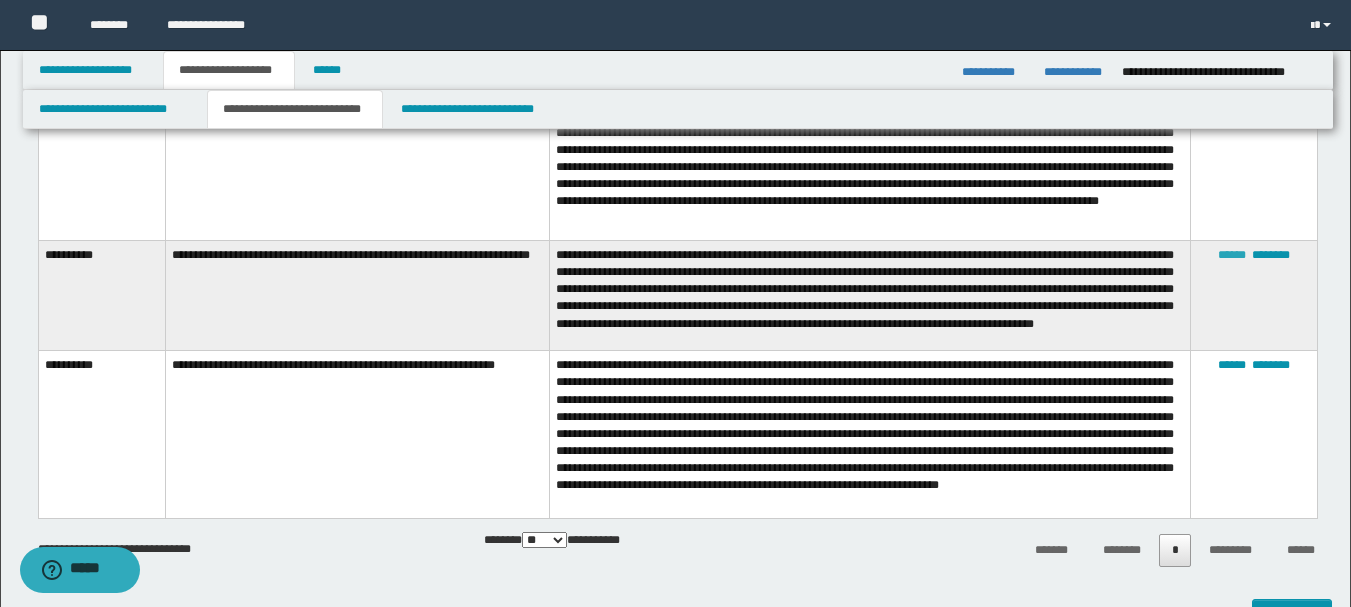click on "******" at bounding box center (1232, 255) 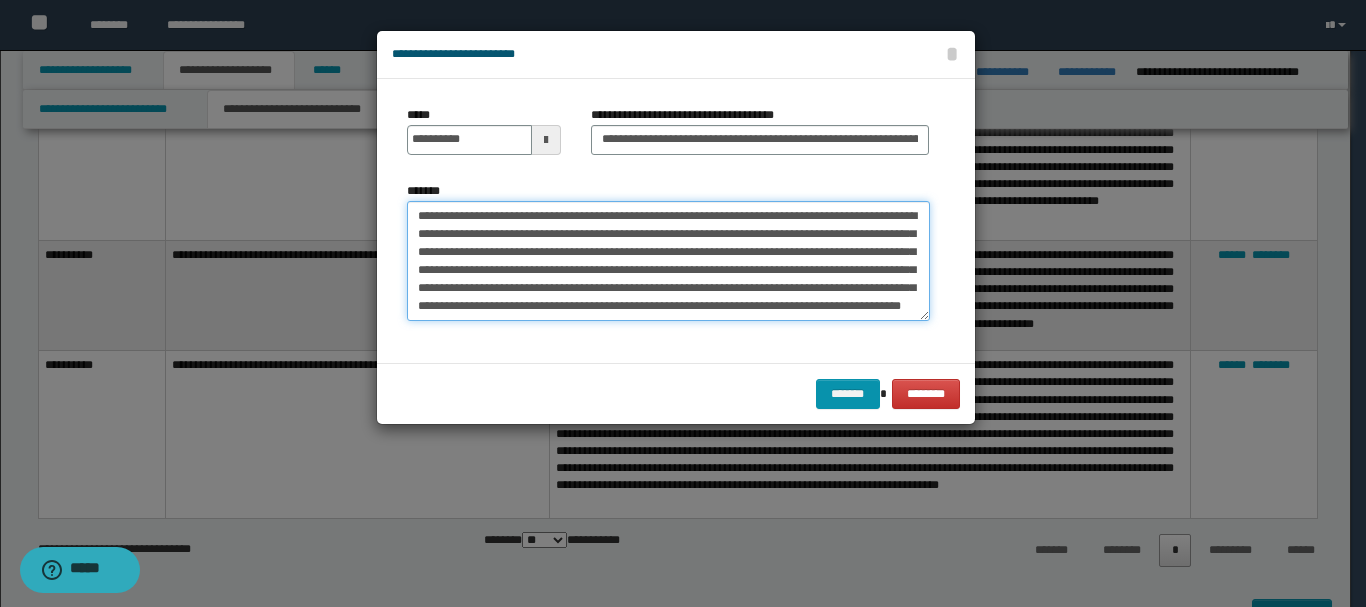 click on "**********" at bounding box center [668, 261] 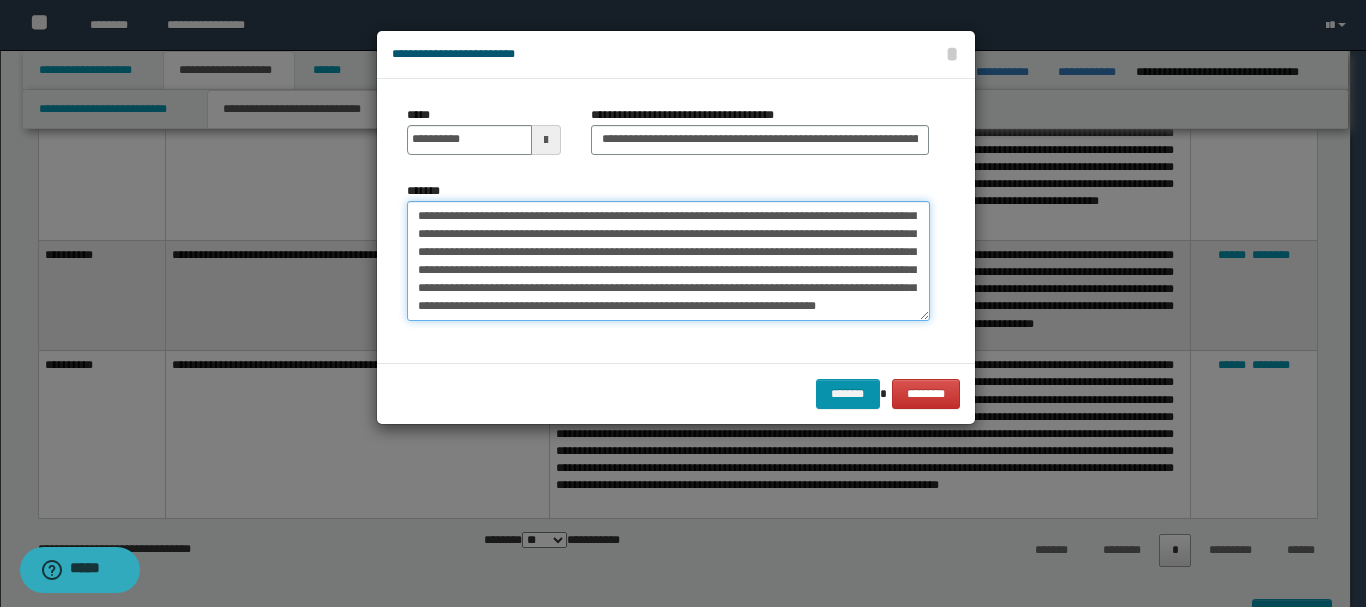 scroll, scrollTop: 30, scrollLeft: 0, axis: vertical 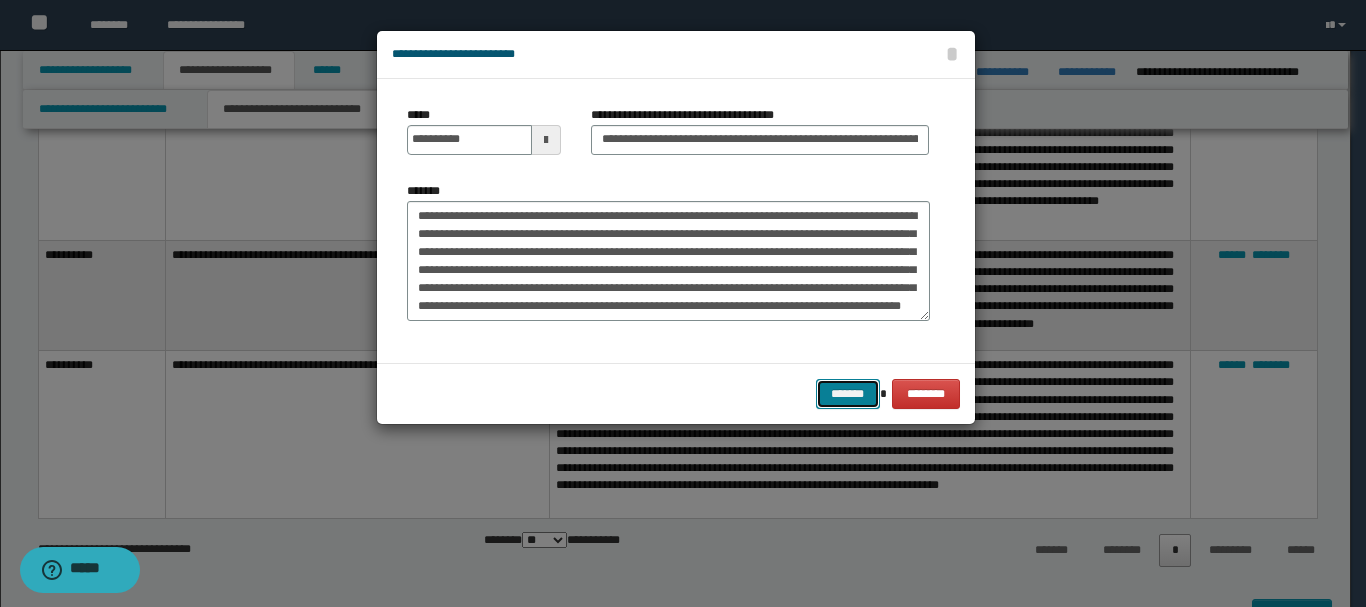 click on "*******" at bounding box center (848, 394) 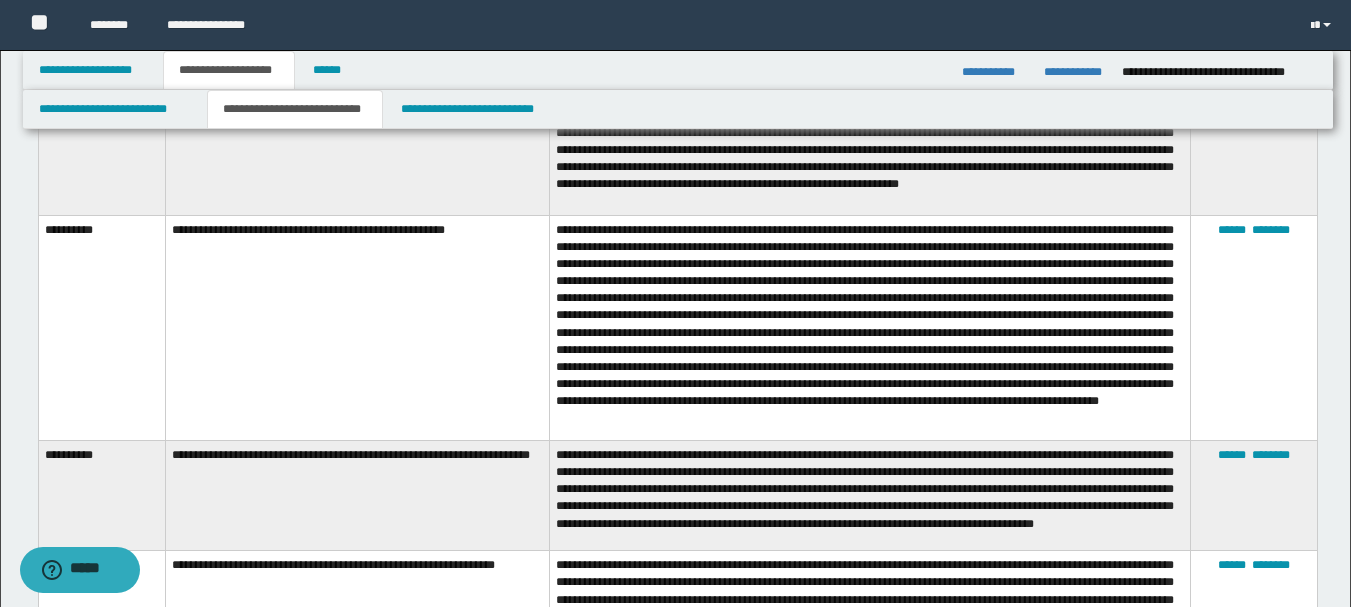 scroll, scrollTop: 800, scrollLeft: 0, axis: vertical 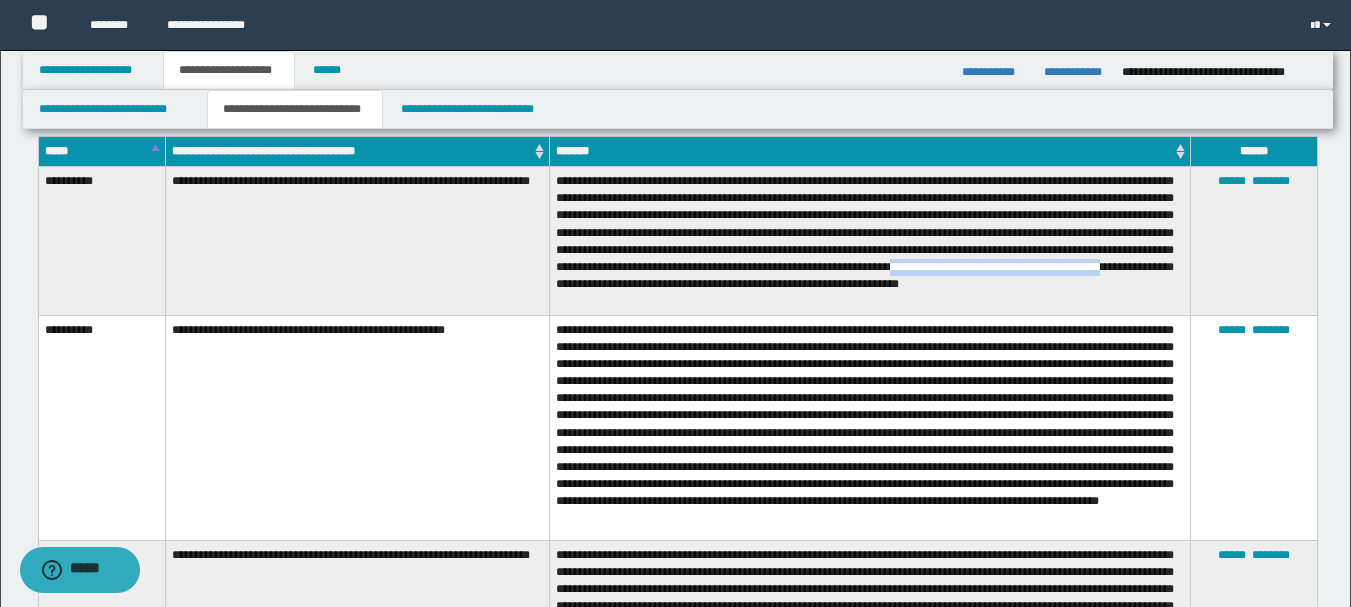 drag, startPoint x: 569, startPoint y: 283, endPoint x: 800, endPoint y: 288, distance: 231.05411 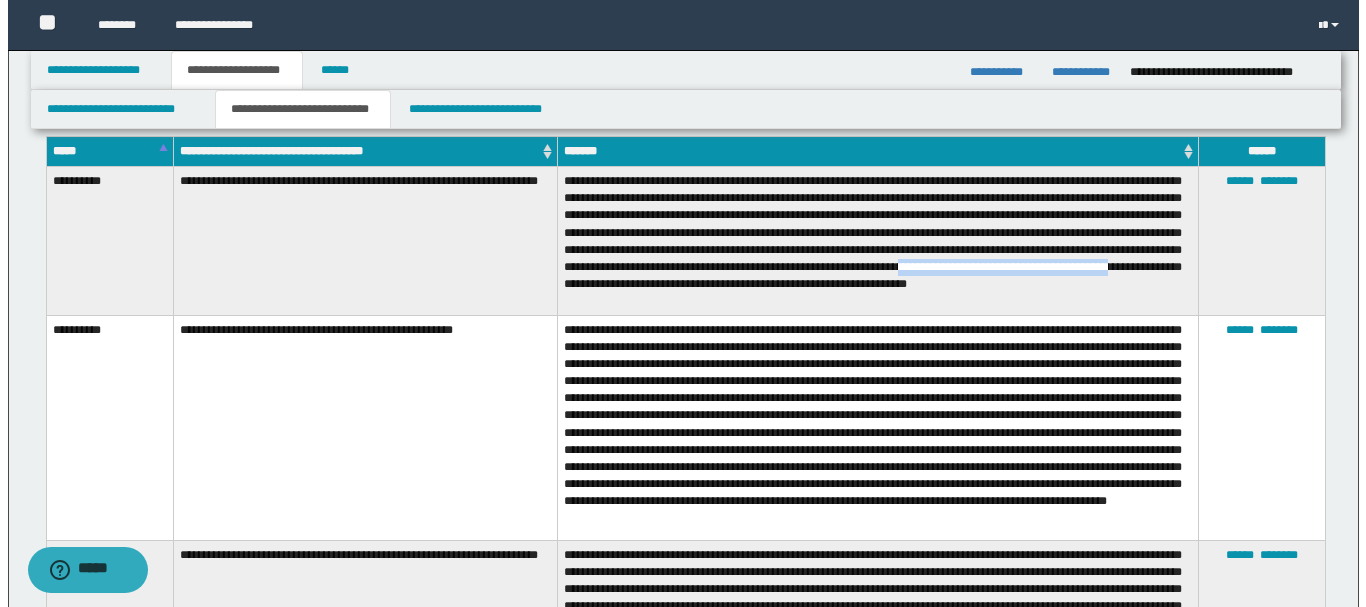 scroll, scrollTop: 900, scrollLeft: 0, axis: vertical 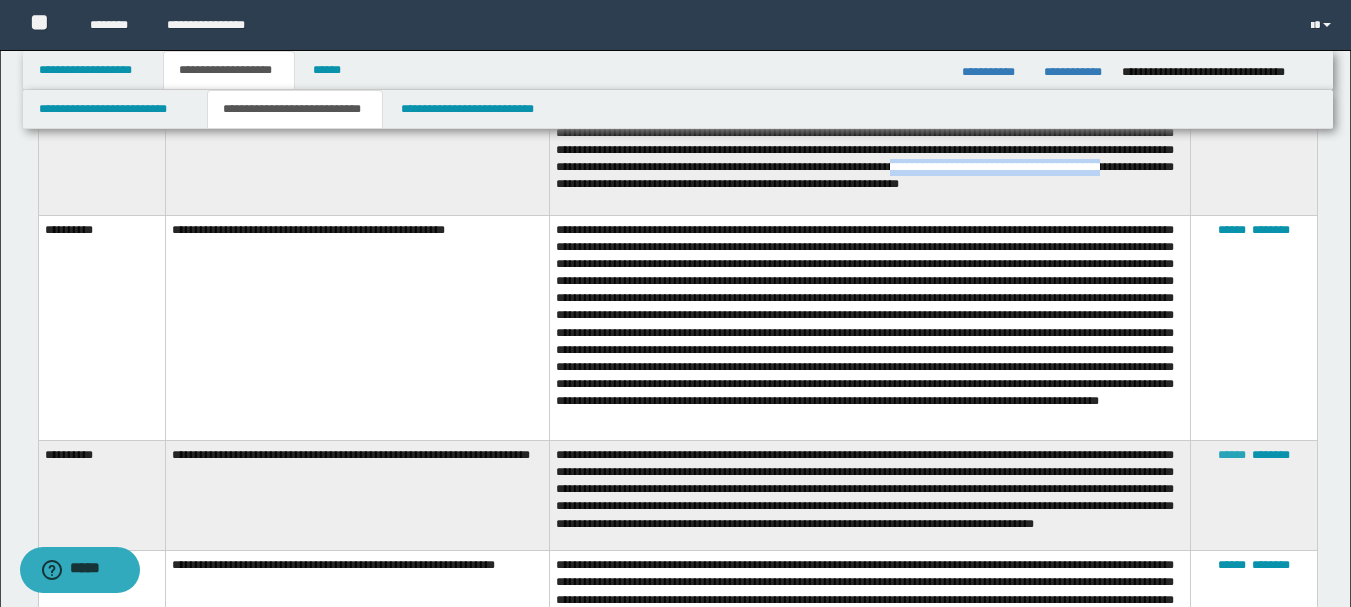 click on "******" at bounding box center (1232, 455) 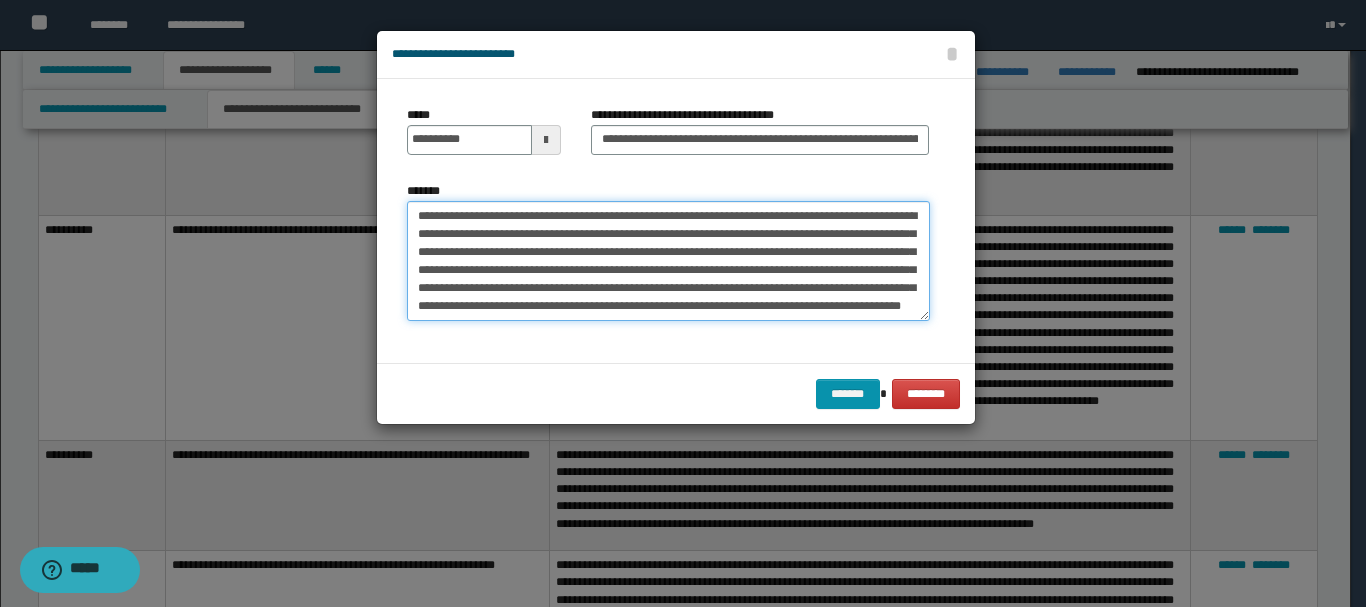 click on "**********" at bounding box center (668, 261) 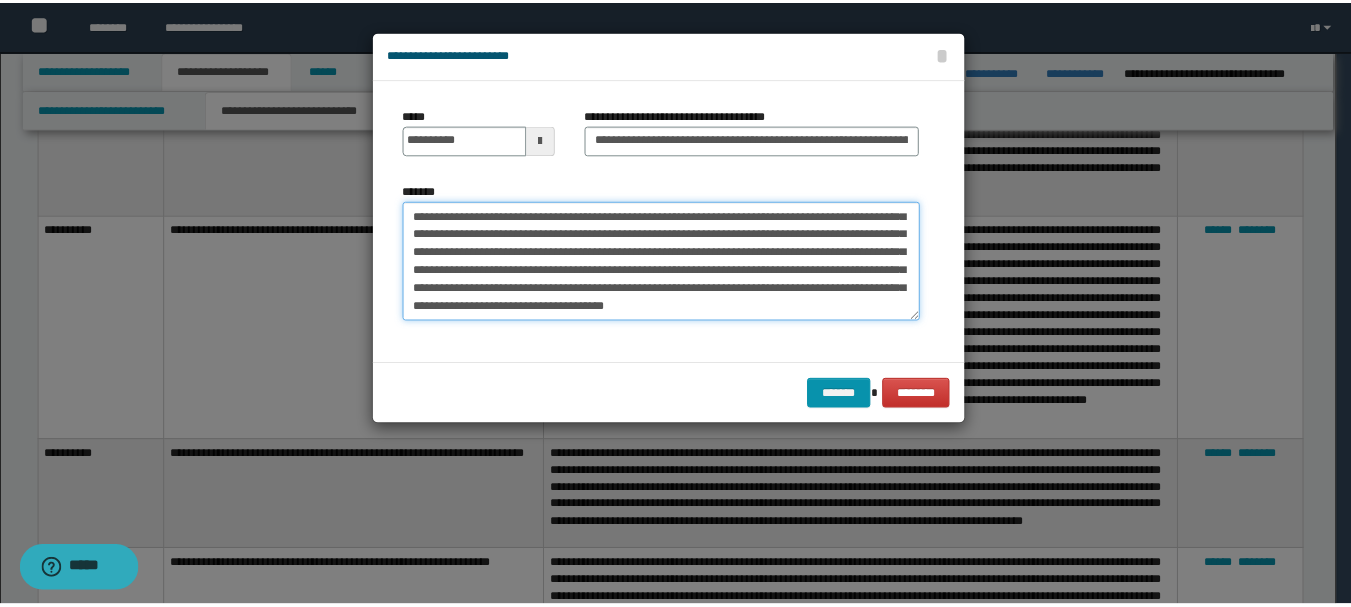 scroll, scrollTop: 30, scrollLeft: 0, axis: vertical 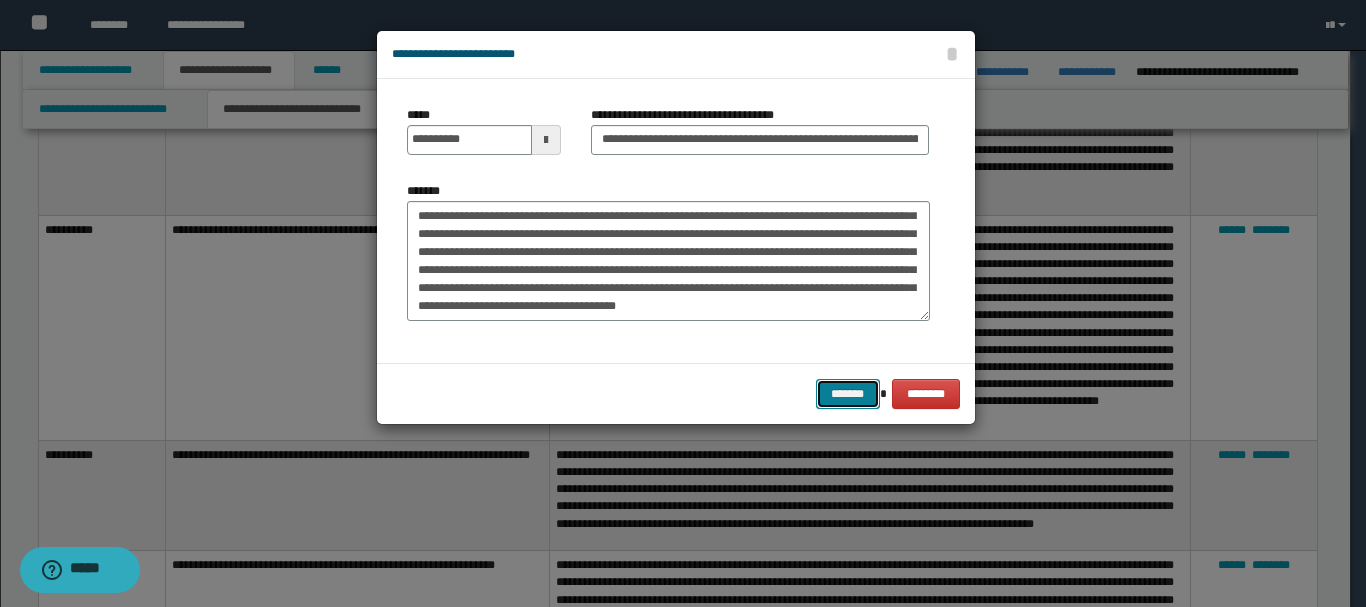 click on "*******" at bounding box center (848, 394) 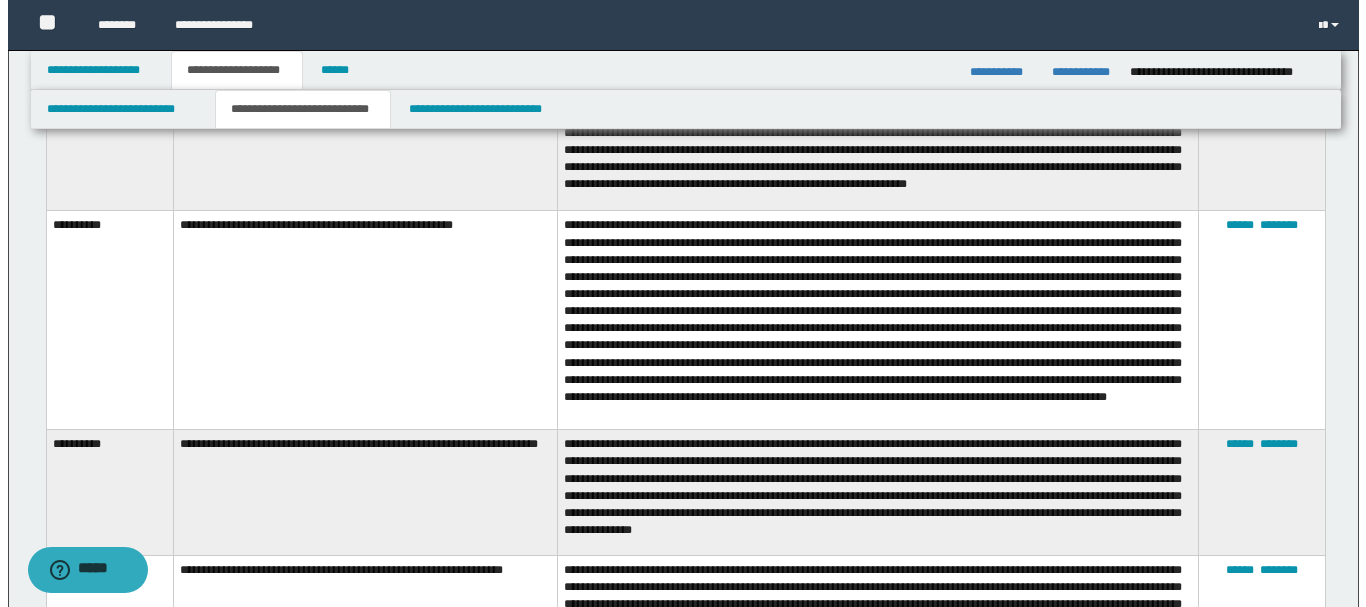 scroll, scrollTop: 700, scrollLeft: 0, axis: vertical 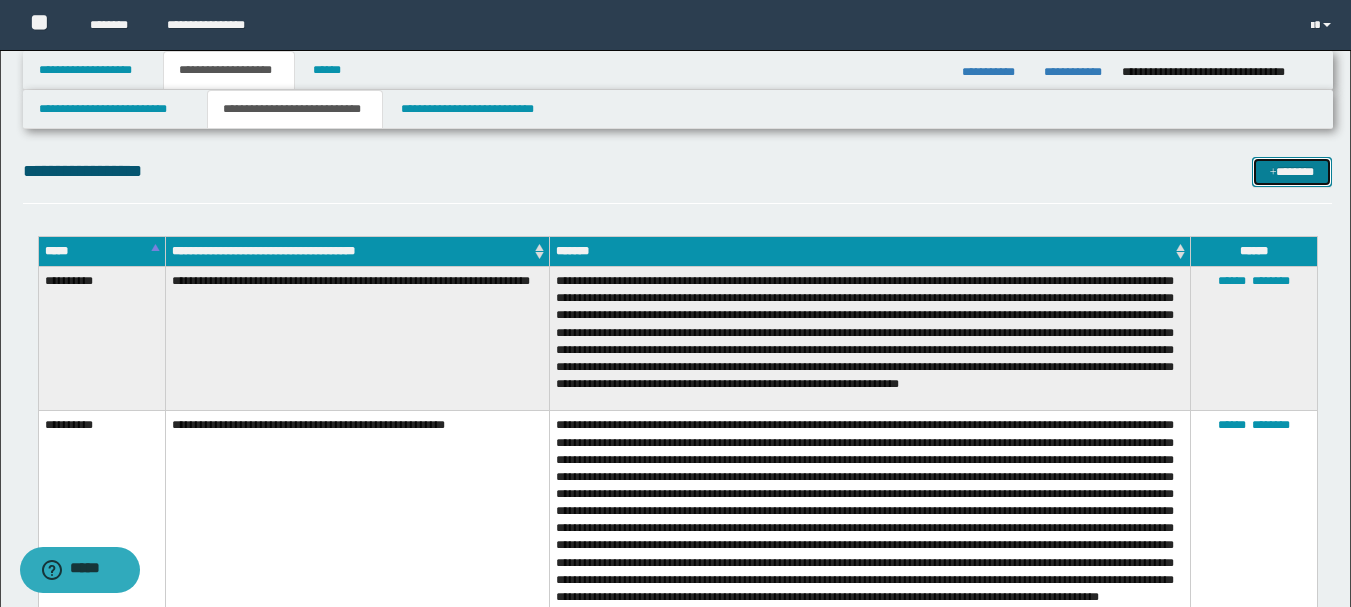 click on "*******" at bounding box center (1292, 172) 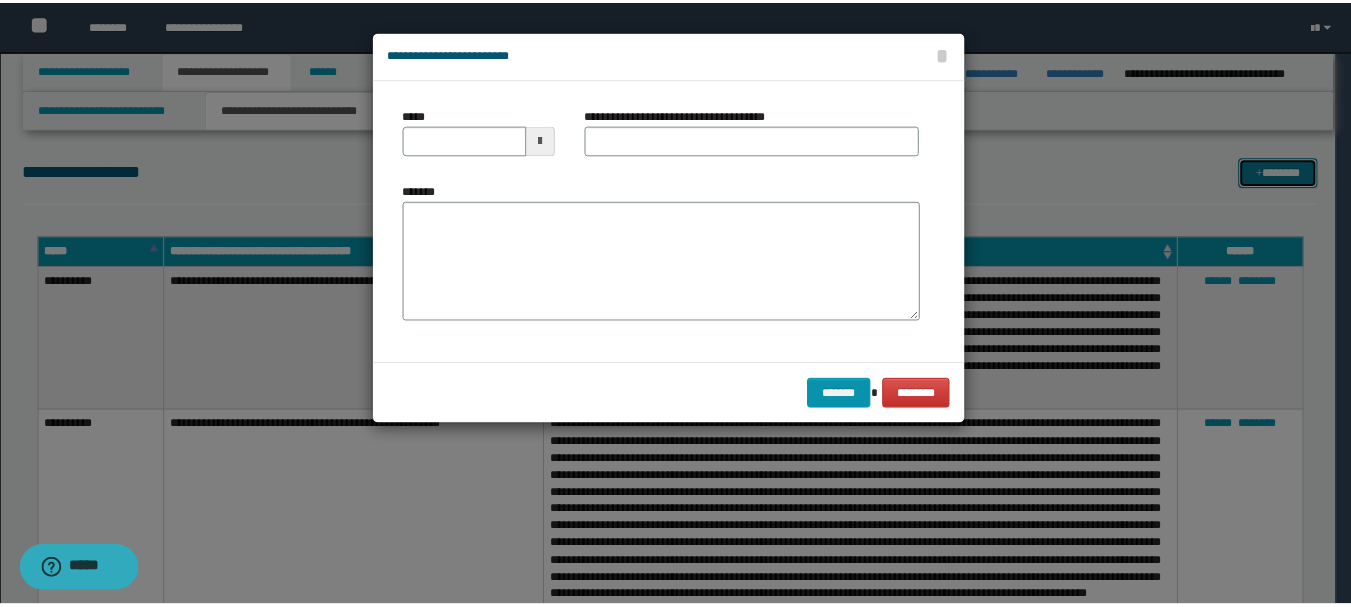 scroll, scrollTop: 0, scrollLeft: 0, axis: both 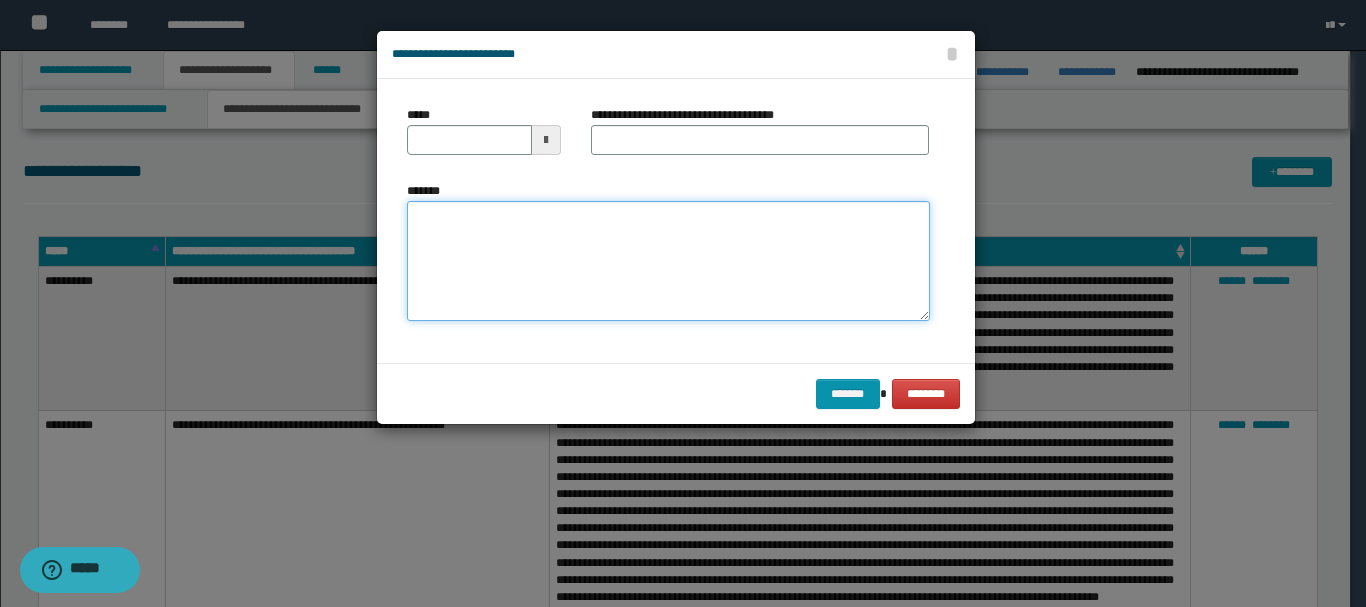 click on "*******" at bounding box center (668, 261) 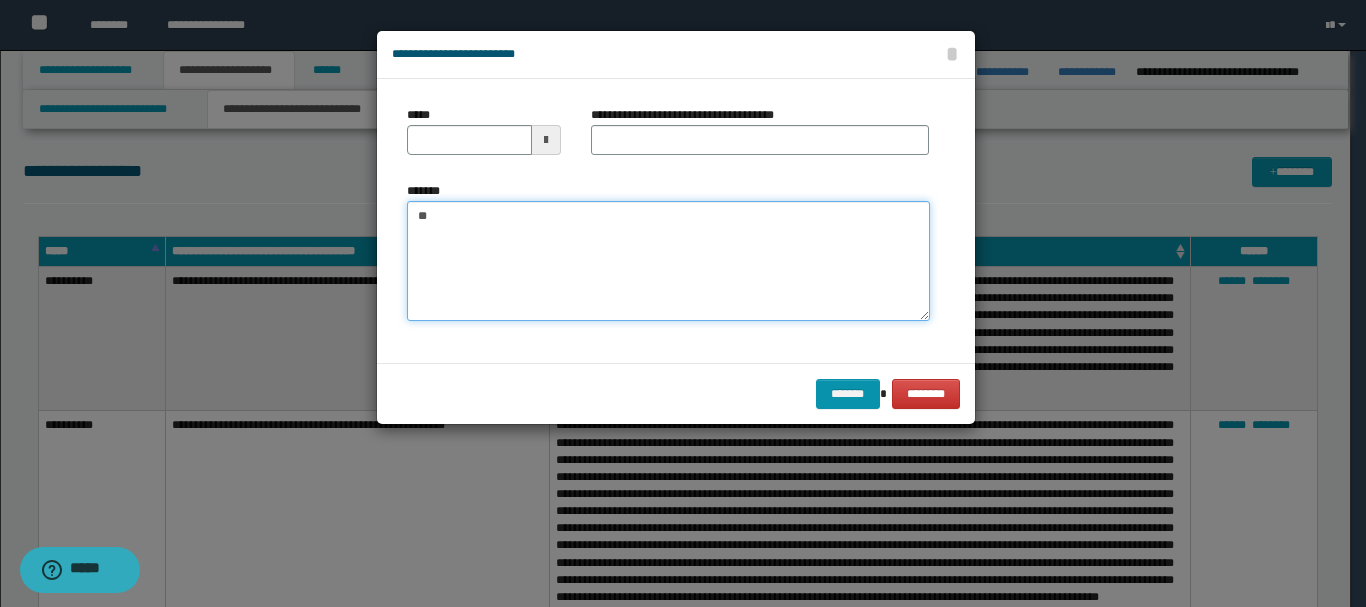 type on "*" 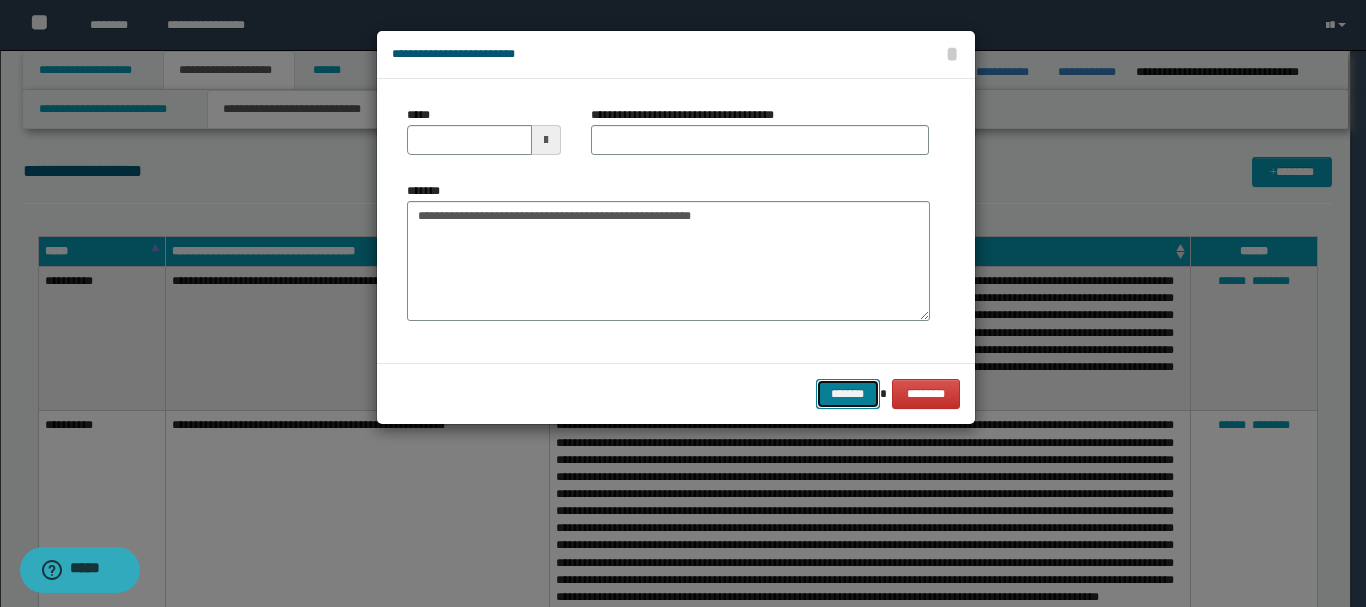 click on "*******" at bounding box center [848, 394] 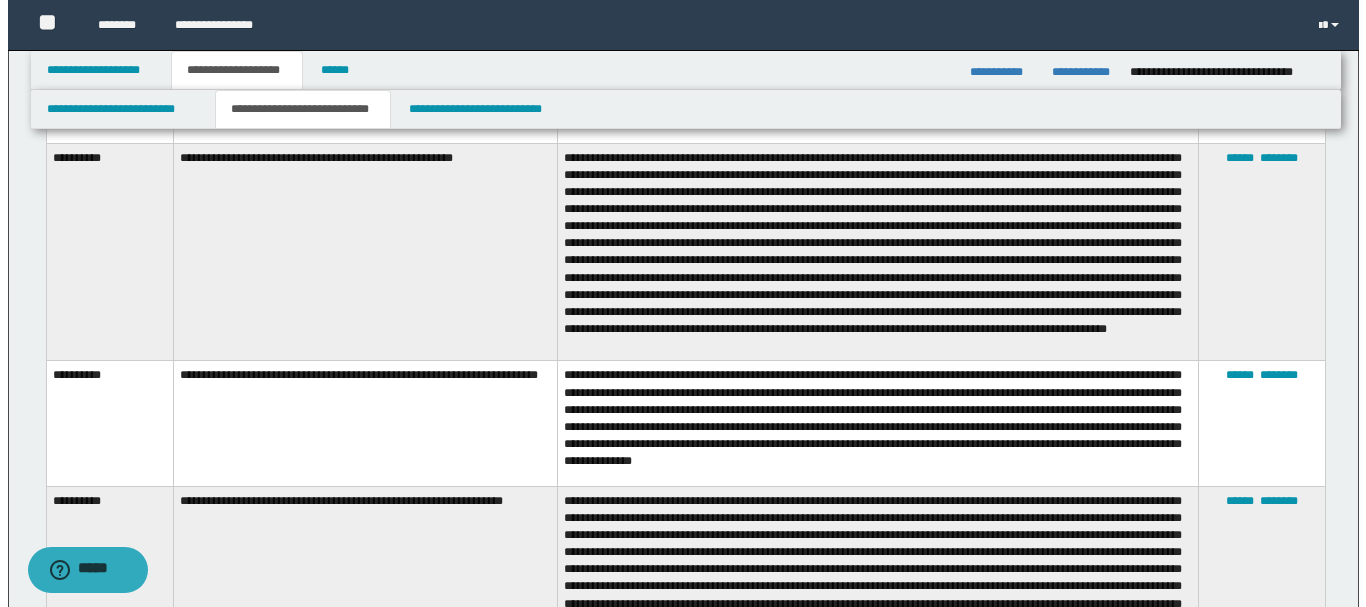 scroll, scrollTop: 700, scrollLeft: 0, axis: vertical 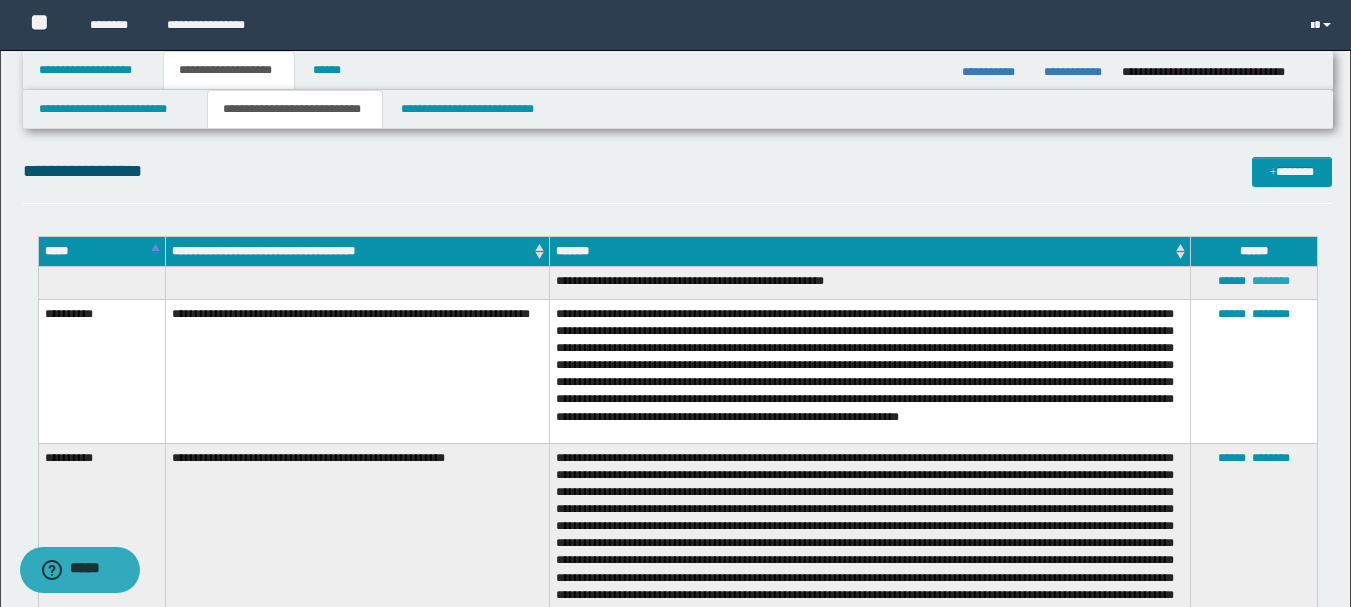 click on "********" at bounding box center (1271, 281) 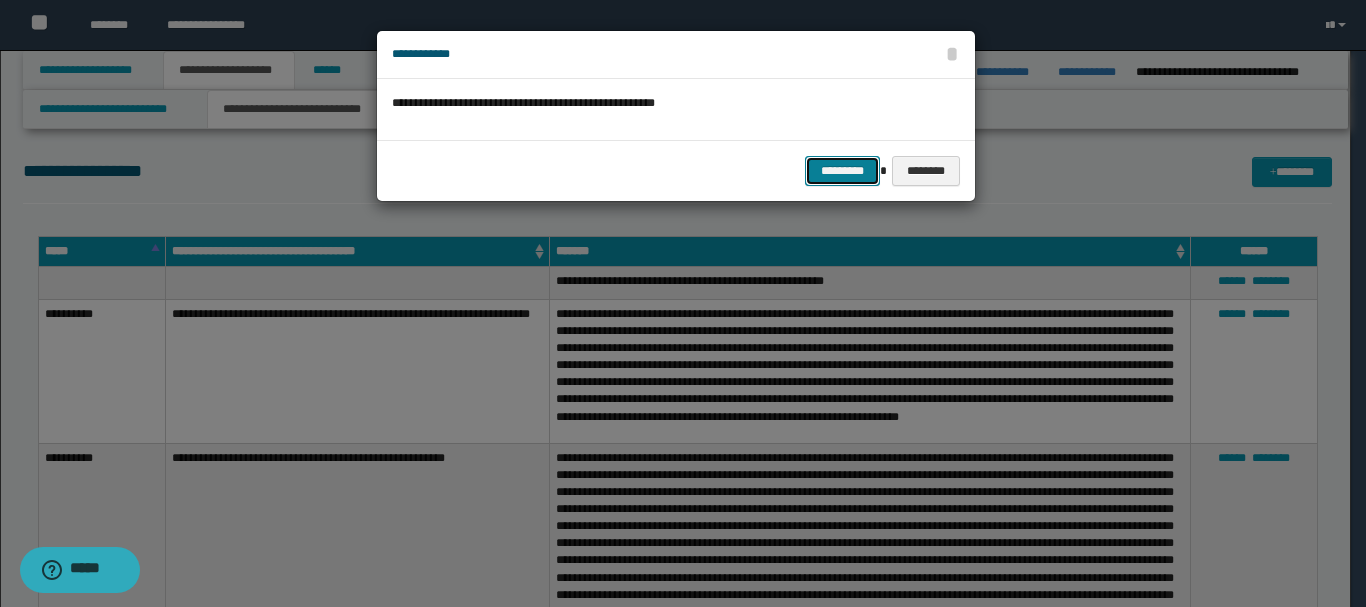 click on "*********" at bounding box center [842, 171] 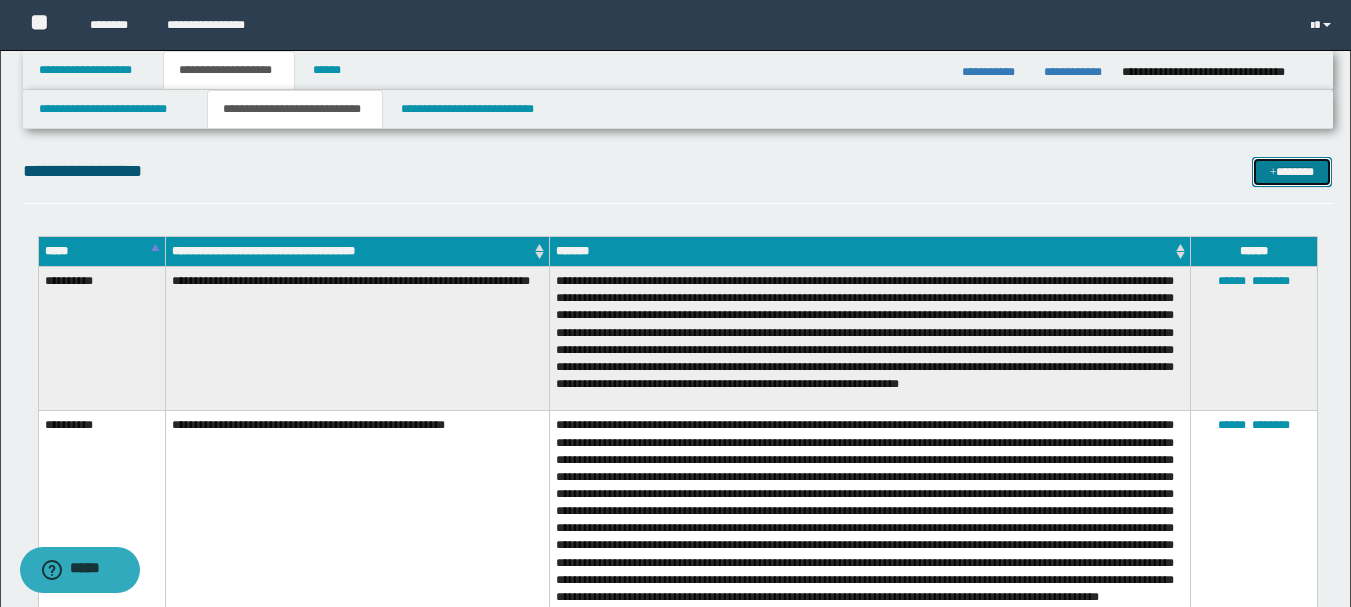click on "*******" at bounding box center (1292, 172) 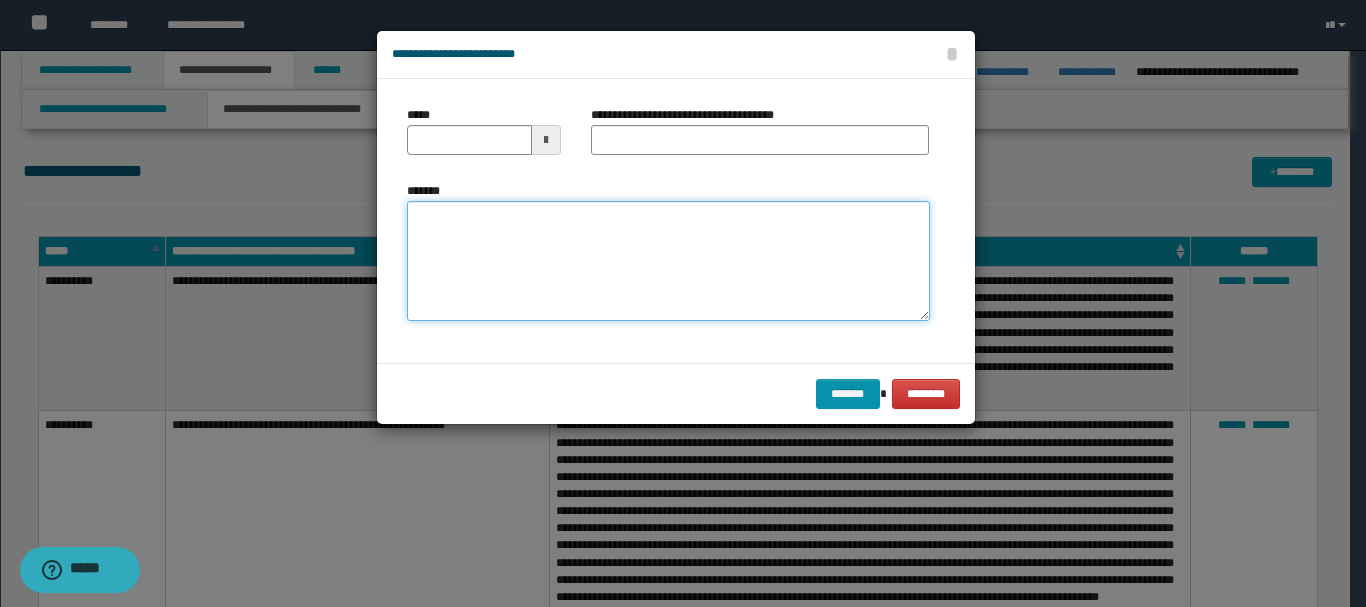 click on "*******" at bounding box center (668, 261) 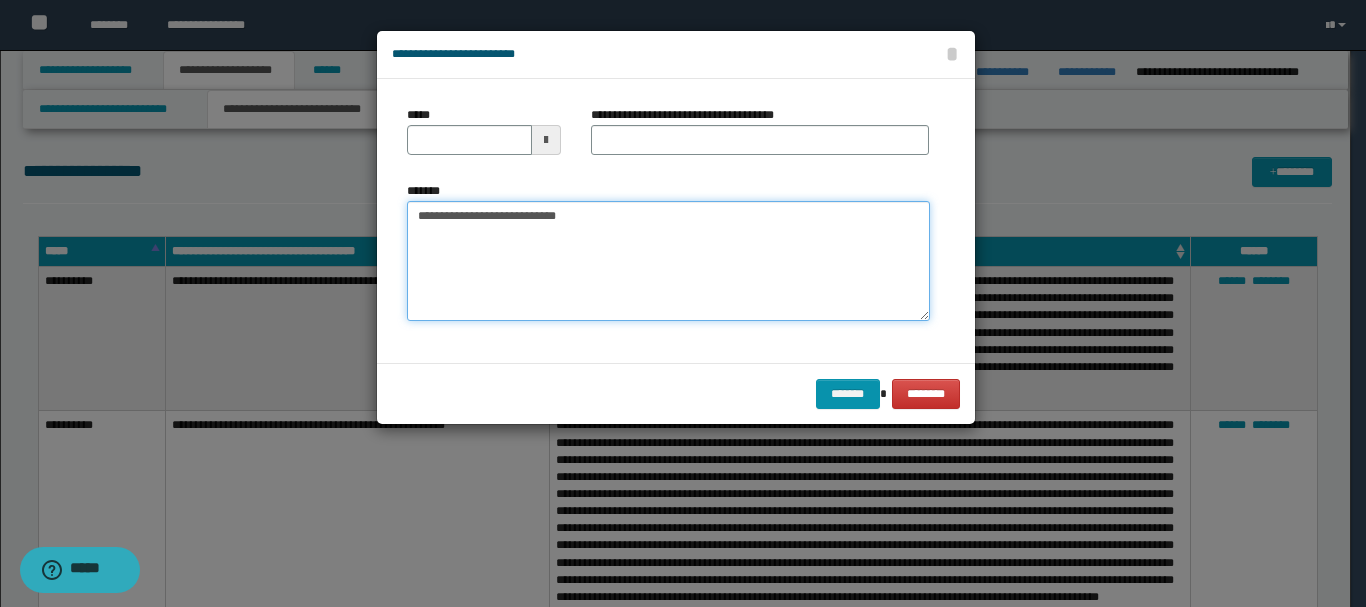 paste on "**********" 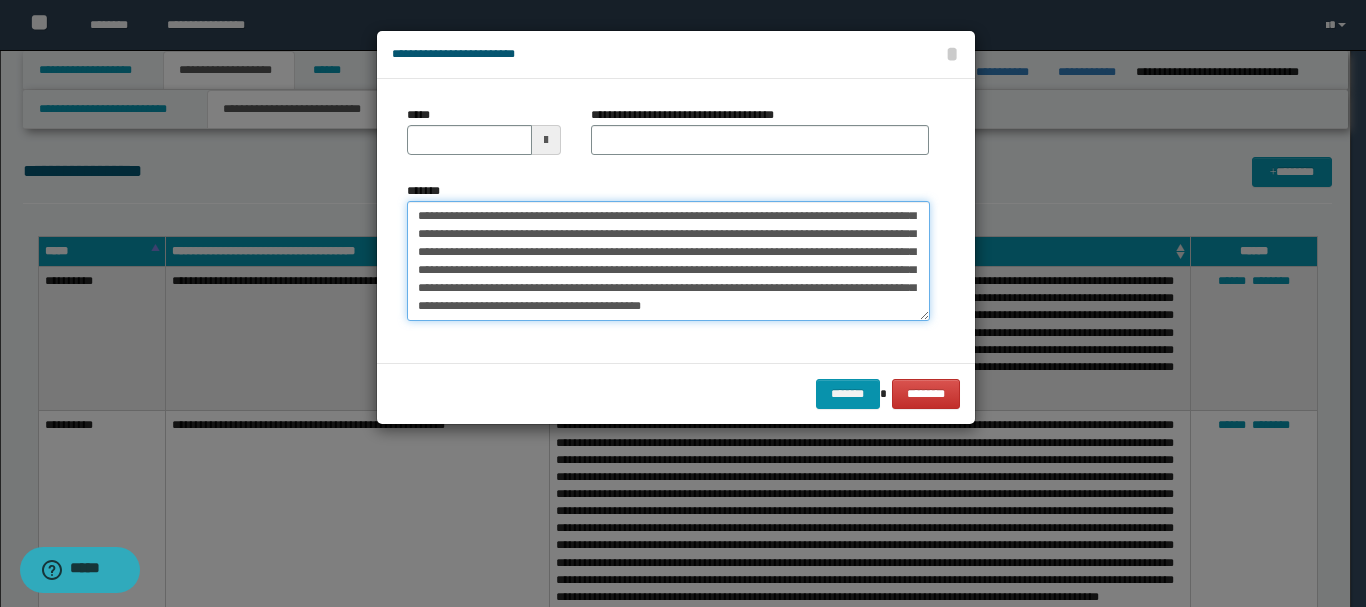 scroll, scrollTop: 0, scrollLeft: 0, axis: both 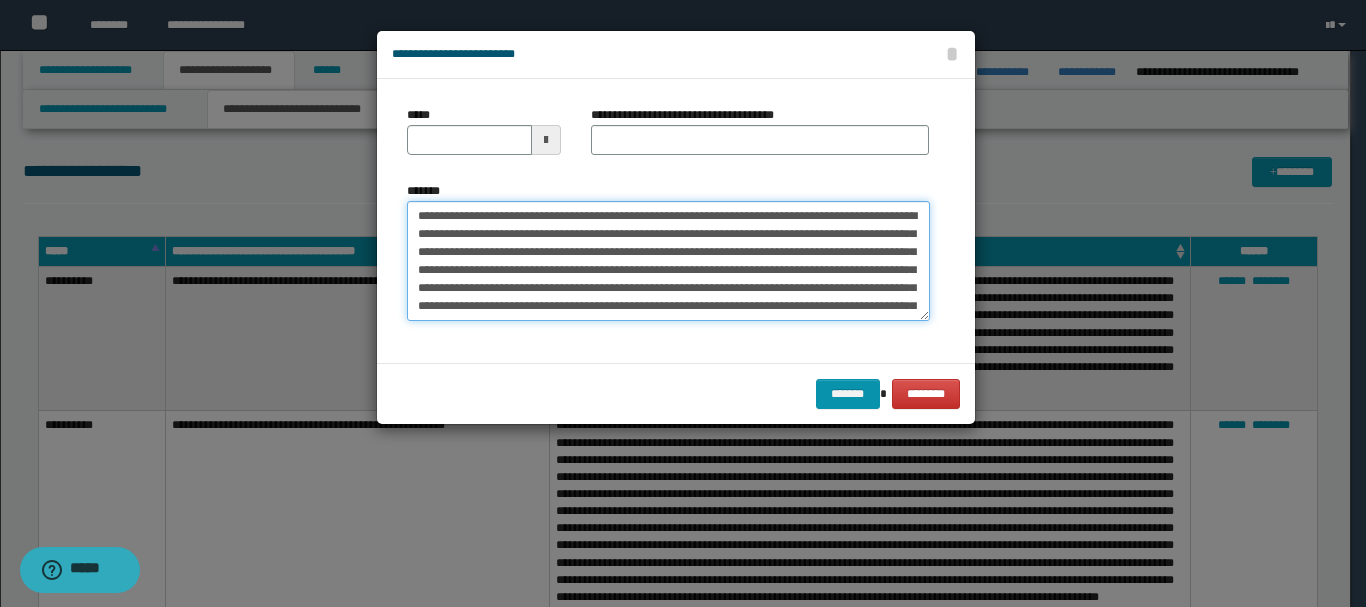 click on "**********" at bounding box center (668, 261) 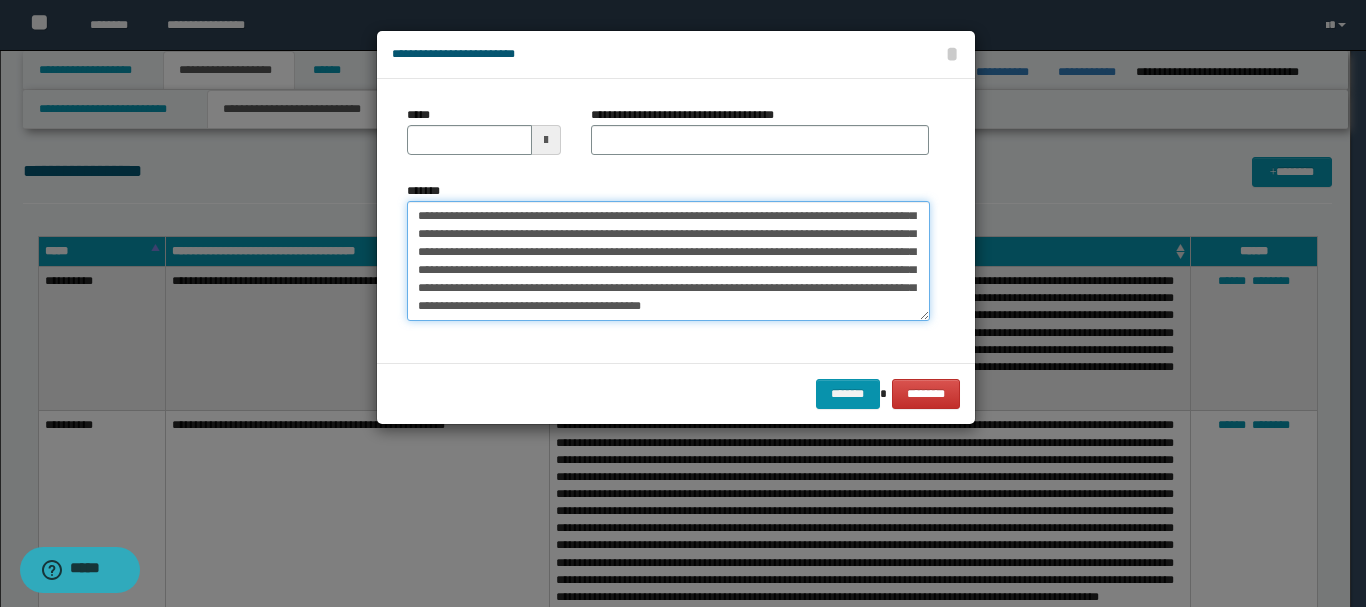 scroll, scrollTop: 0, scrollLeft: 0, axis: both 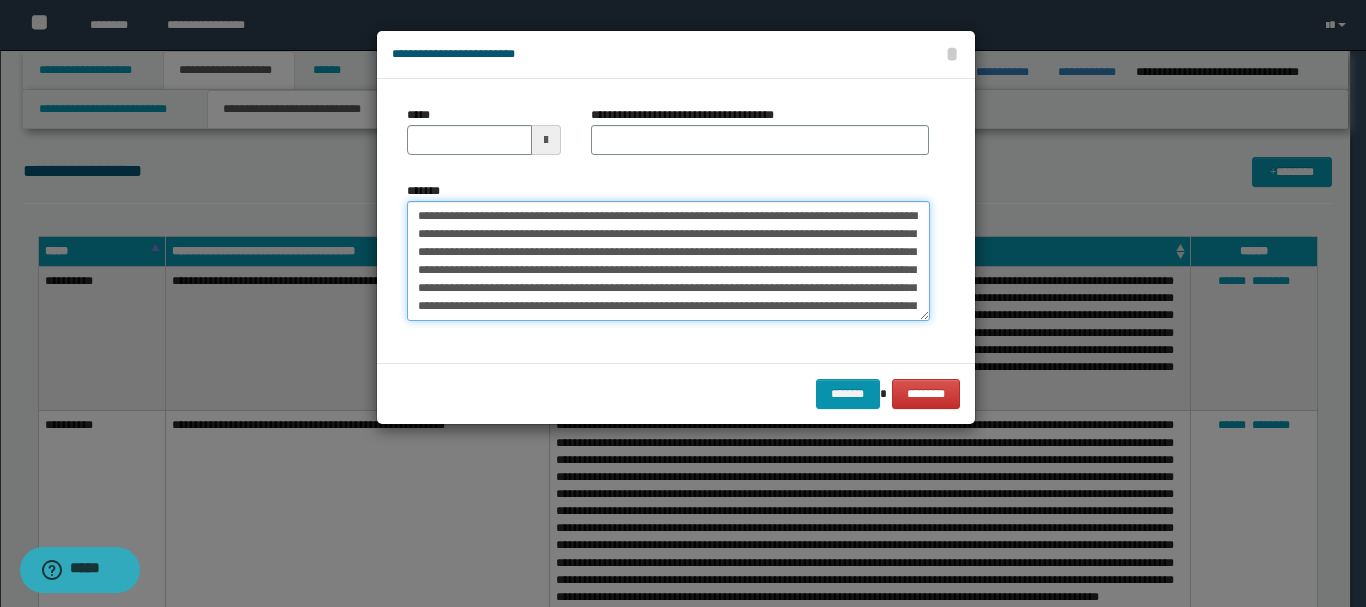 type on "**********" 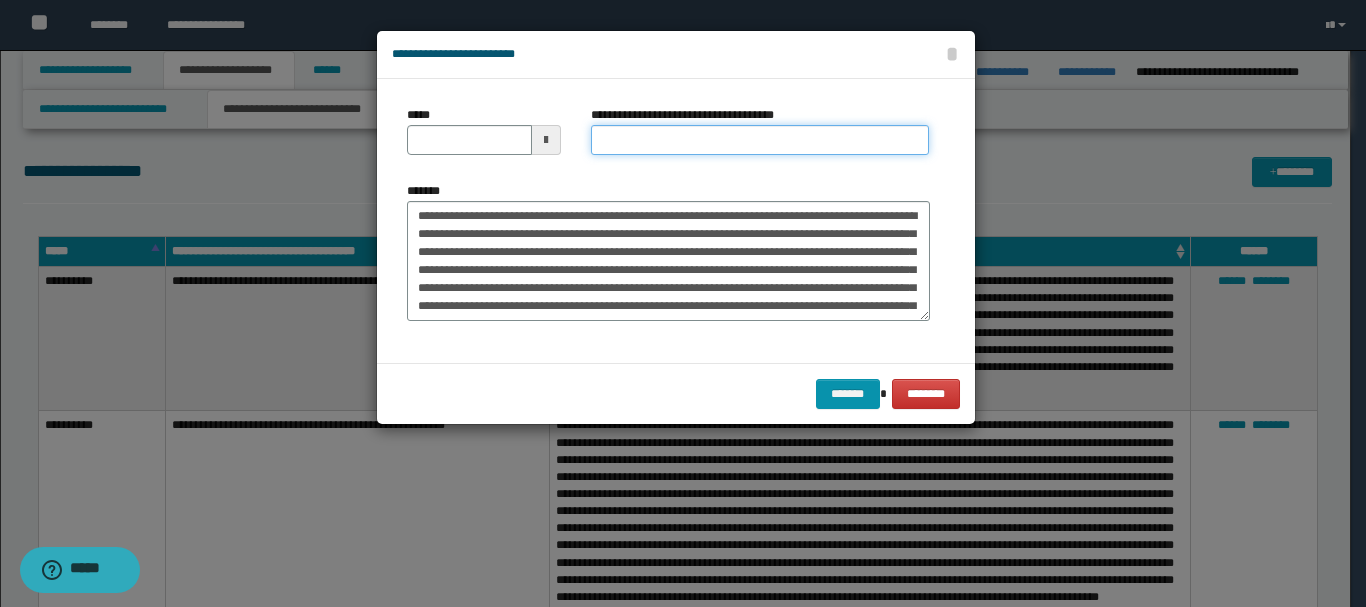 click on "**********" at bounding box center (760, 140) 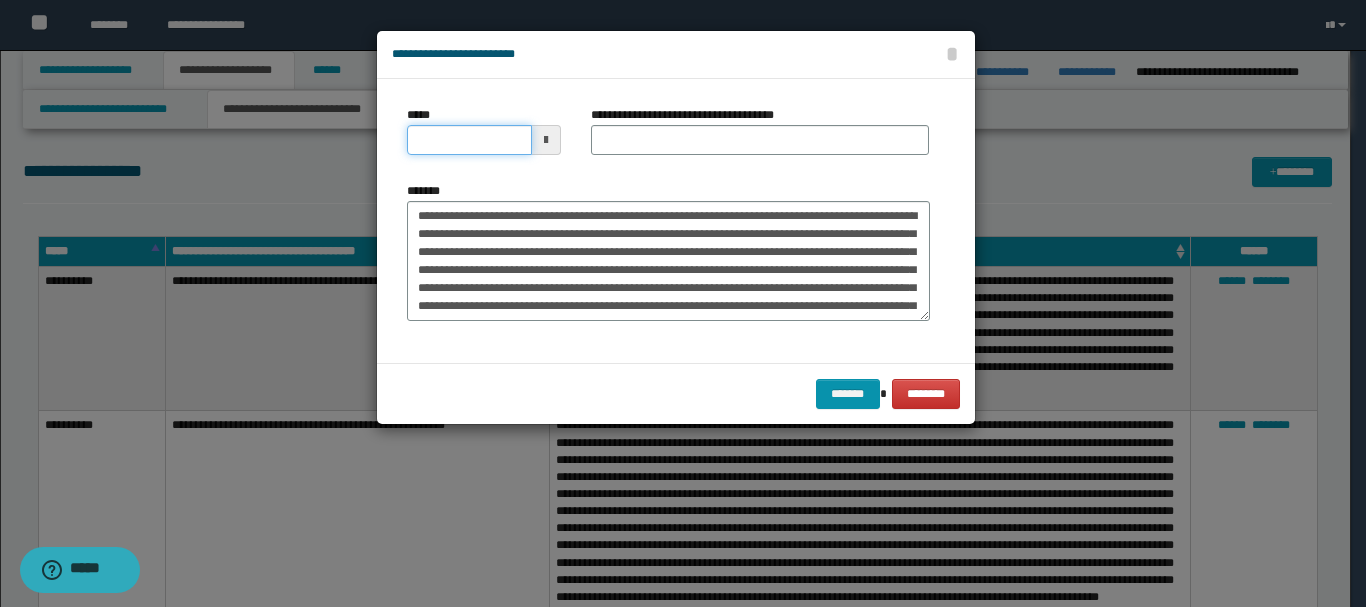 click on "*****" at bounding box center (469, 140) 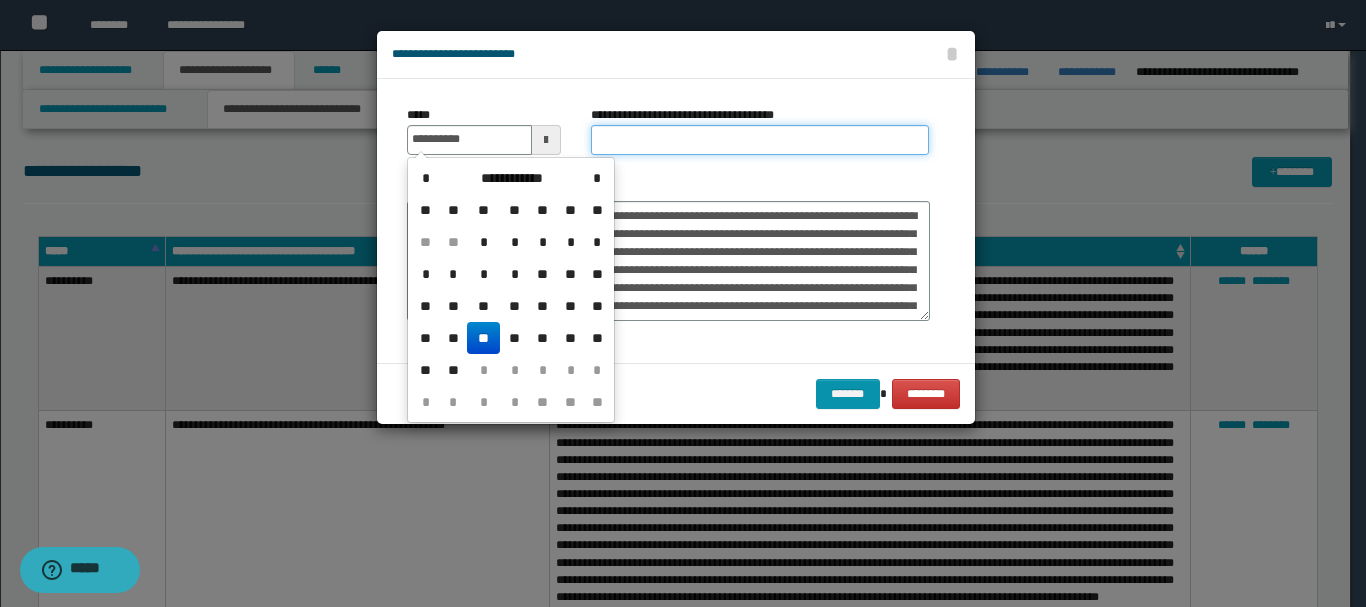 type on "**********" 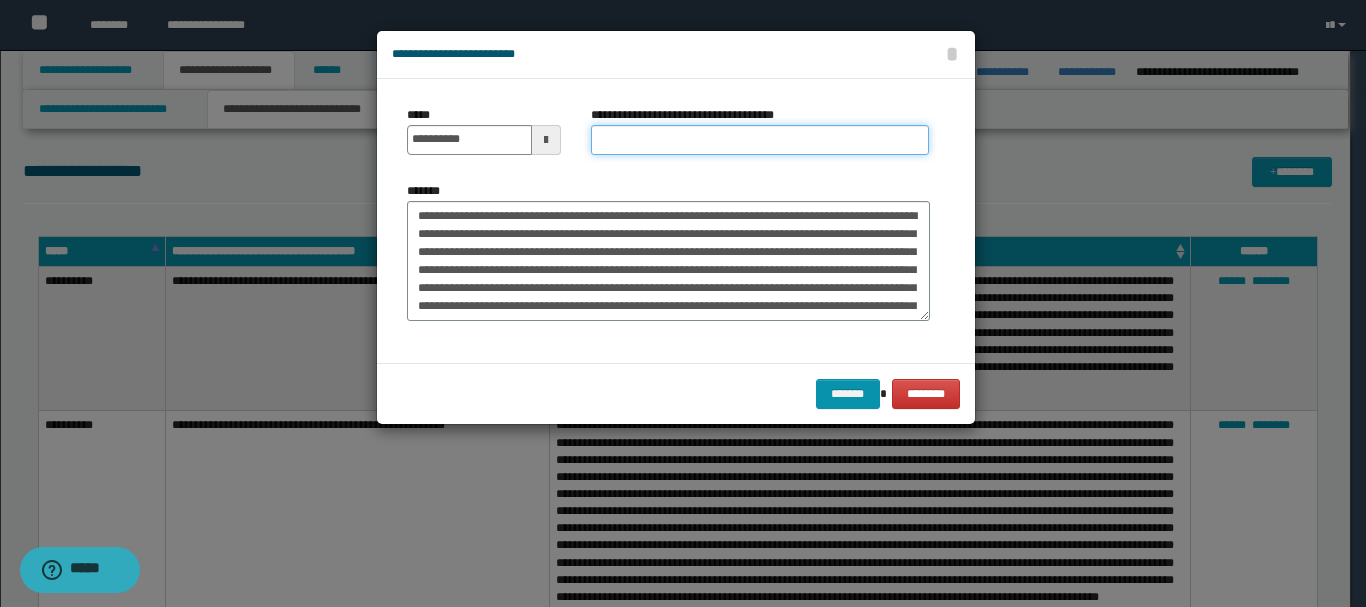 drag, startPoint x: 688, startPoint y: 149, endPoint x: 656, endPoint y: 24, distance: 129.031 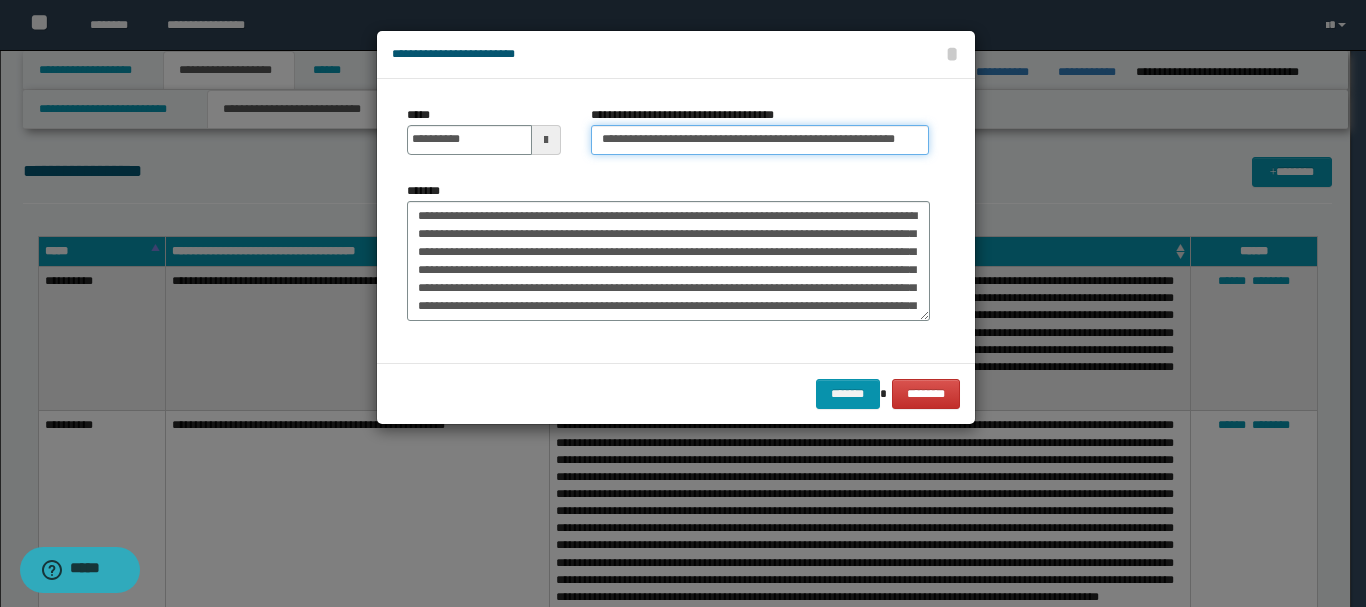 scroll, scrollTop: 72, scrollLeft: 0, axis: vertical 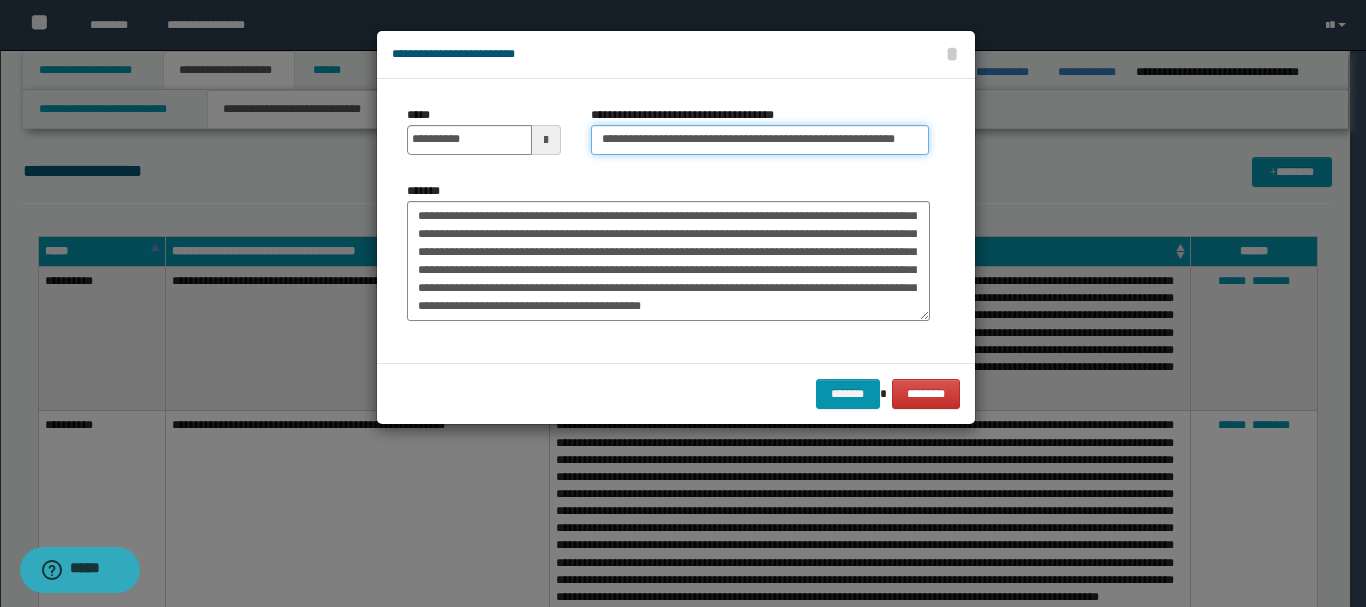 type on "**********" 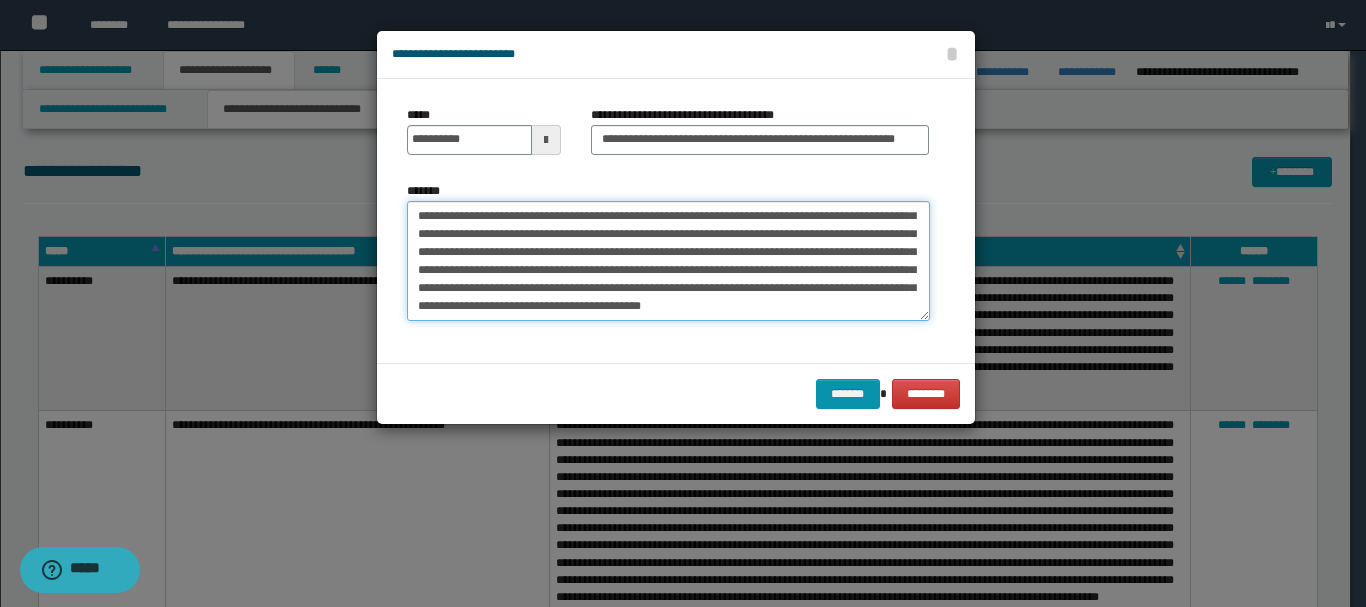 click on "**********" at bounding box center [668, 261] 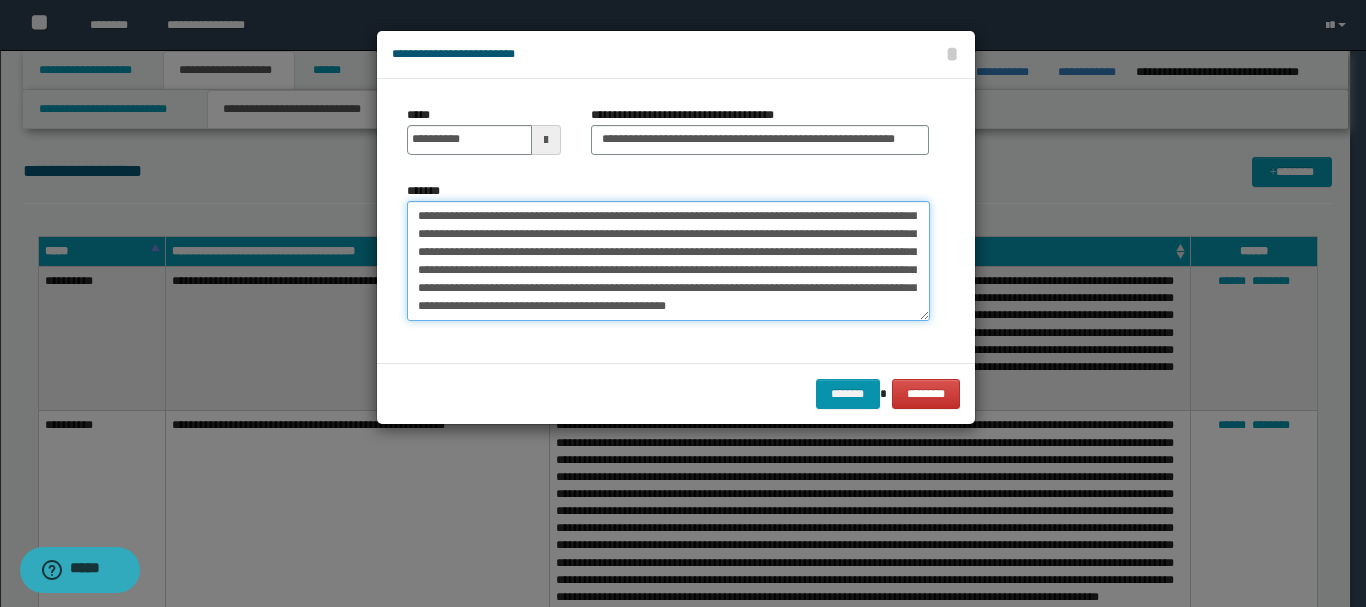 paste on "**********" 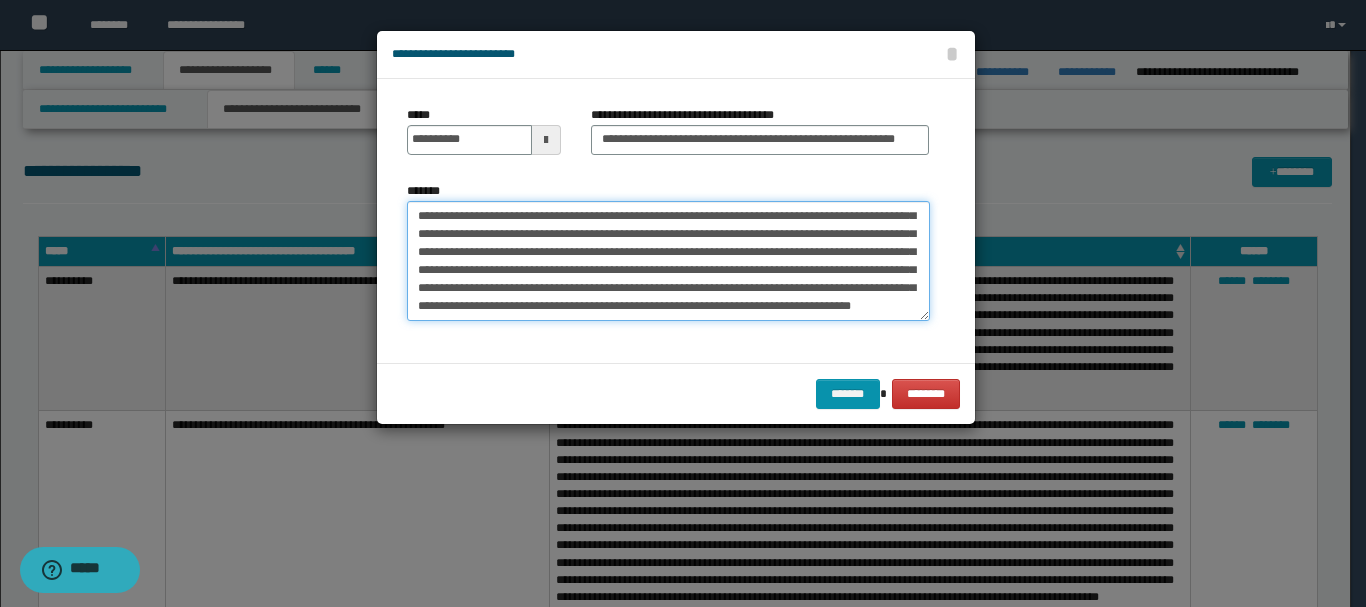 scroll, scrollTop: 110, scrollLeft: 0, axis: vertical 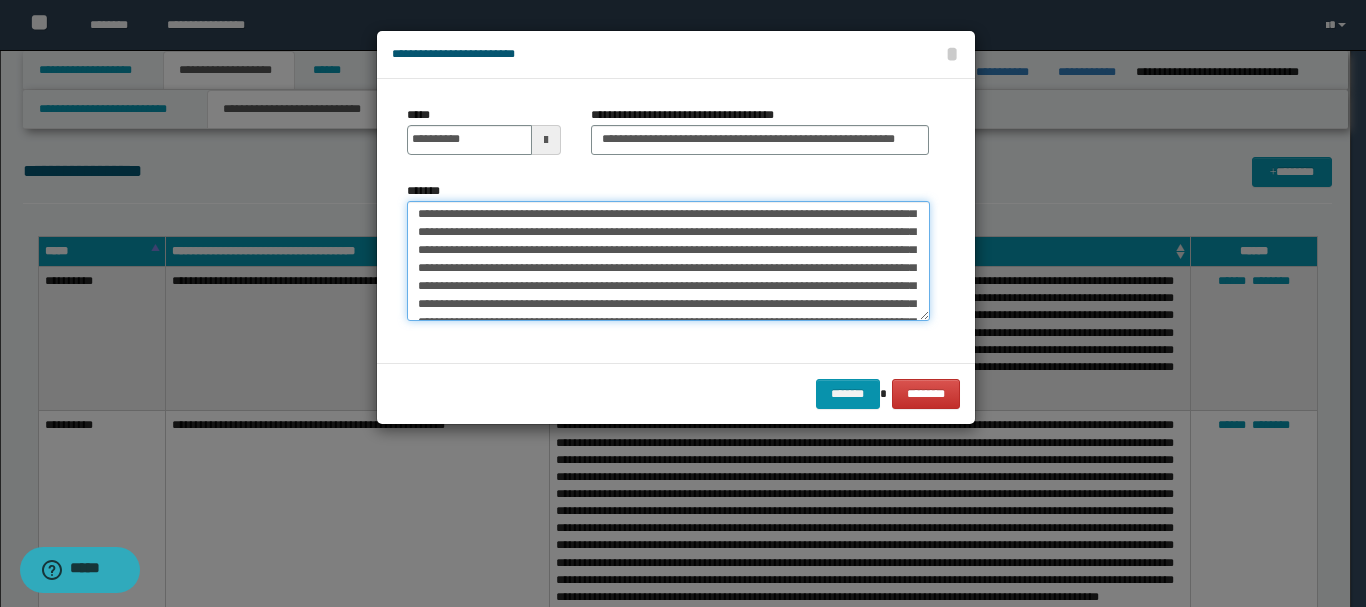 click on "*******" at bounding box center [668, 261] 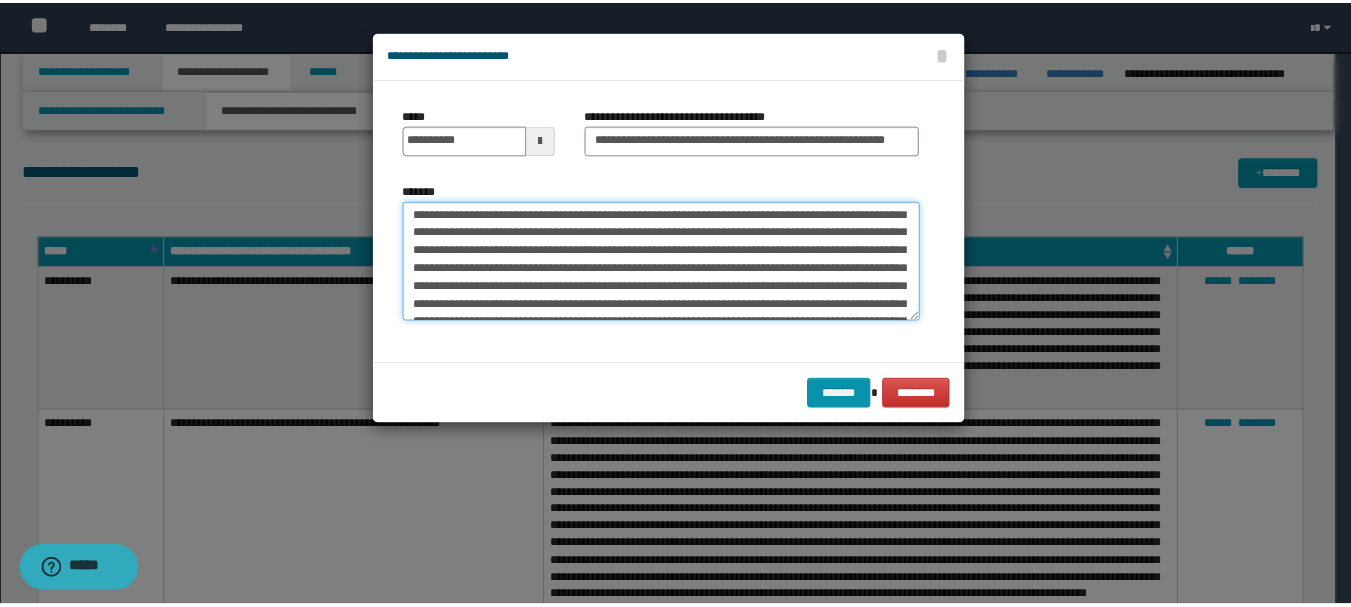 scroll, scrollTop: 216, scrollLeft: 0, axis: vertical 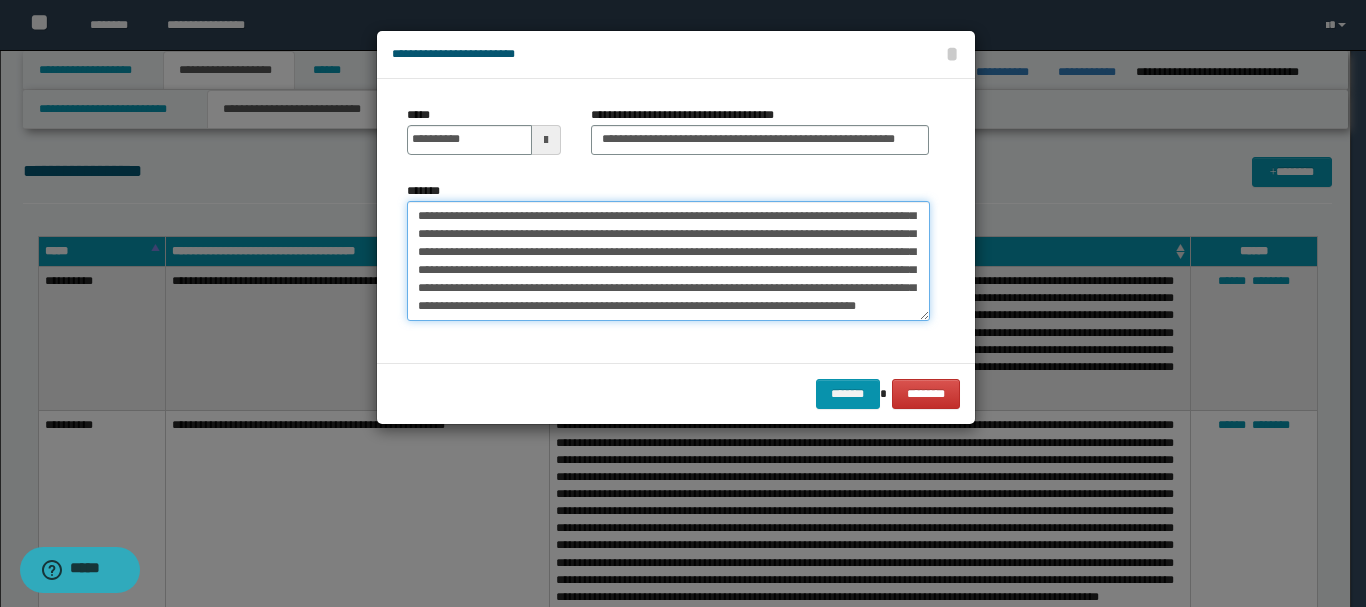 click on "*******" at bounding box center [668, 261] 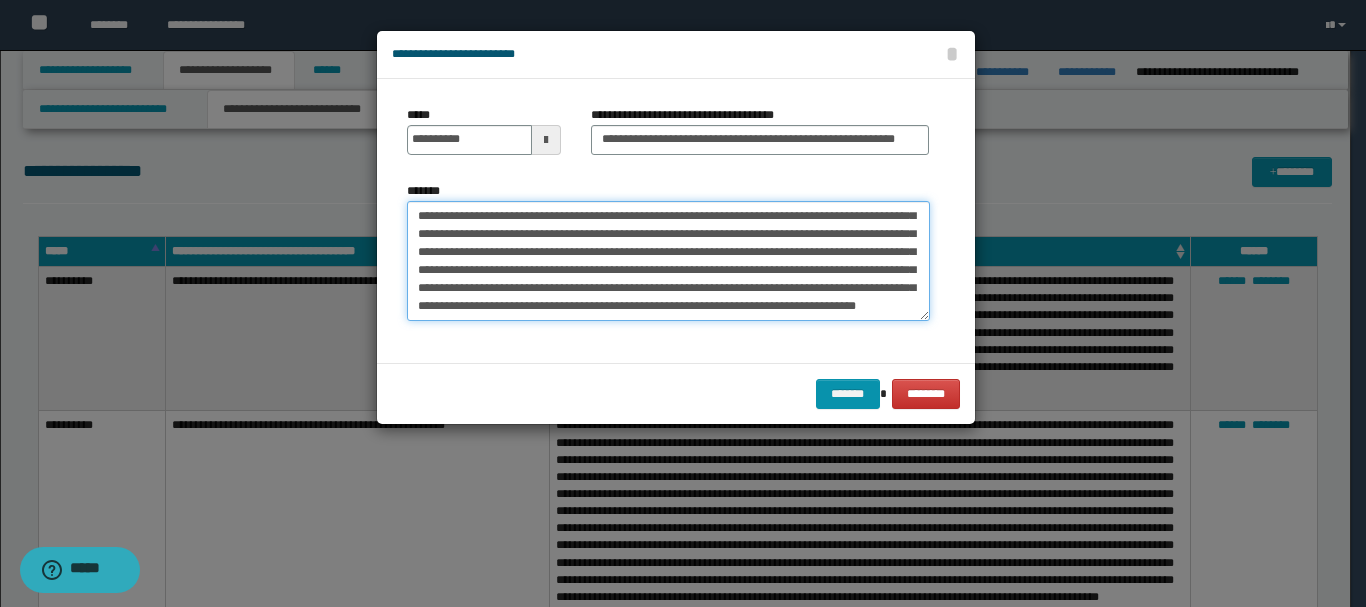 click on "*******" at bounding box center [668, 261] 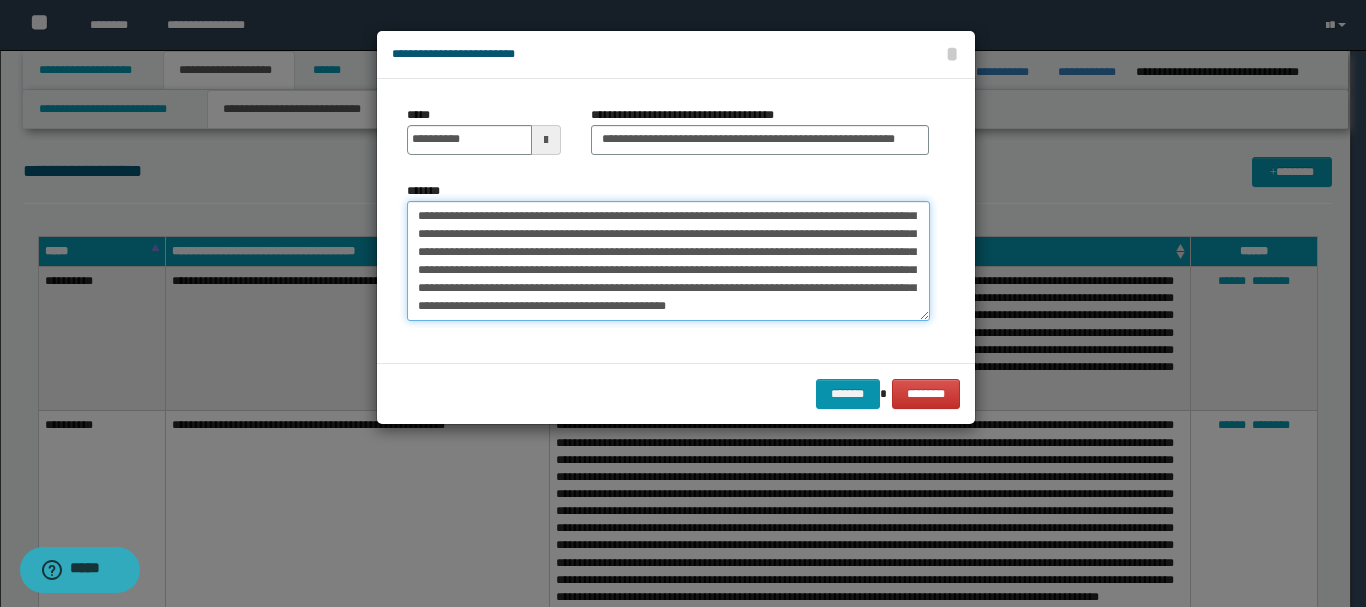 click on "*******" at bounding box center [668, 261] 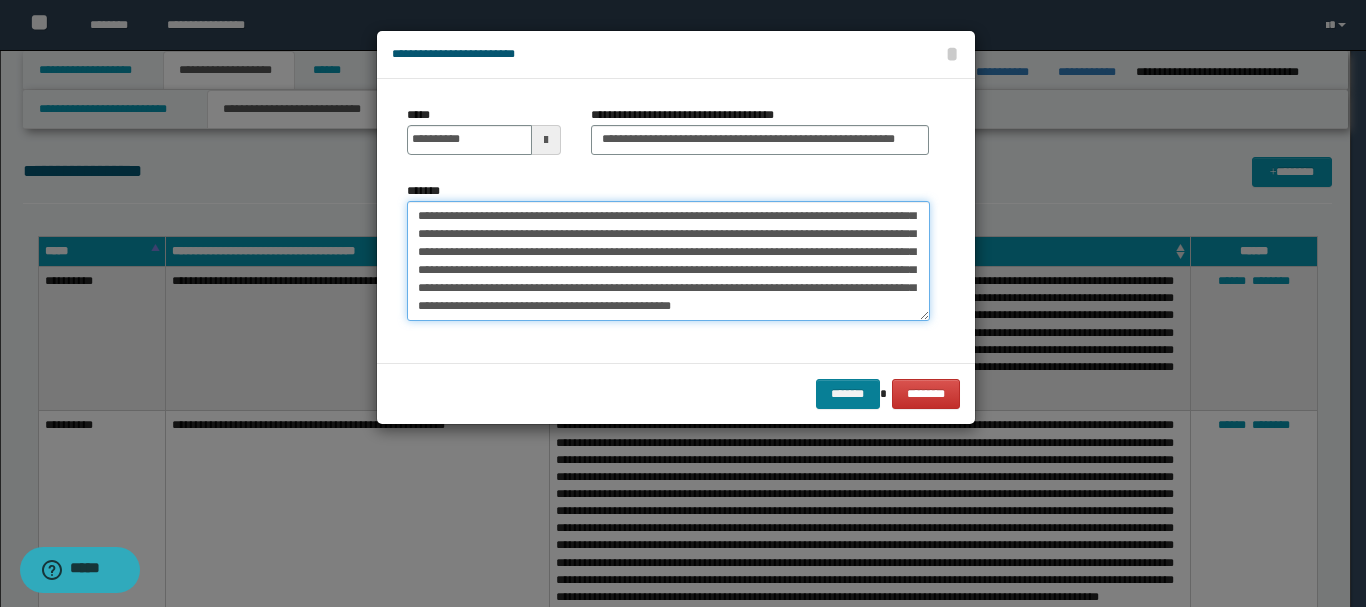 type on "**********" 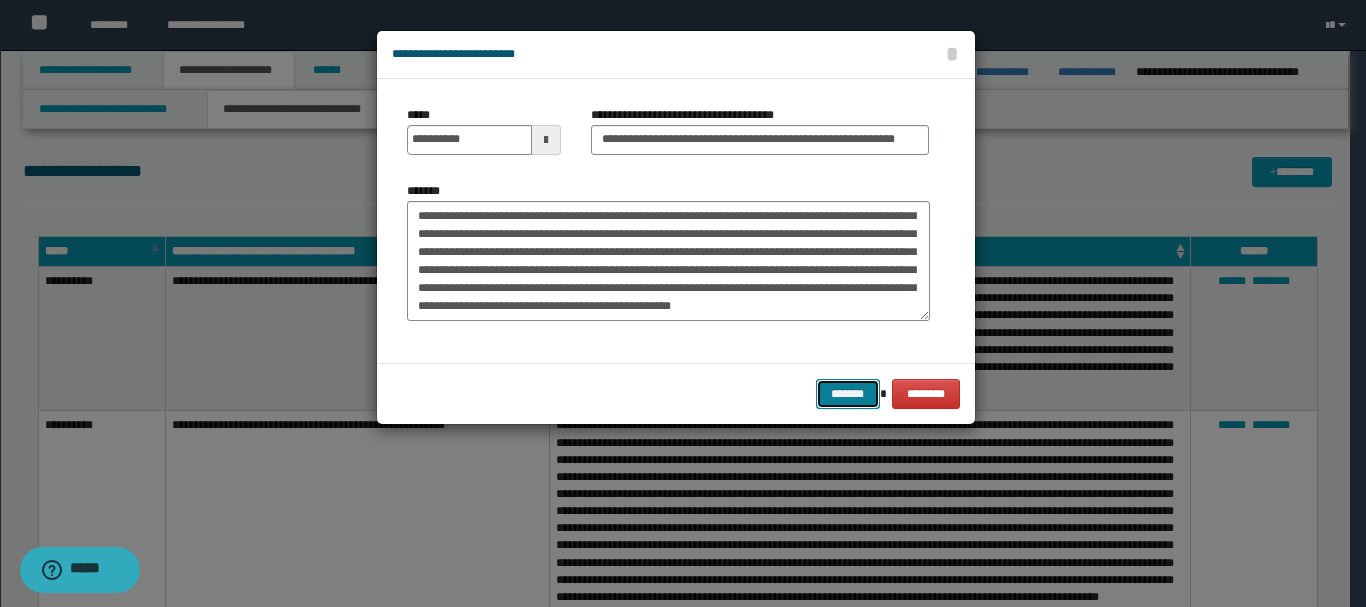 click on "*******" at bounding box center [848, 394] 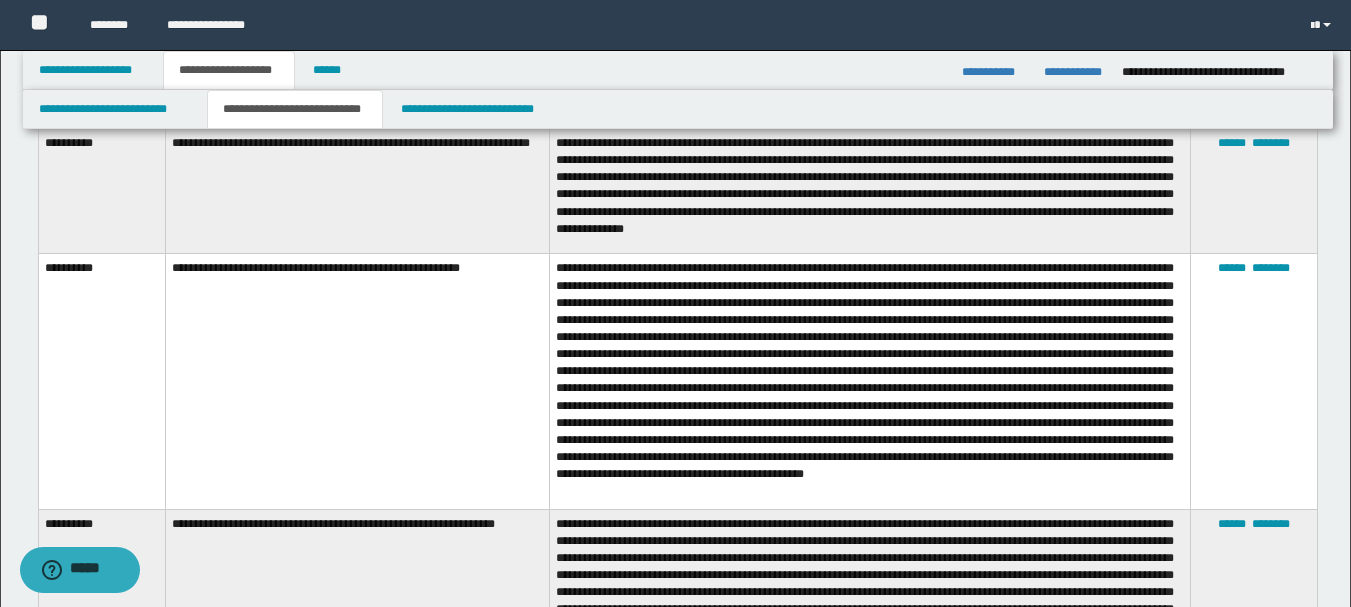 scroll, scrollTop: 1500, scrollLeft: 0, axis: vertical 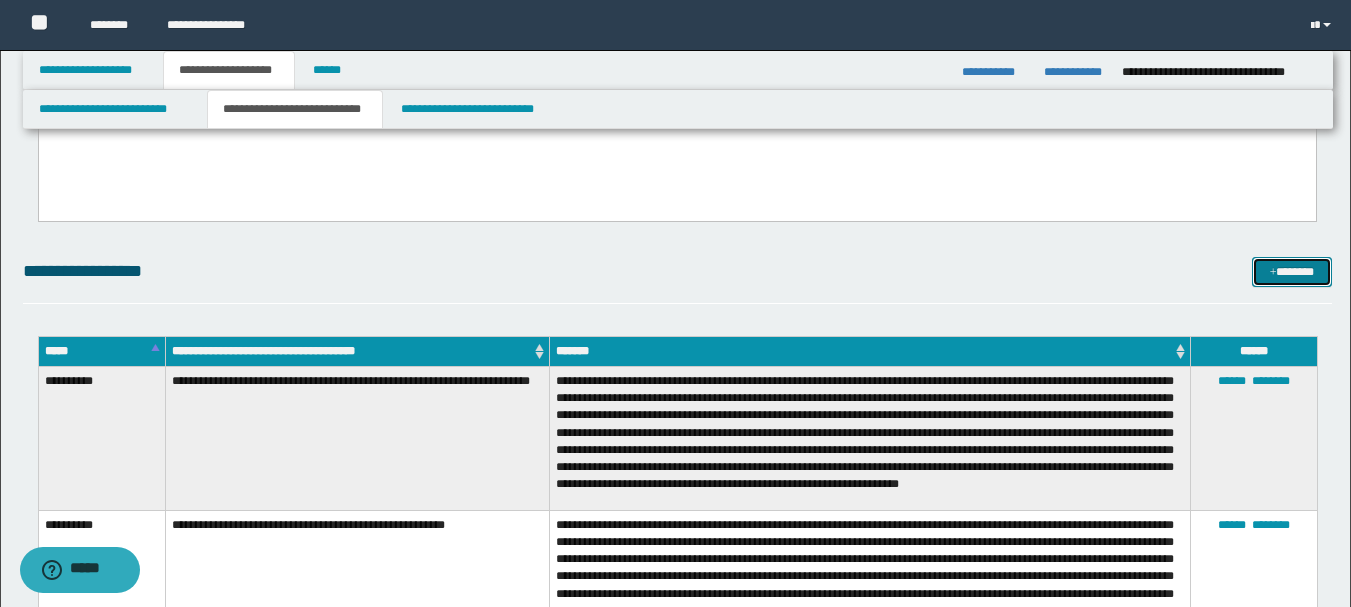 click on "*******" at bounding box center [1292, 272] 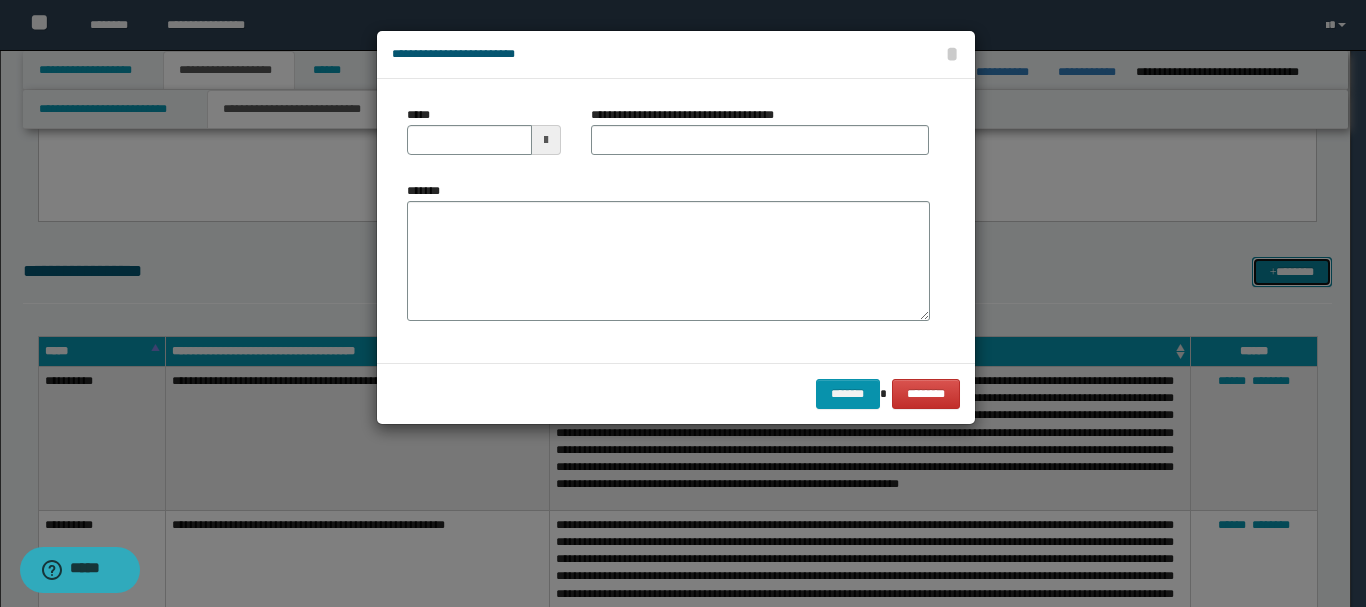 scroll, scrollTop: 0, scrollLeft: 0, axis: both 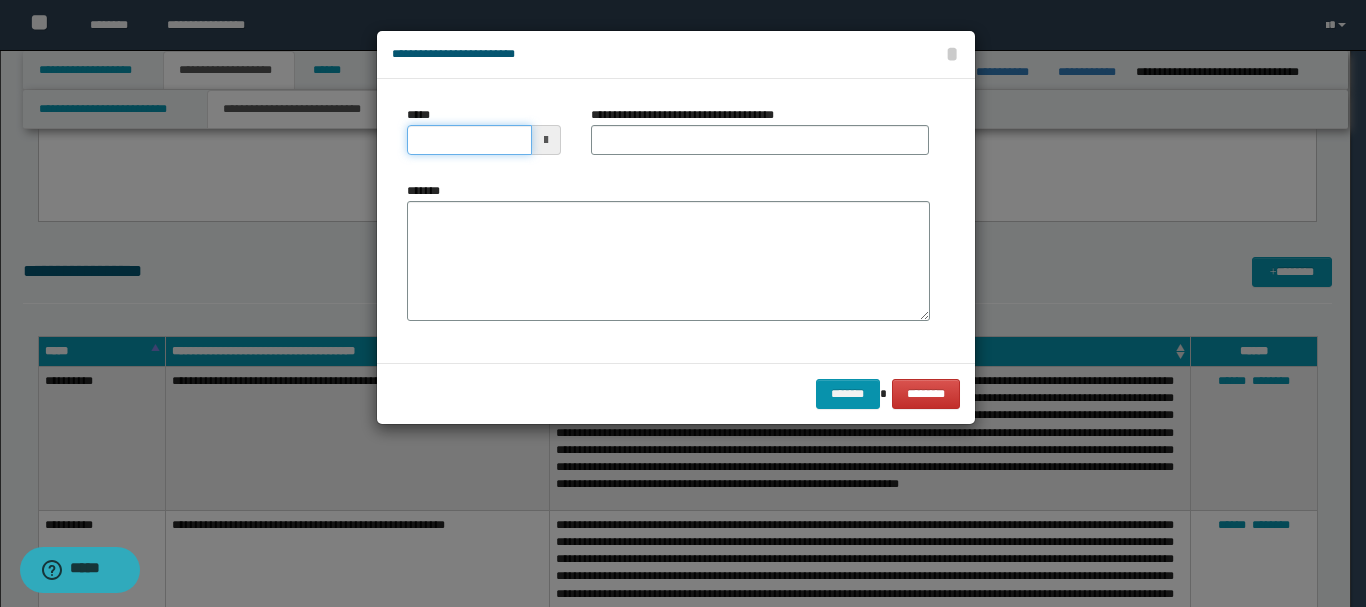 click on "*****" at bounding box center [469, 140] 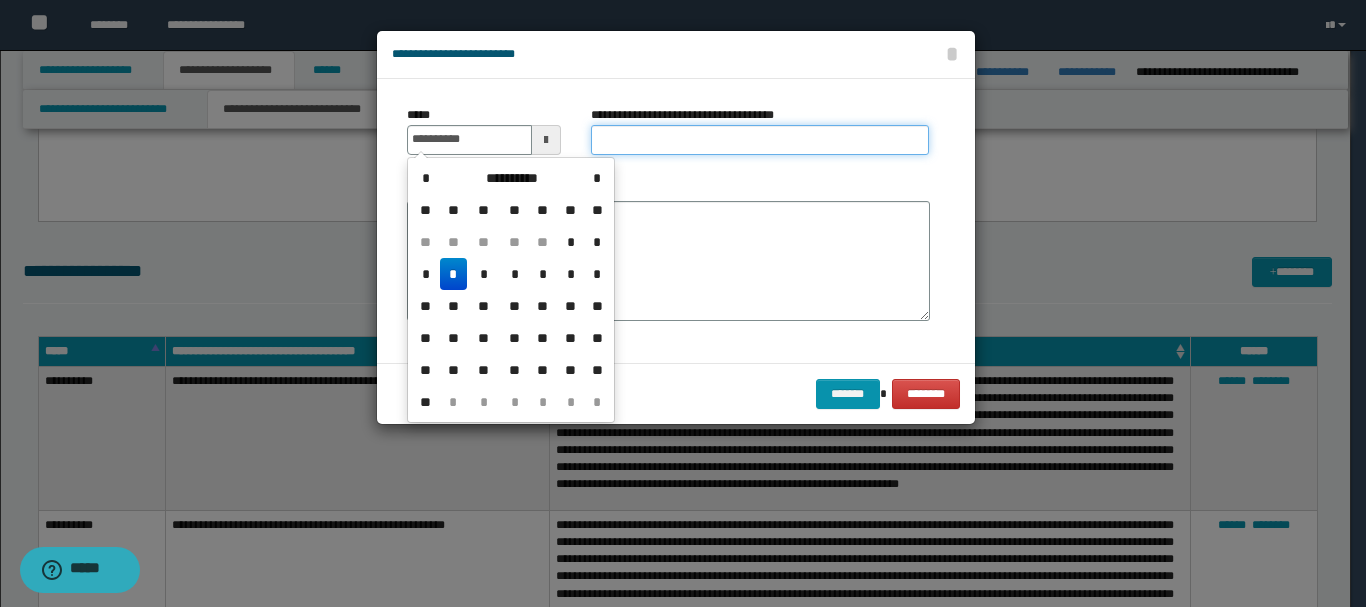 type on "**********" 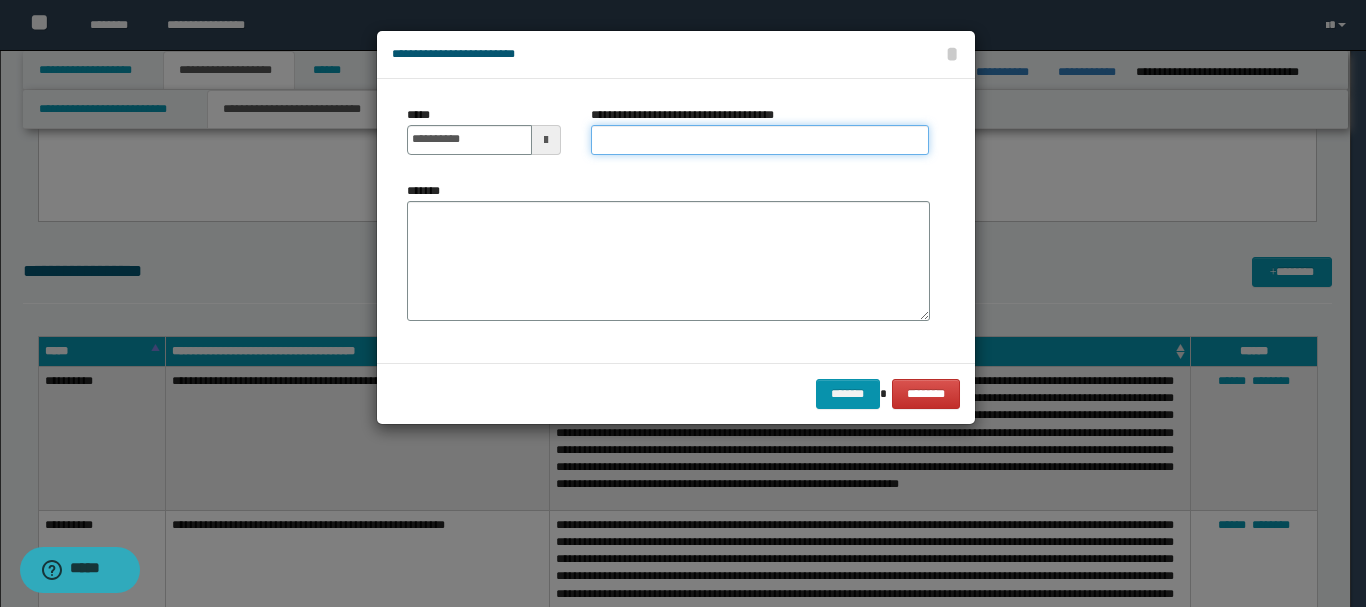 click on "**********" at bounding box center (760, 140) 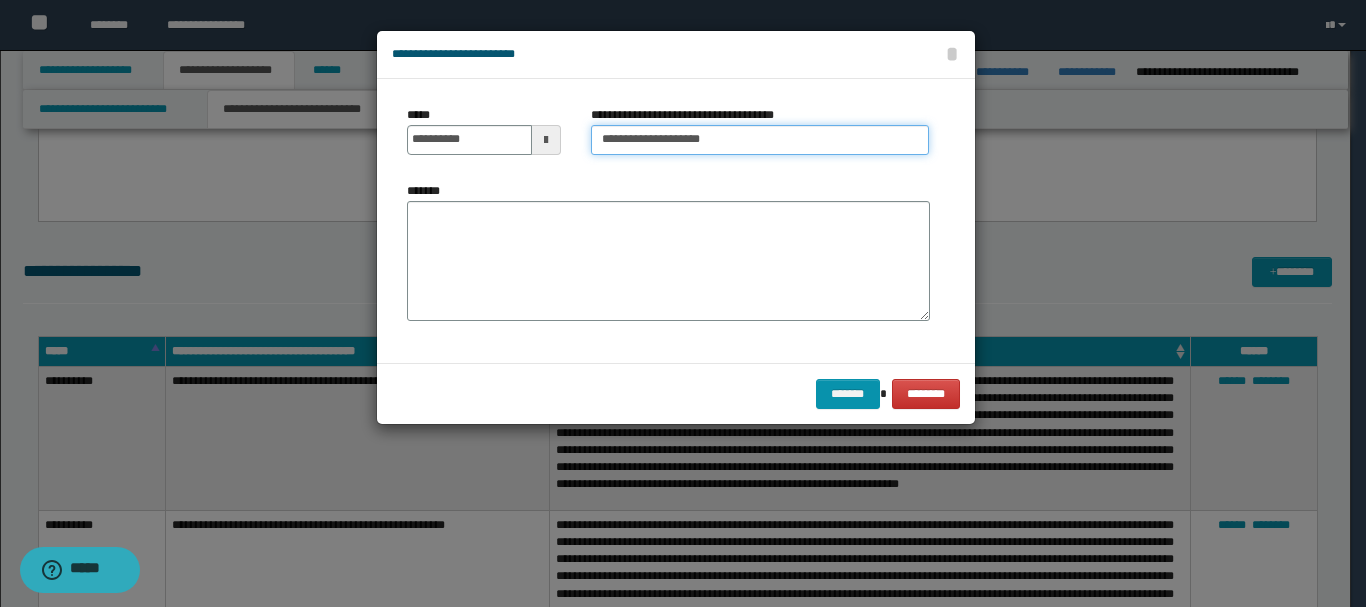click on "**********" at bounding box center [760, 140] 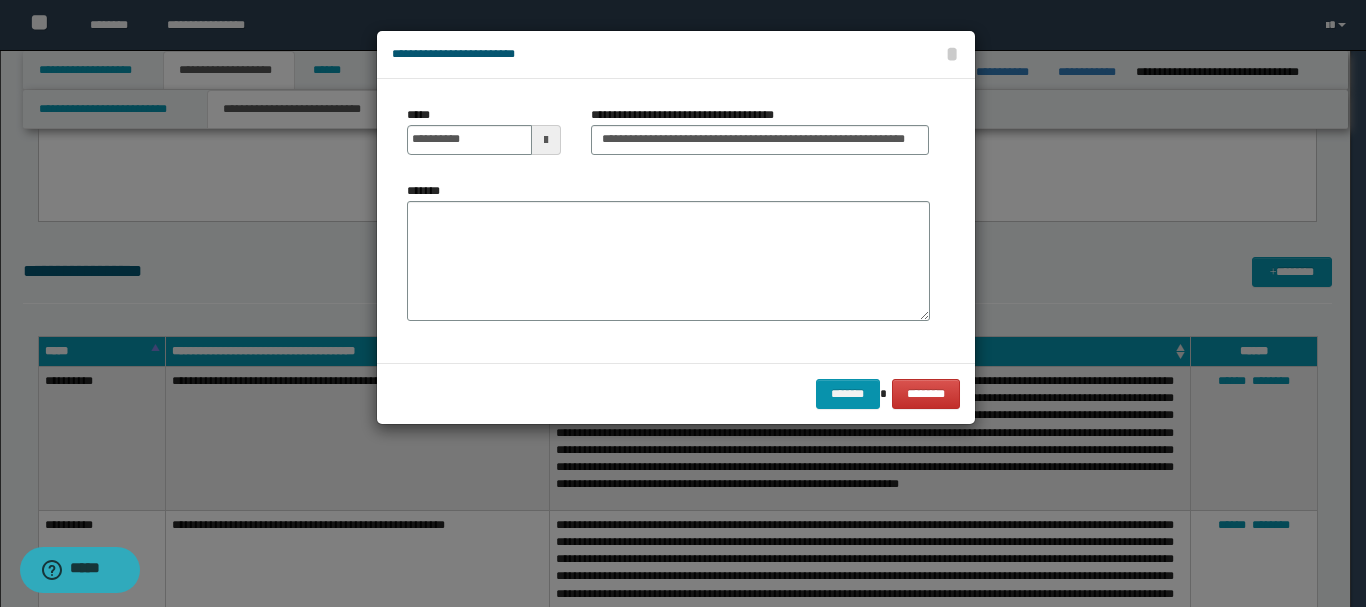 drag, startPoint x: 908, startPoint y: 127, endPoint x: 906, endPoint y: 184, distance: 57.035076 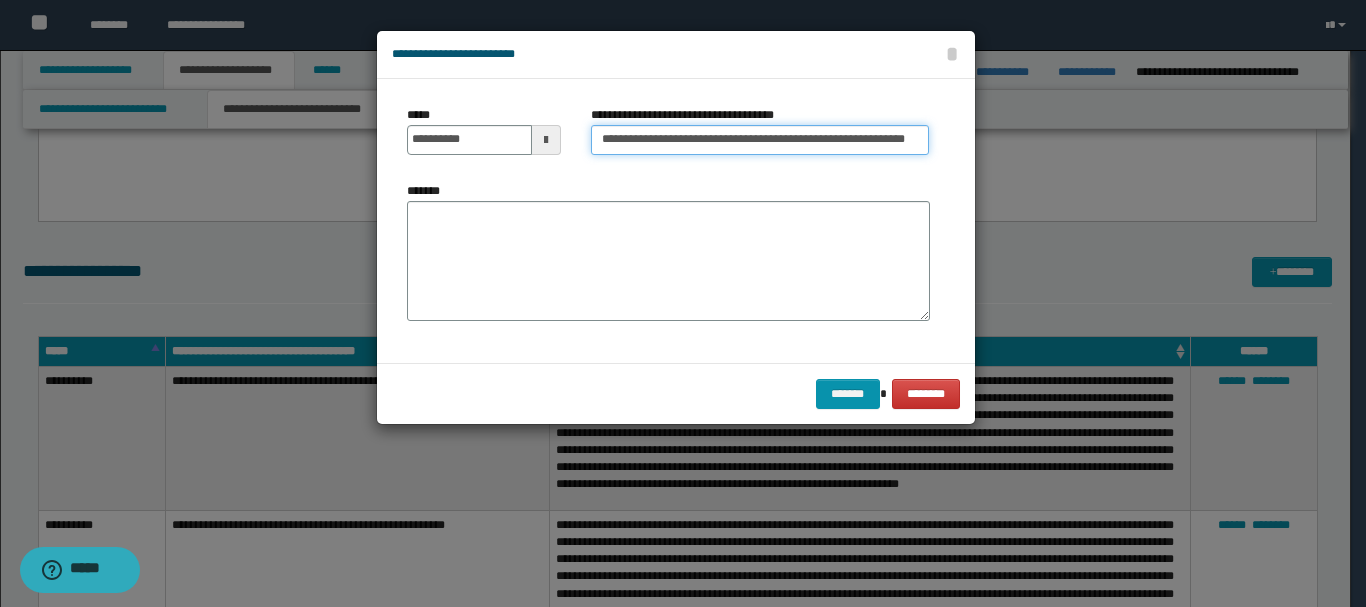 click on "**********" at bounding box center [760, 140] 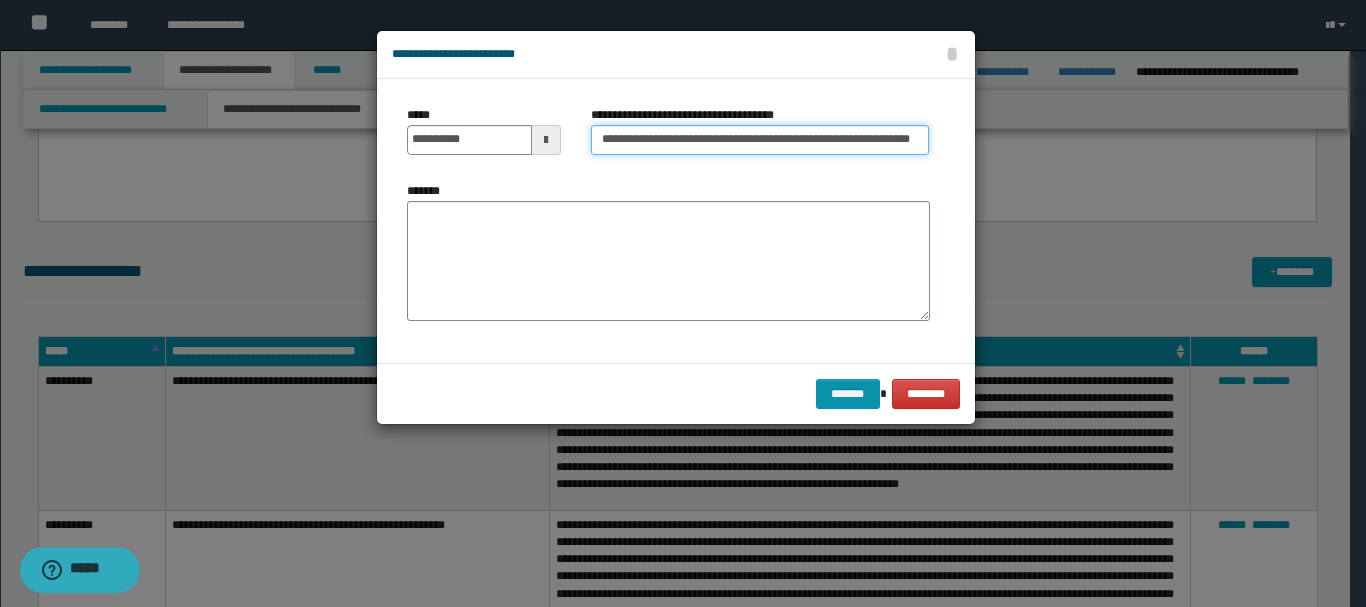 scroll, scrollTop: 0, scrollLeft: 5, axis: horizontal 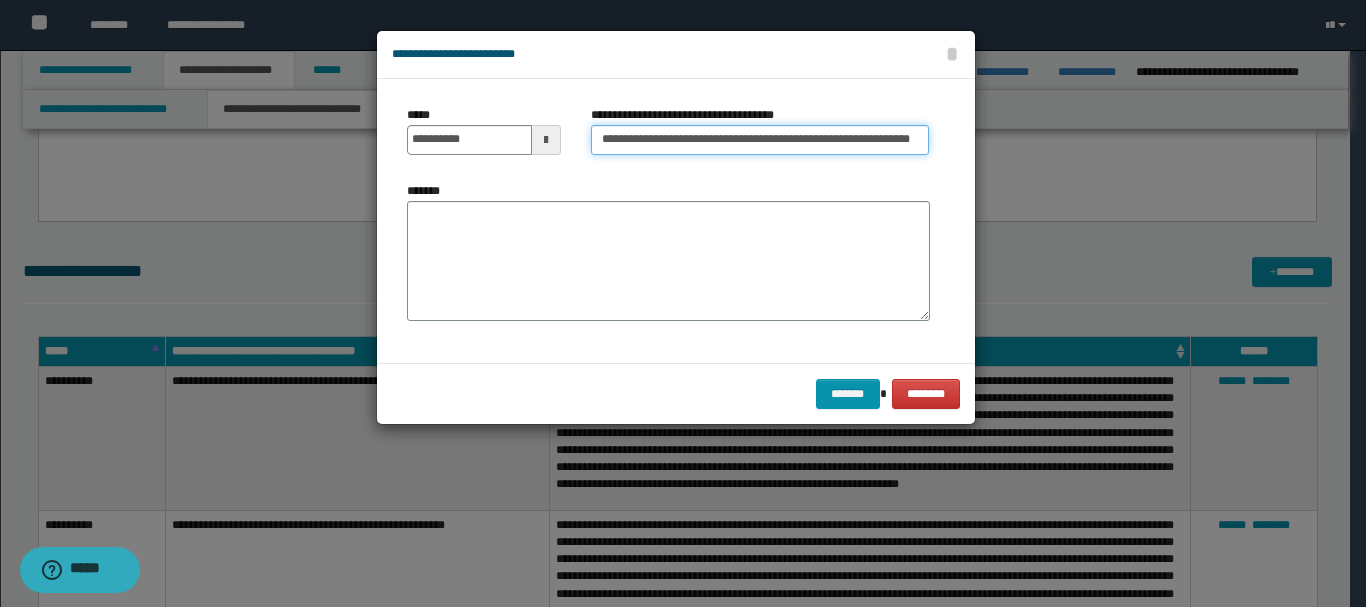 type on "**********" 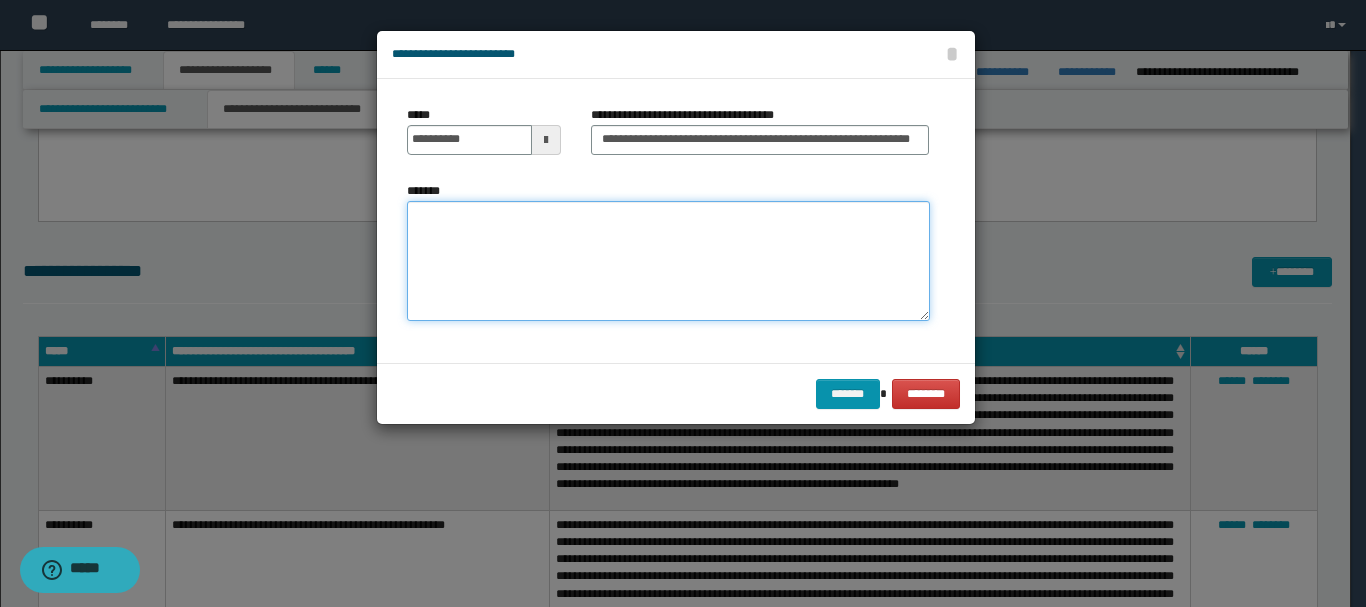click on "*******" at bounding box center [668, 261] 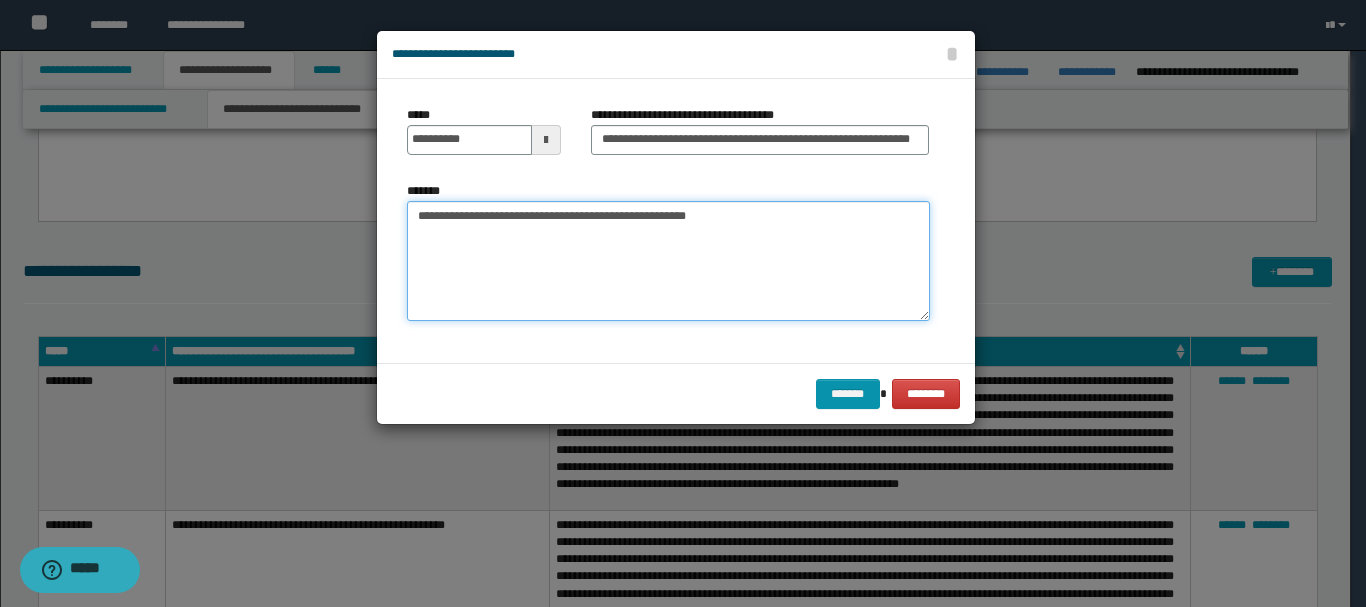 drag, startPoint x: 534, startPoint y: 208, endPoint x: 489, endPoint y: 206, distance: 45.044422 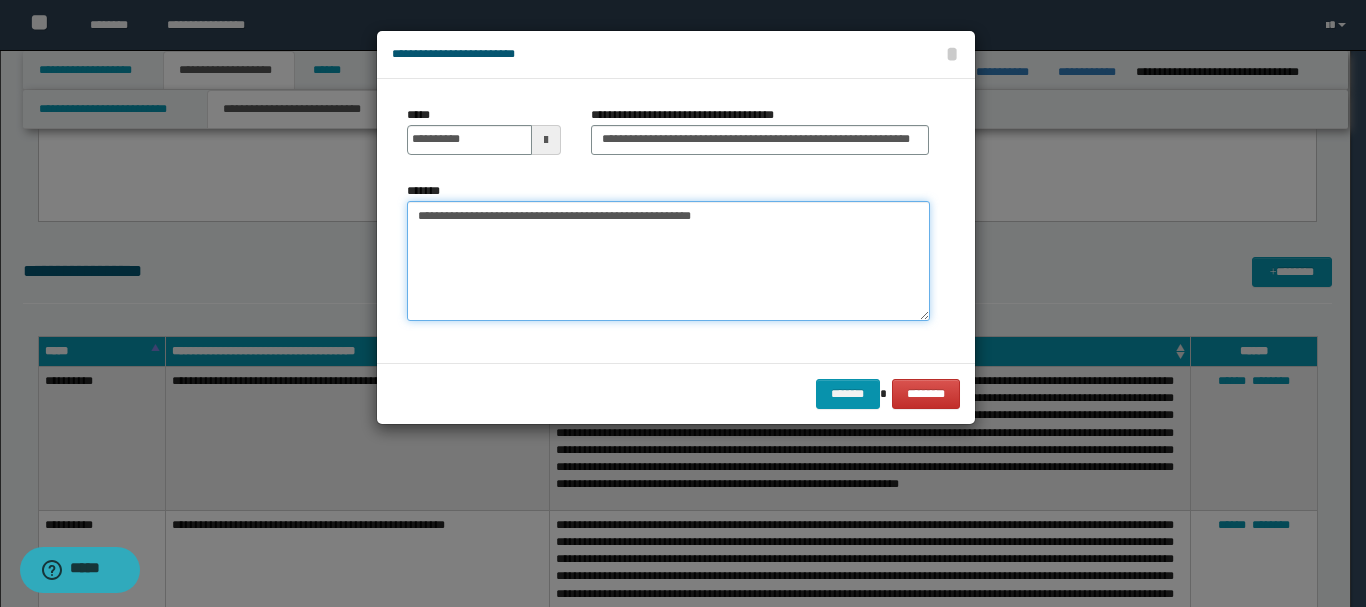 paste on "**********" 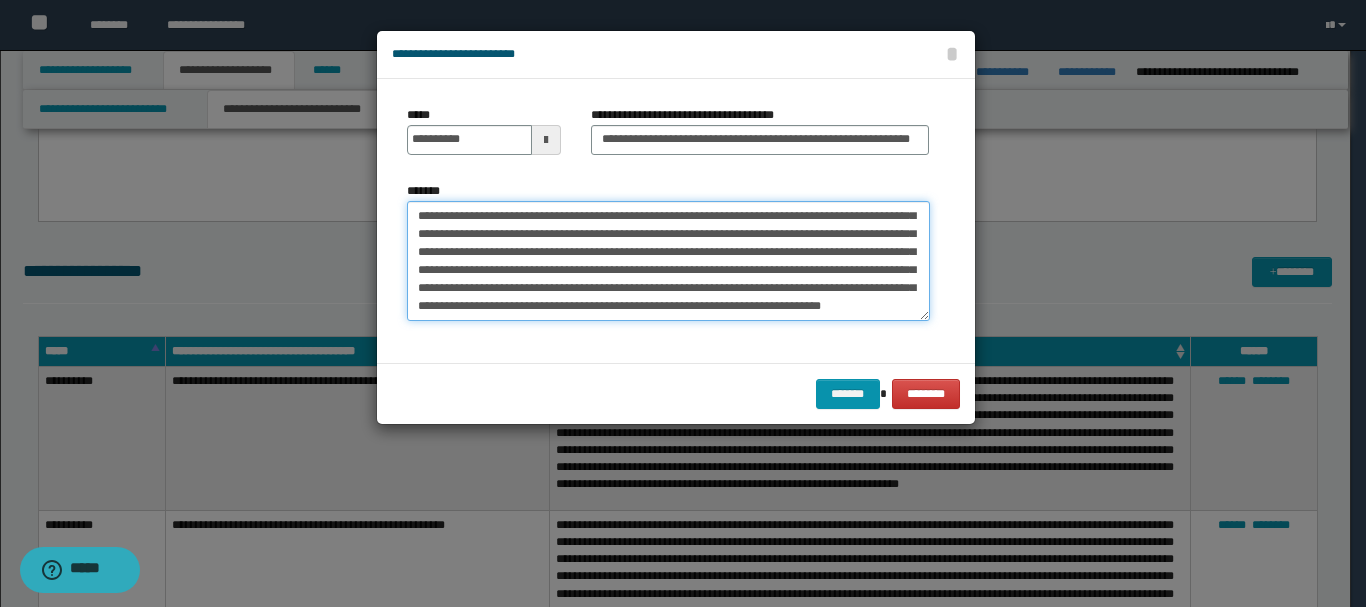 scroll, scrollTop: 180, scrollLeft: 0, axis: vertical 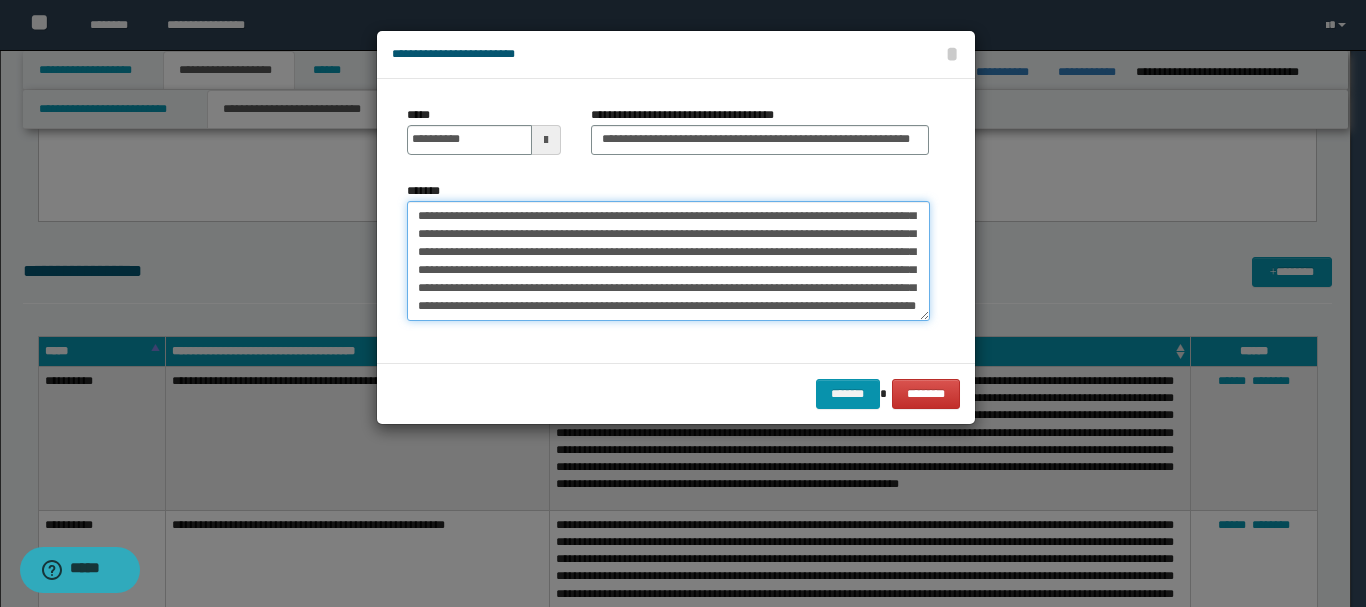 click on "*******" at bounding box center [668, 261] 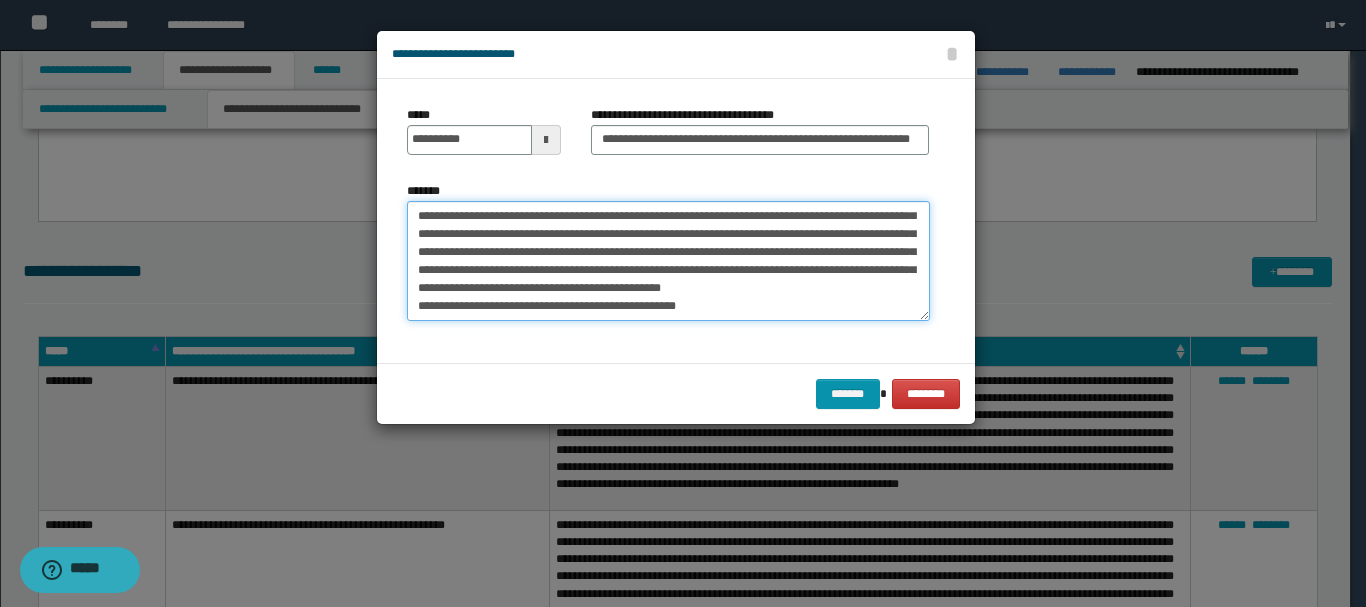 scroll, scrollTop: 216, scrollLeft: 0, axis: vertical 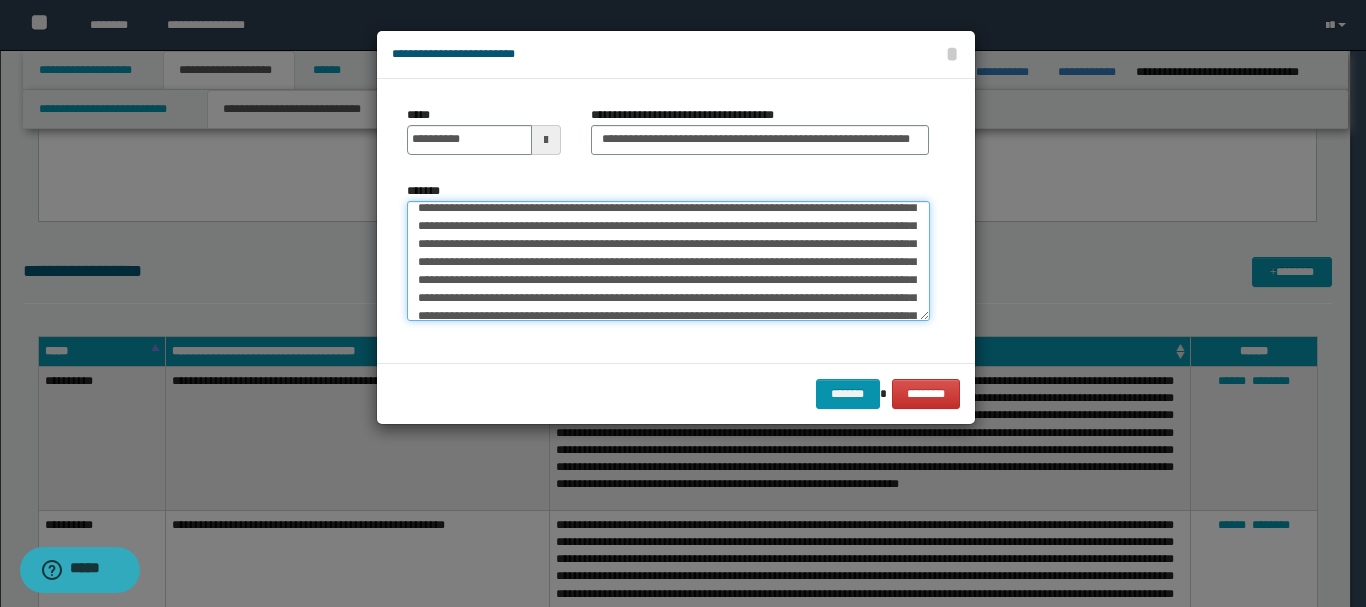 drag, startPoint x: 603, startPoint y: 297, endPoint x: 518, endPoint y: 265, distance: 90.824005 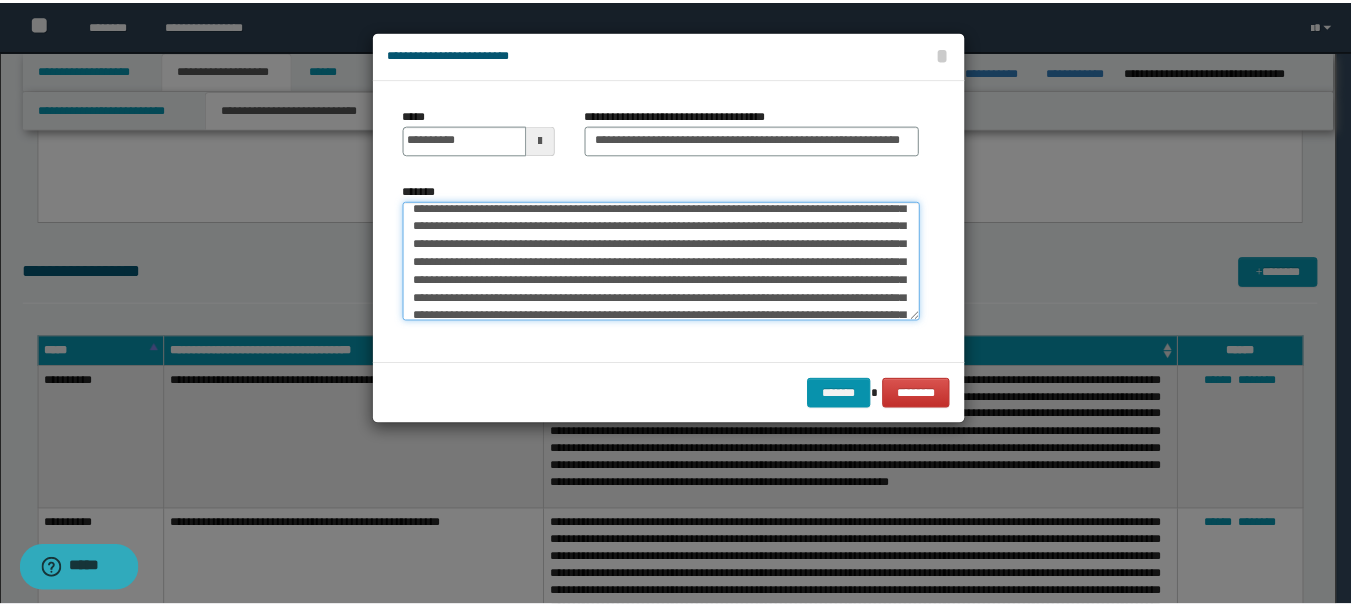 scroll, scrollTop: 216, scrollLeft: 0, axis: vertical 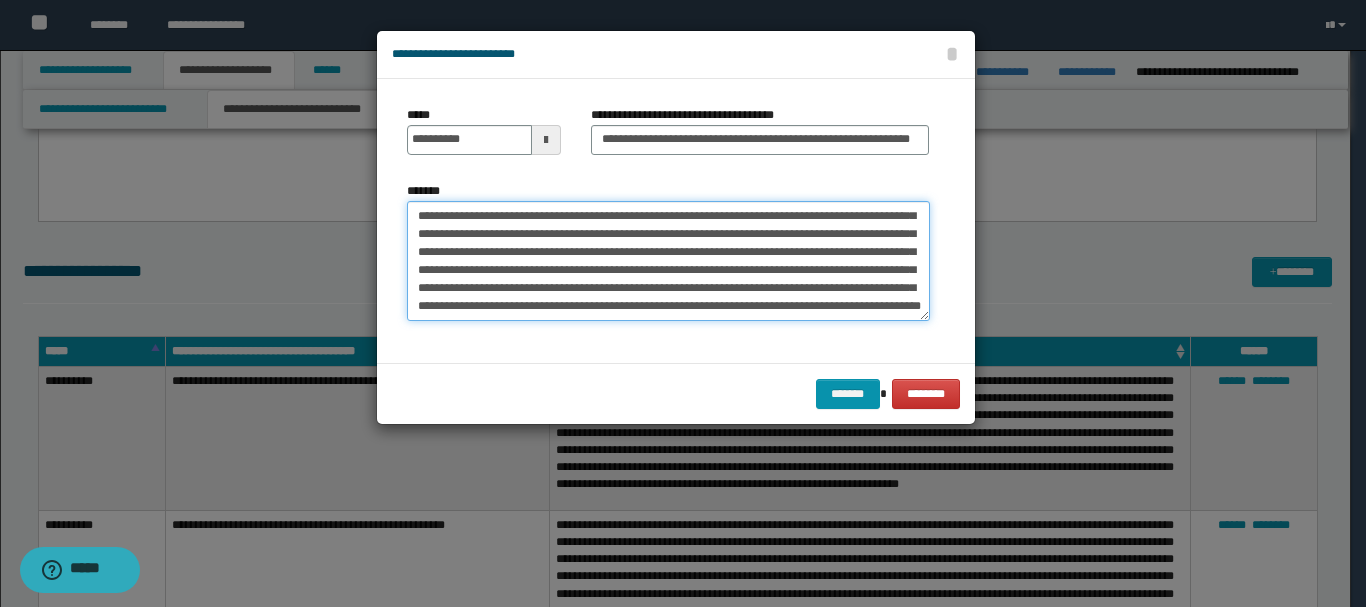 click on "*******" at bounding box center [668, 261] 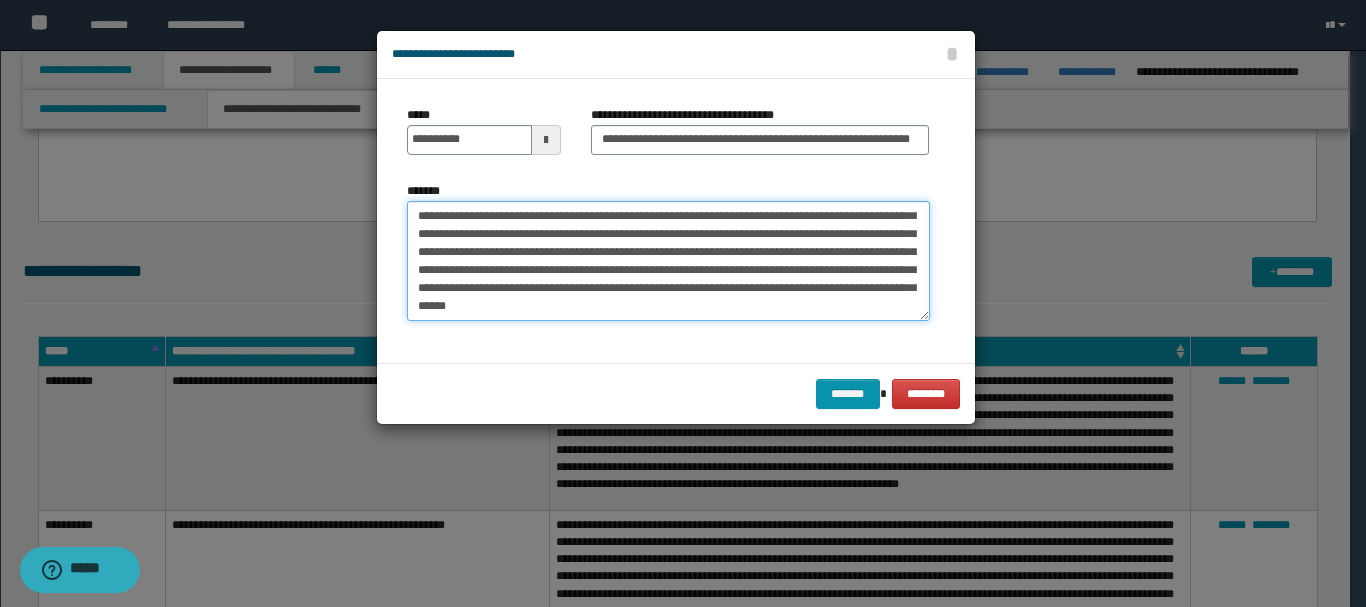 click on "*******" at bounding box center [668, 261] 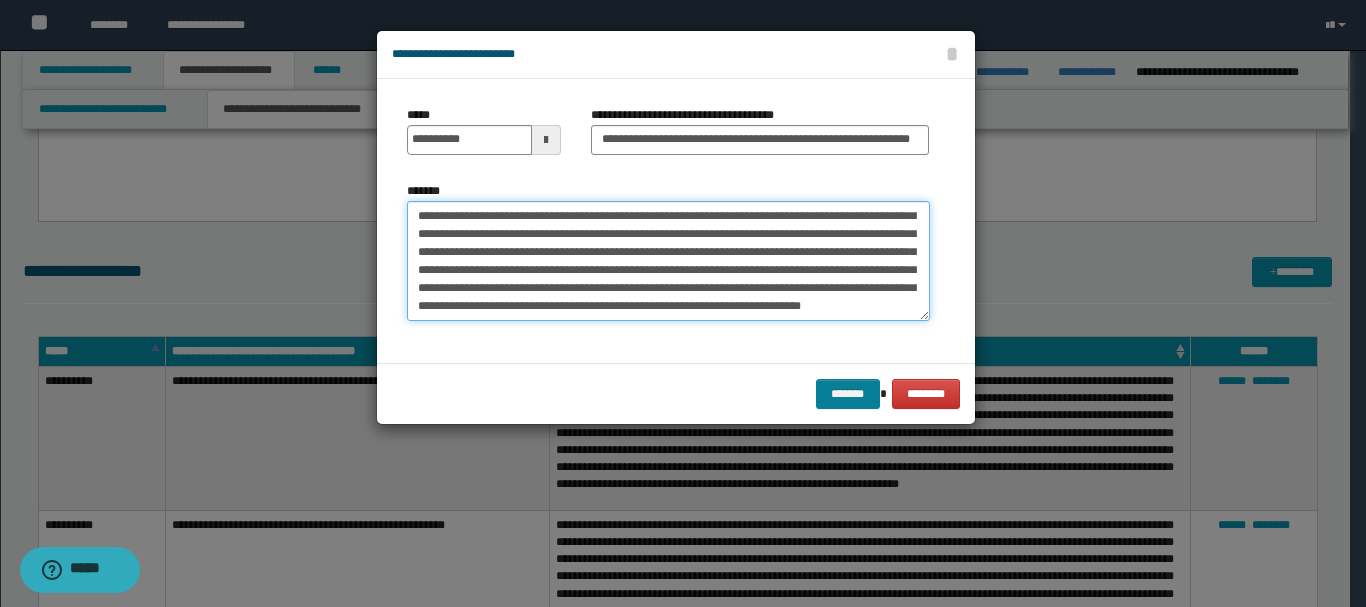 type on "**********" 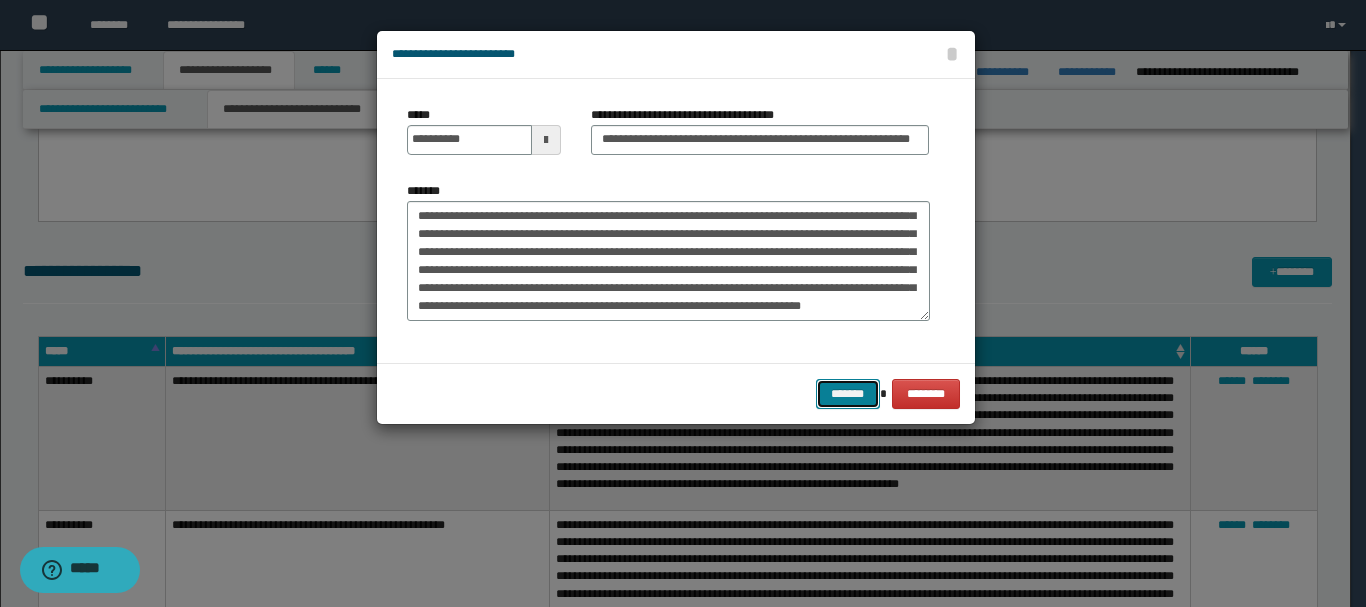 click on "*******" at bounding box center (848, 394) 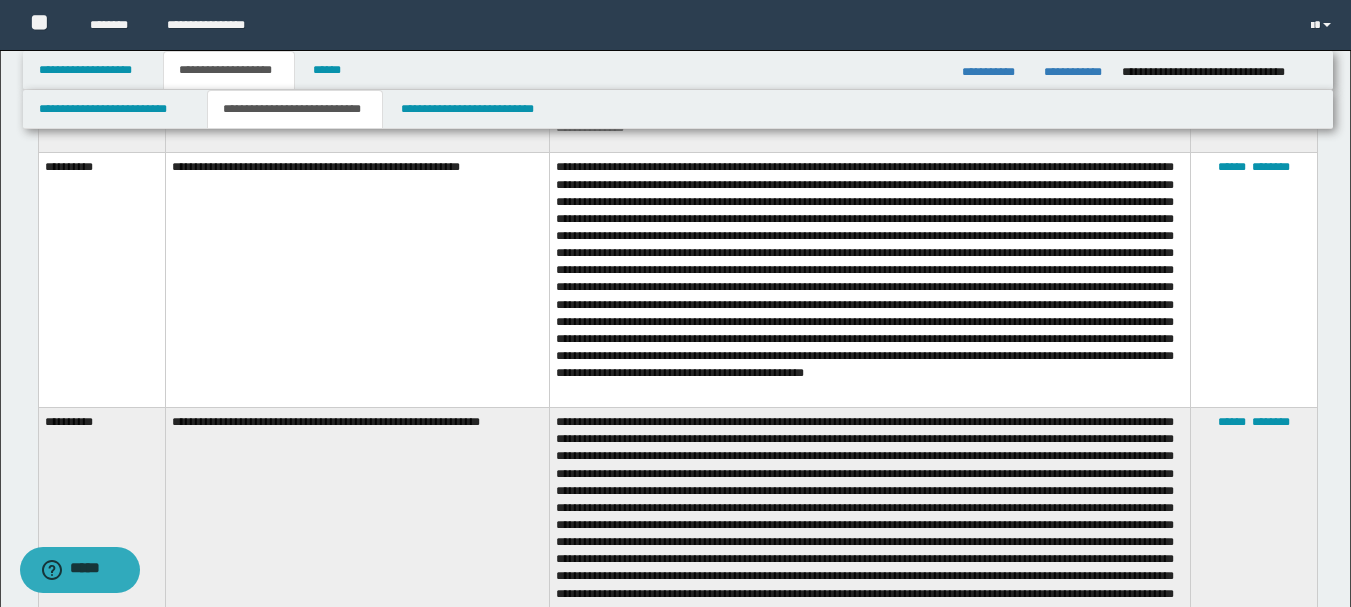 scroll, scrollTop: 1500, scrollLeft: 0, axis: vertical 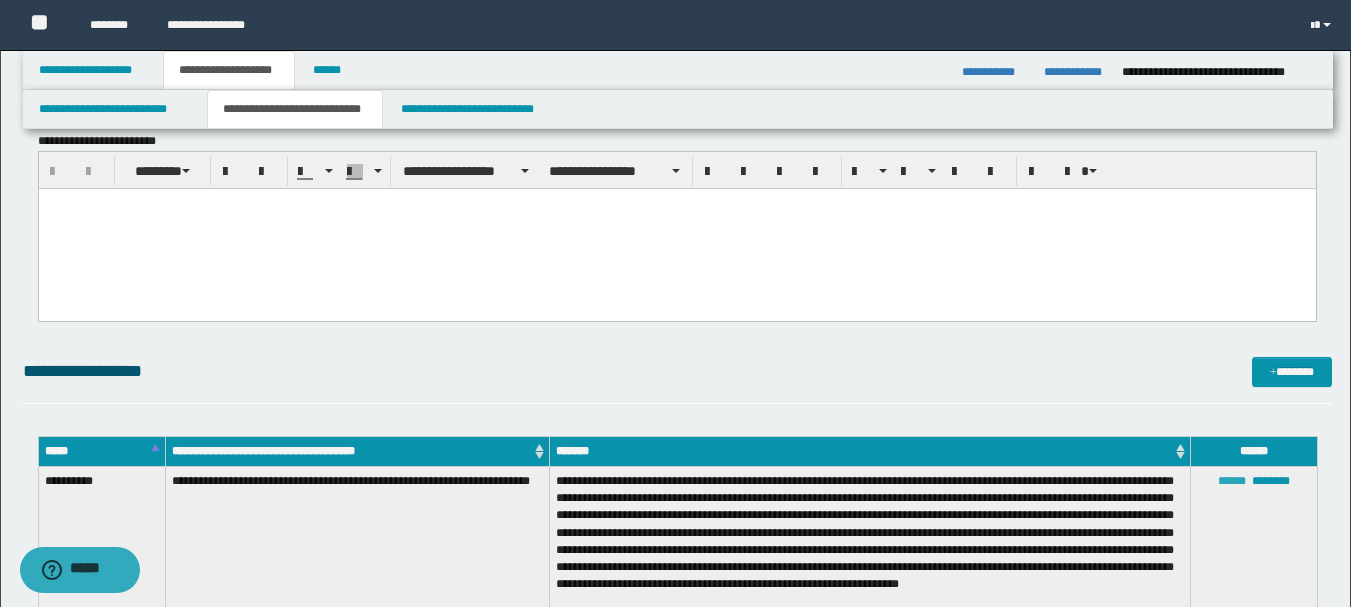click on "******" at bounding box center [1232, 481] 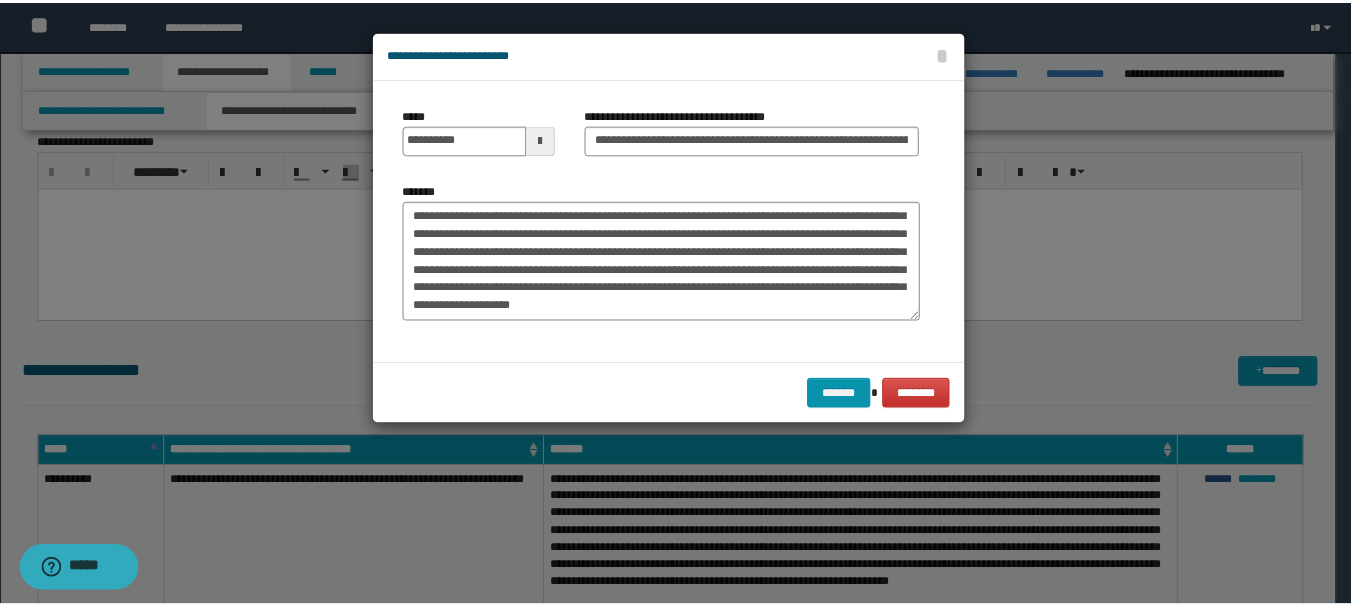 scroll, scrollTop: 72, scrollLeft: 0, axis: vertical 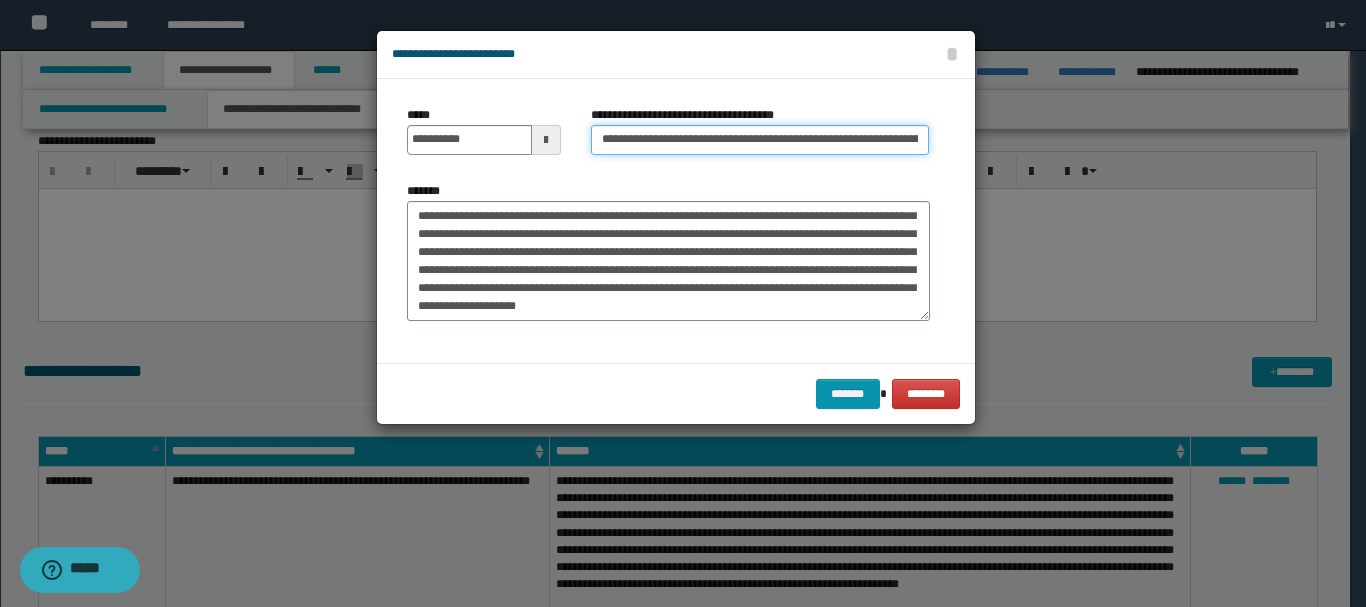 click on "**********" at bounding box center (760, 140) 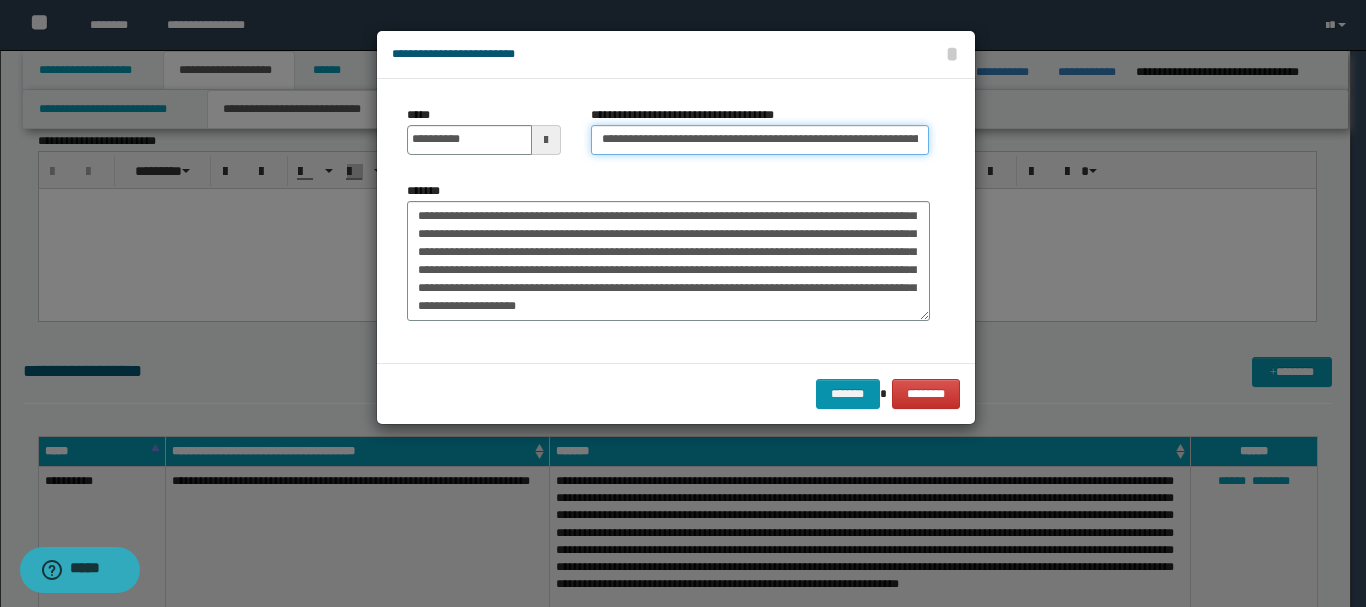 drag, startPoint x: 807, startPoint y: 138, endPoint x: 822, endPoint y: 145, distance: 16.552946 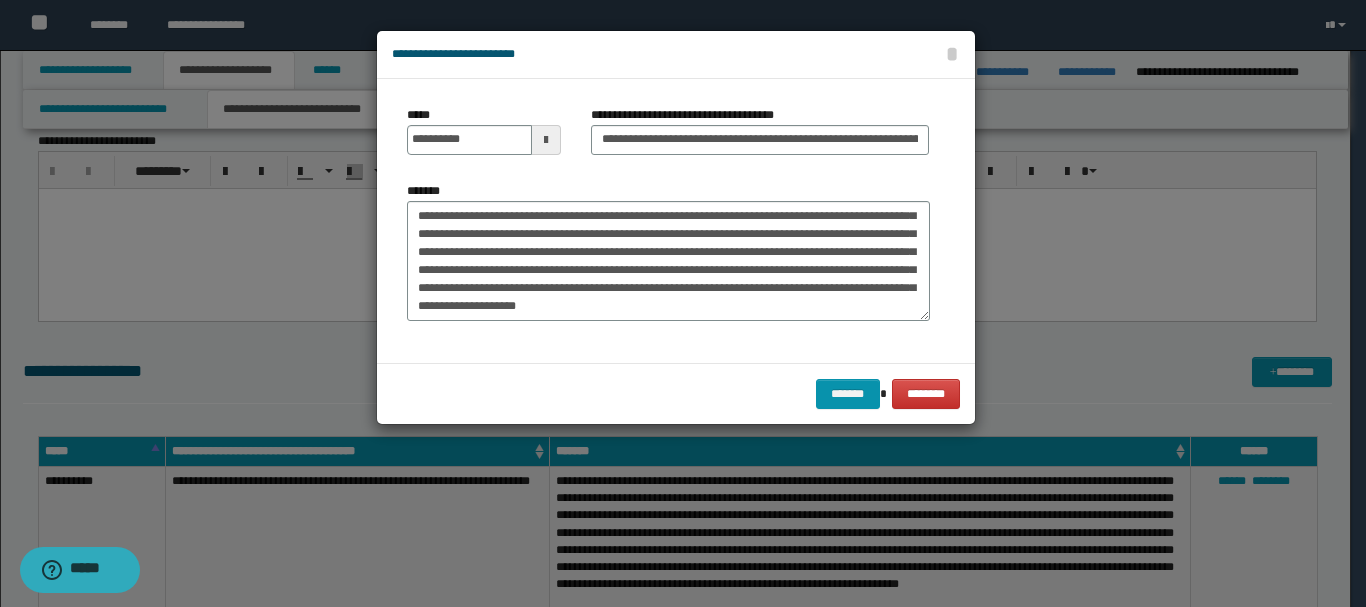 click on "*******
********" at bounding box center (676, 393) 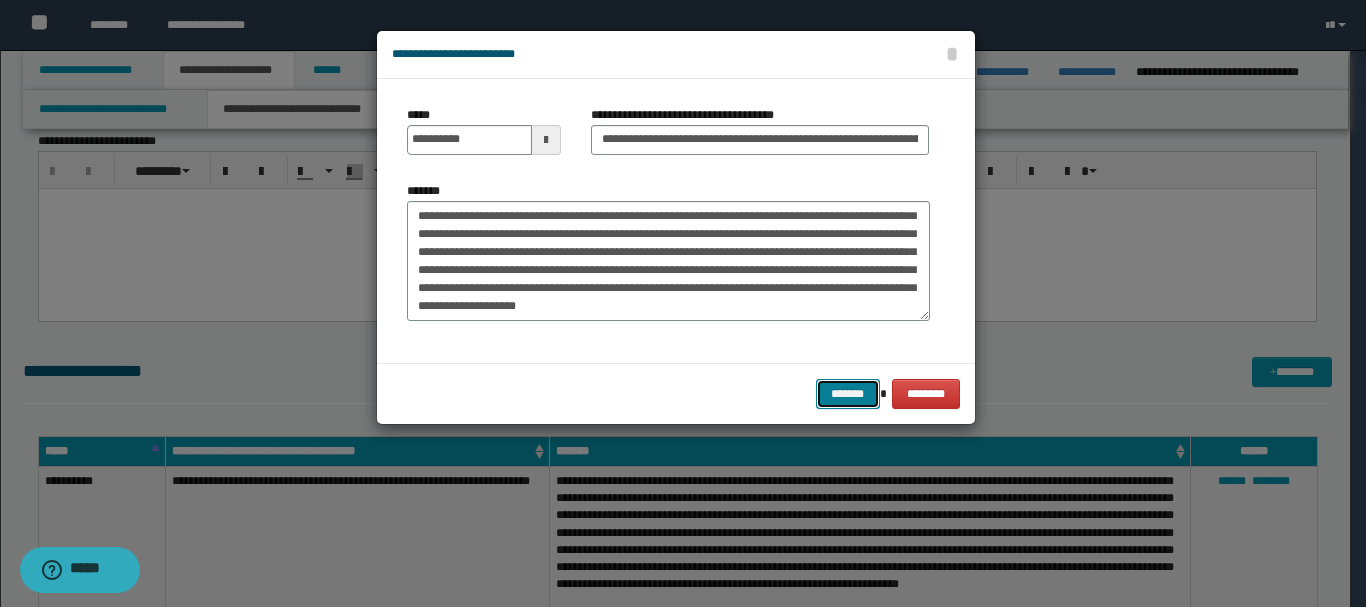 click on "*******" at bounding box center [848, 394] 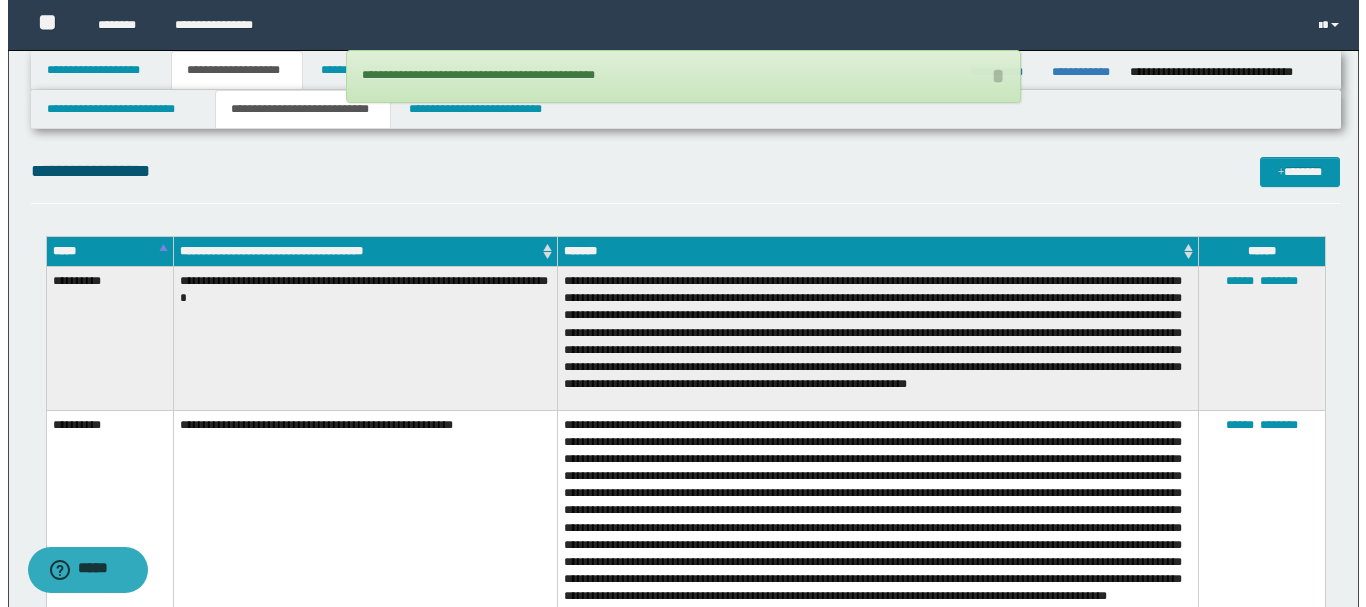 scroll, scrollTop: 800, scrollLeft: 0, axis: vertical 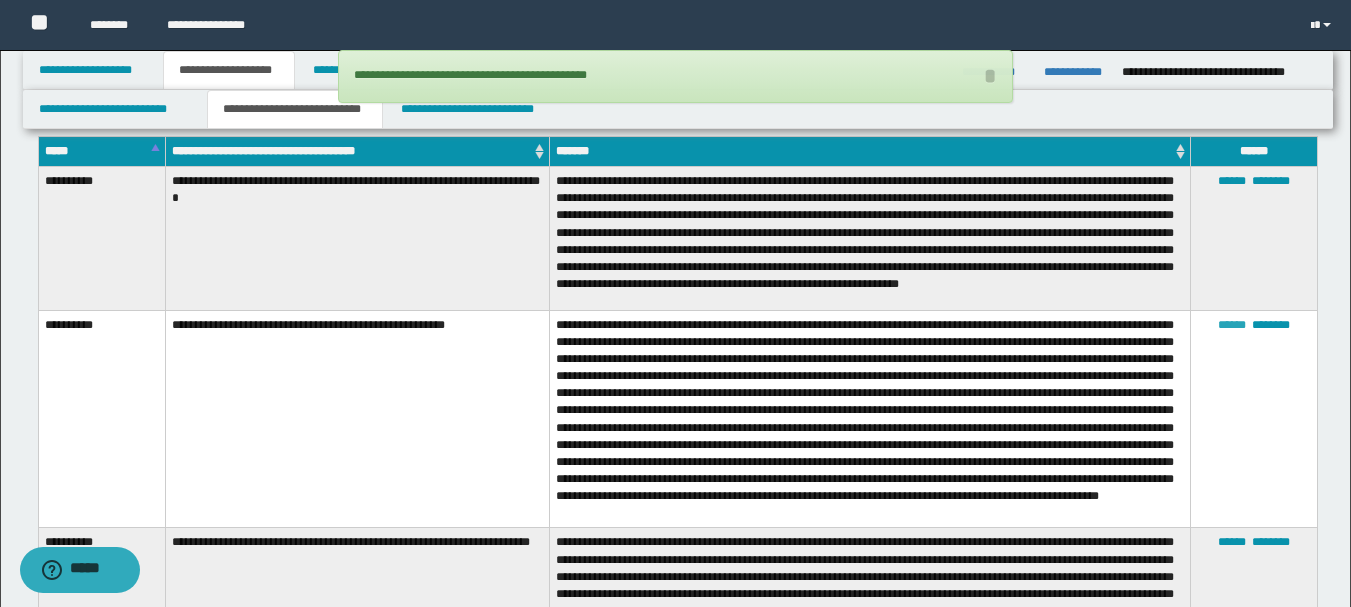 click on "******" at bounding box center [1232, 325] 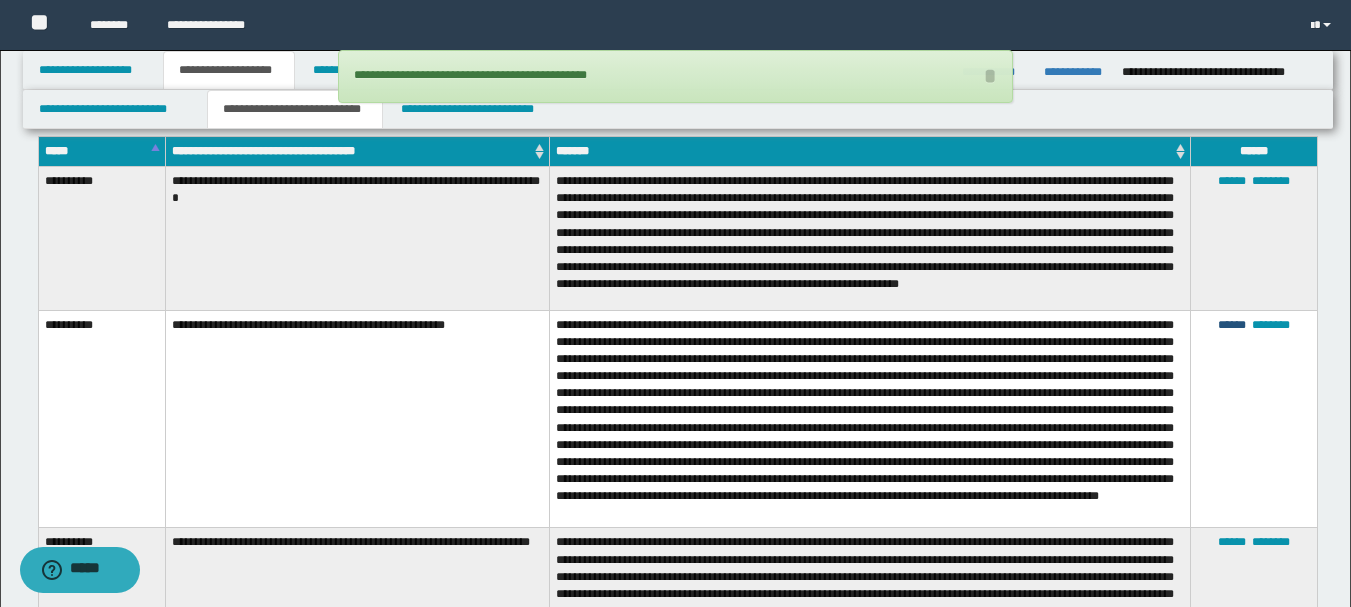 type on "**********" 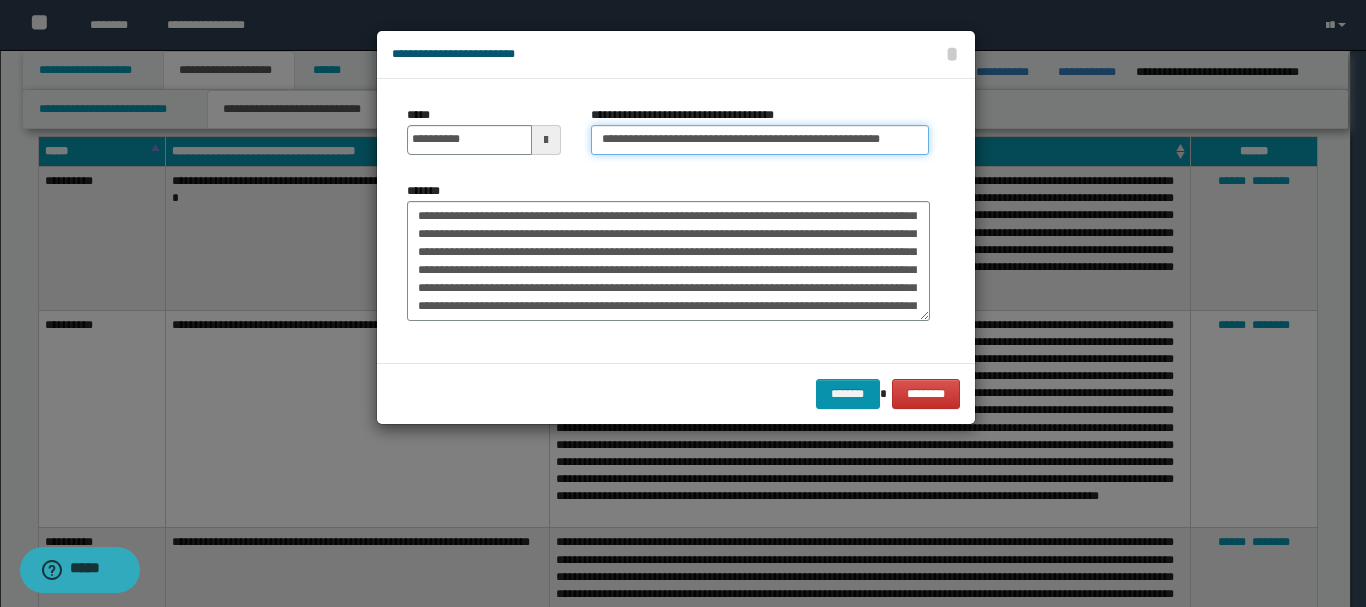 click on "**********" at bounding box center (760, 140) 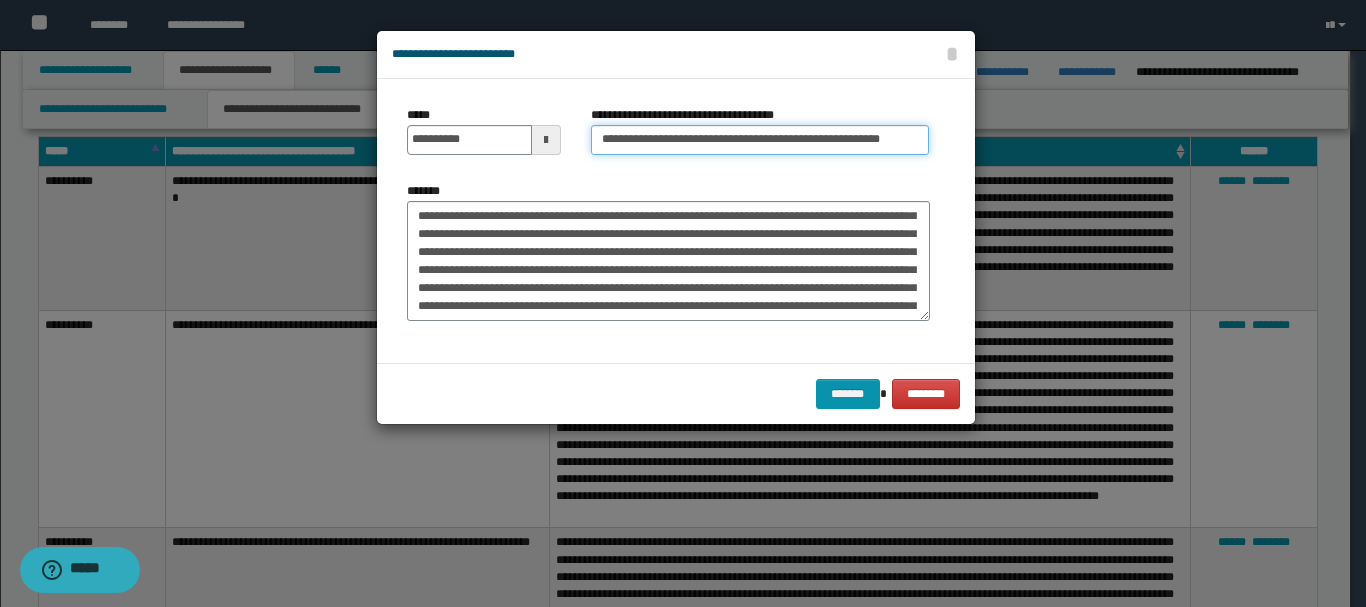 paste on "***" 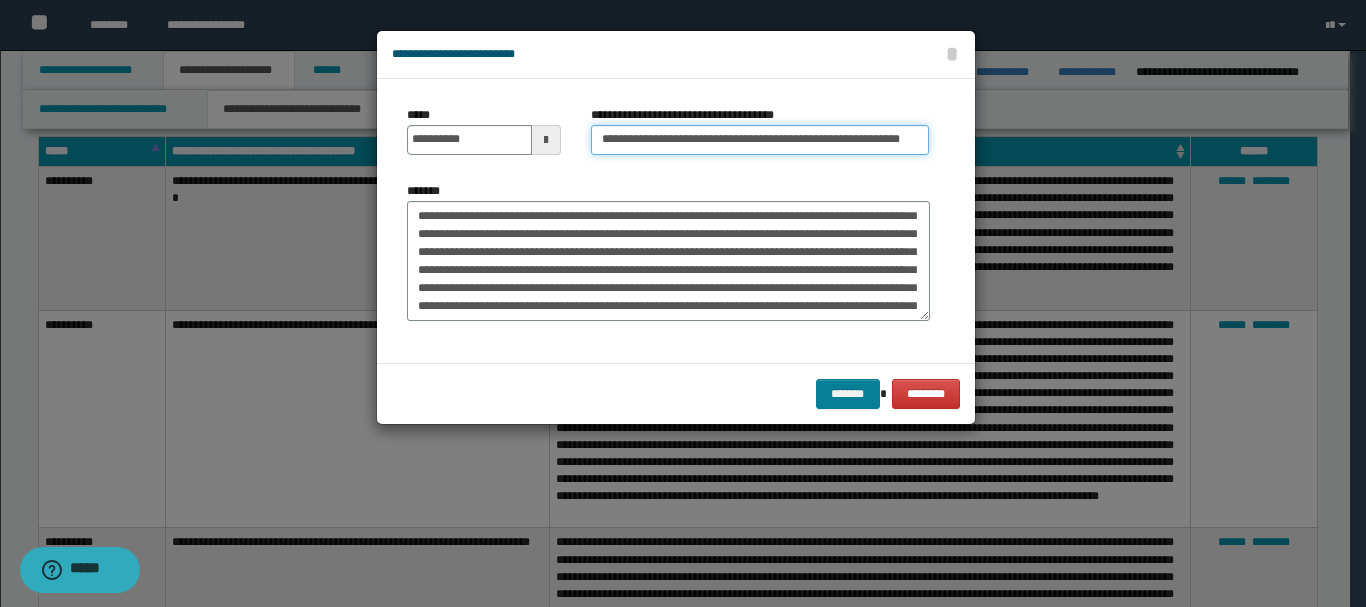 type on "**********" 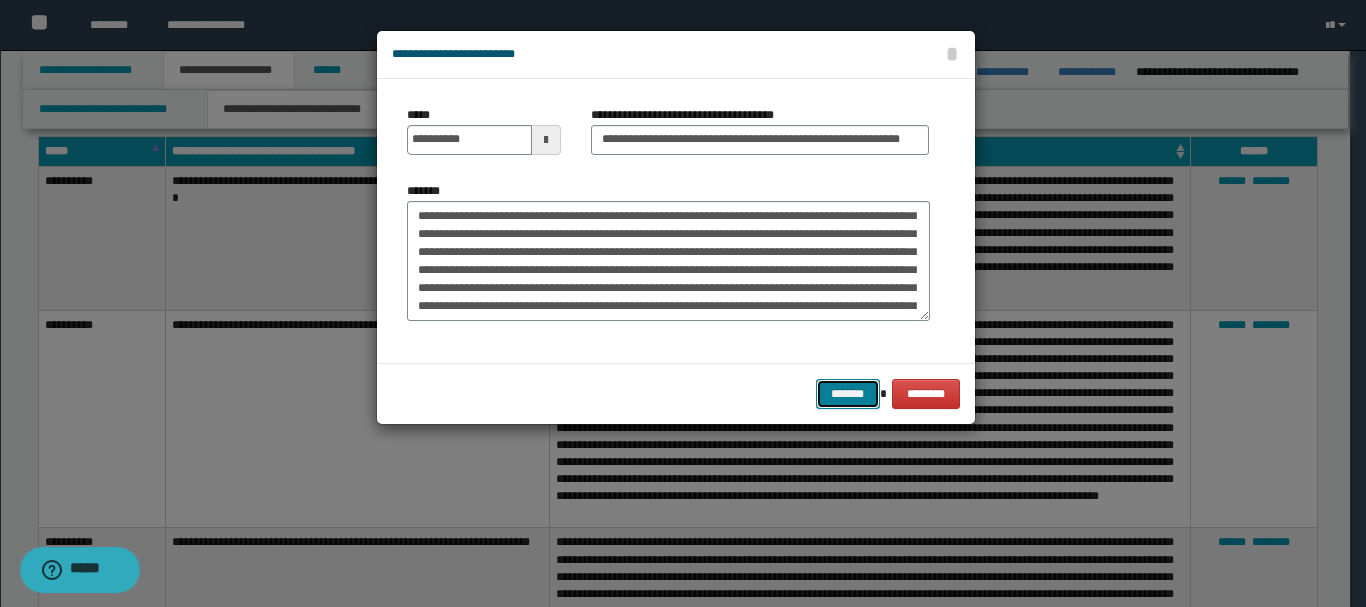 click on "*******" at bounding box center (848, 394) 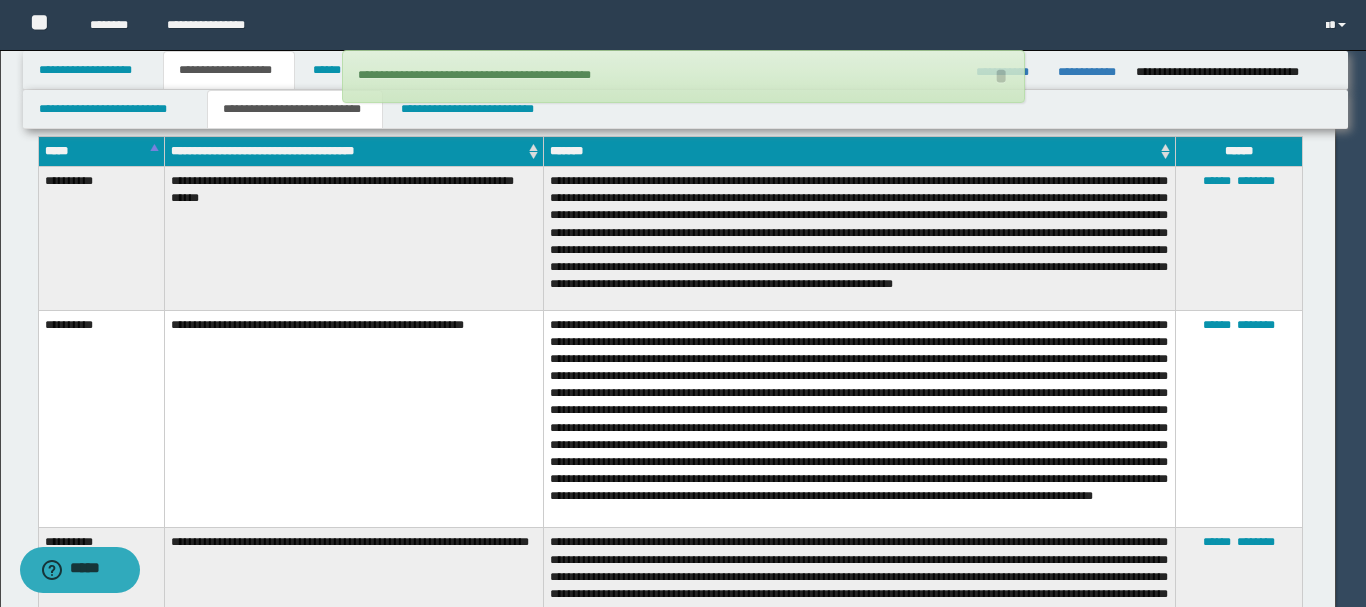 type 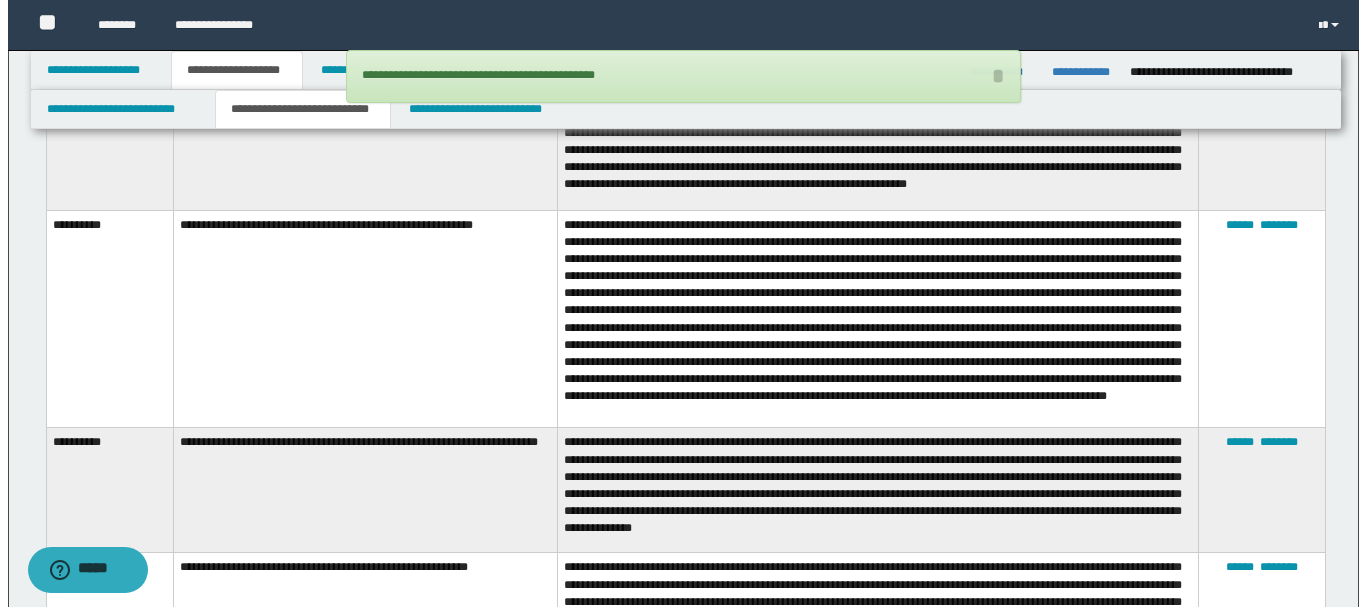 scroll, scrollTop: 1000, scrollLeft: 0, axis: vertical 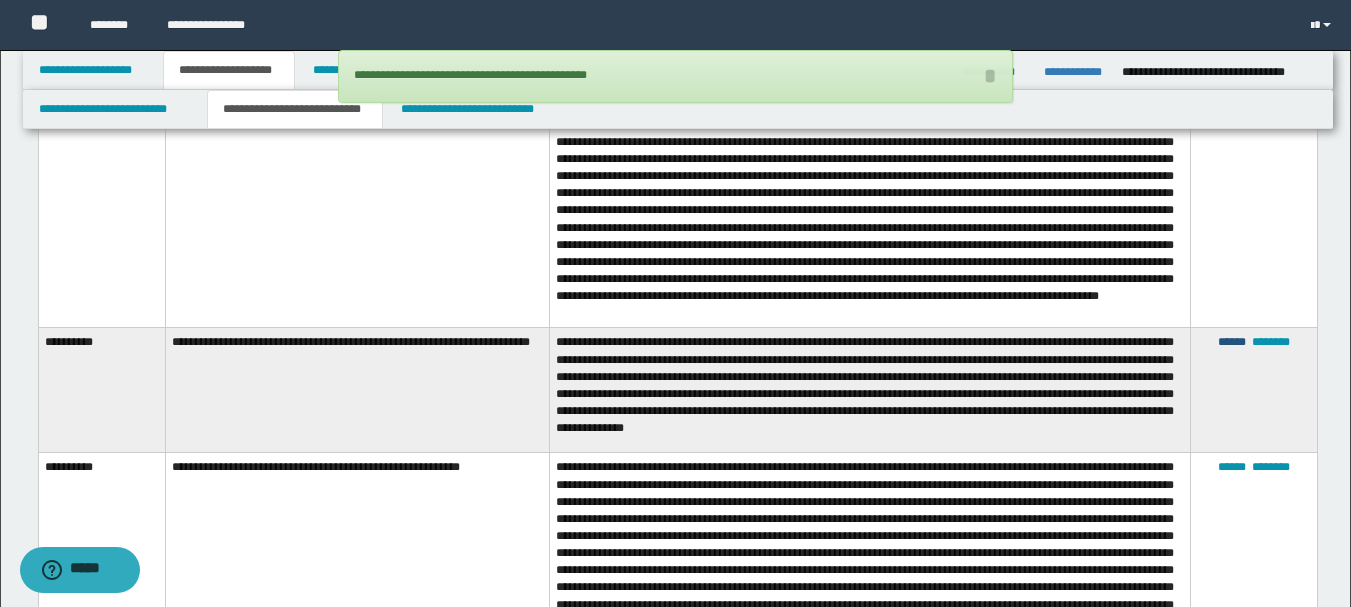 click on "******" at bounding box center (1232, 342) 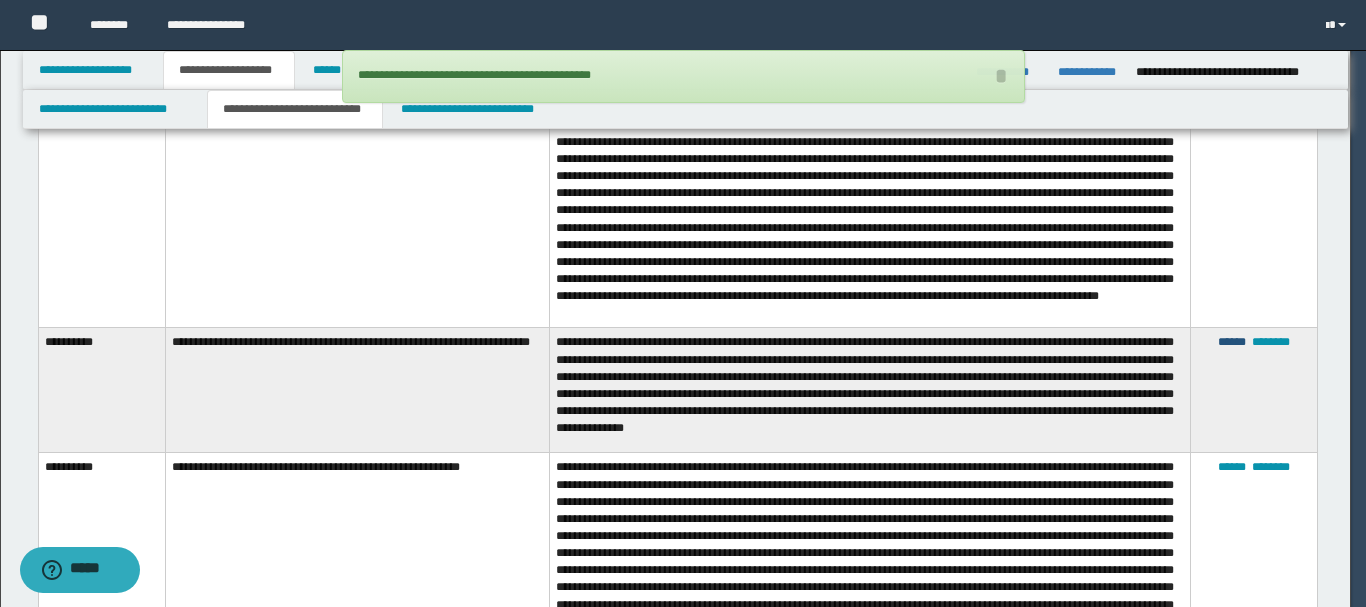 scroll, scrollTop: 36, scrollLeft: 0, axis: vertical 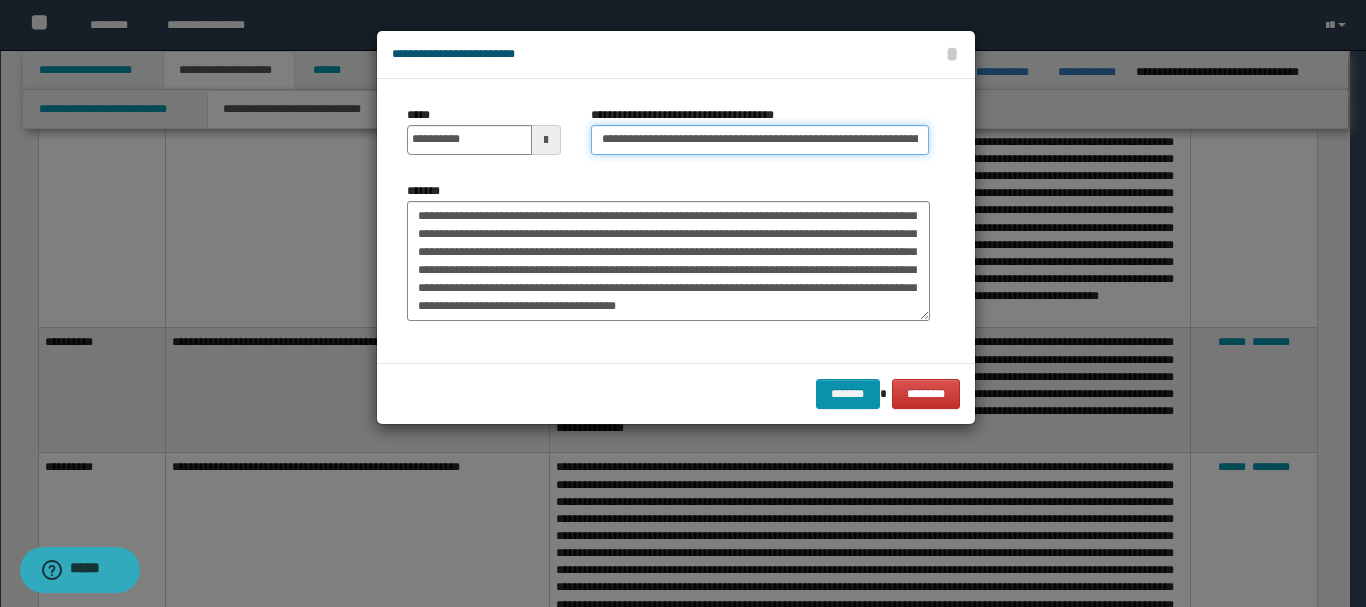 click on "**********" at bounding box center (760, 140) 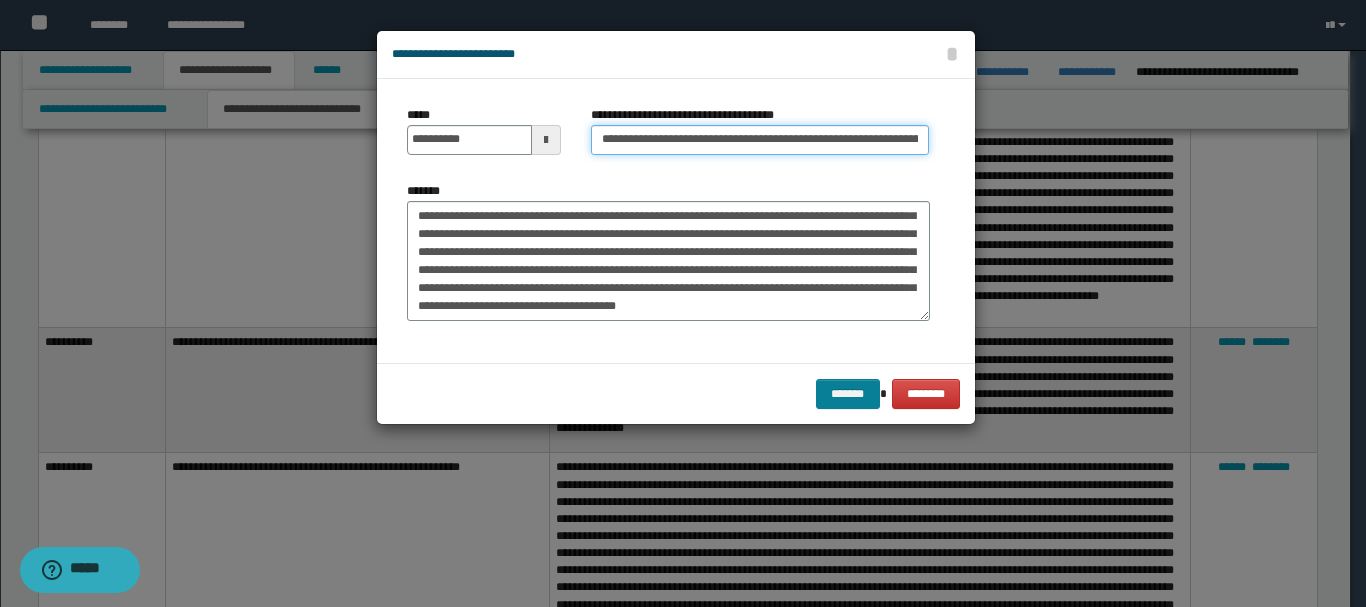 type on "**********" 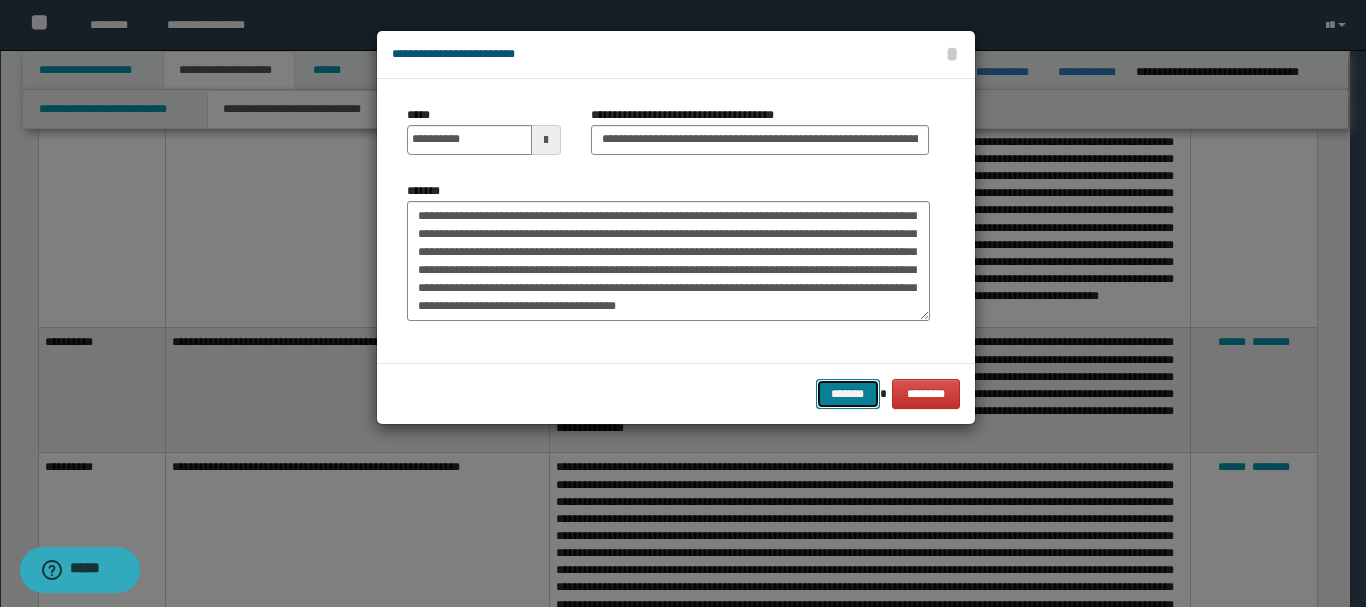 click on "*******" at bounding box center (848, 394) 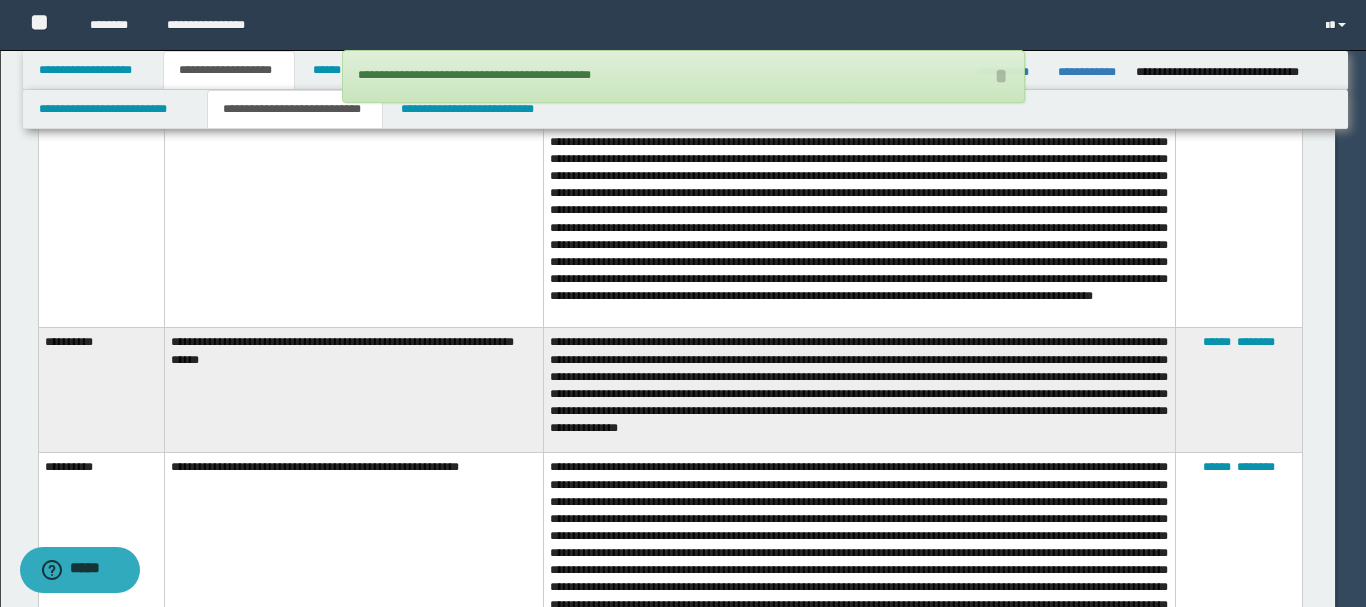 type 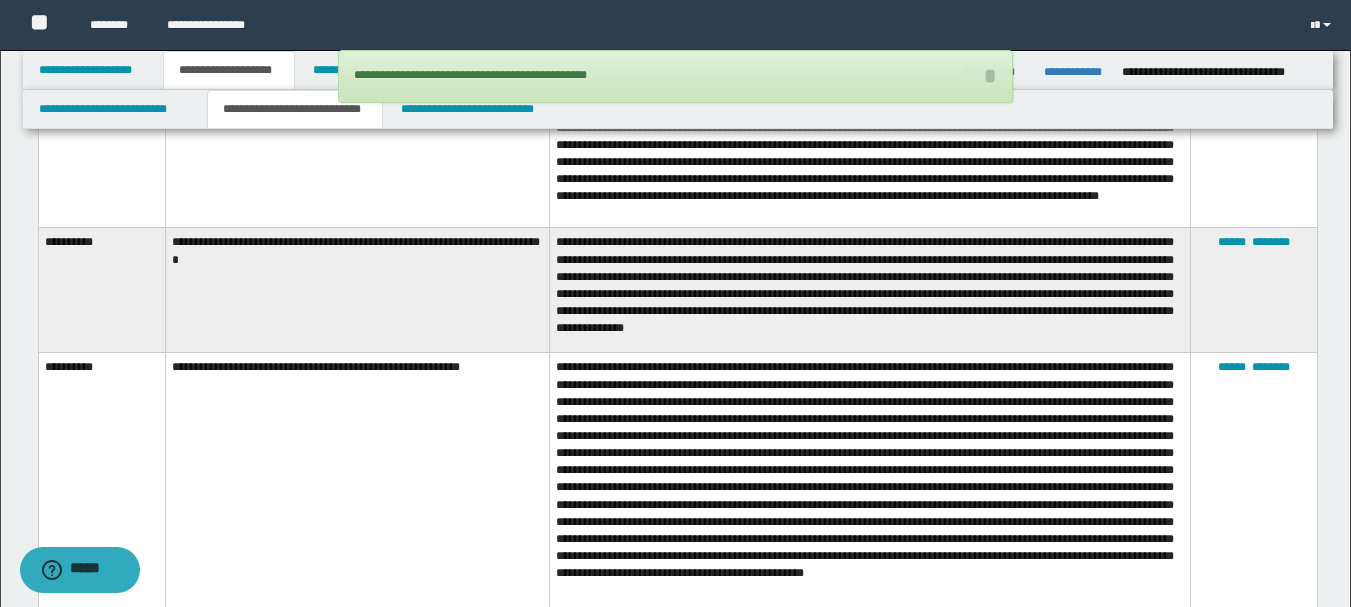 scroll, scrollTop: 1300, scrollLeft: 0, axis: vertical 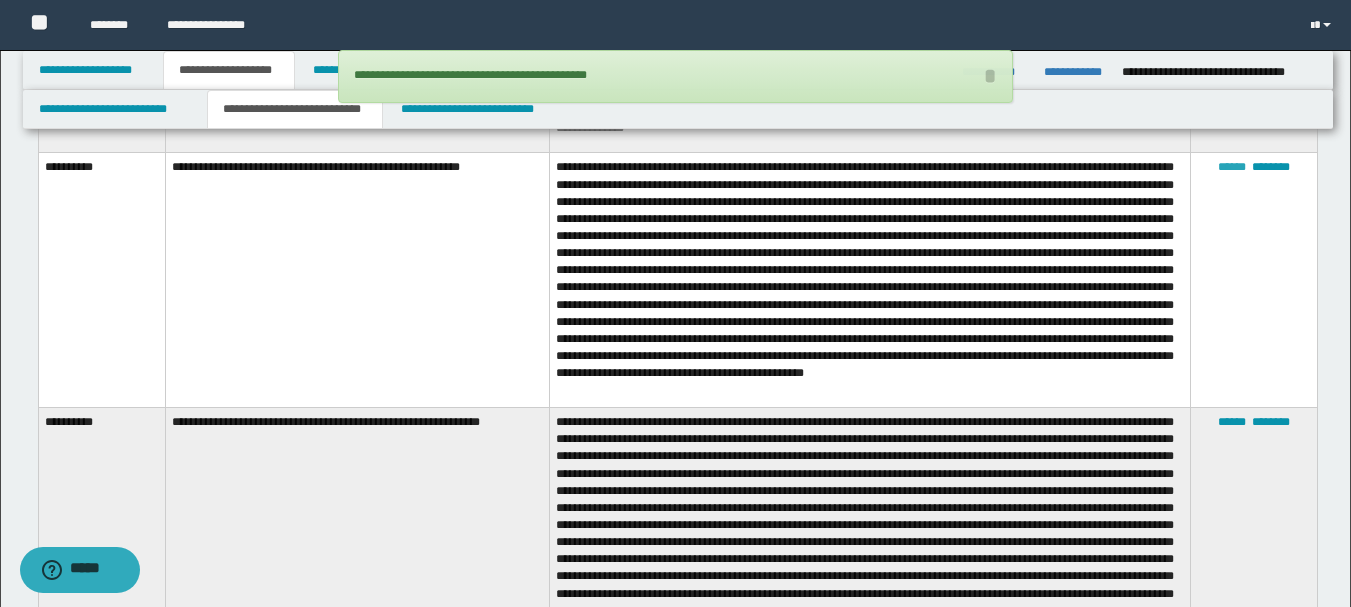 click on "******" at bounding box center [1232, 167] 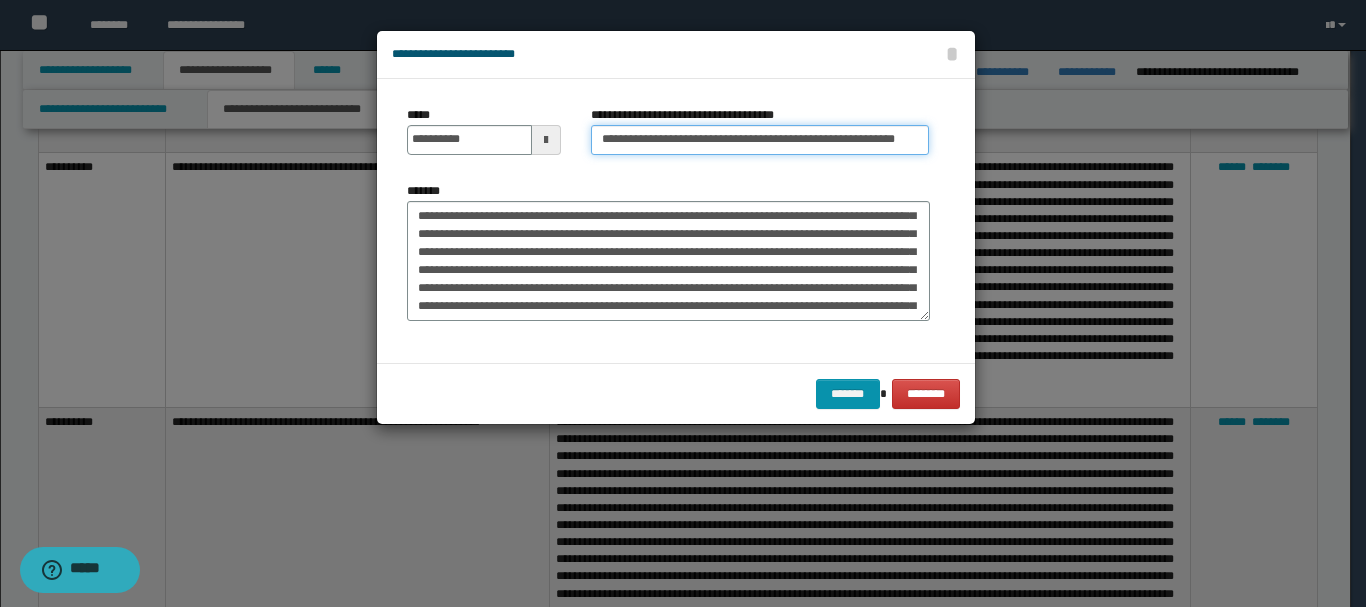 click on "**********" at bounding box center [760, 140] 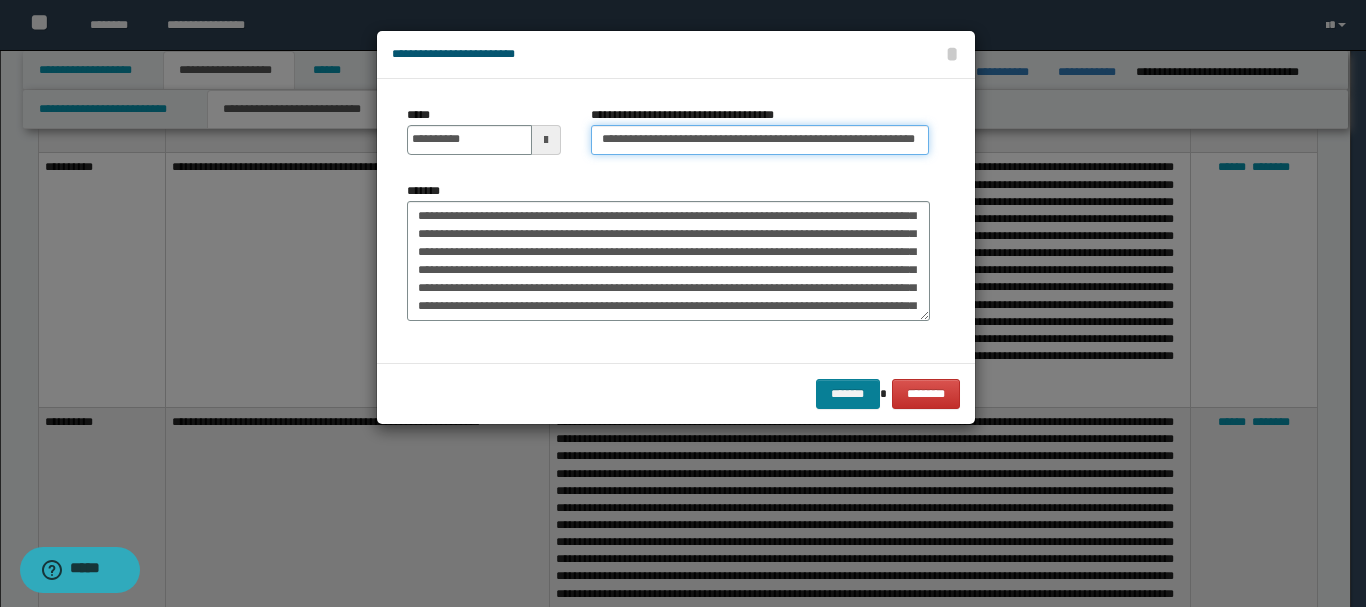 type on "**********" 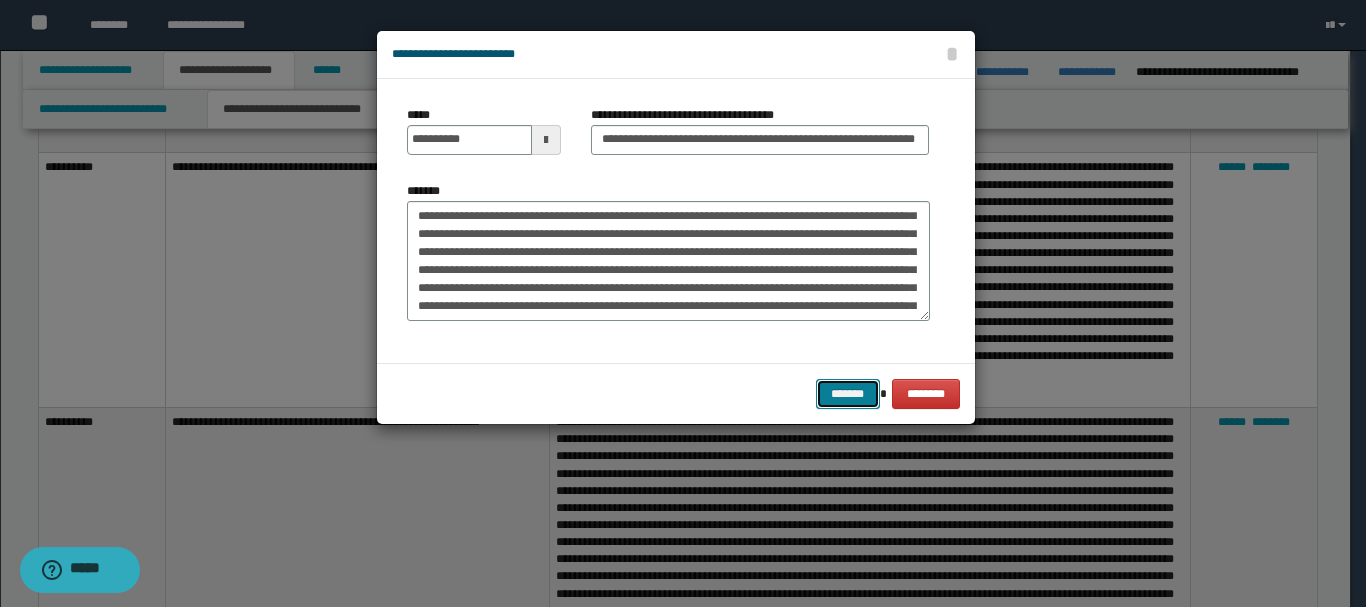 click on "*******" at bounding box center [848, 394] 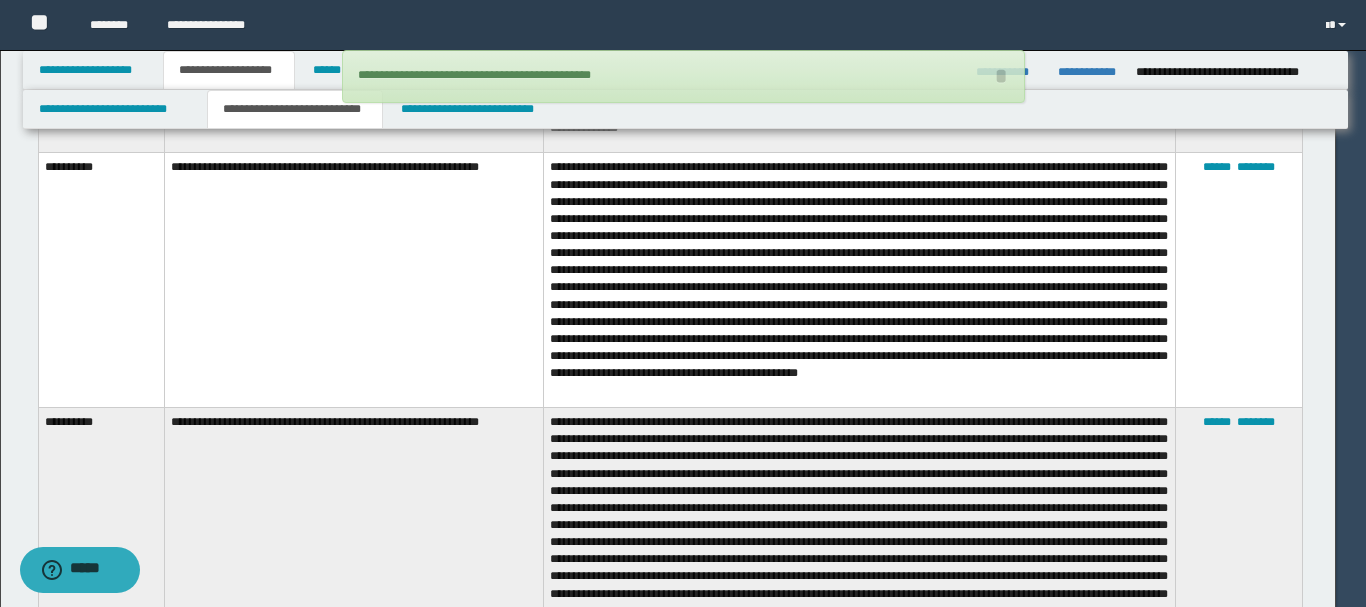 type 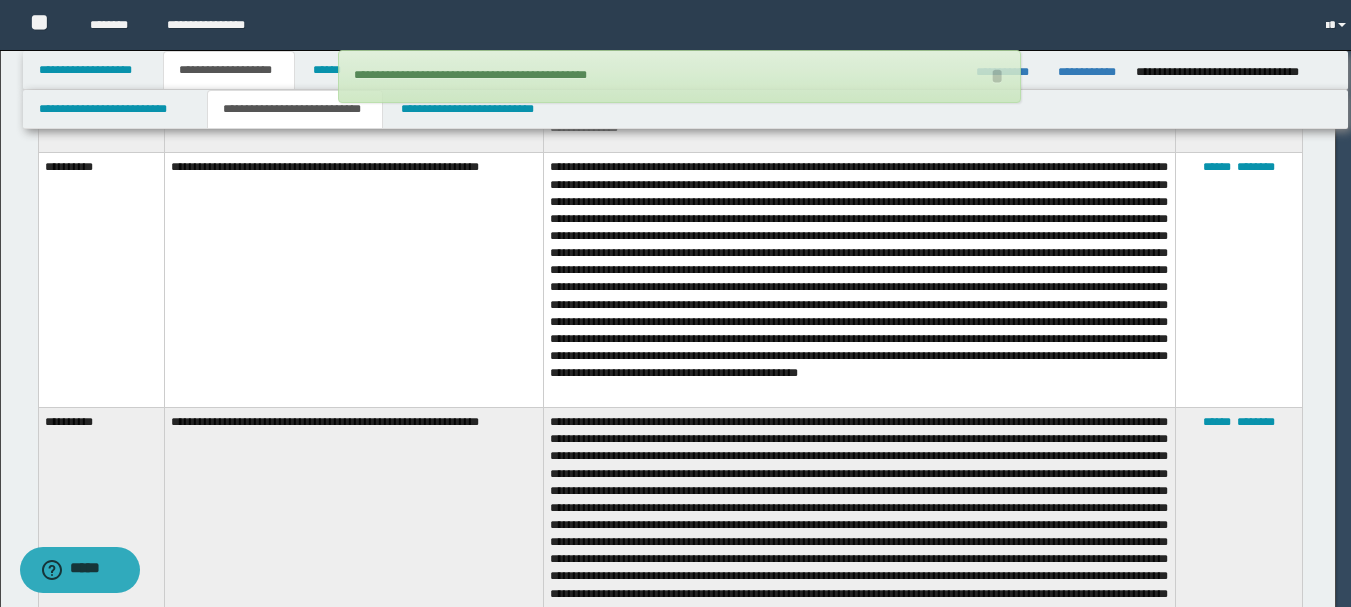 scroll, scrollTop: 1400, scrollLeft: 0, axis: vertical 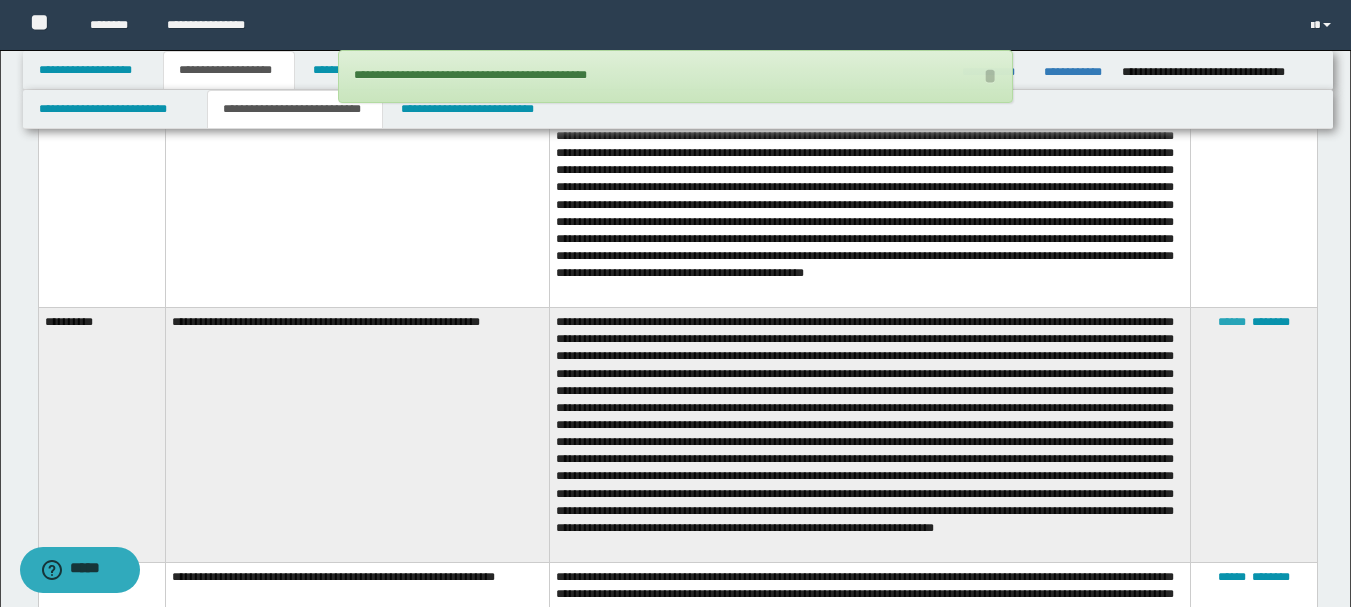 click on "******" at bounding box center [1232, 322] 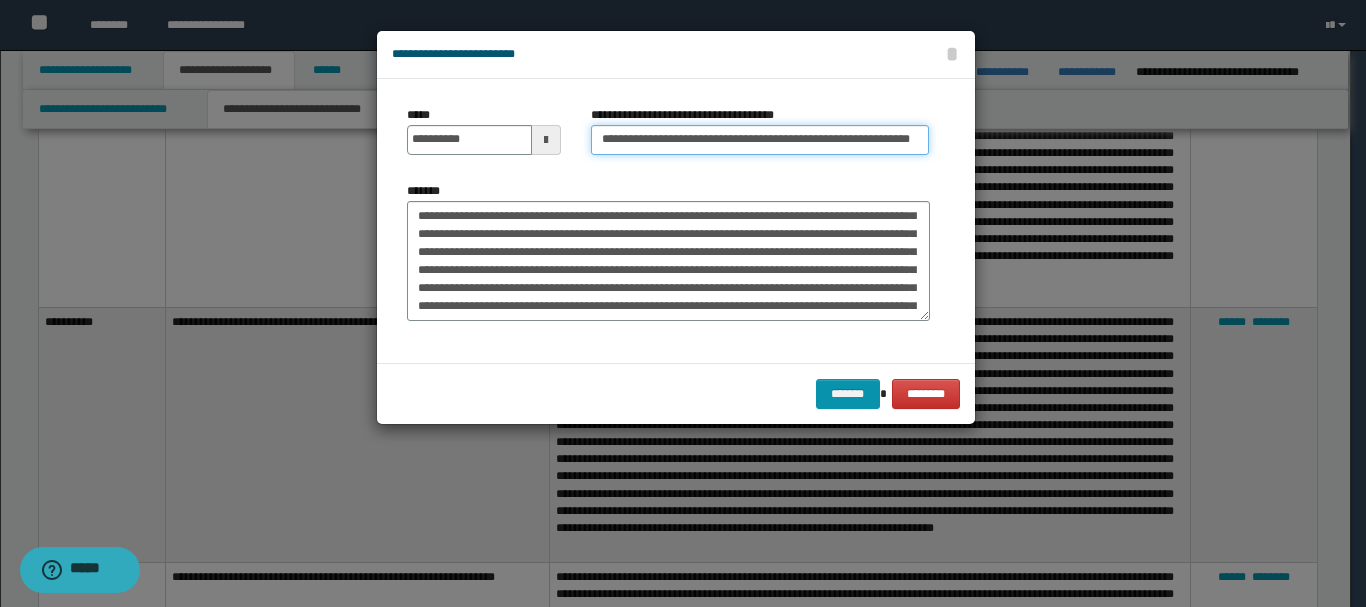 click on "**********" at bounding box center (760, 140) 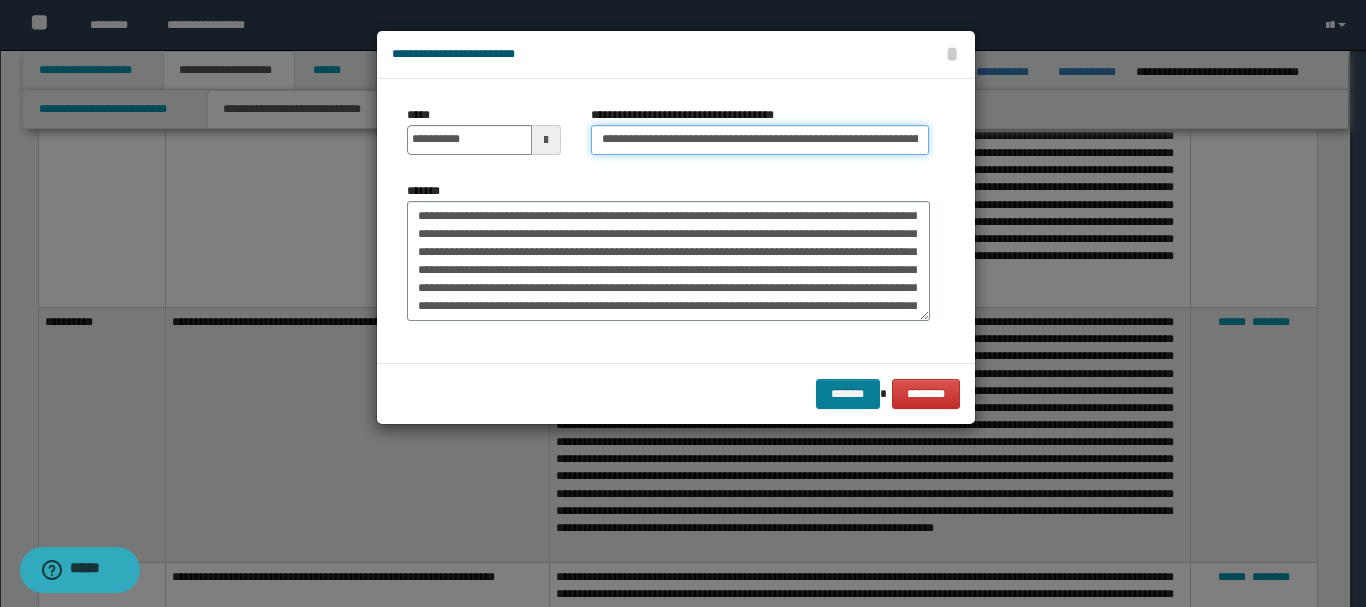type on "**********" 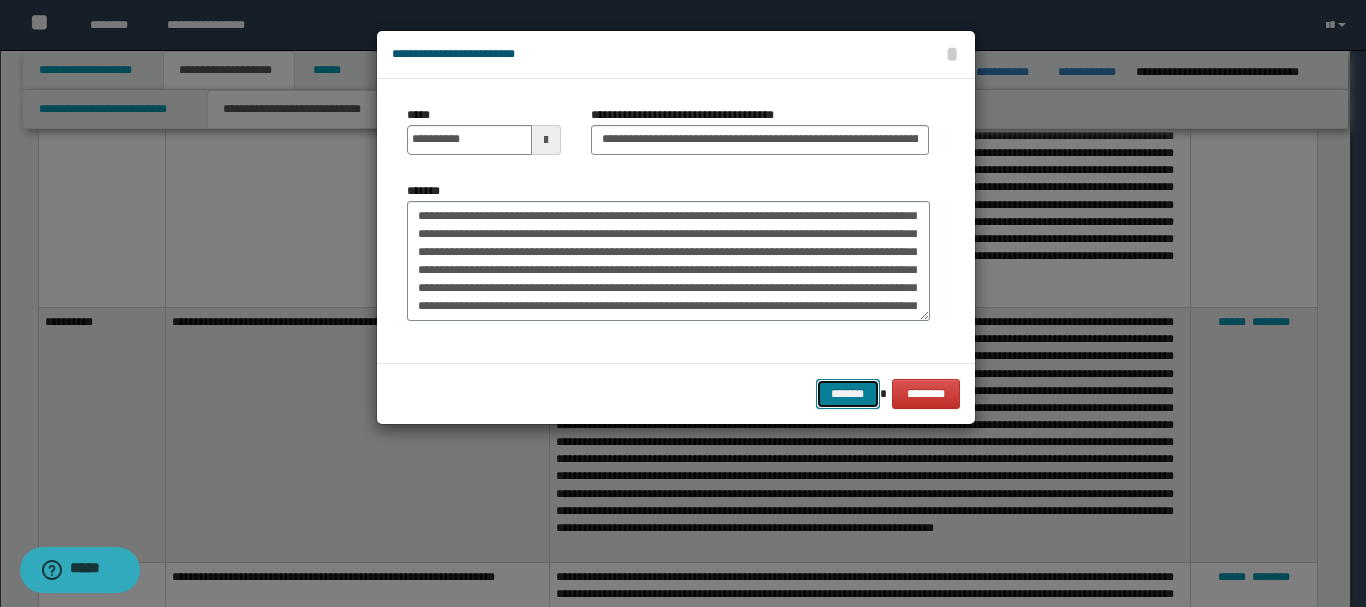 click on "*******" at bounding box center (848, 394) 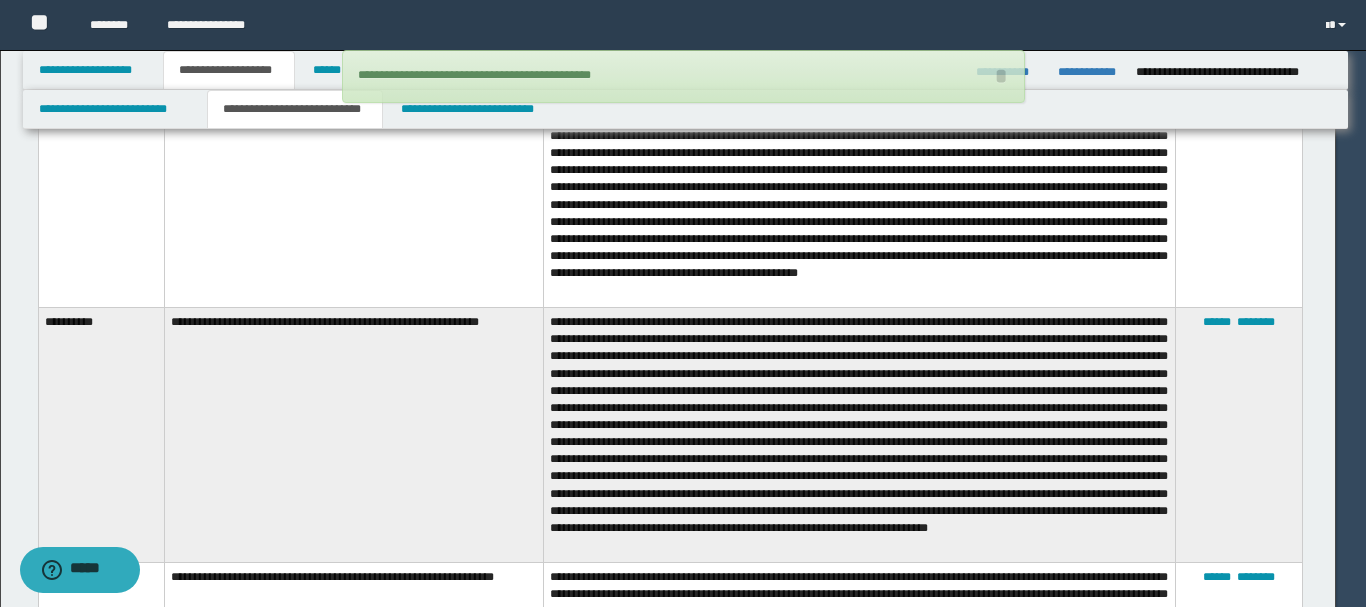 type 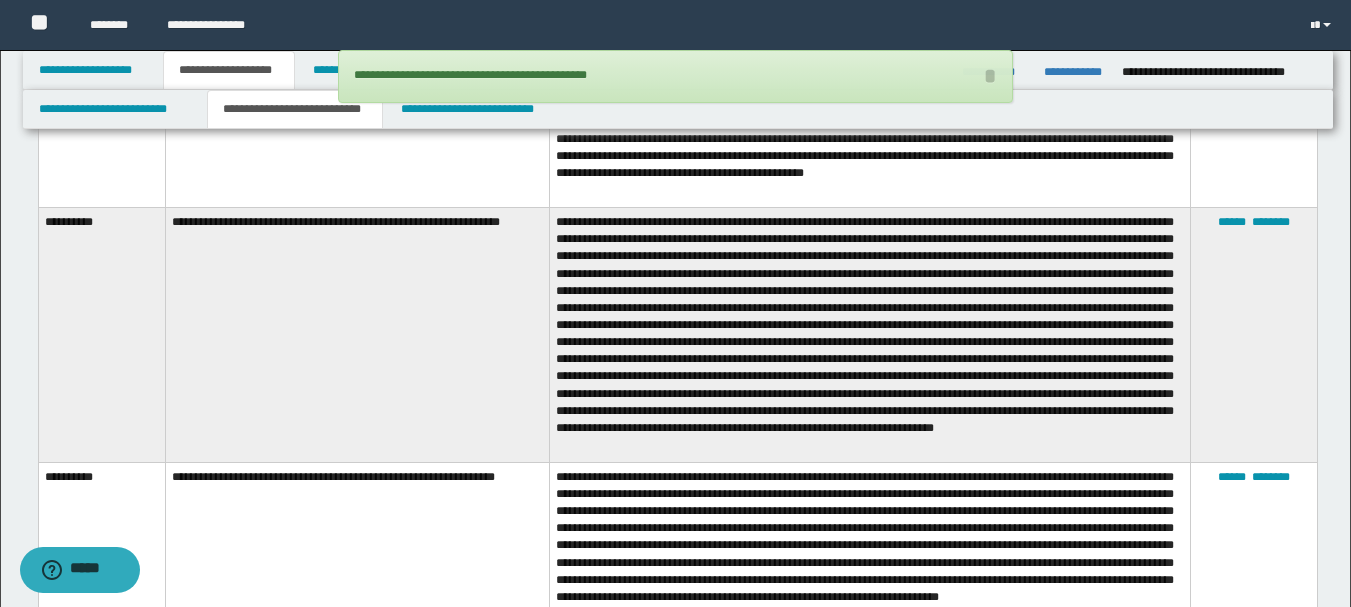 scroll, scrollTop: 1600, scrollLeft: 0, axis: vertical 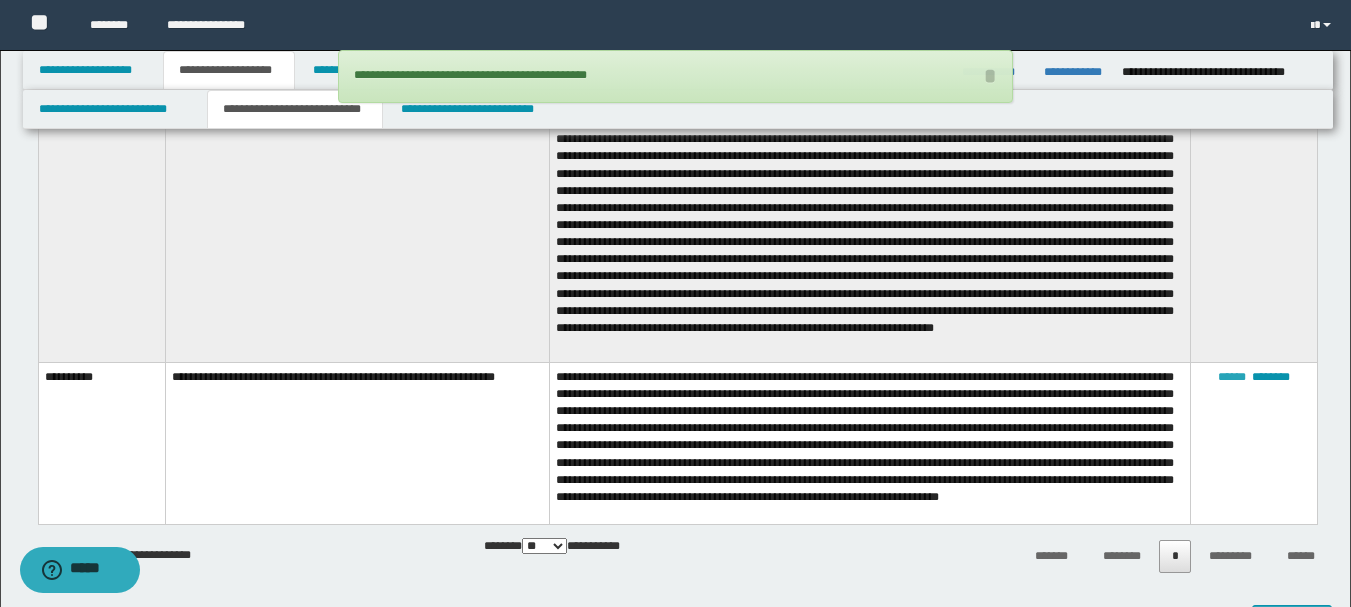 click on "******" at bounding box center (1232, 377) 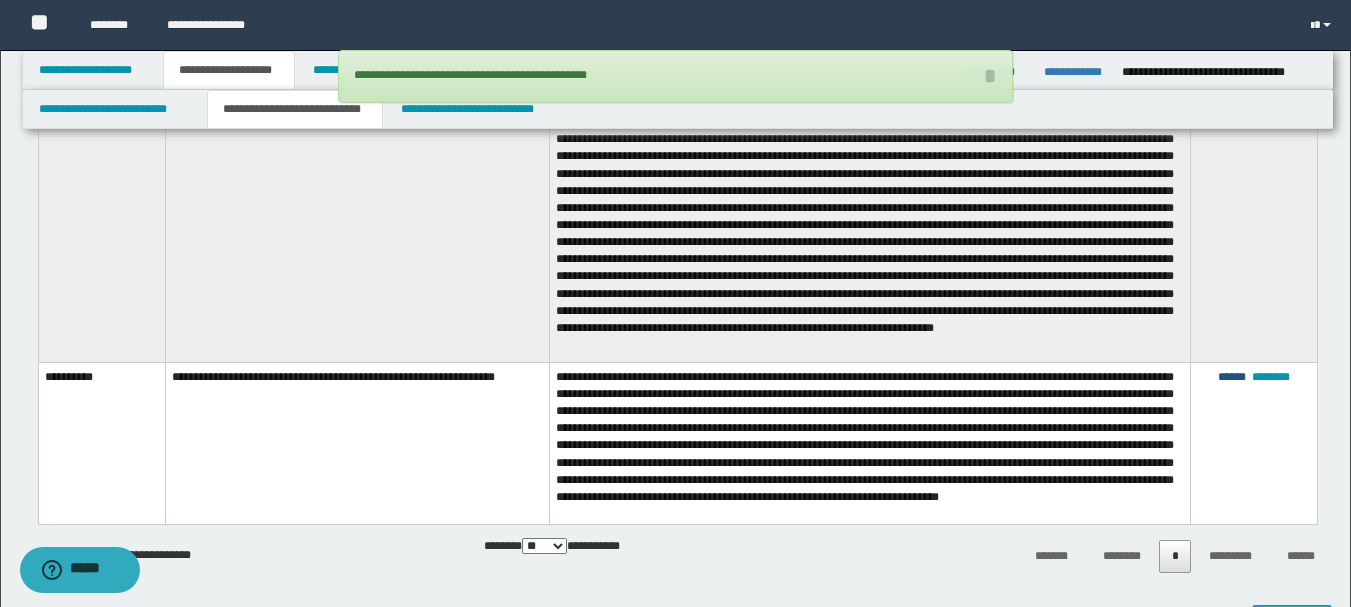 type on "**********" 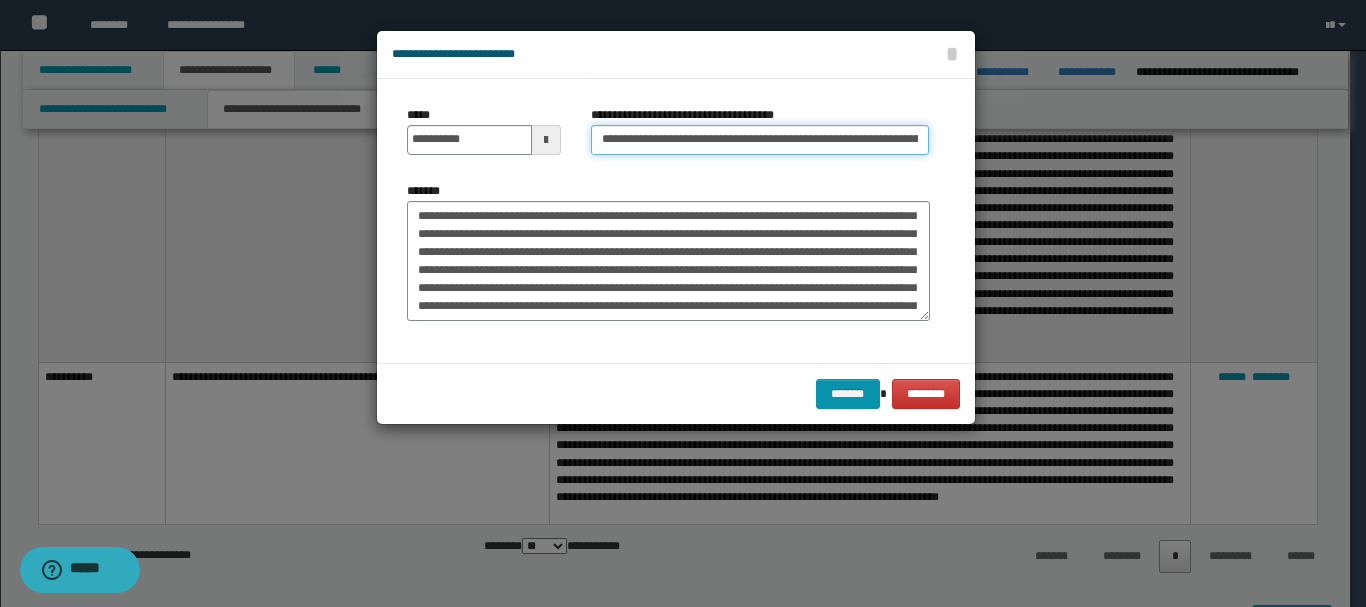 click on "**********" at bounding box center (760, 140) 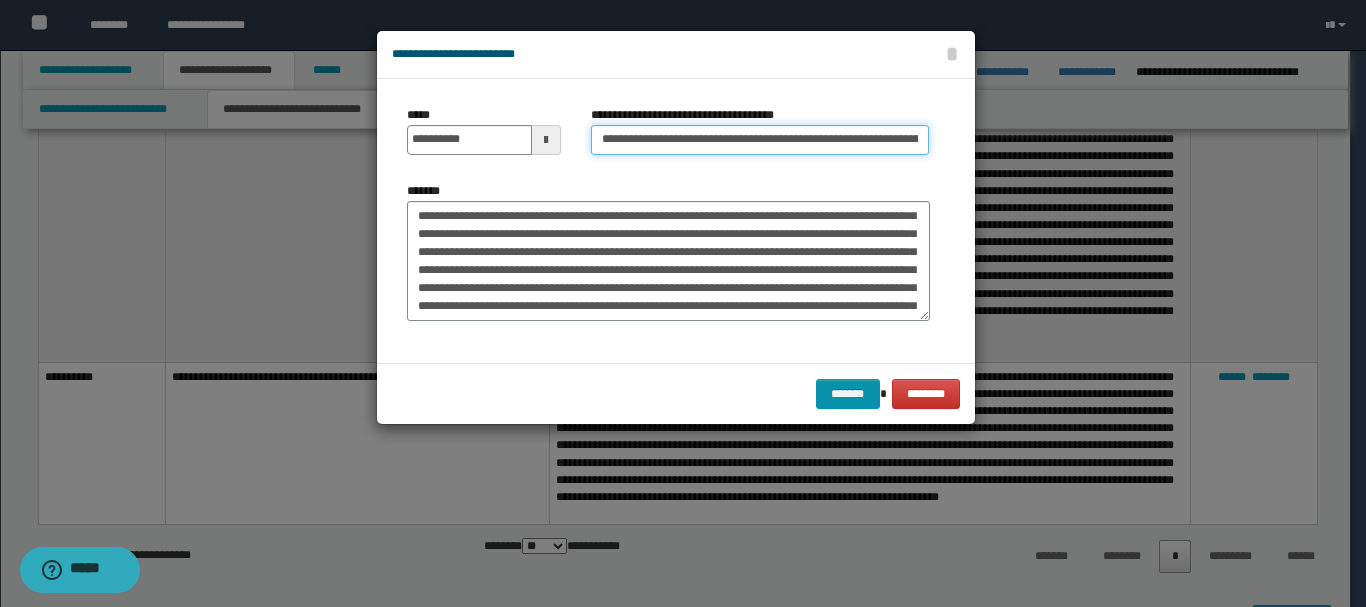 paste on "***" 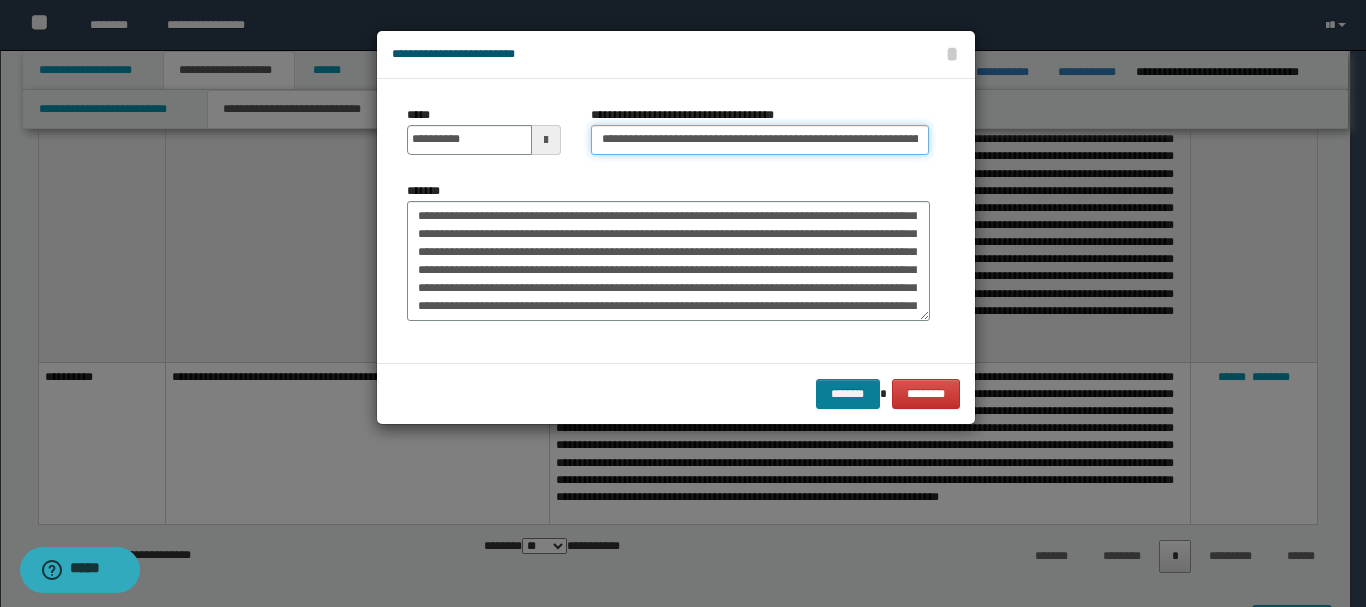 type on "**********" 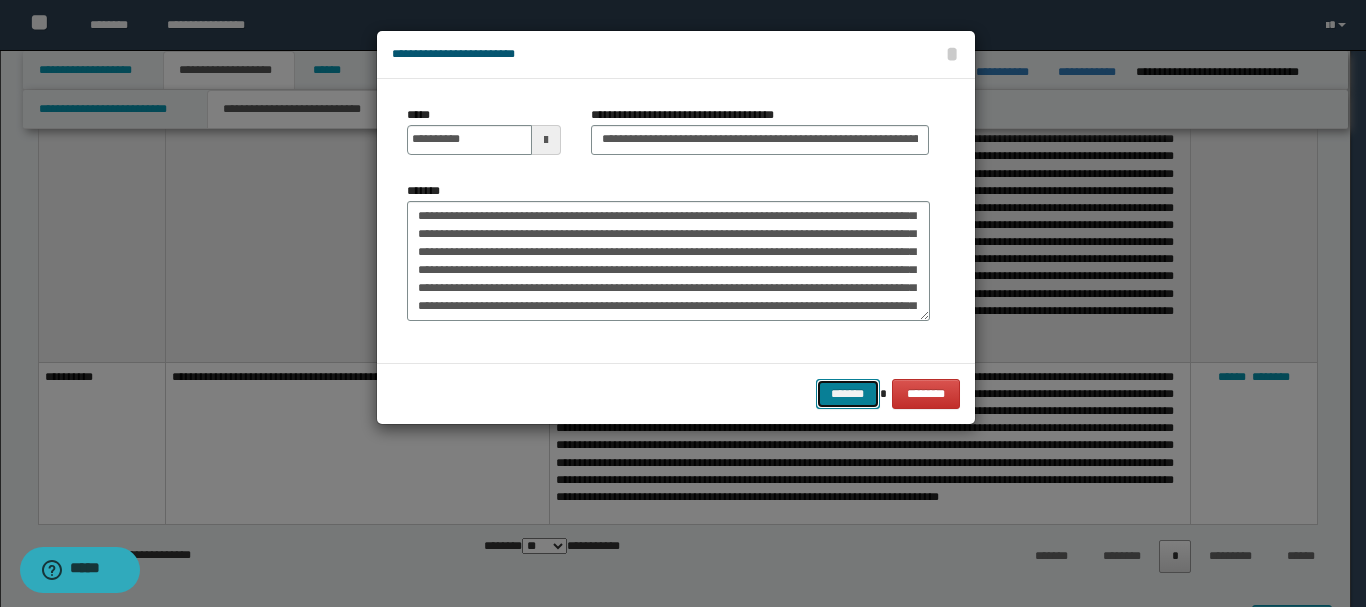 click on "*******" at bounding box center [848, 394] 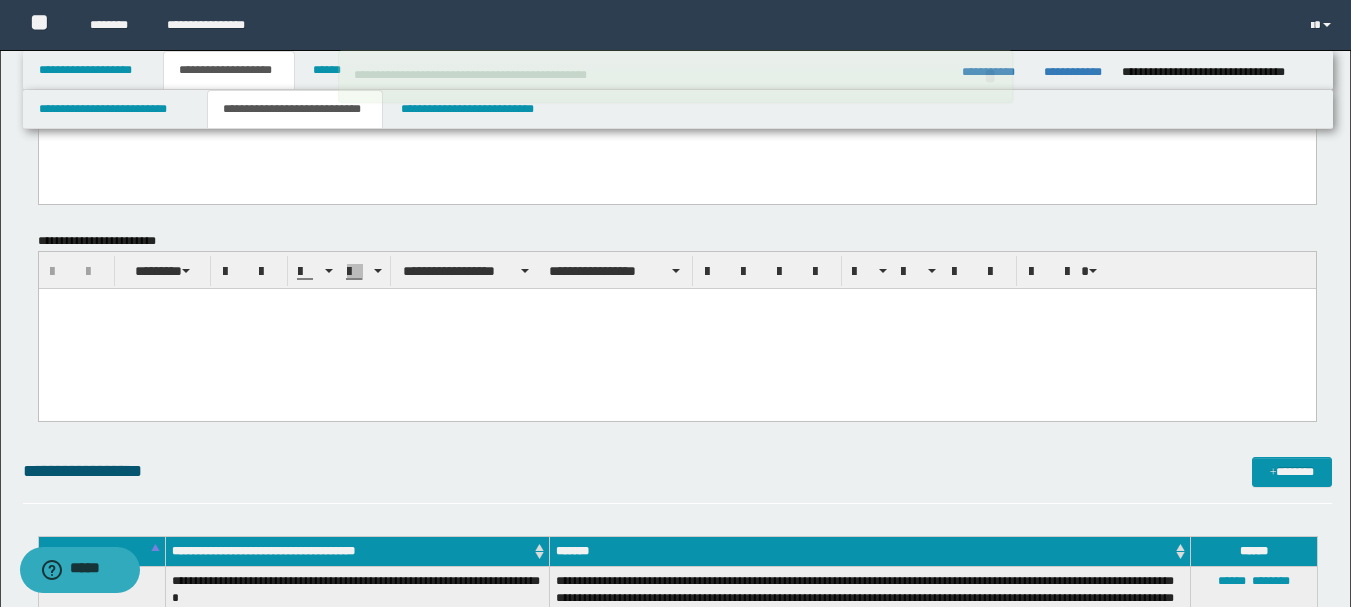 scroll, scrollTop: 0, scrollLeft: 0, axis: both 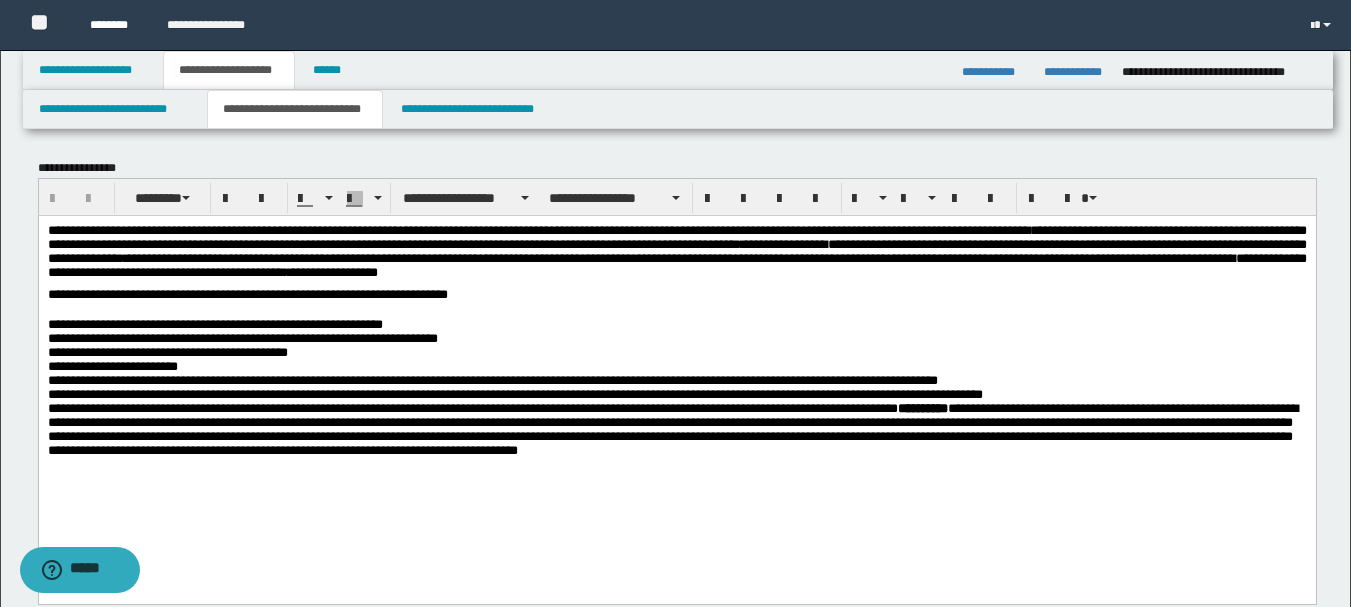 click on "********" at bounding box center (113, 25) 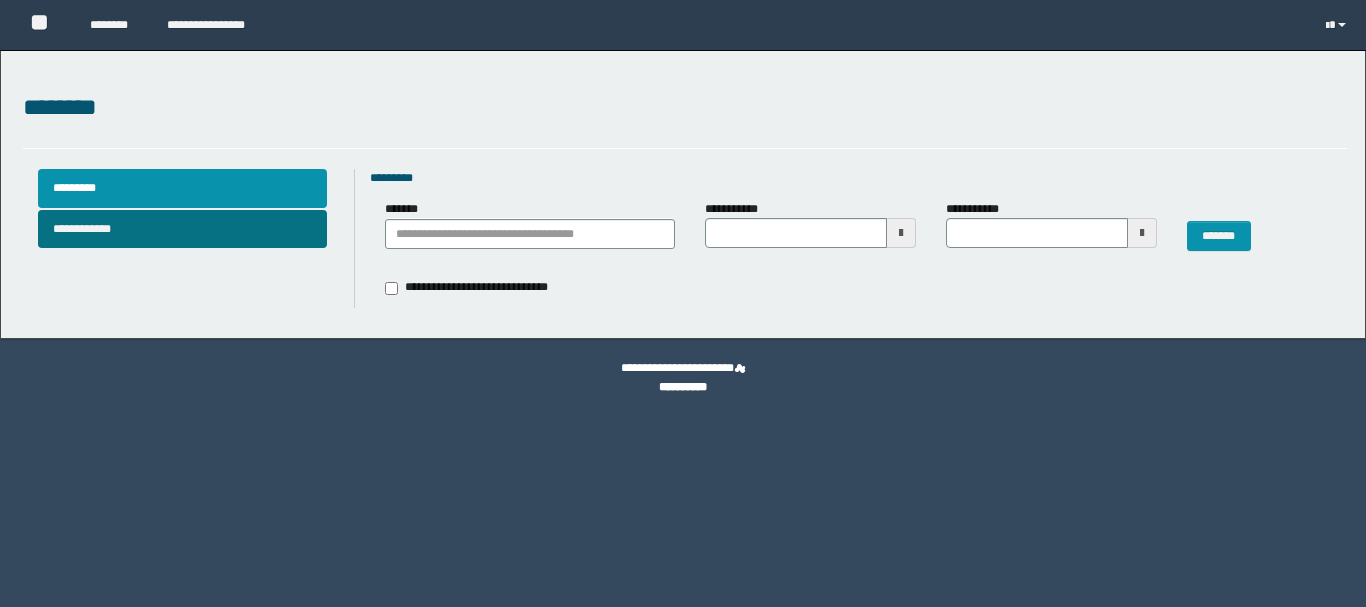 scroll, scrollTop: 0, scrollLeft: 0, axis: both 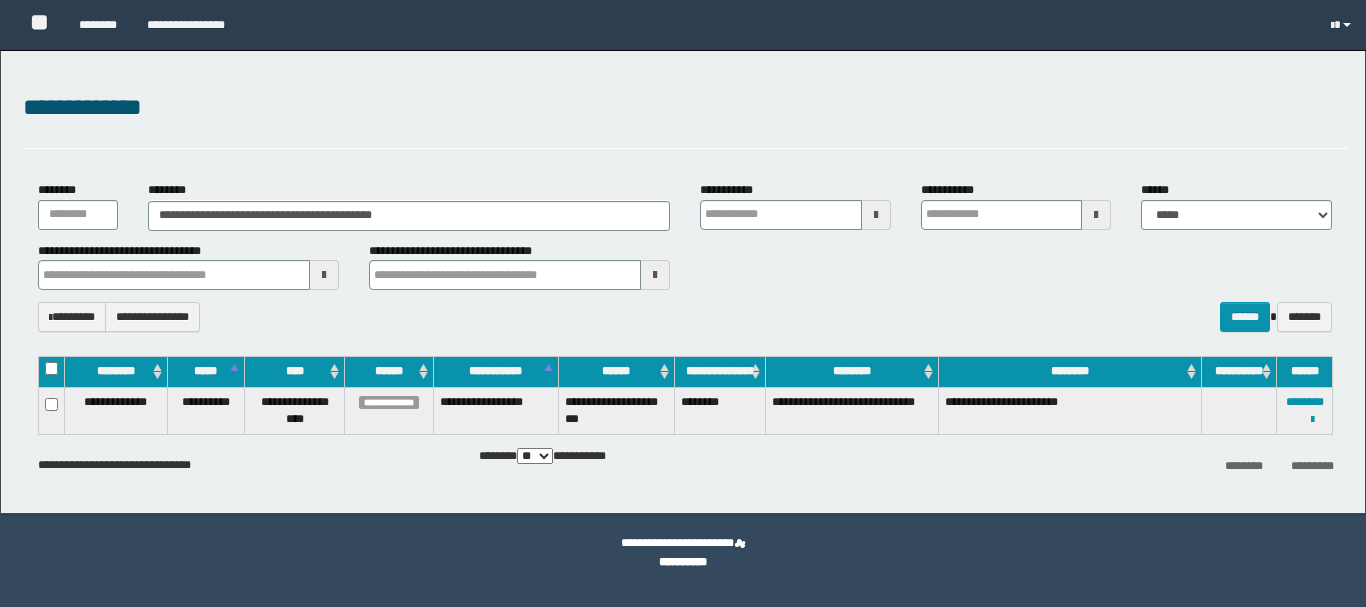 type on "**********" 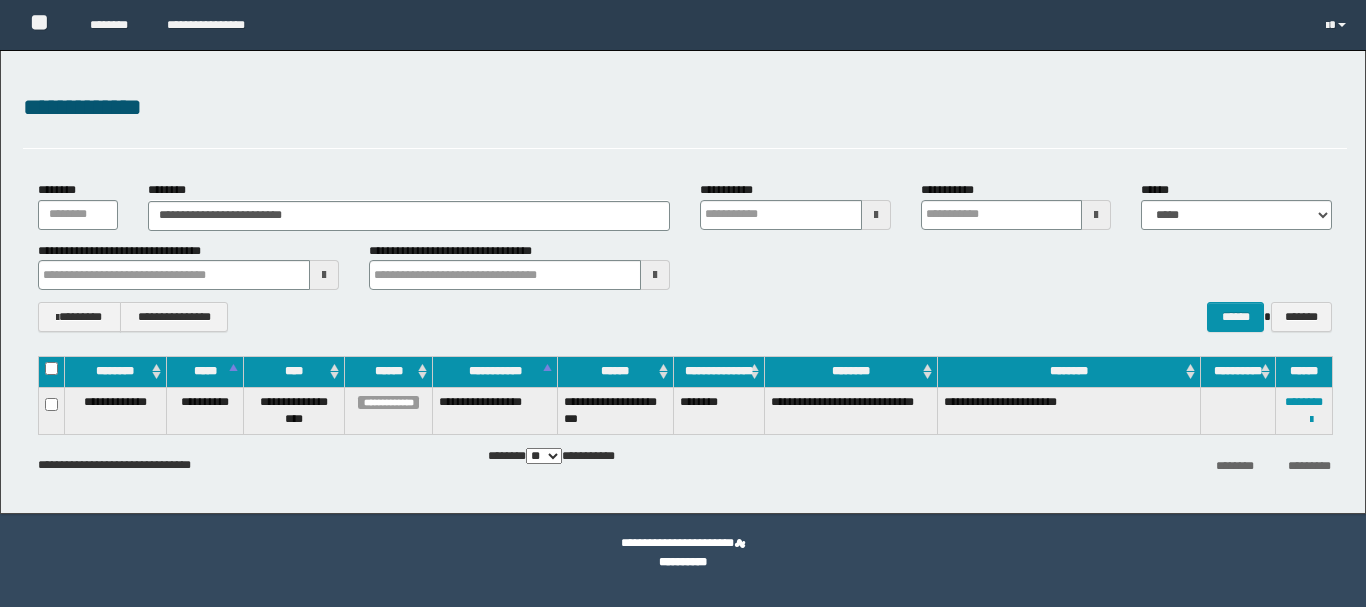scroll, scrollTop: 0, scrollLeft: 0, axis: both 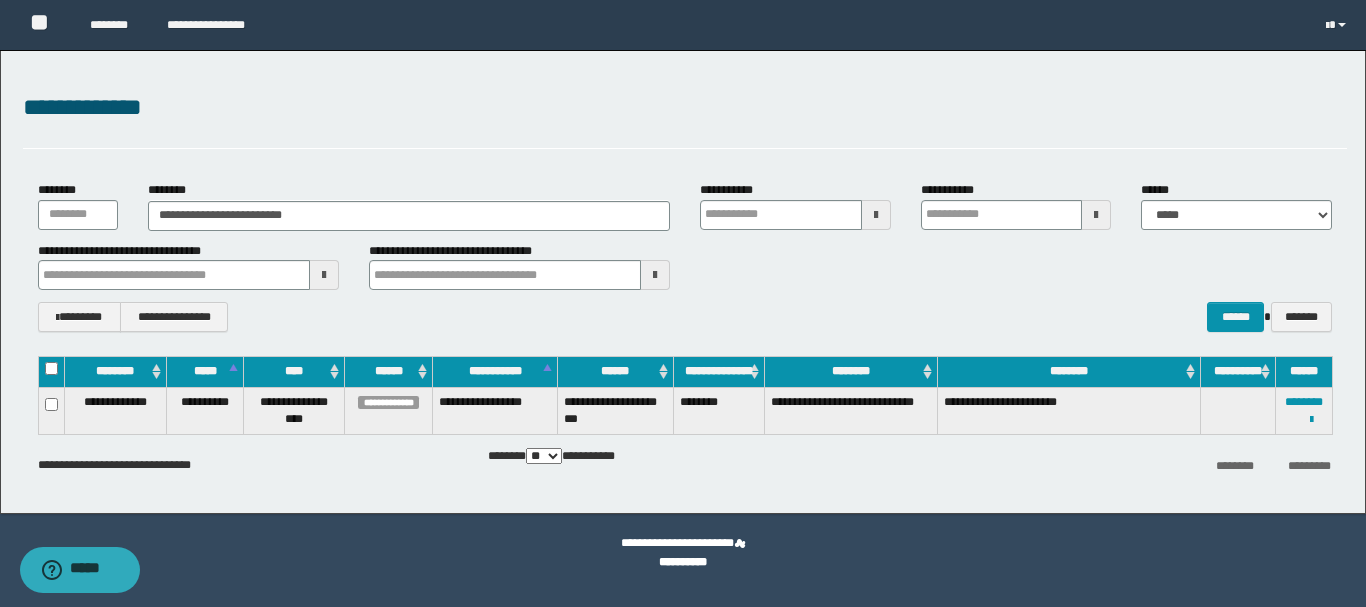 type on "**********" 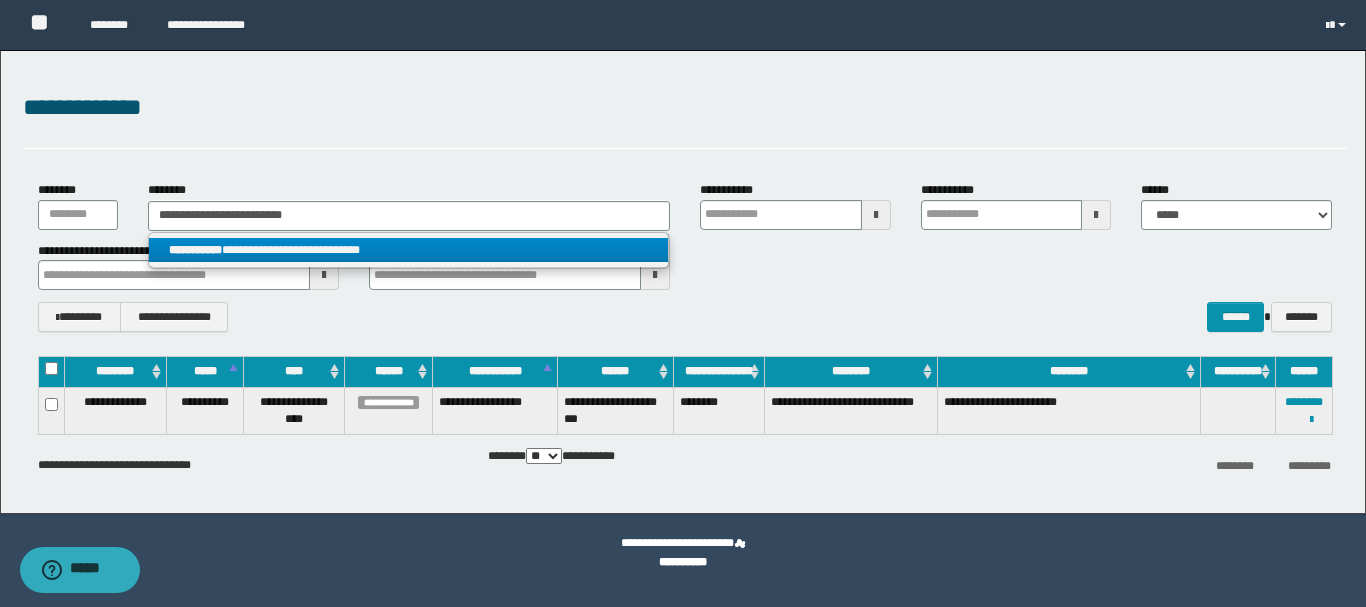 type on "**********" 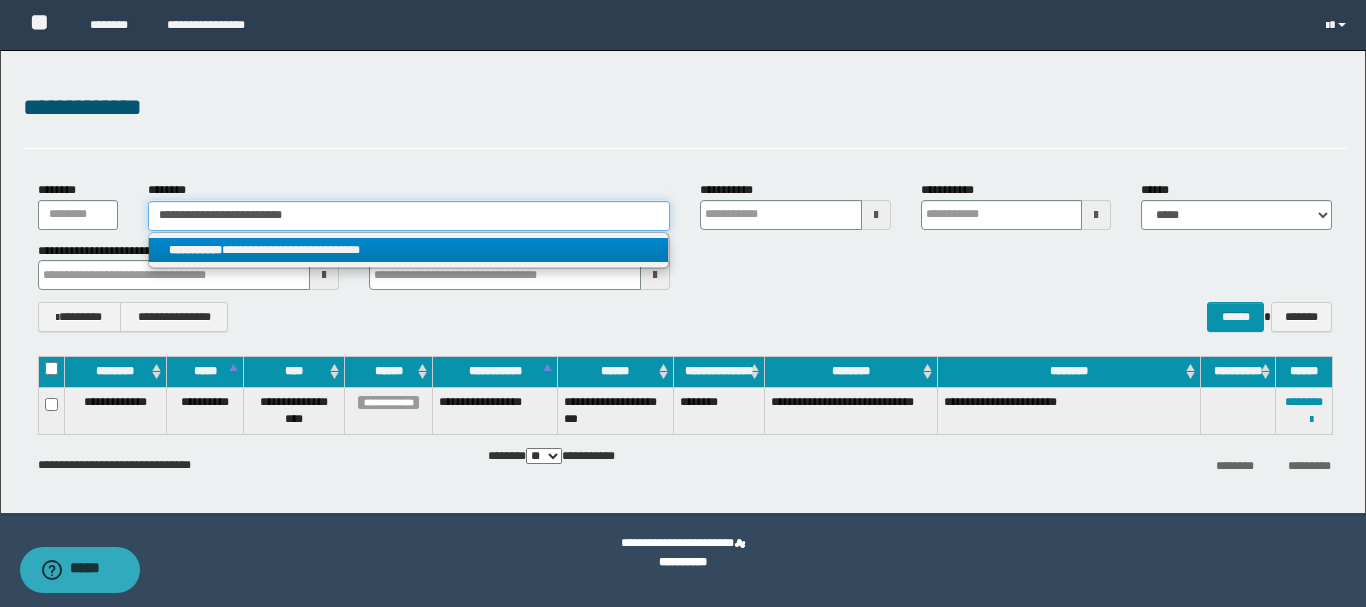 type 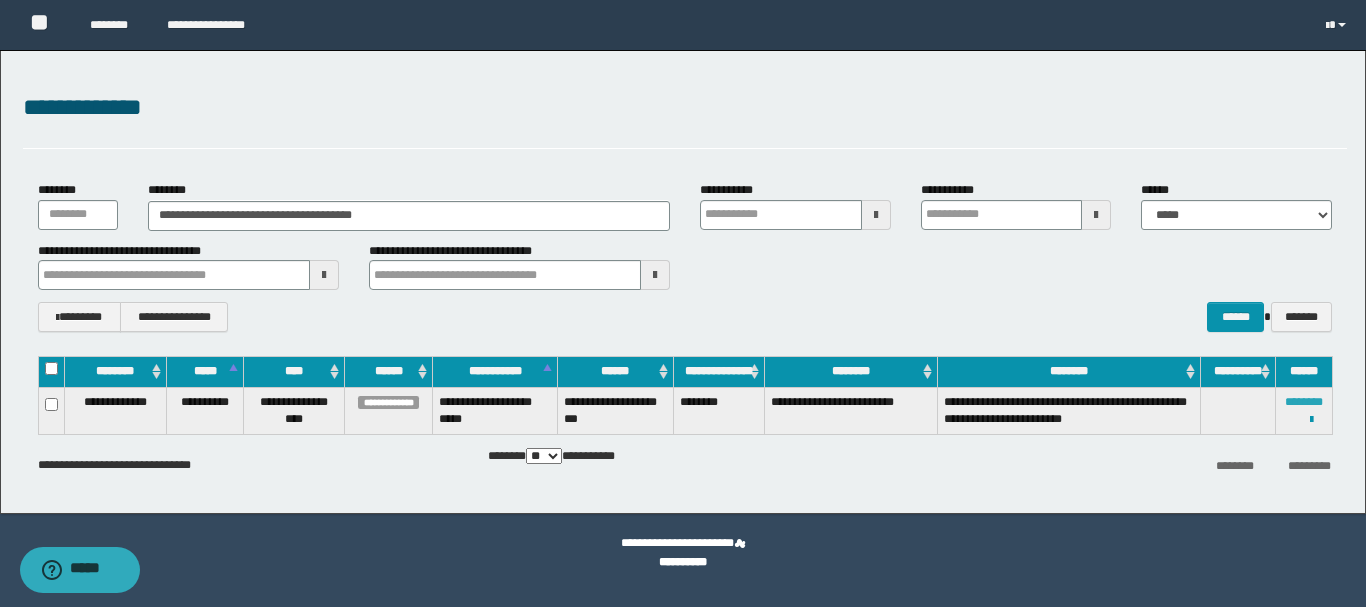 click on "********" at bounding box center [1304, 402] 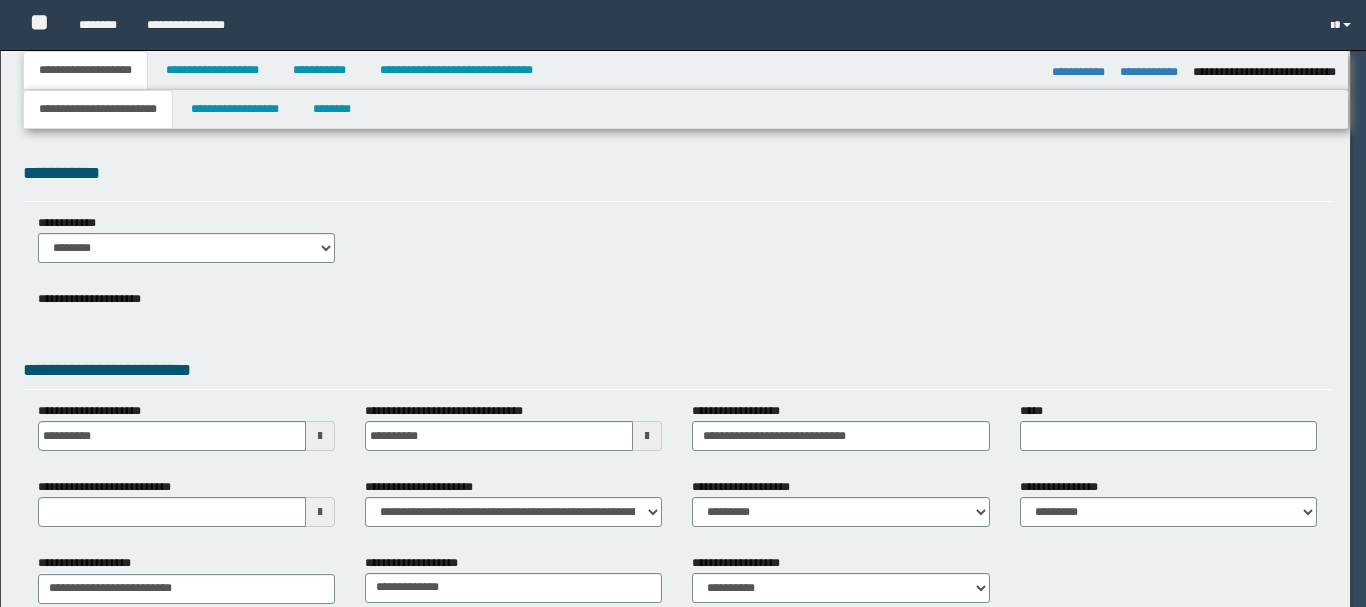 select on "*" 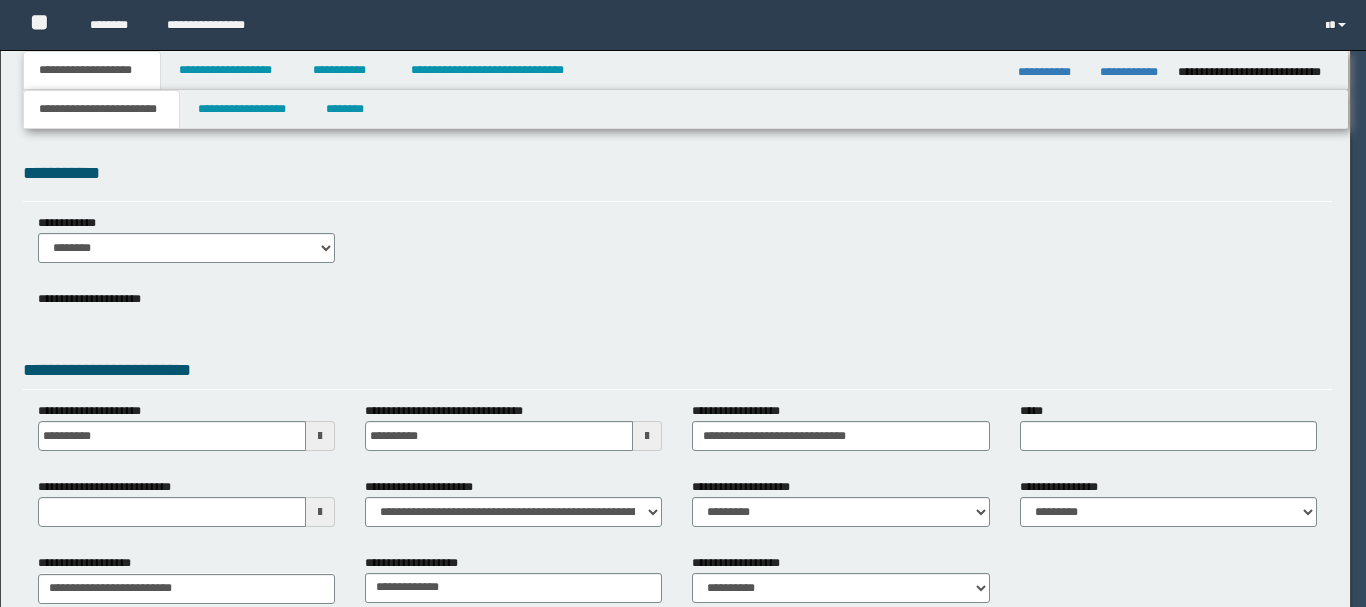 scroll, scrollTop: 0, scrollLeft: 0, axis: both 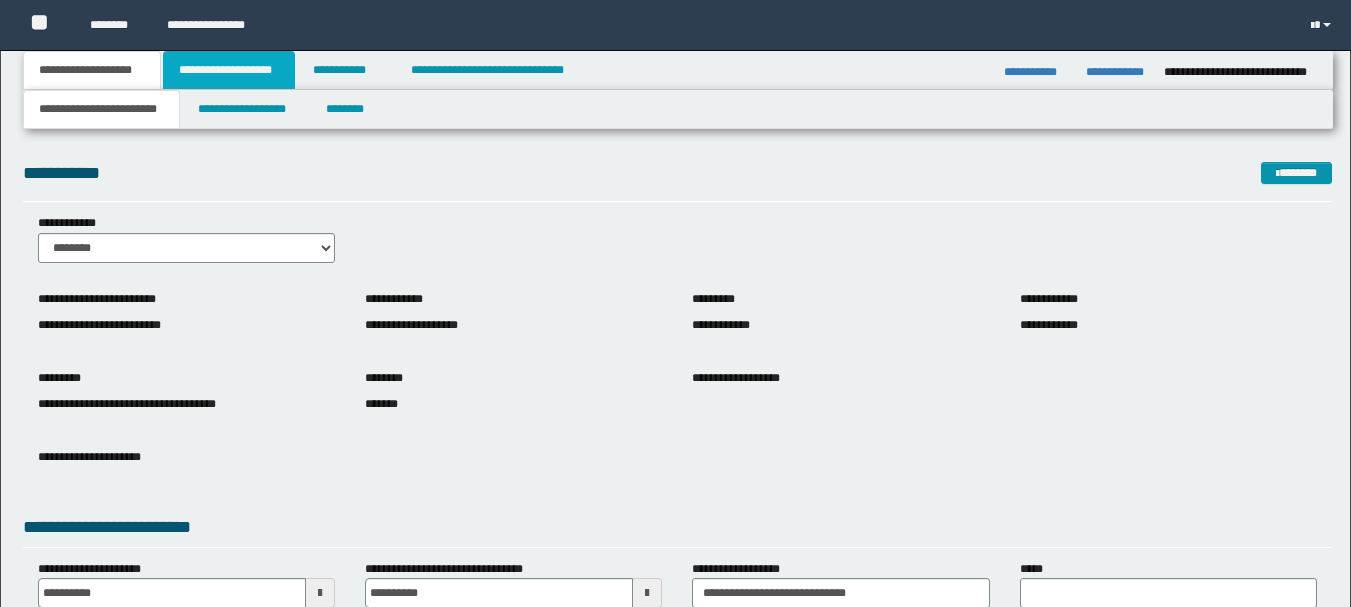 click on "**********" at bounding box center [229, 70] 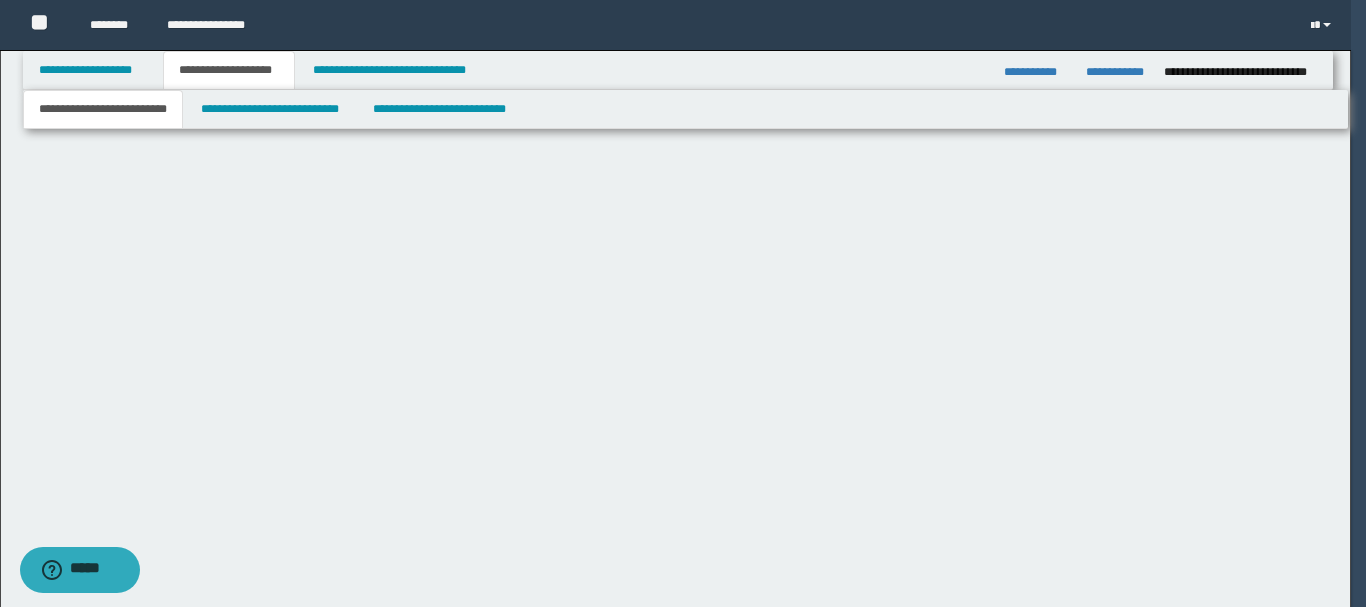 scroll, scrollTop: 0, scrollLeft: 0, axis: both 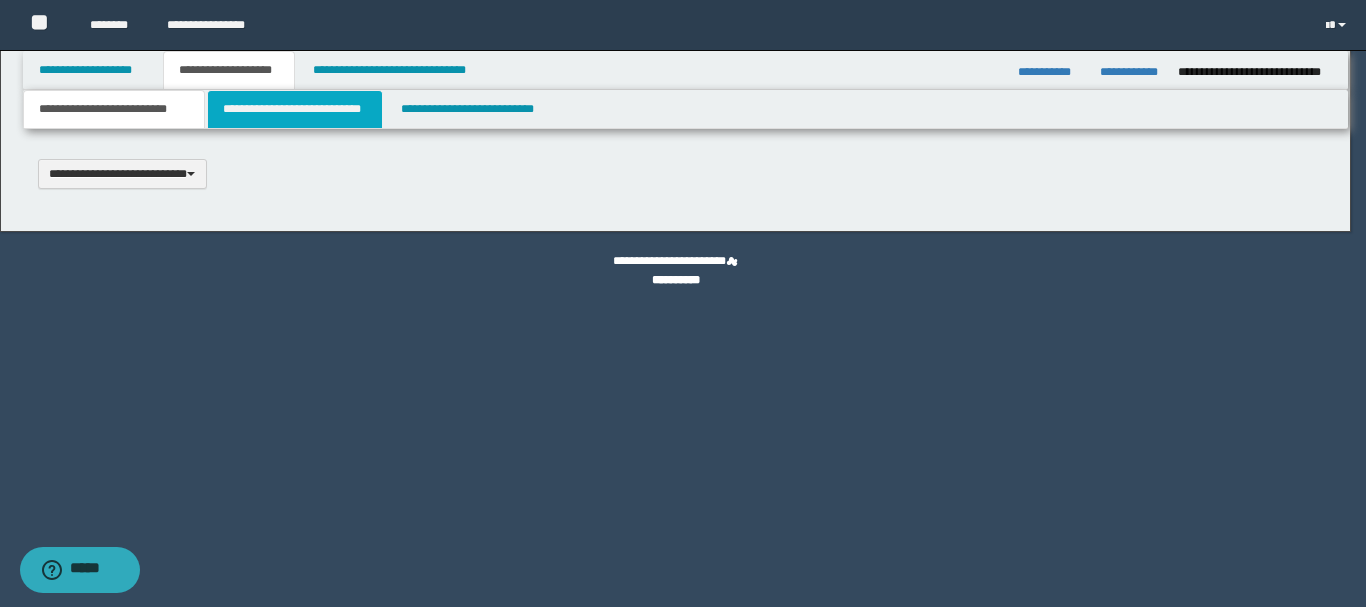 click on "**********" at bounding box center (295, 109) 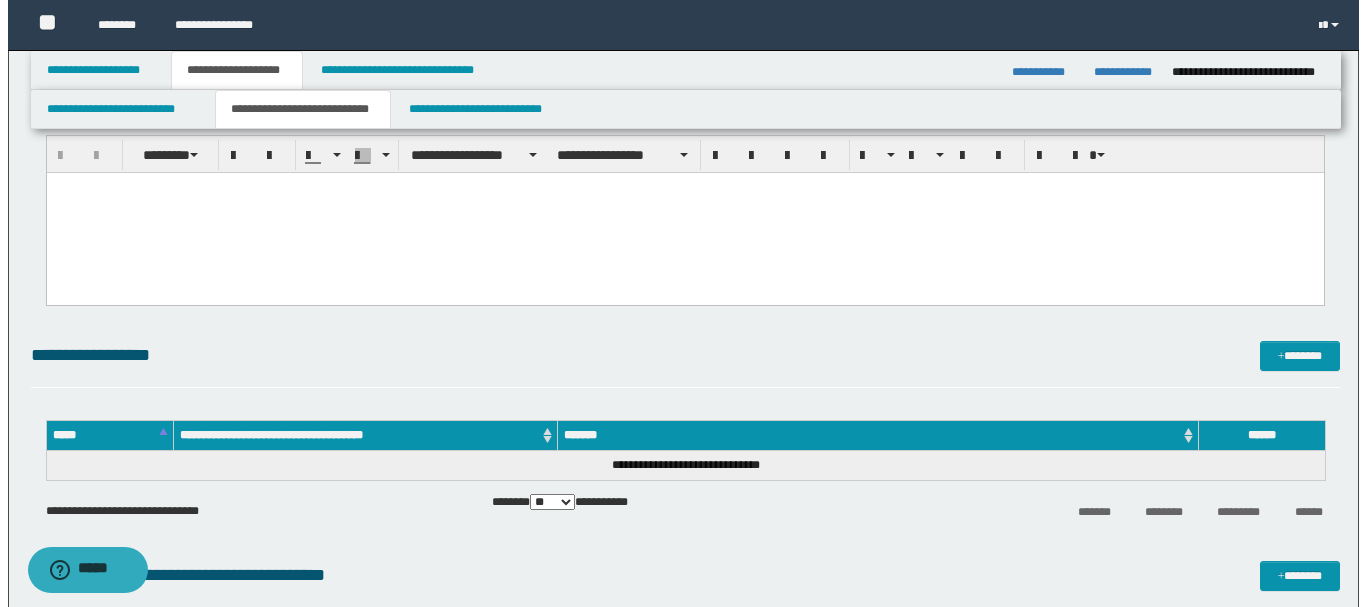 scroll, scrollTop: 1000, scrollLeft: 0, axis: vertical 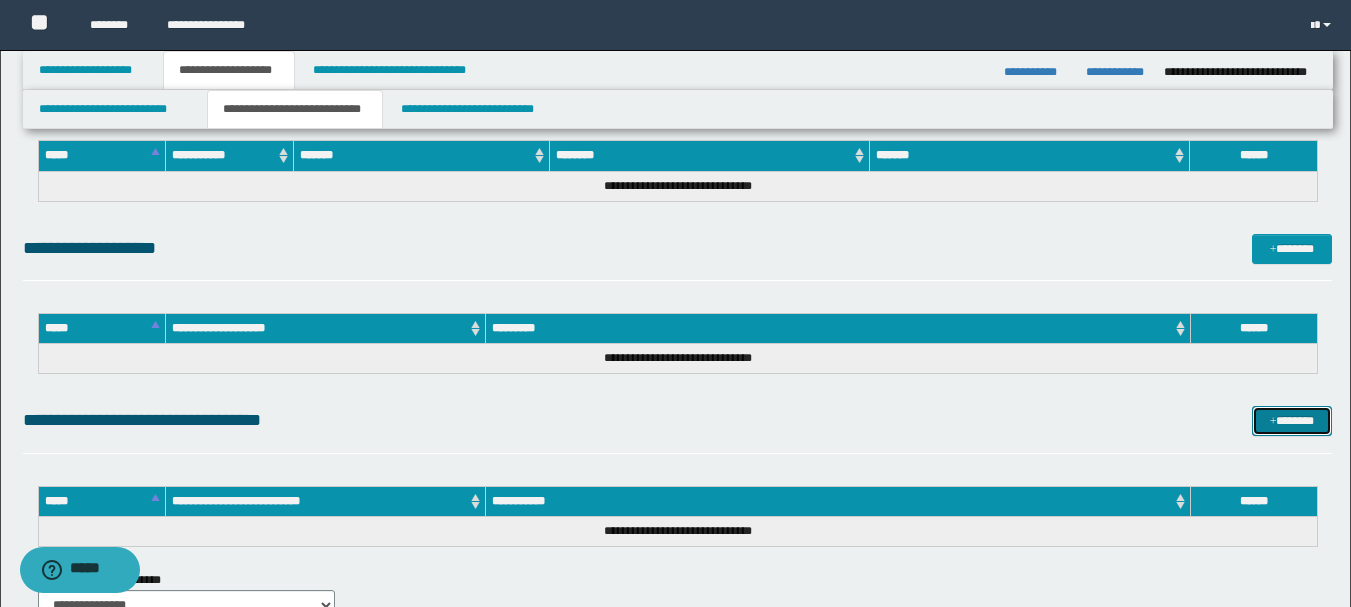 click on "*******" at bounding box center [1292, 421] 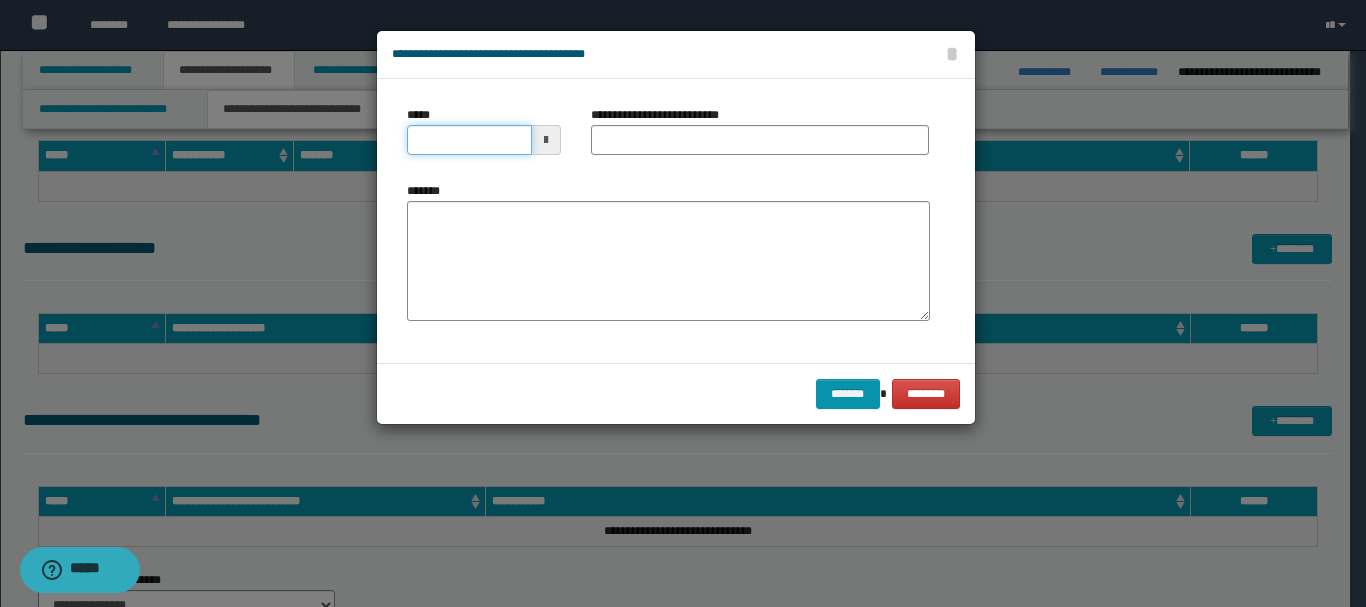 click on "*****" at bounding box center (469, 140) 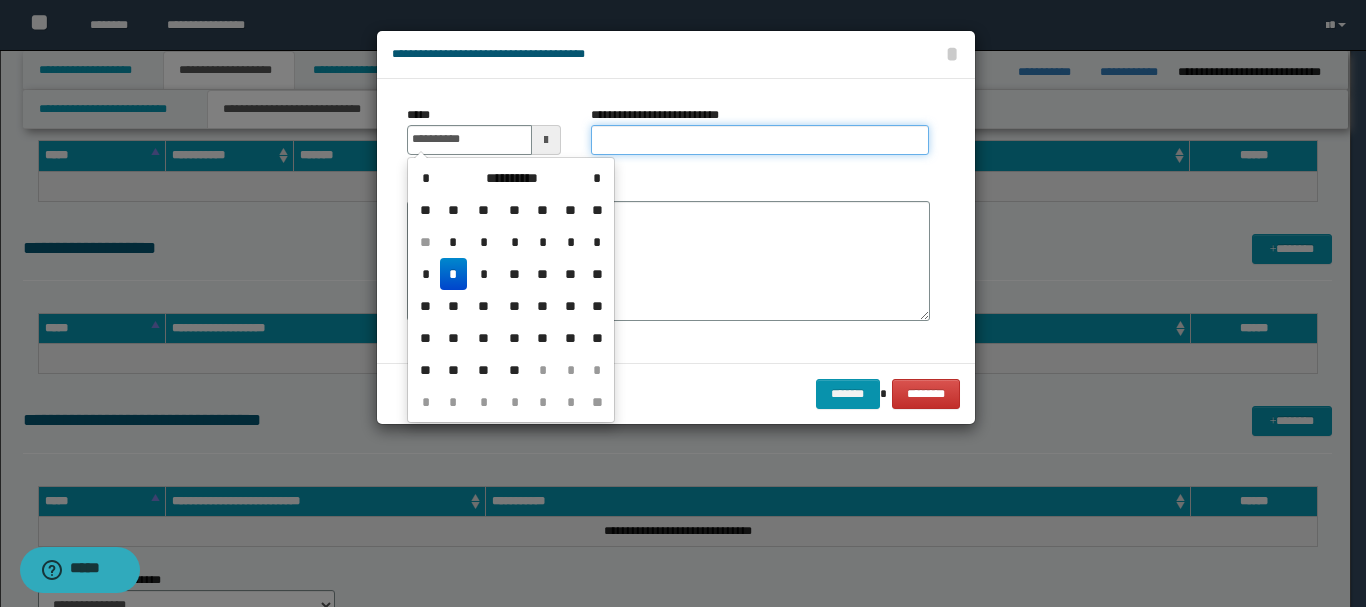 click on "**********" at bounding box center (760, 140) 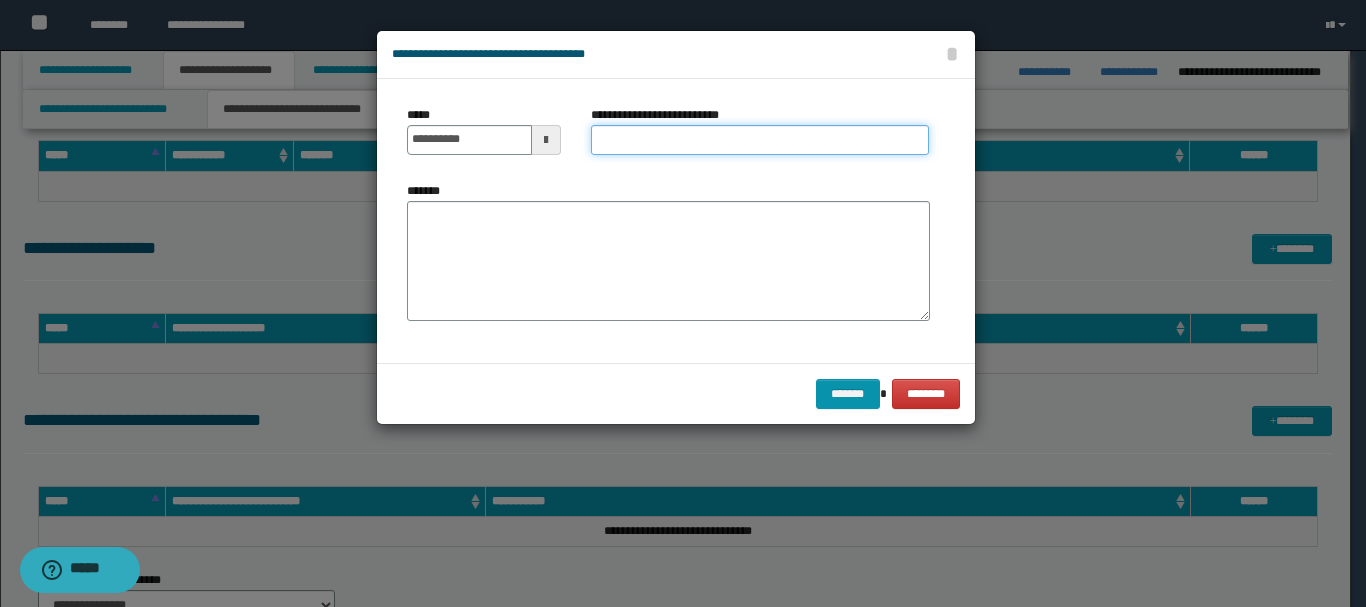 type on "**********" 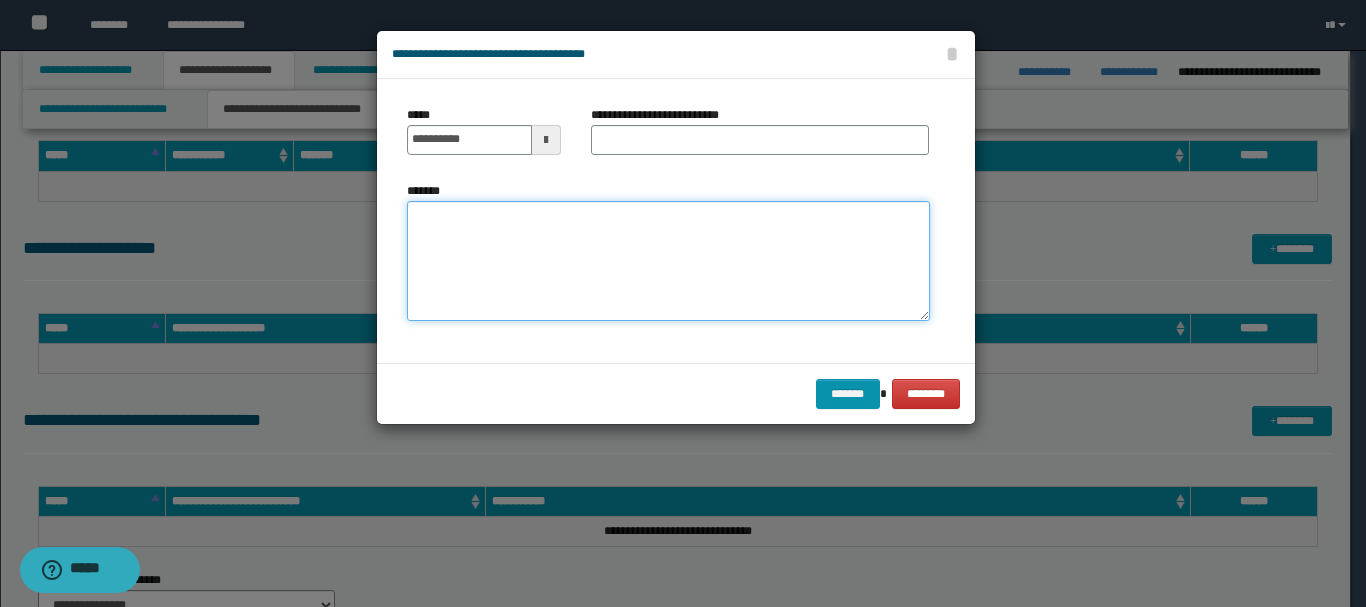 click on "*******" at bounding box center (668, 261) 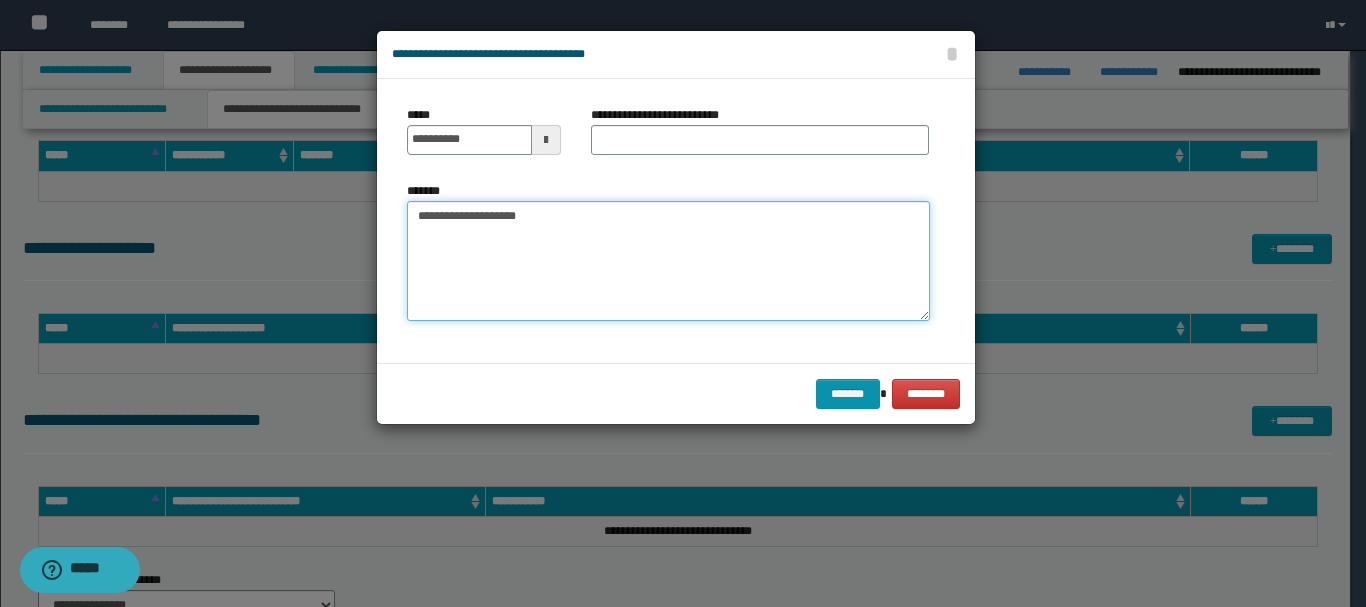 click on "**********" at bounding box center [668, 261] 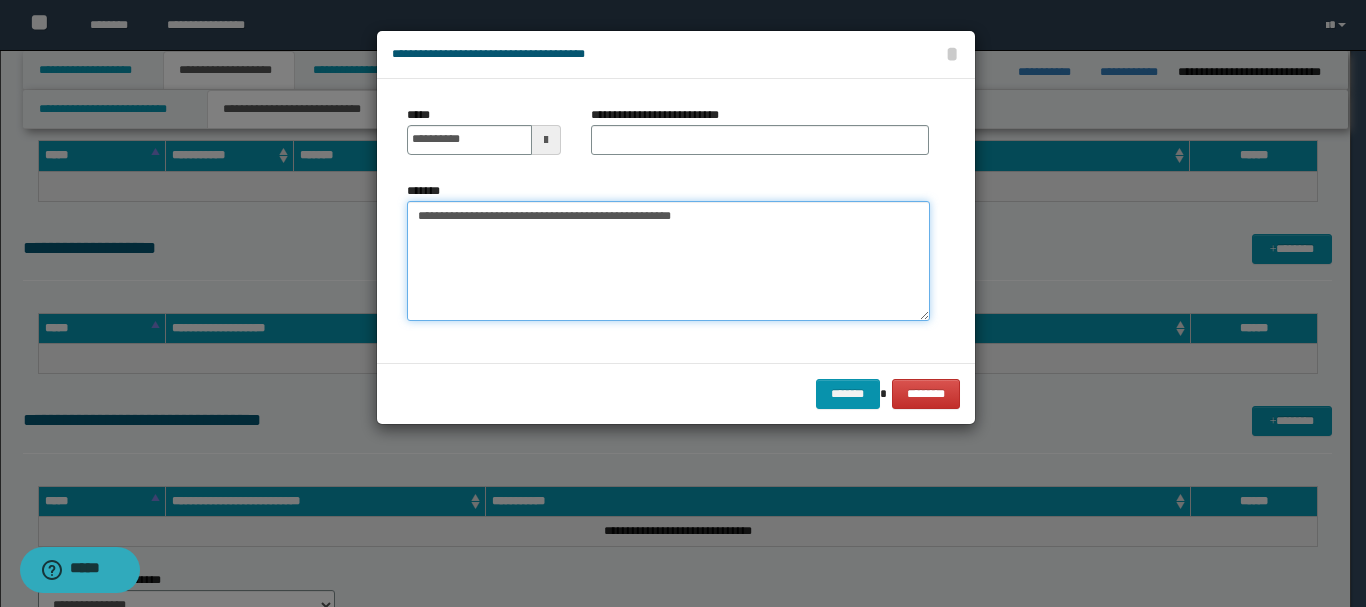 paste on "**********" 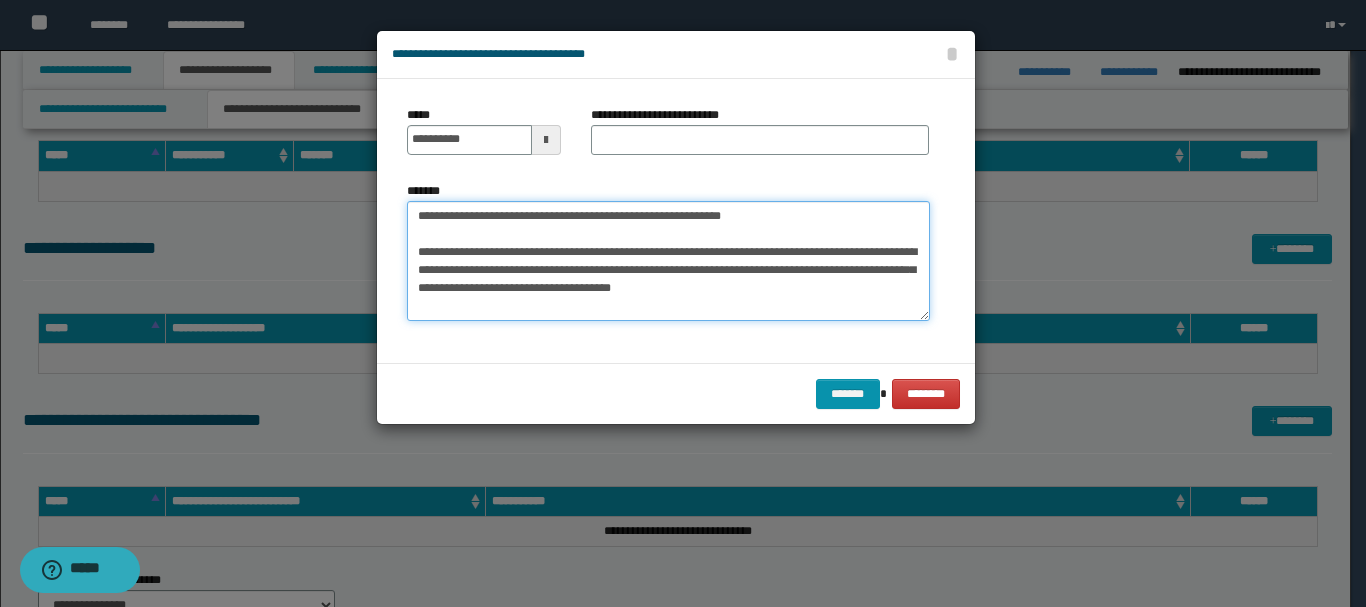 scroll, scrollTop: 102, scrollLeft: 0, axis: vertical 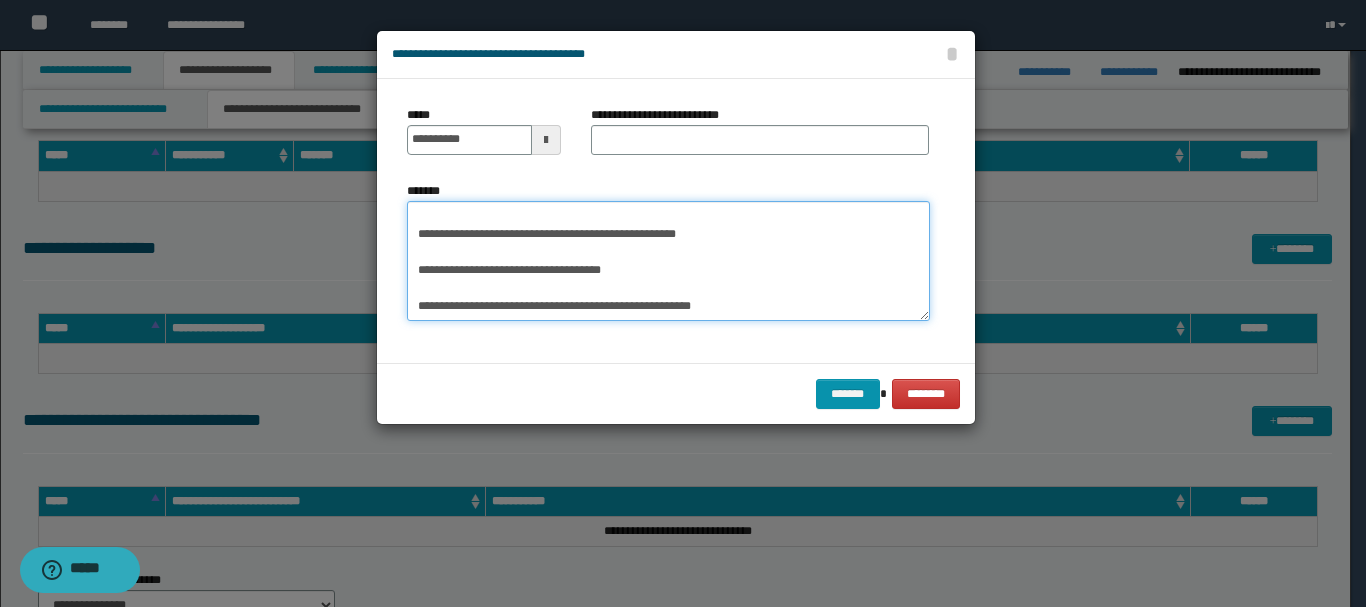 click on "**********" at bounding box center (668, 261) 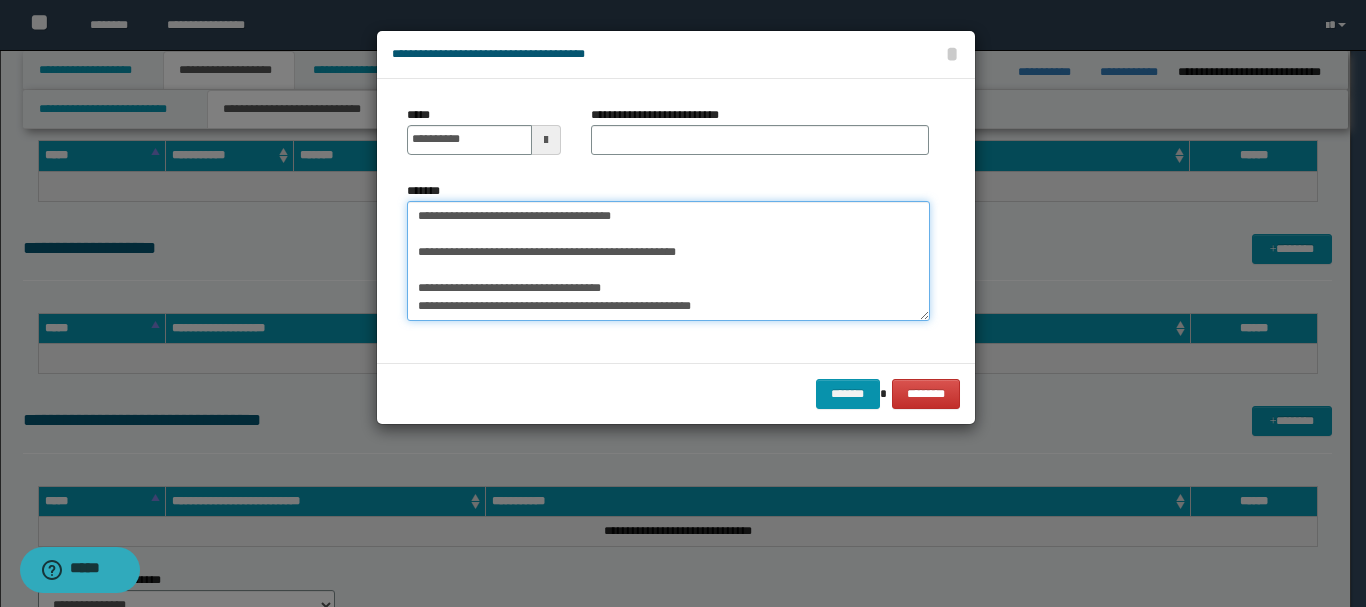 scroll, scrollTop: 90, scrollLeft: 0, axis: vertical 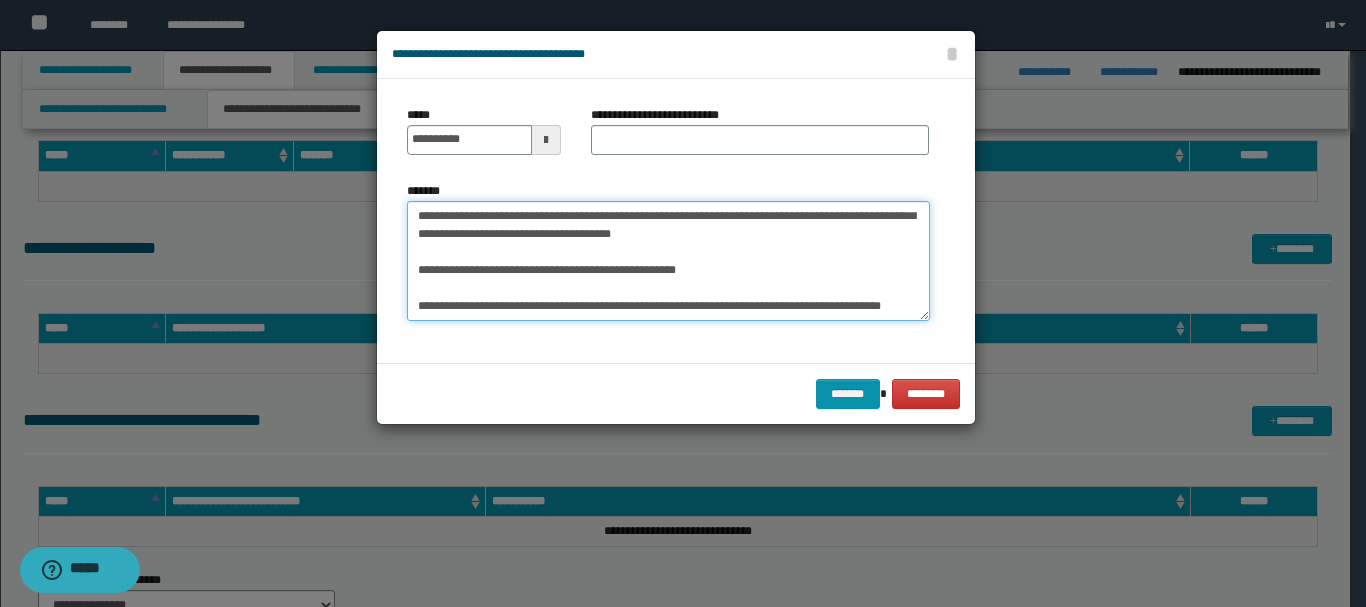 click on "**********" at bounding box center (668, 261) 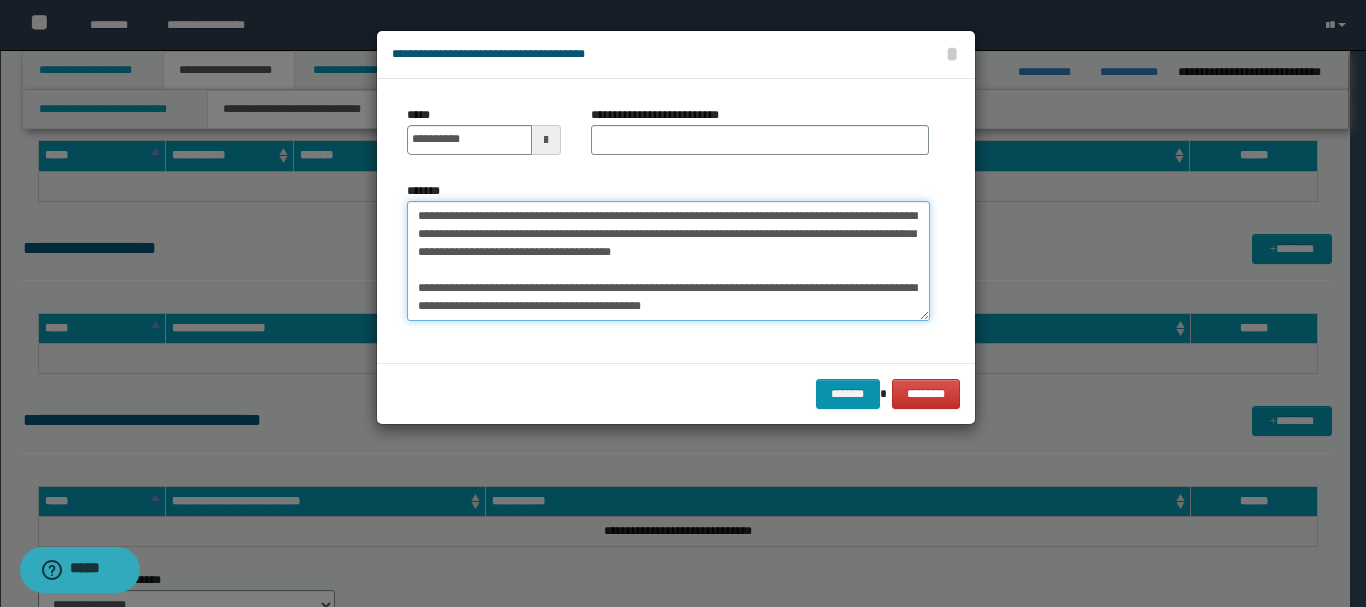 scroll, scrollTop: 54, scrollLeft: 0, axis: vertical 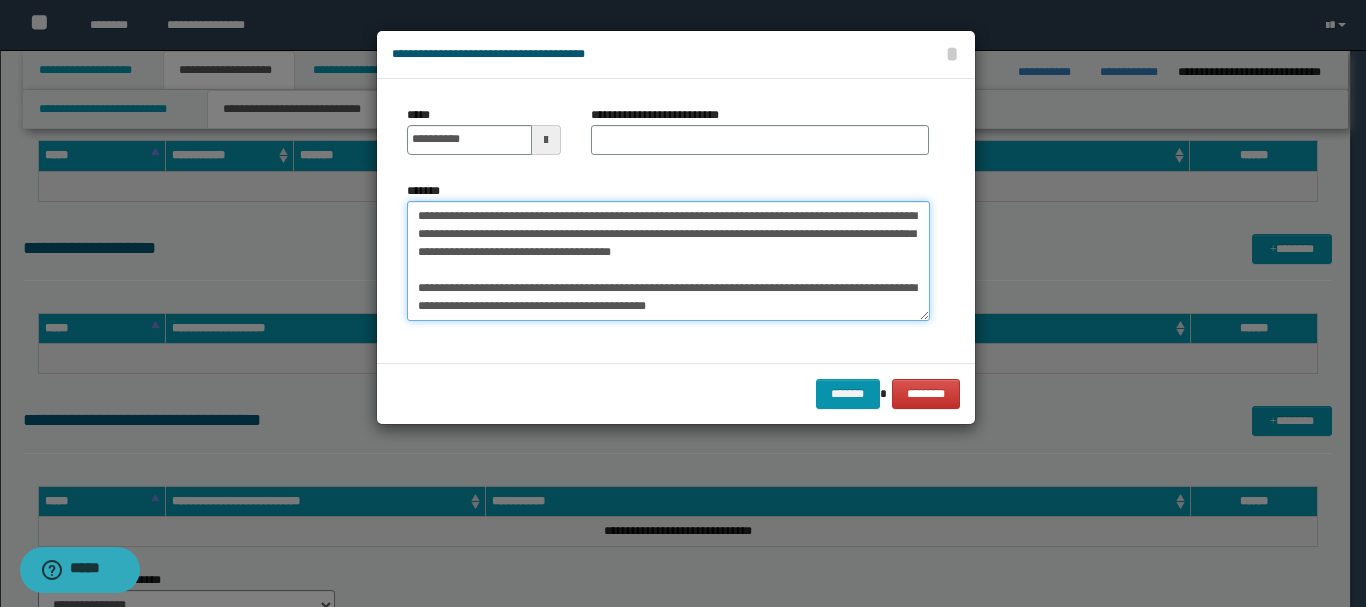 click on "**********" at bounding box center [668, 261] 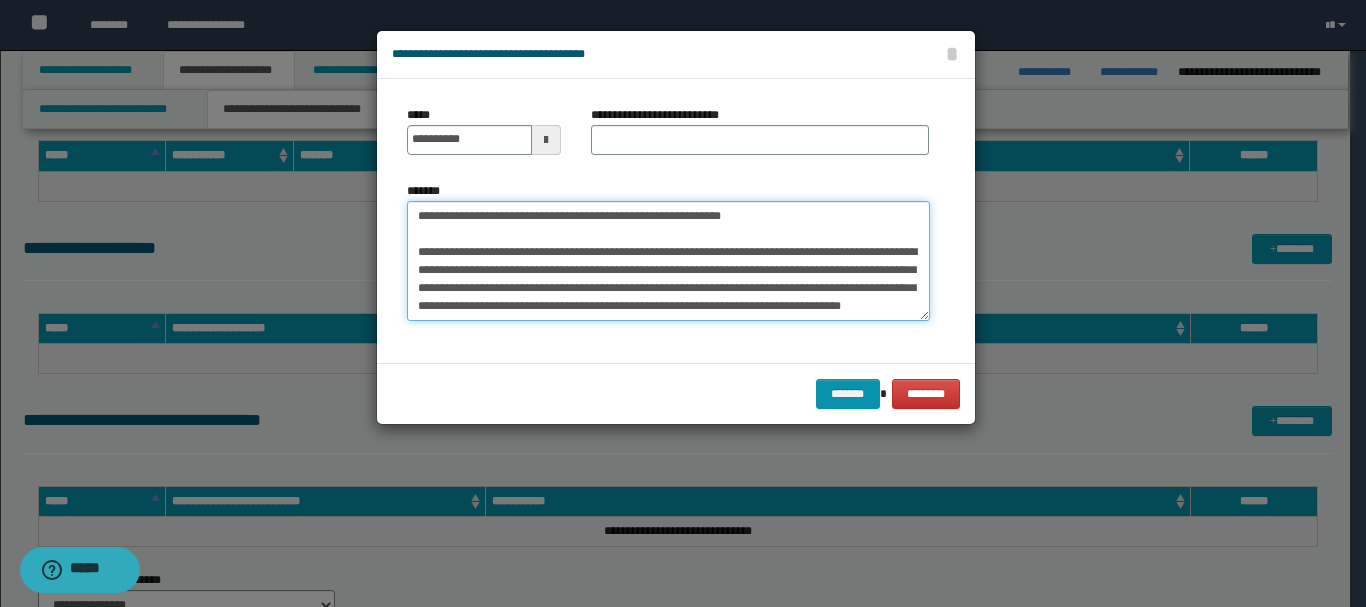 scroll, scrollTop: 18, scrollLeft: 0, axis: vertical 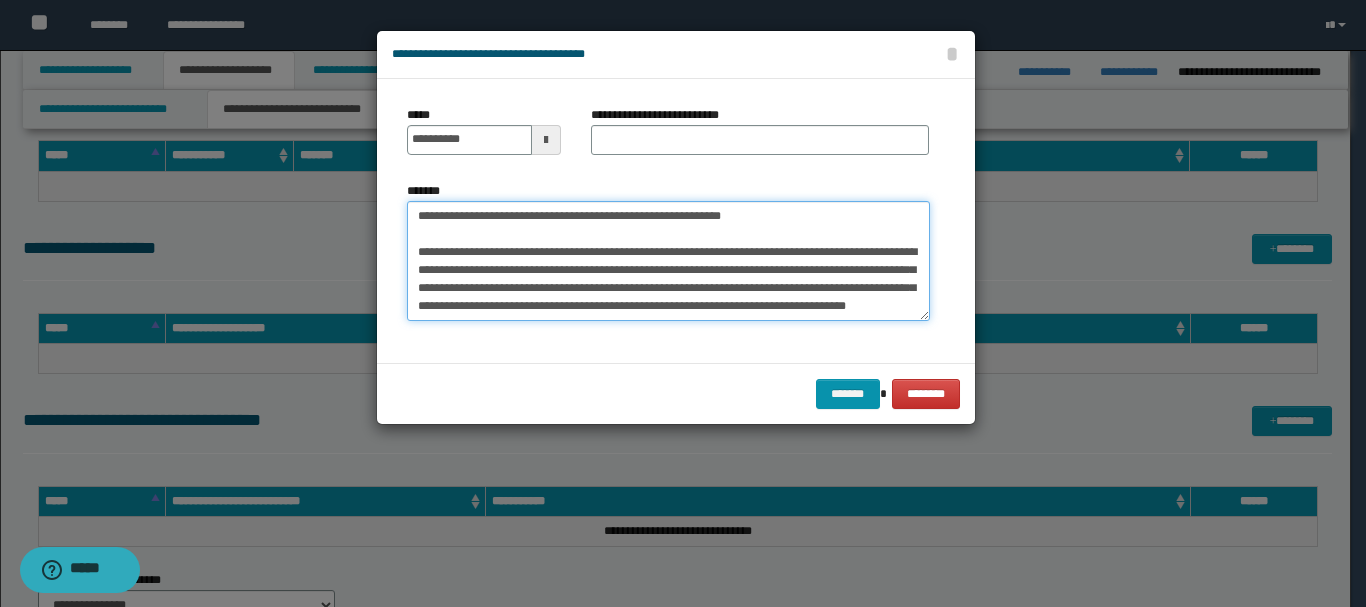 click on "**********" at bounding box center [668, 261] 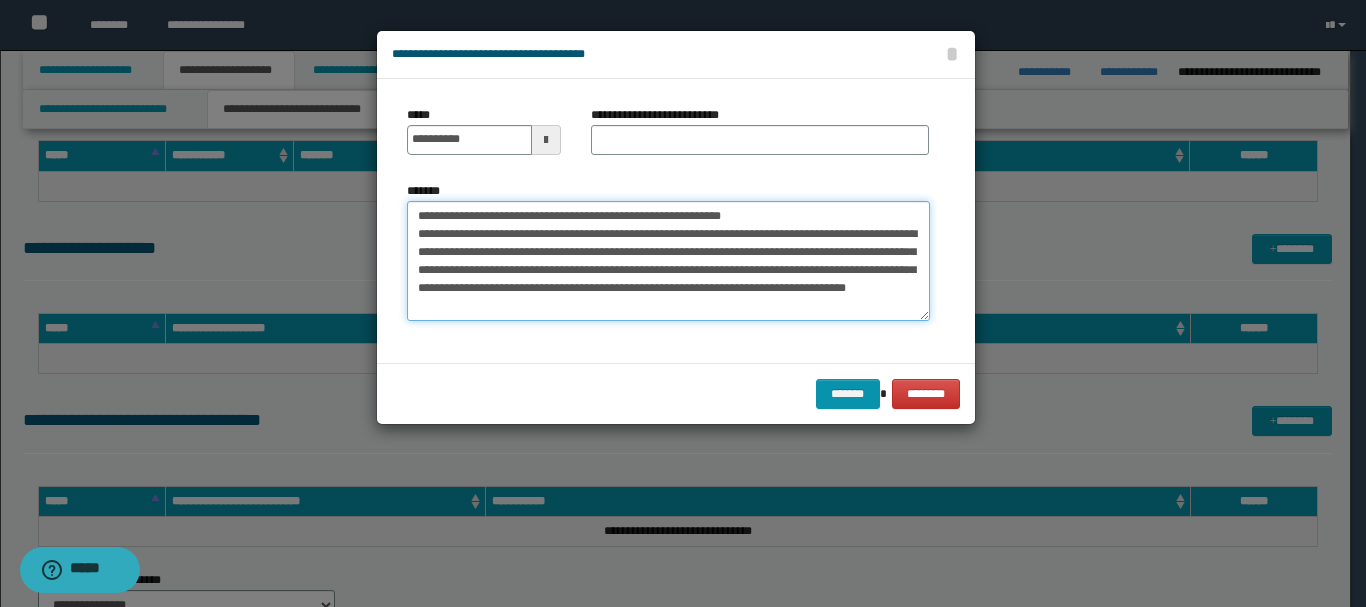 scroll, scrollTop: 0, scrollLeft: 0, axis: both 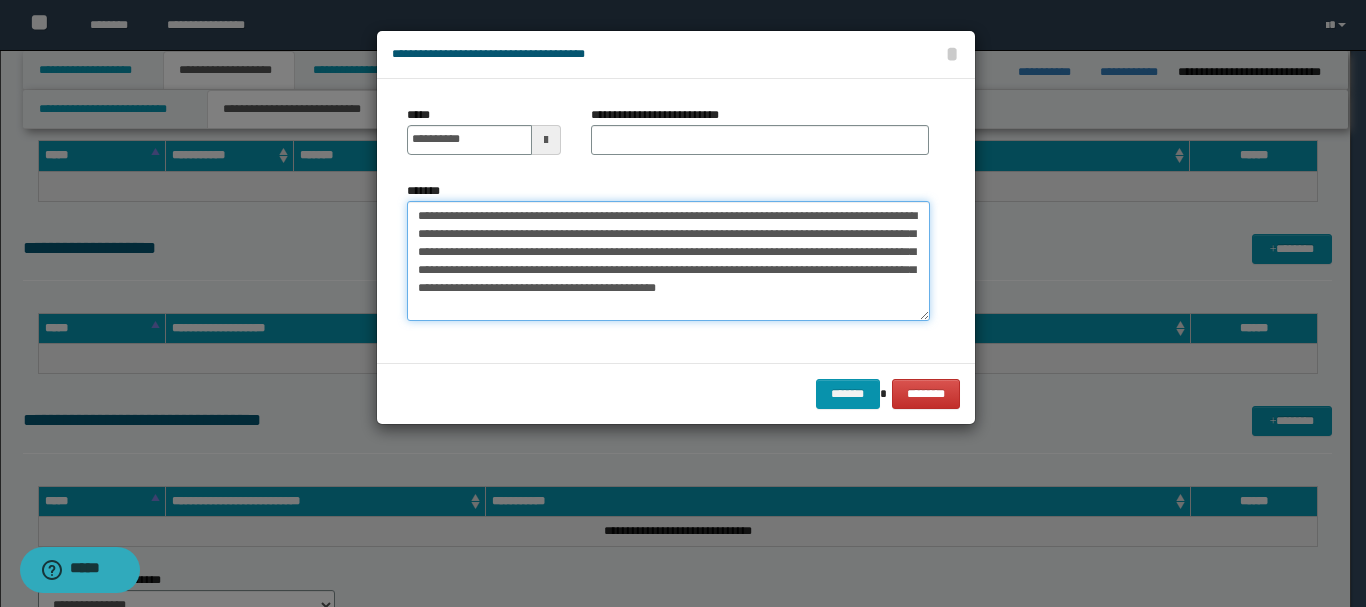 click on "**********" at bounding box center [668, 261] 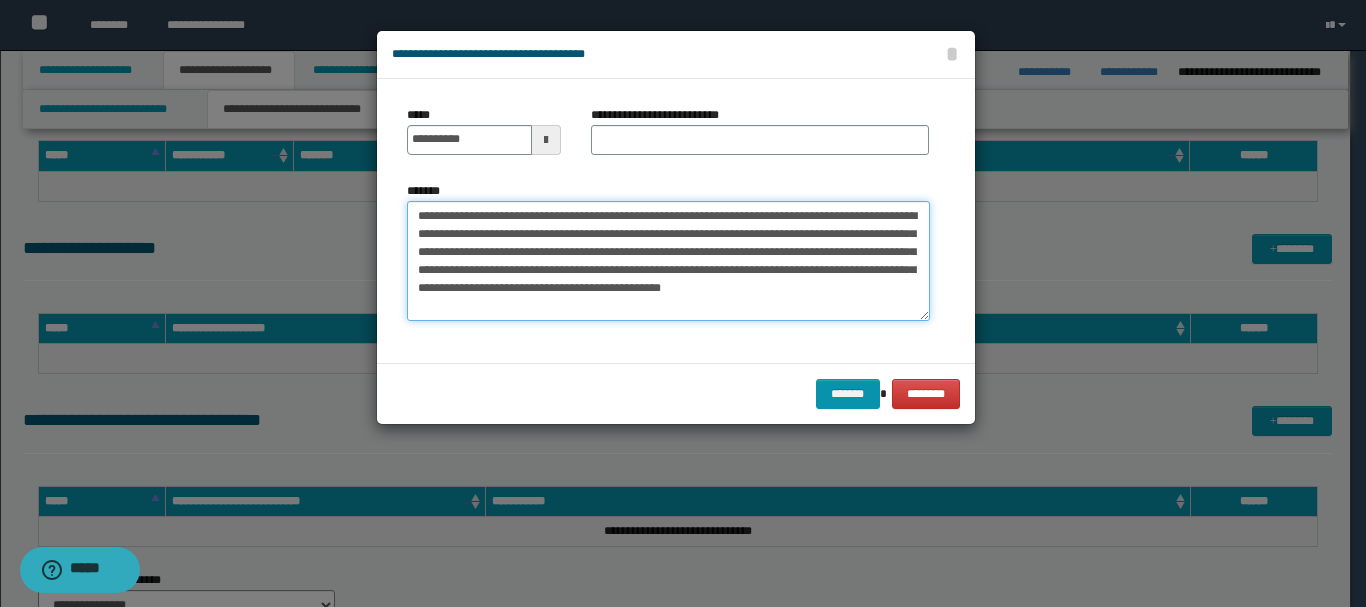 drag, startPoint x: 790, startPoint y: 265, endPoint x: 726, endPoint y: 309, distance: 77.665955 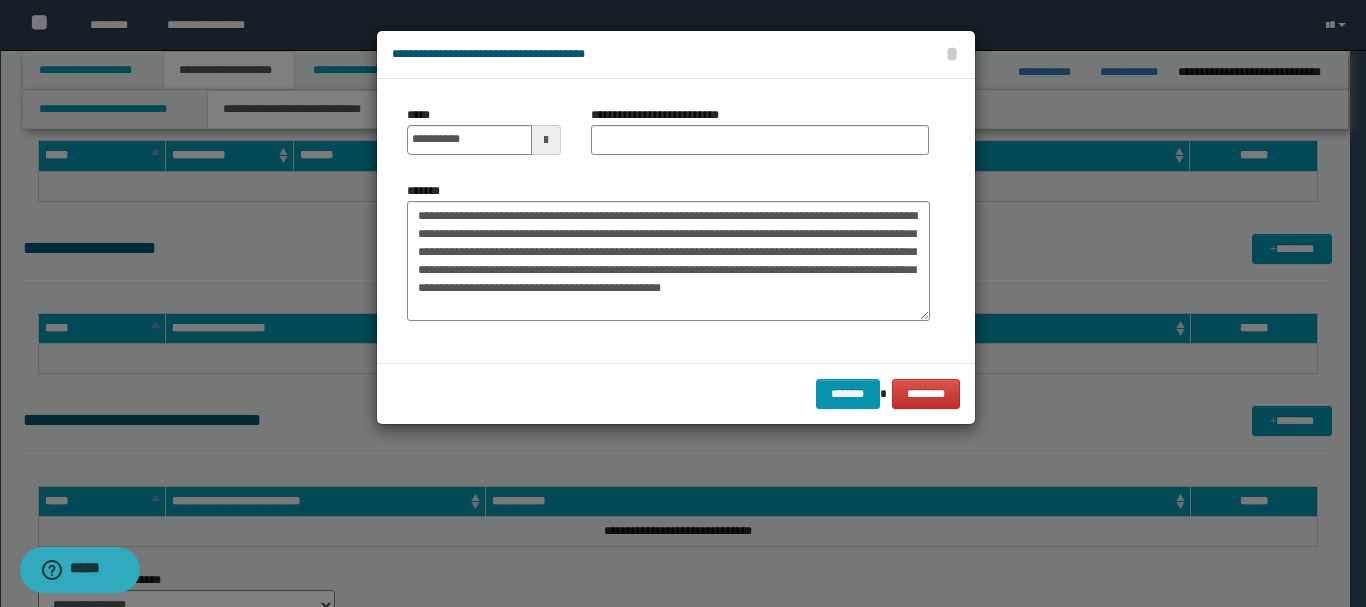 click on "**********" at bounding box center [661, 115] 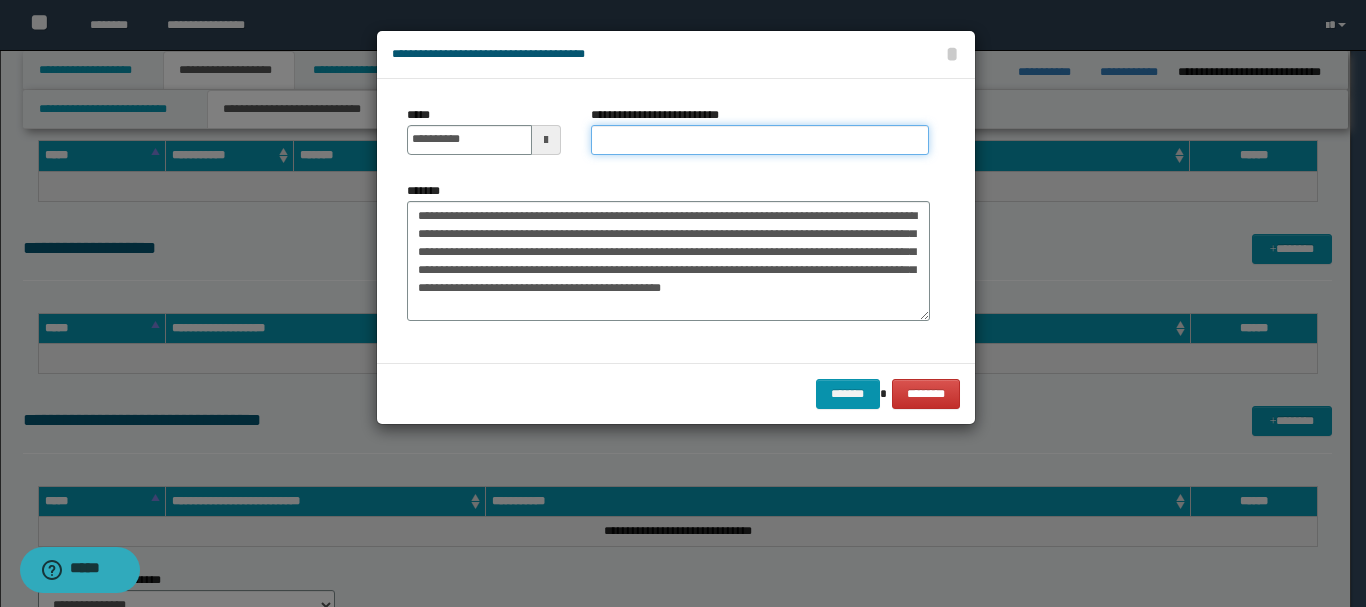 click on "**********" at bounding box center [760, 140] 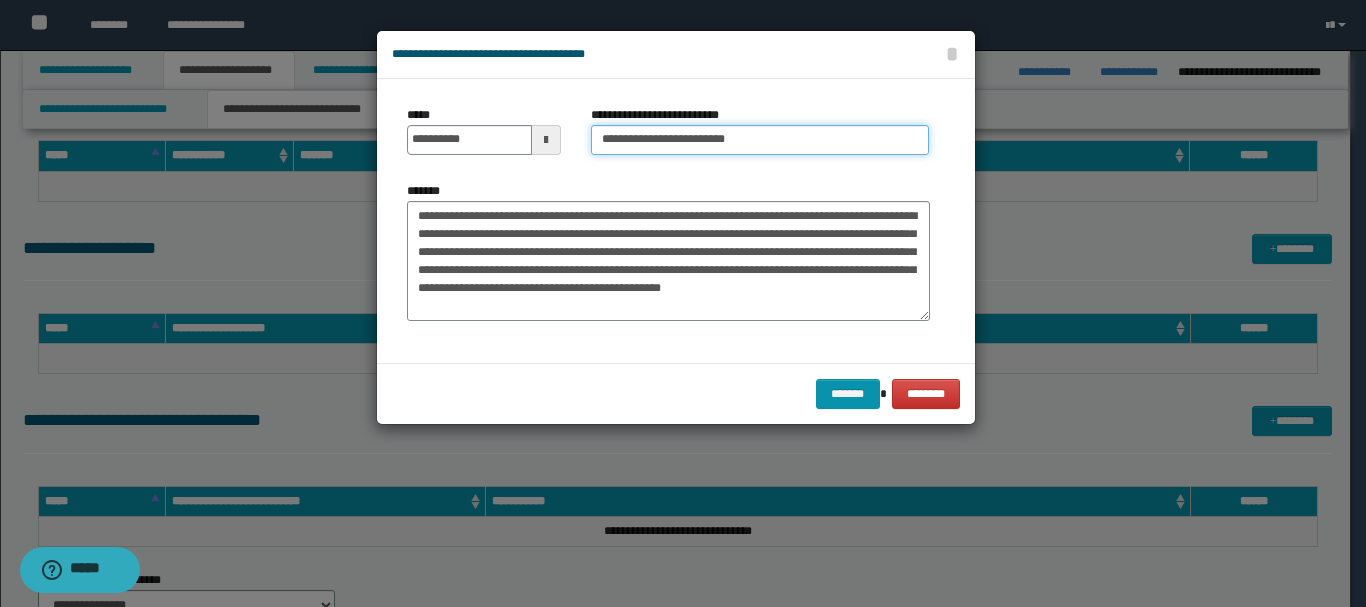 drag, startPoint x: 591, startPoint y: 135, endPoint x: 674, endPoint y: 207, distance: 109.877205 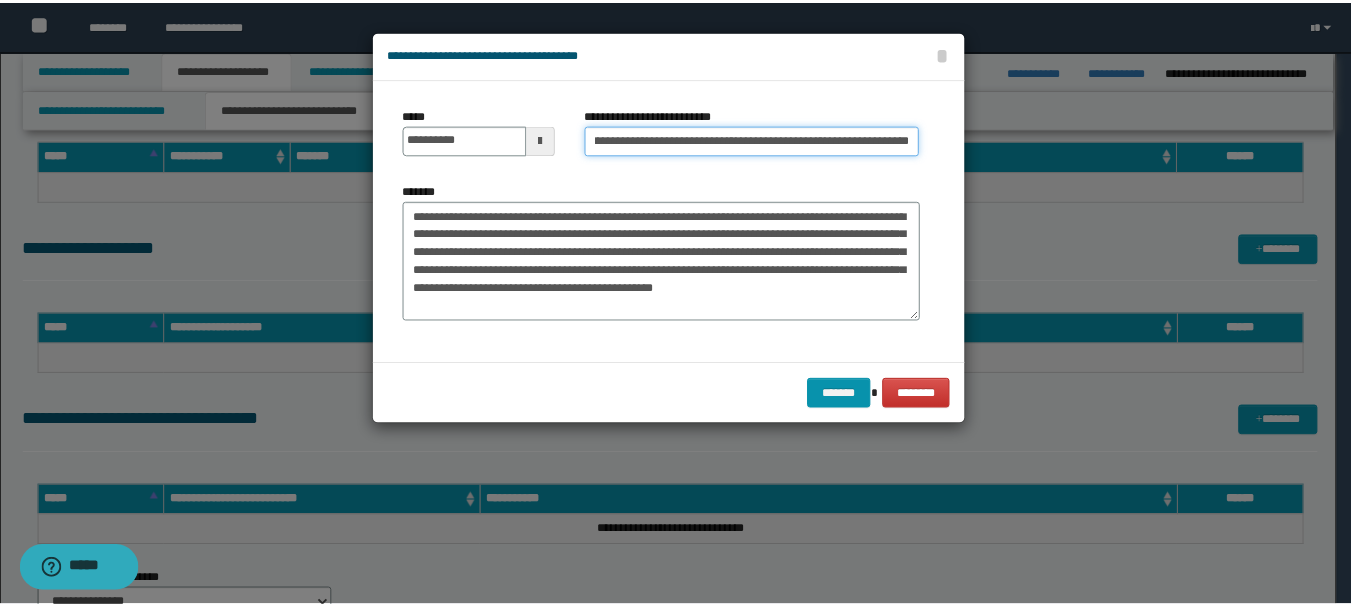 scroll, scrollTop: 0, scrollLeft: 99, axis: horizontal 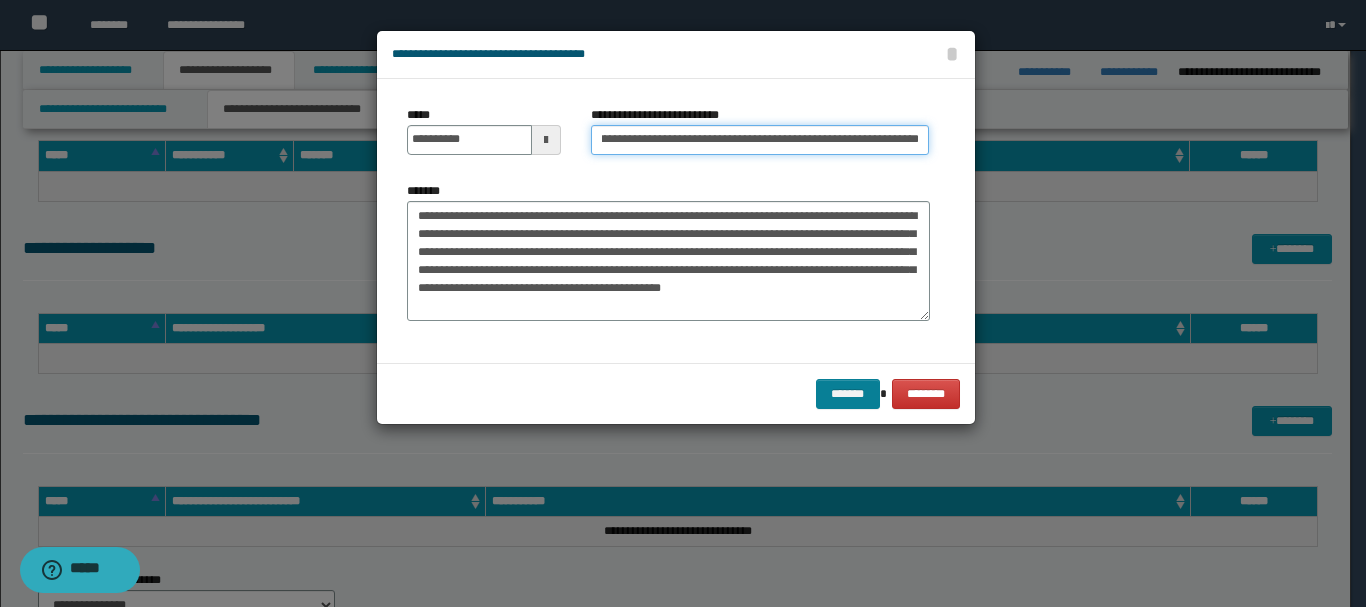 type on "**********" 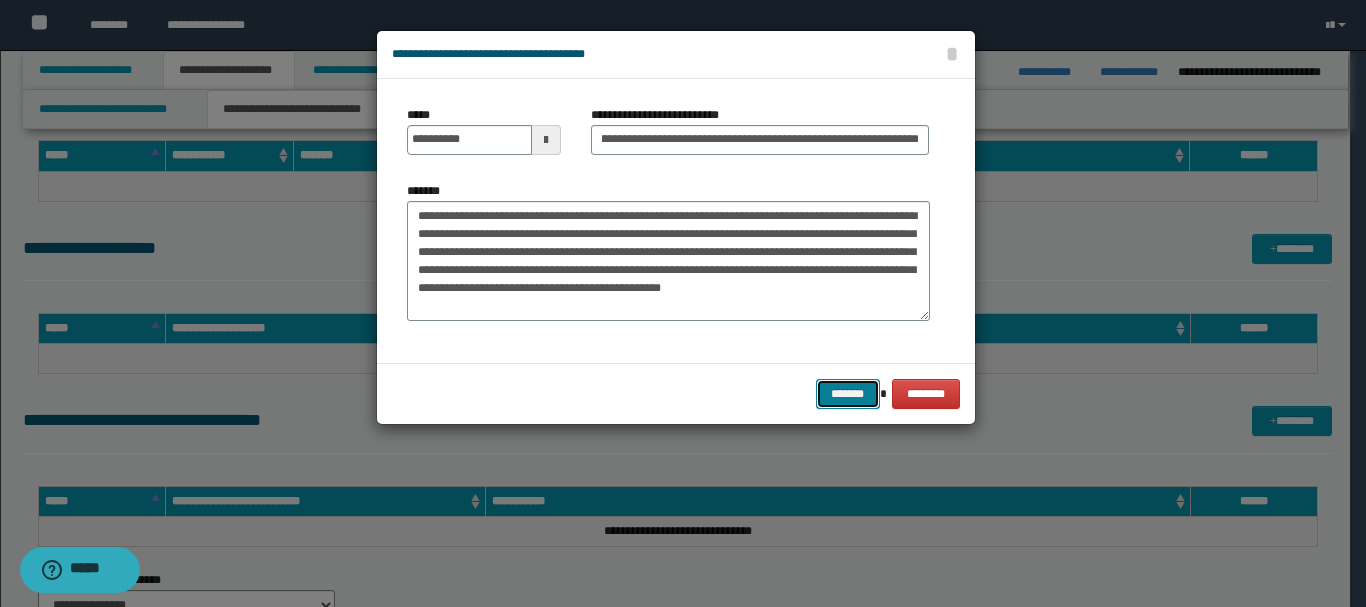 click on "*******" at bounding box center [848, 394] 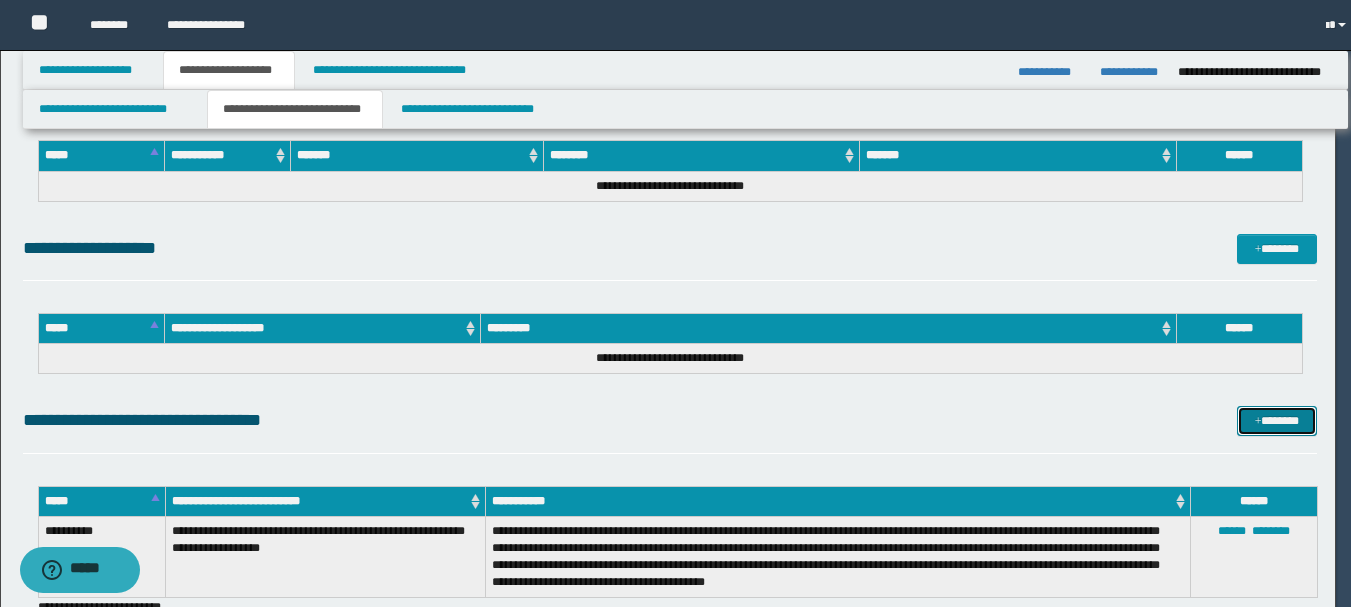 scroll, scrollTop: 0, scrollLeft: 0, axis: both 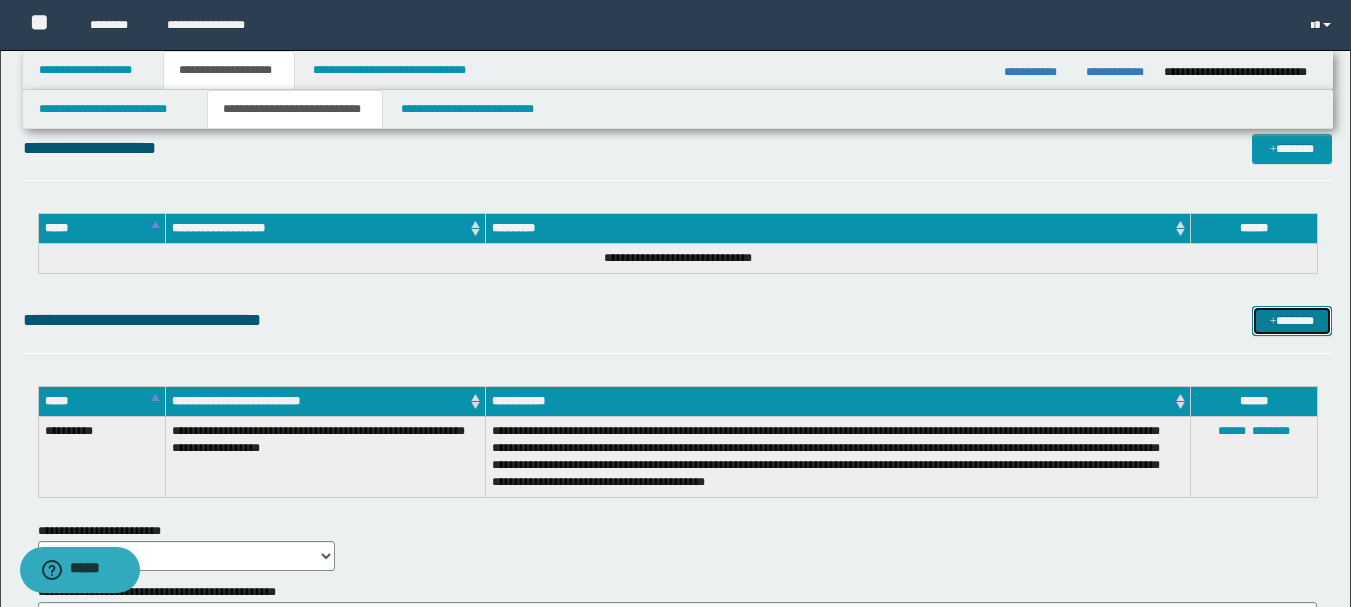 click at bounding box center (1273, 322) 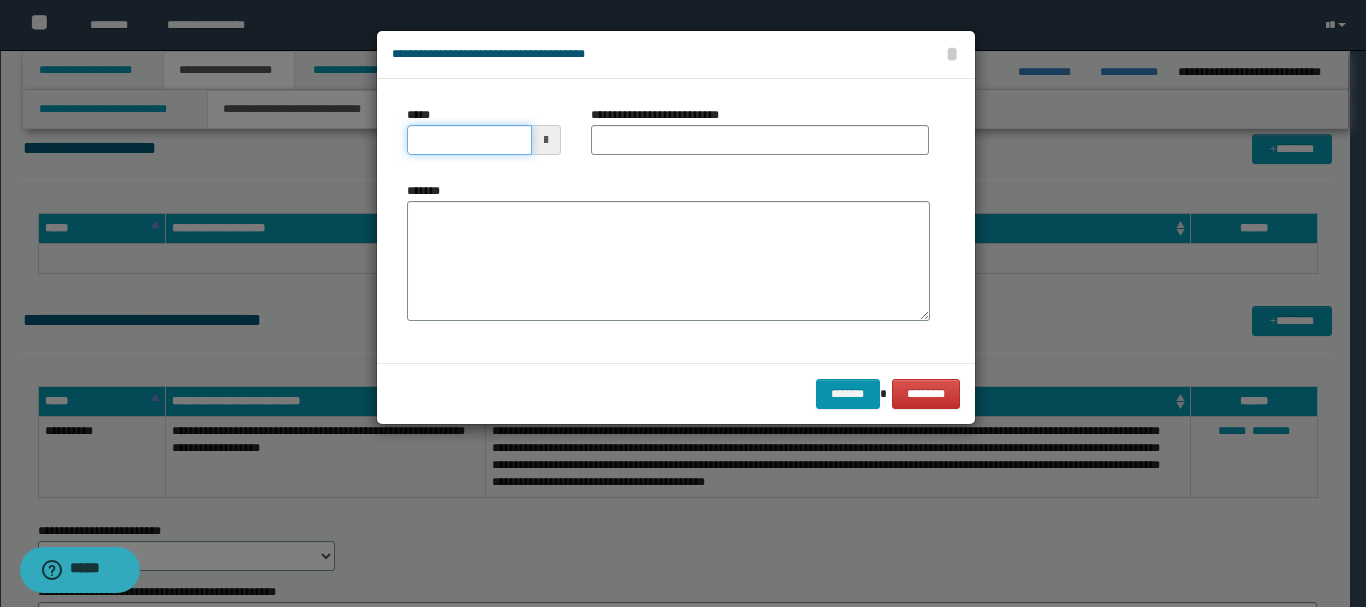 click on "*****" at bounding box center (469, 140) 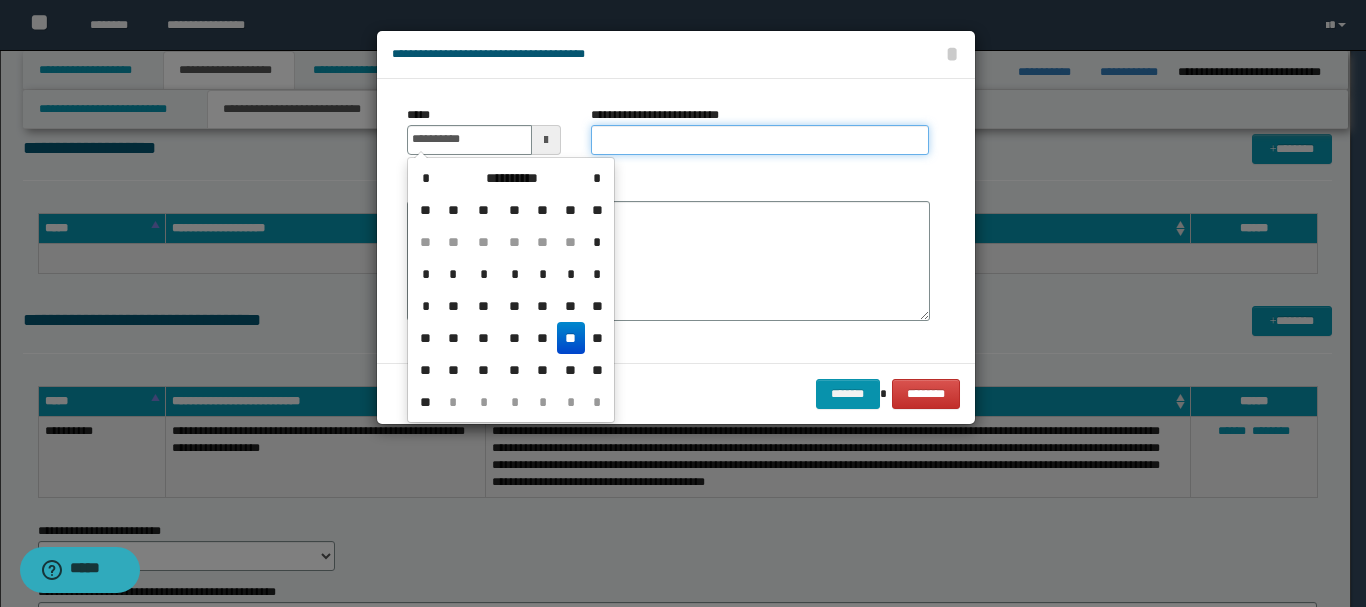 type on "**********" 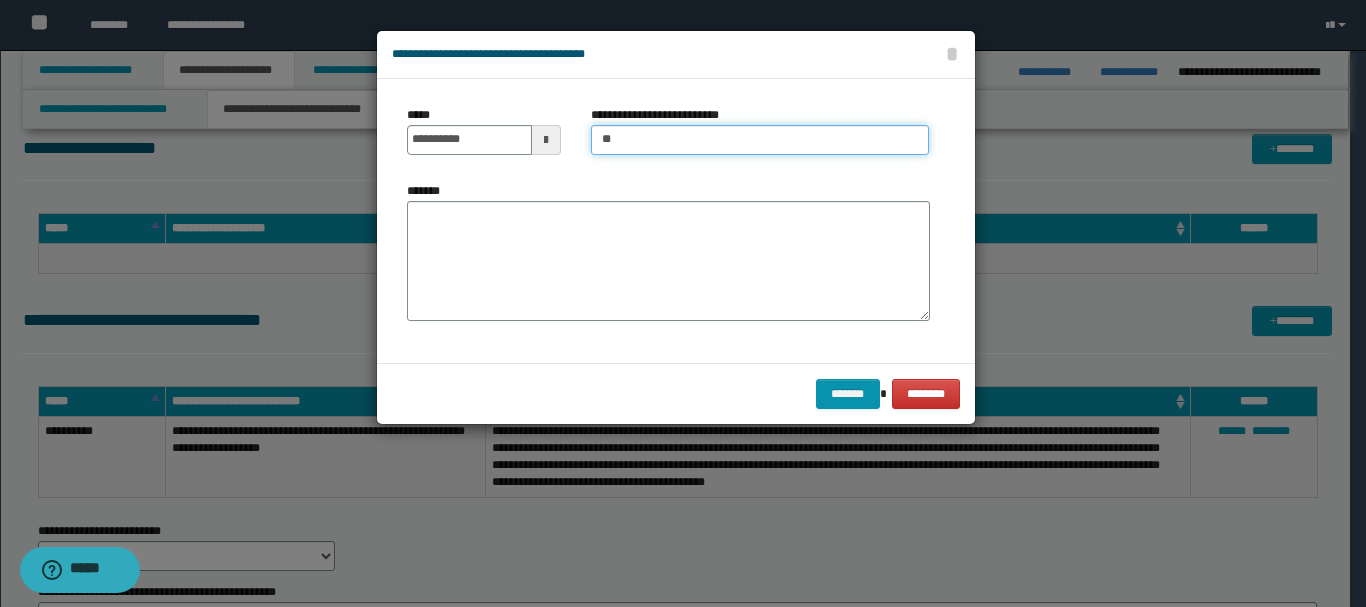 type on "*" 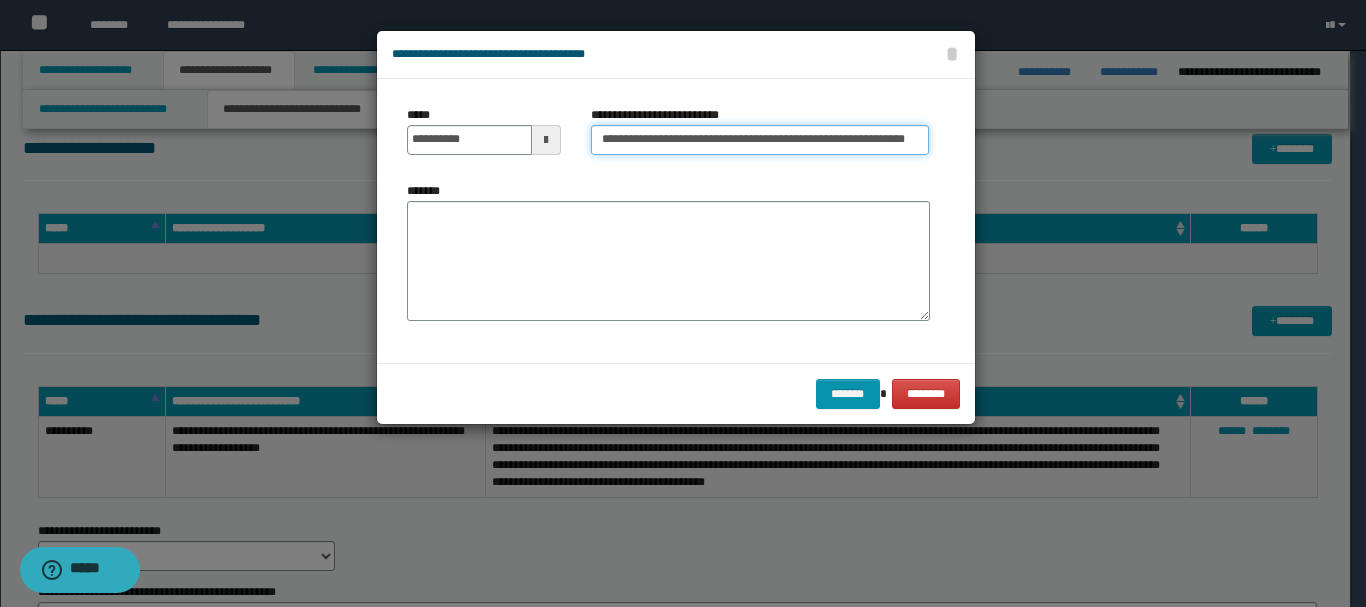 scroll, scrollTop: 0, scrollLeft: 37, axis: horizontal 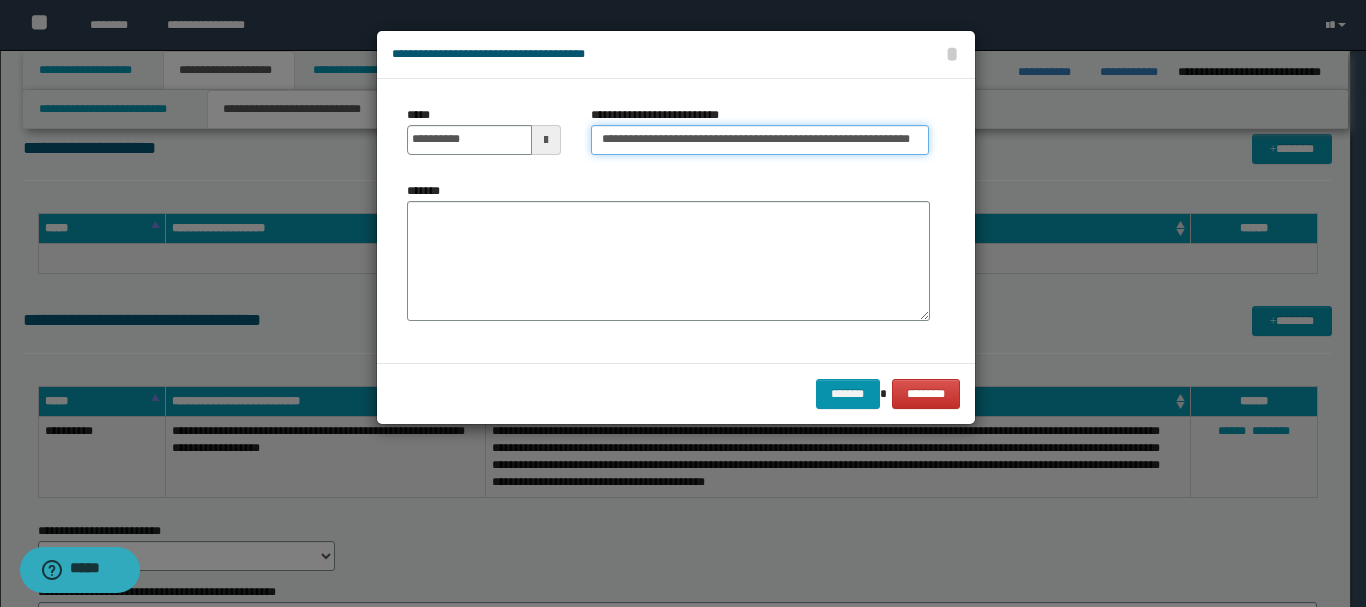 drag, startPoint x: 858, startPoint y: 134, endPoint x: 810, endPoint y: 141, distance: 48.507732 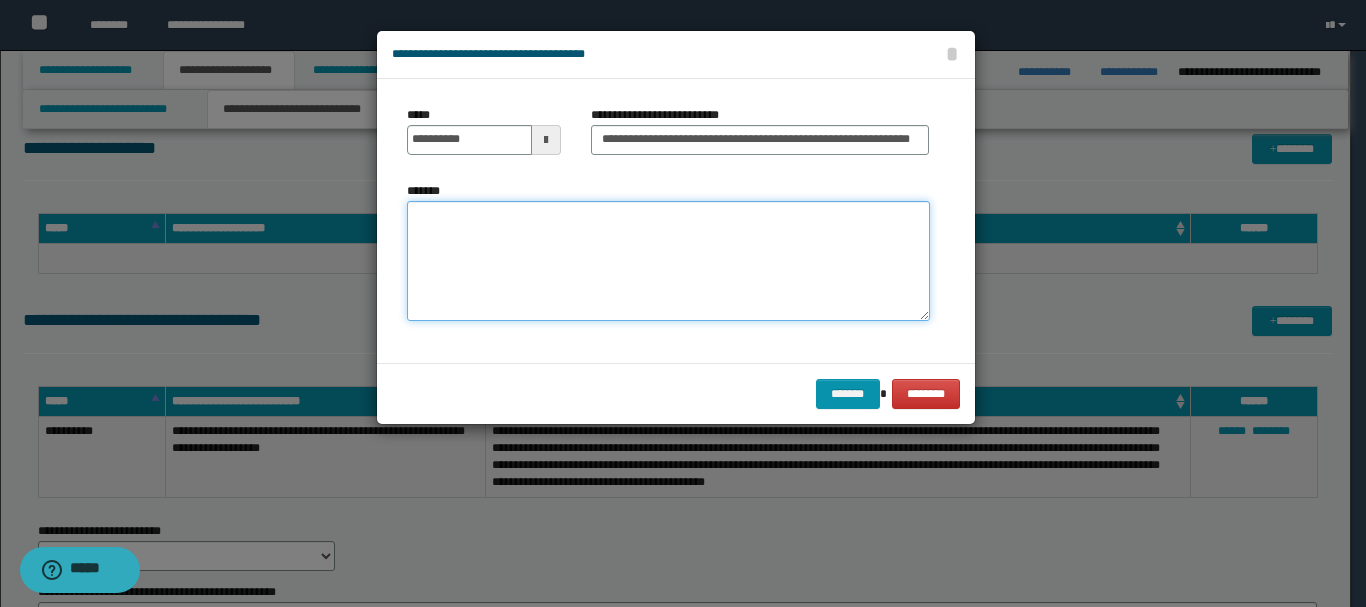 click on "*******" at bounding box center [668, 261] 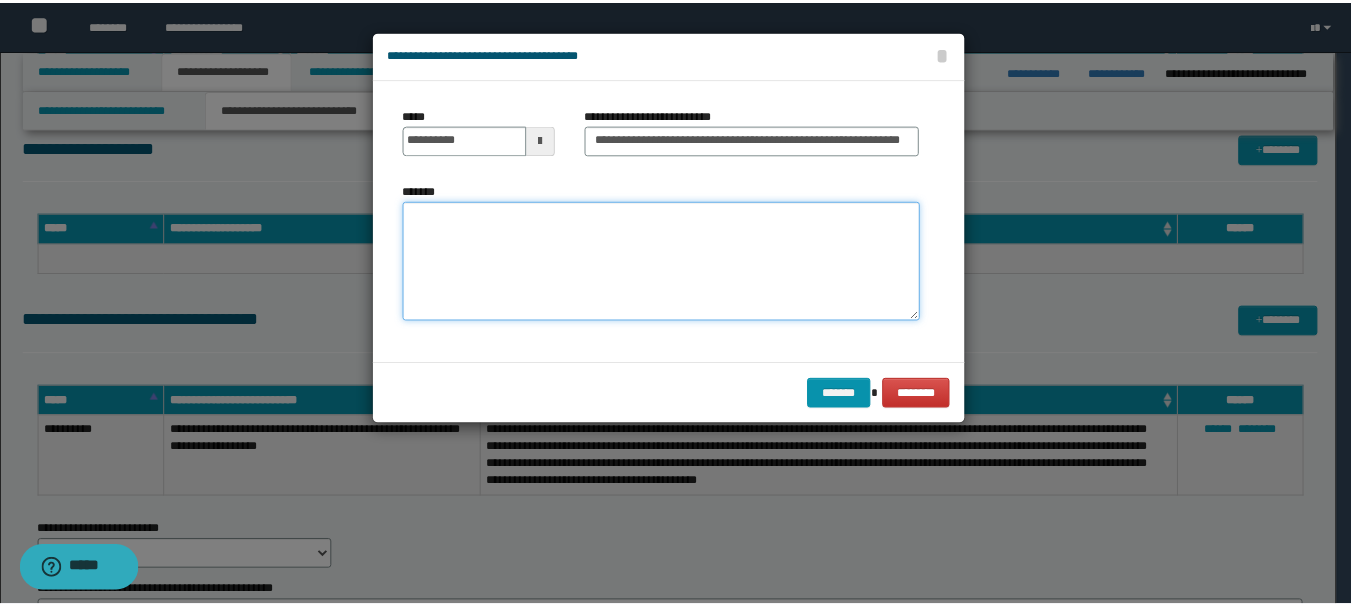 scroll, scrollTop: 0, scrollLeft: 0, axis: both 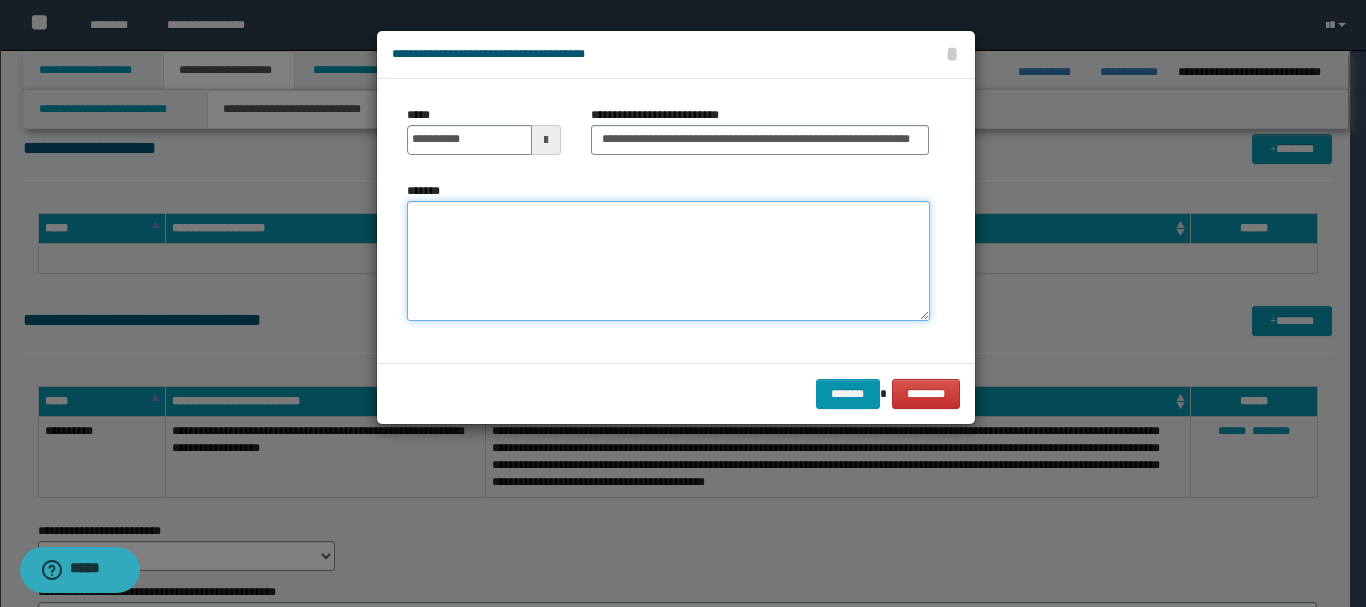 type on "*" 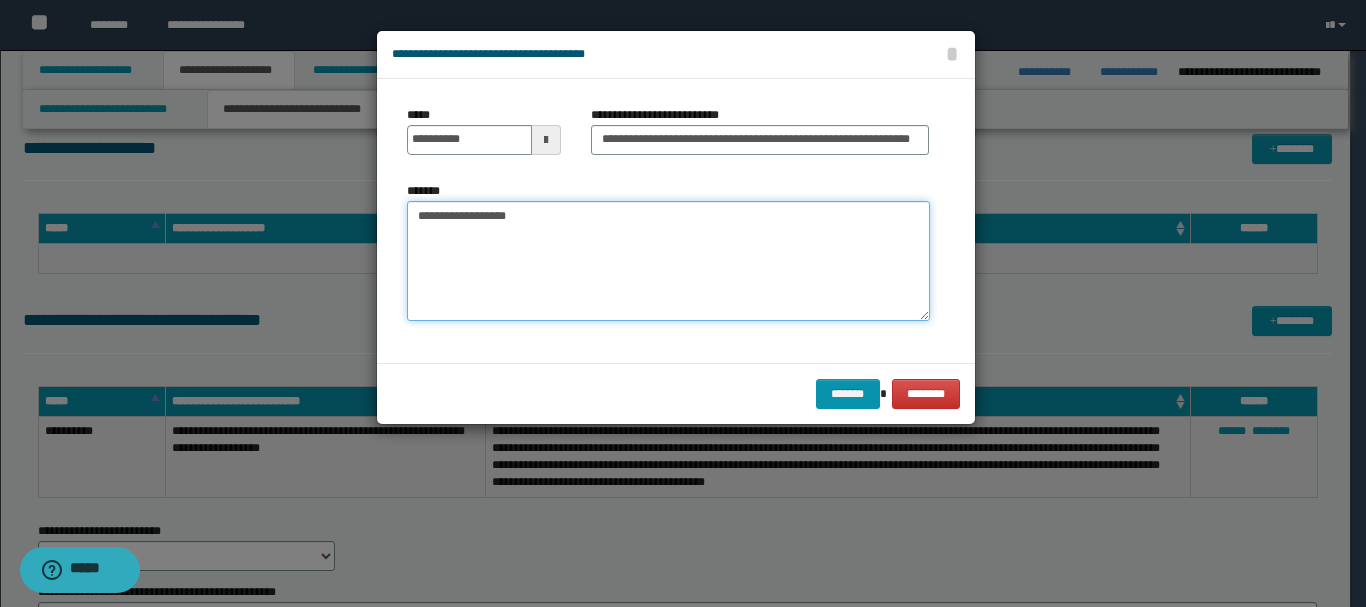 click on "**********" at bounding box center (668, 261) 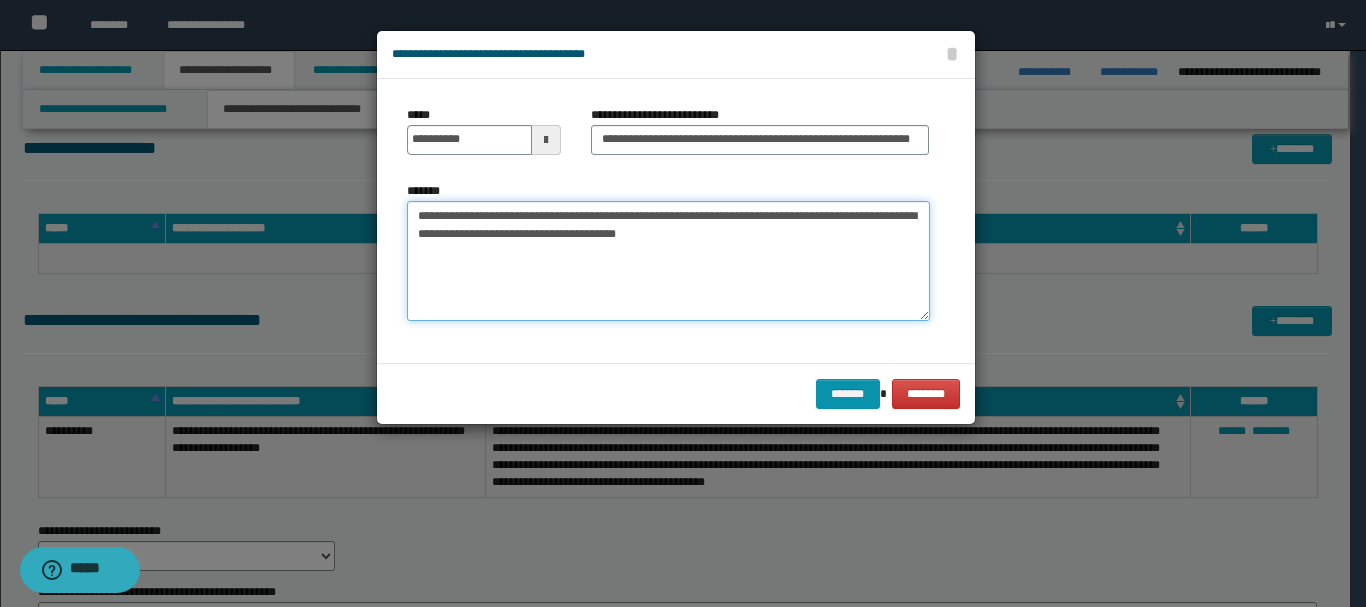 click on "**********" at bounding box center [668, 261] 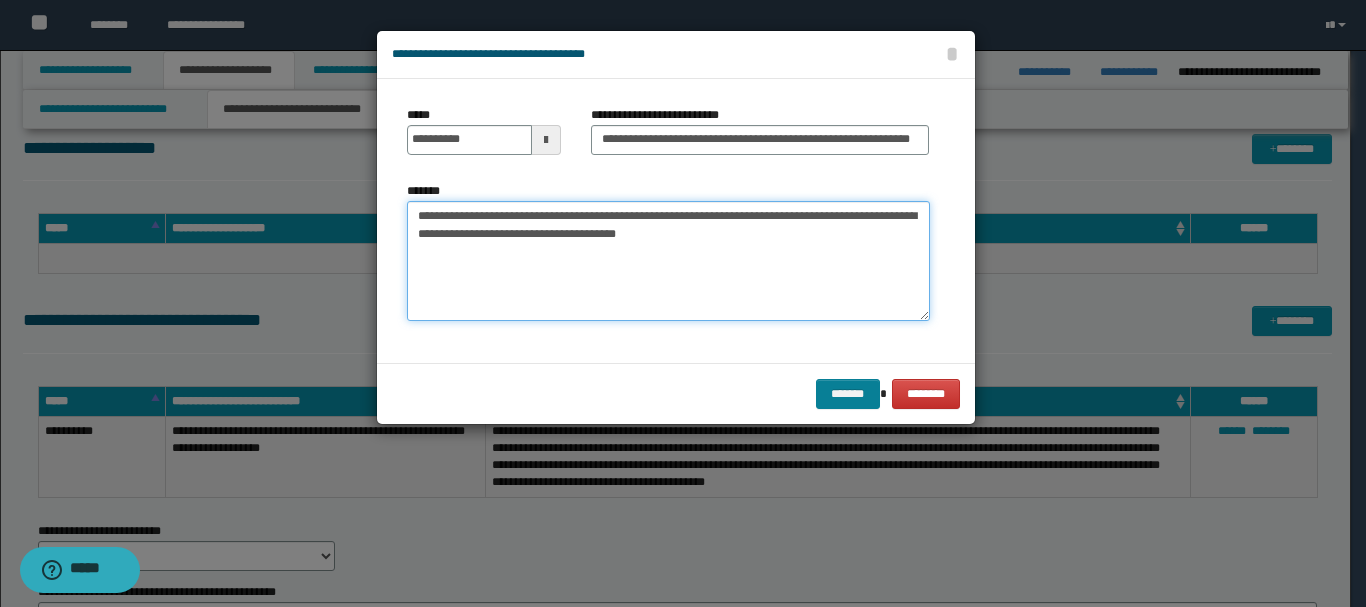 type on "**********" 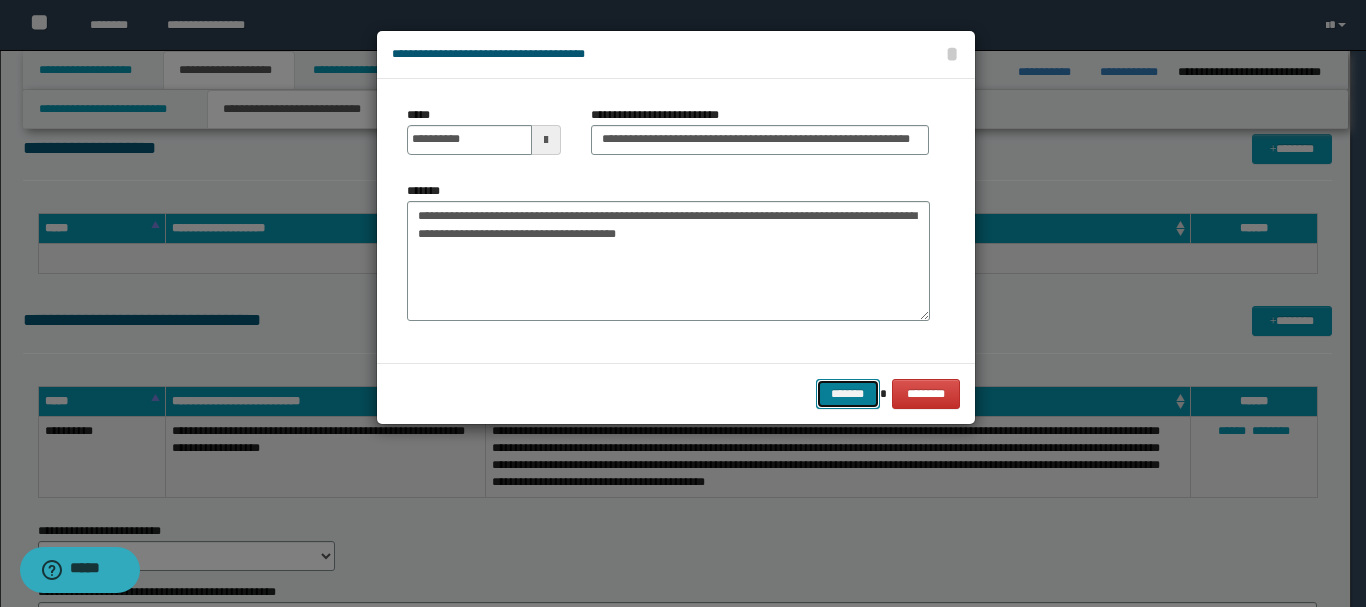 click on "*******" at bounding box center [848, 394] 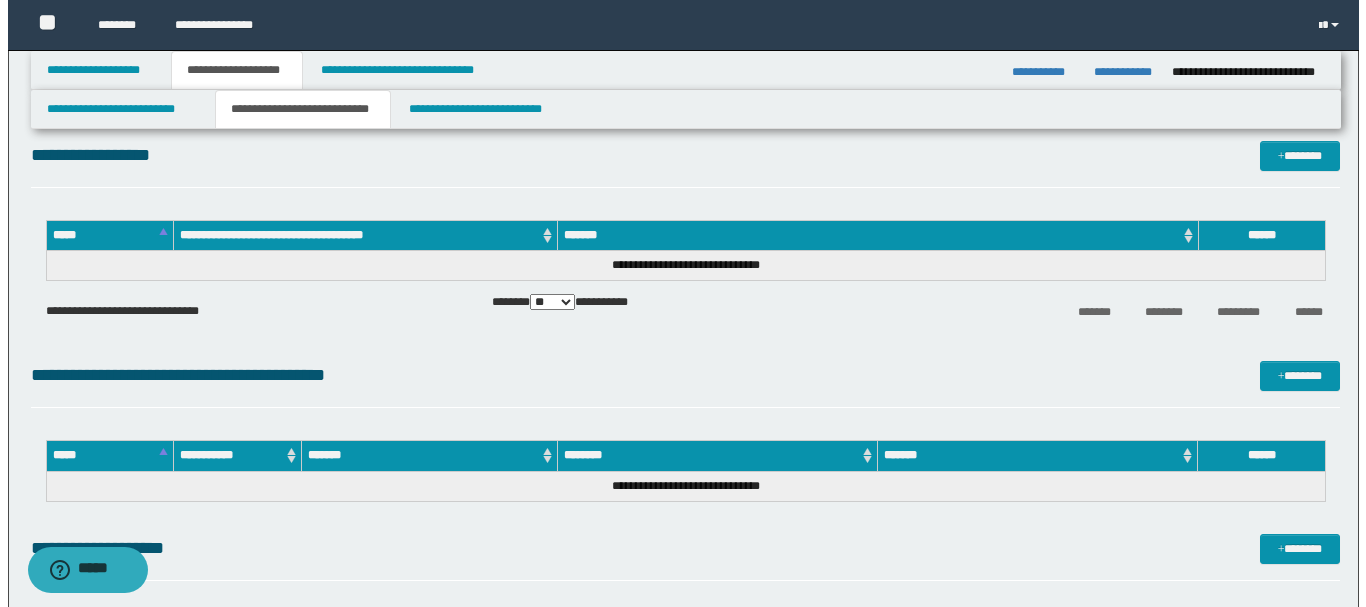 scroll, scrollTop: 600, scrollLeft: 0, axis: vertical 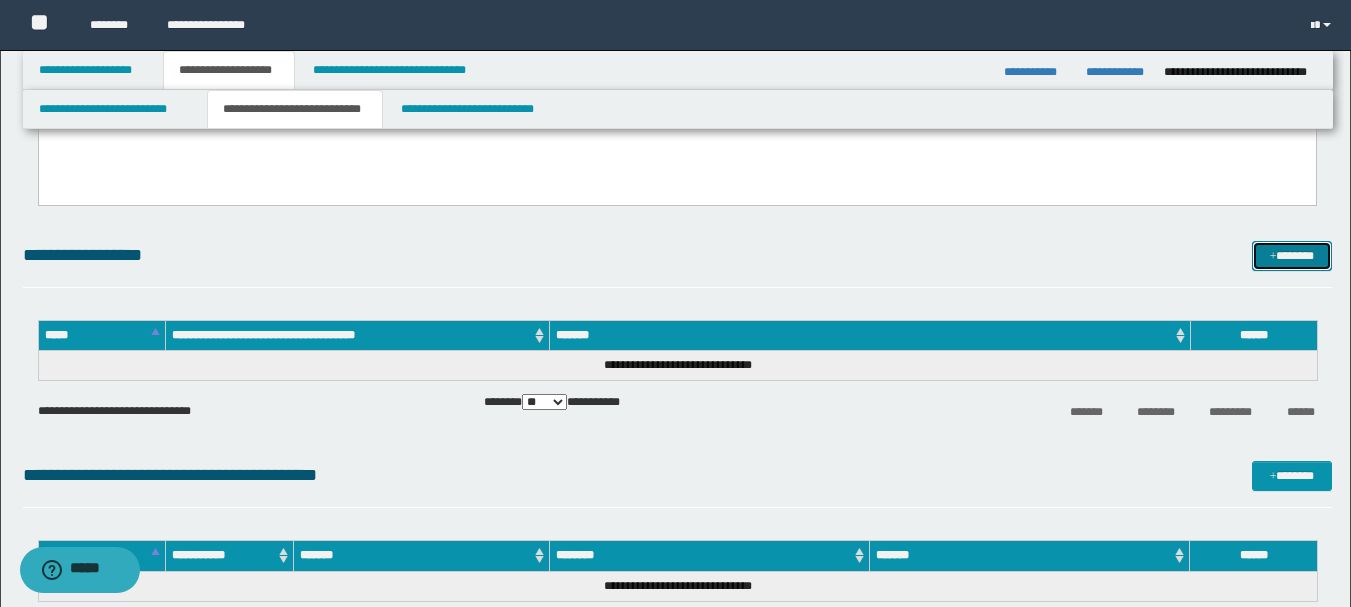 click on "*******" at bounding box center [1292, 256] 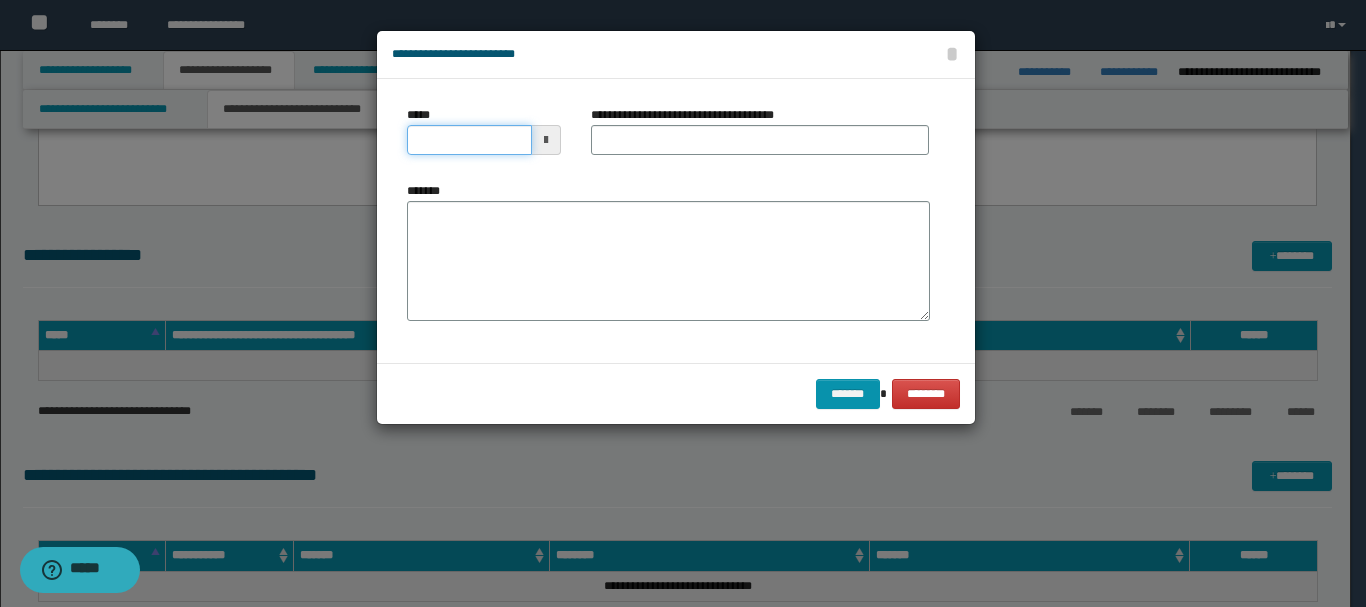 click on "*****" at bounding box center [469, 140] 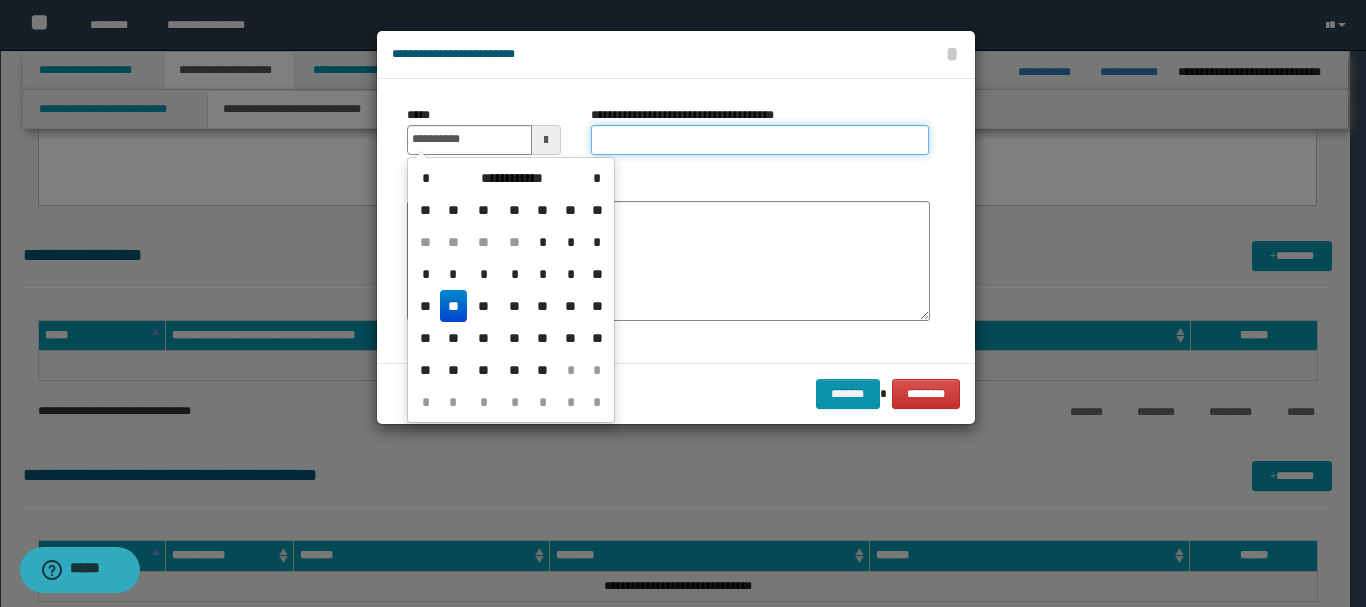 type on "**********" 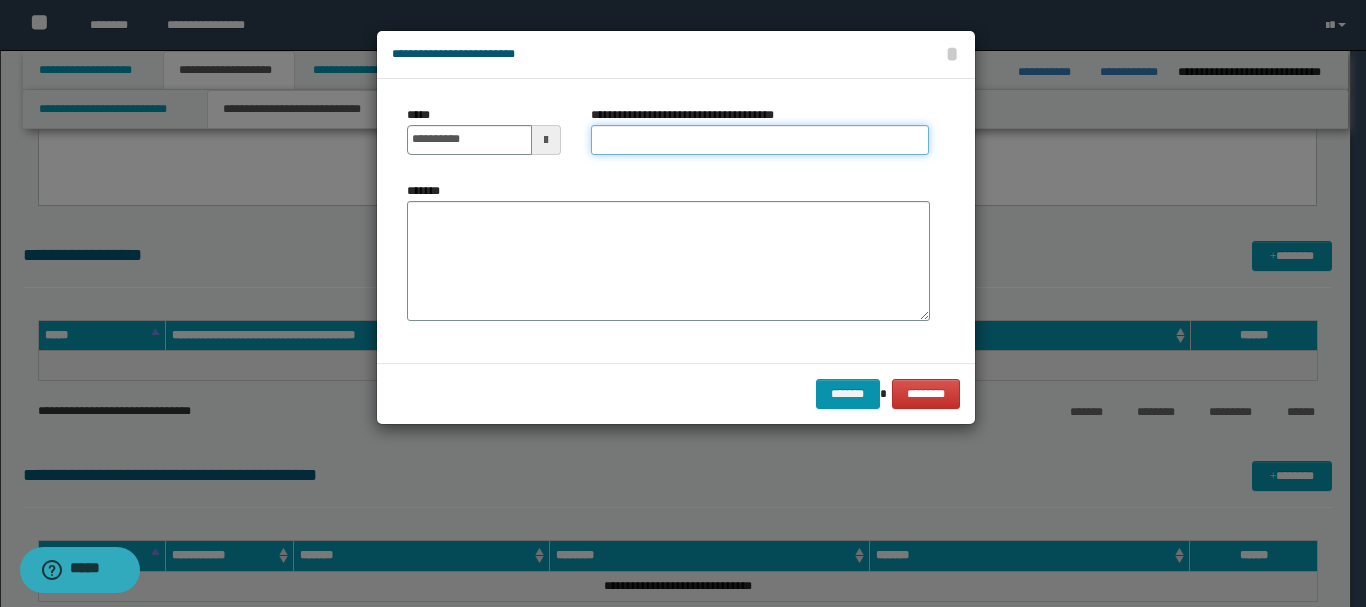 click on "**********" at bounding box center [760, 140] 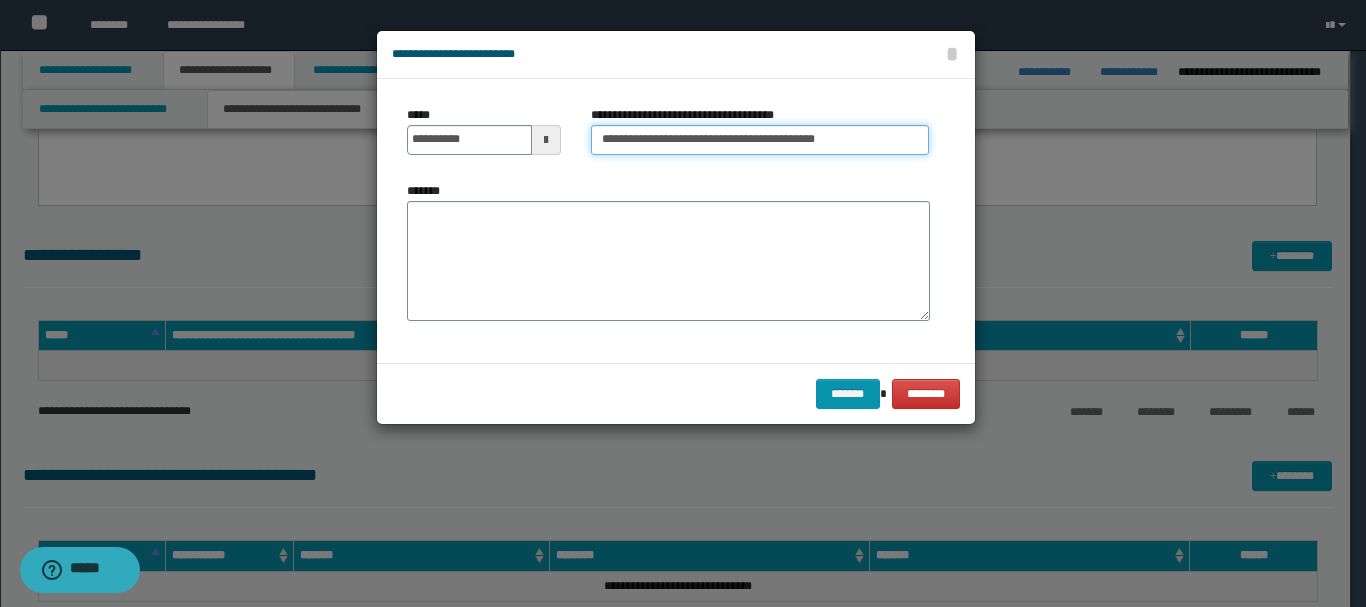 click on "**********" at bounding box center (760, 140) 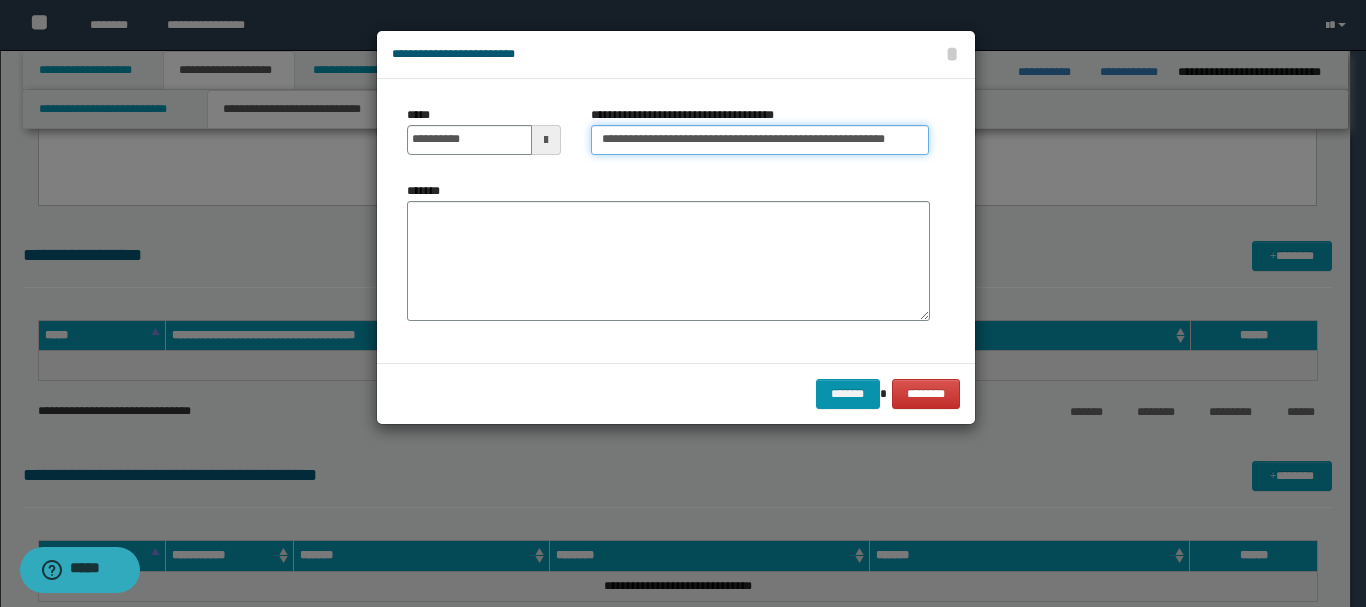 type on "**********" 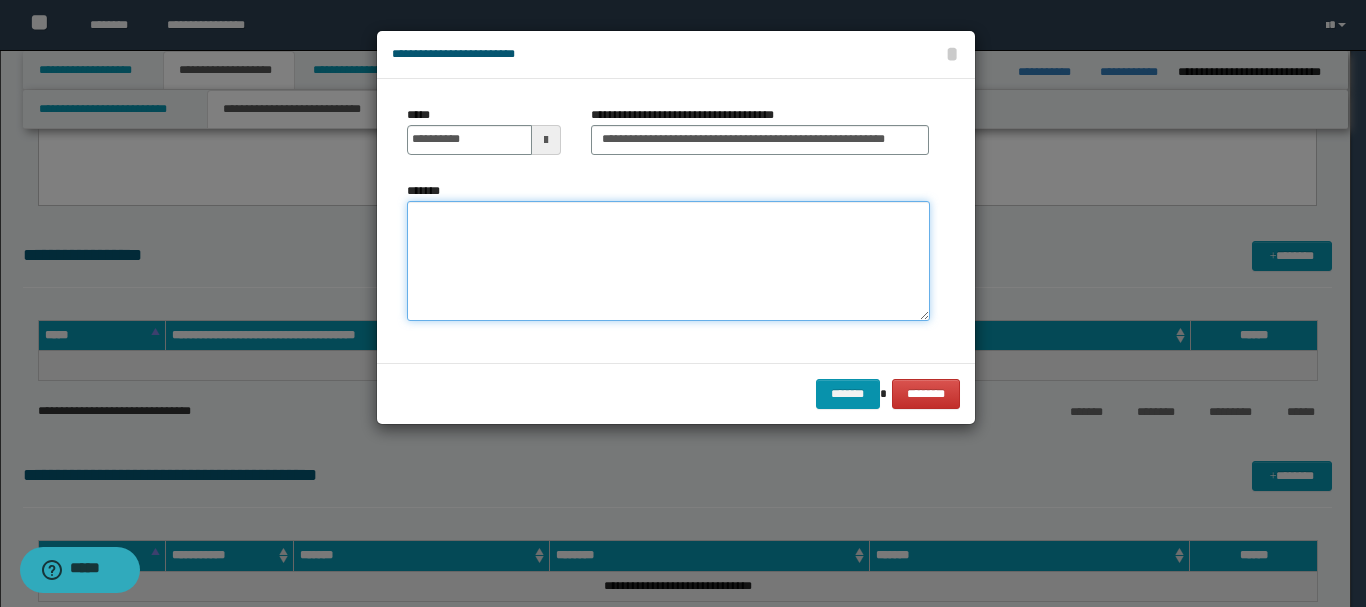 click on "*******" at bounding box center (668, 261) 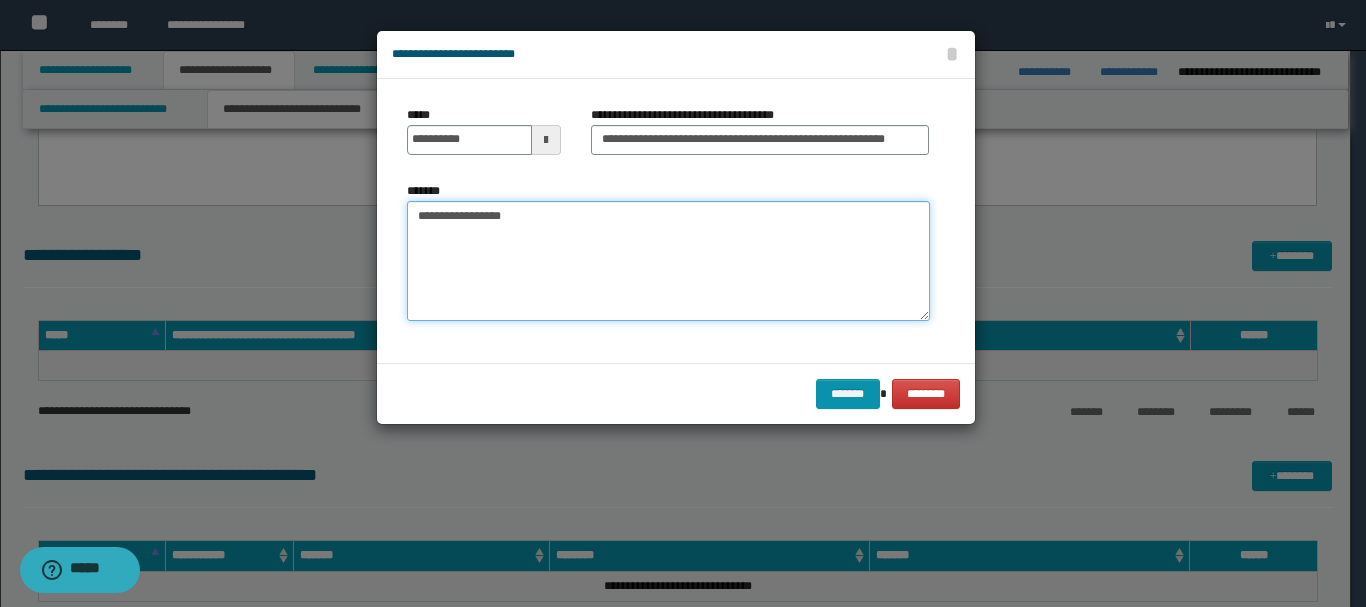 type on "**********" 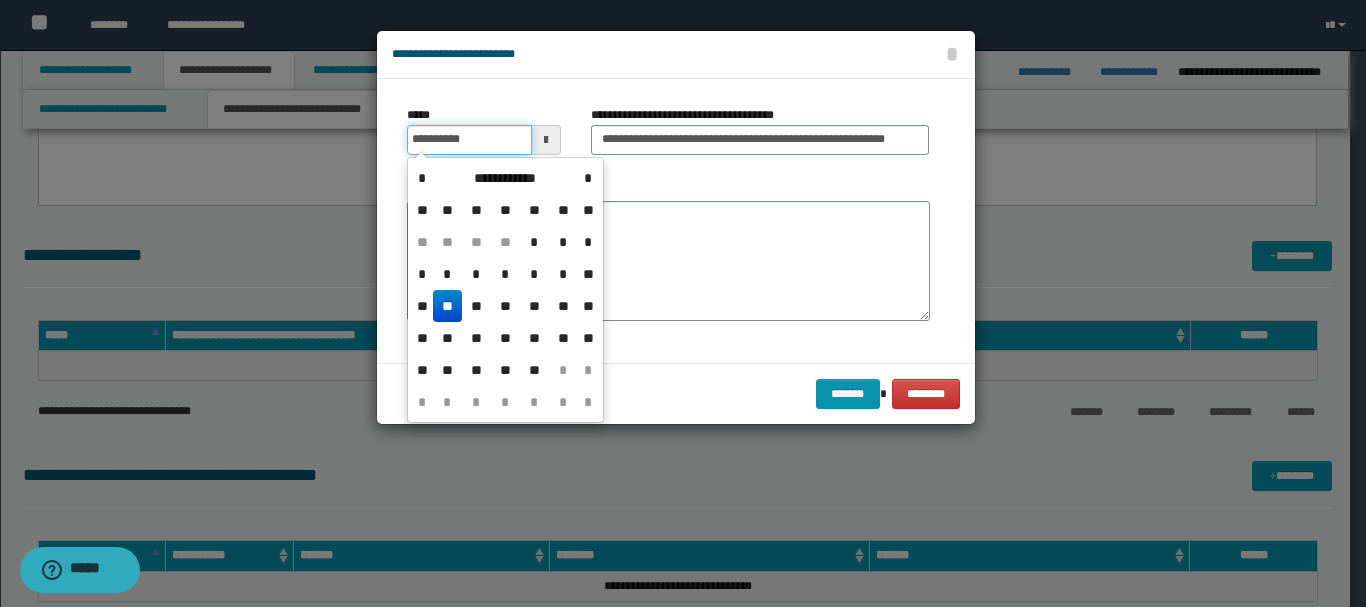 drag, startPoint x: 497, startPoint y: 144, endPoint x: 215, endPoint y: 163, distance: 282.63934 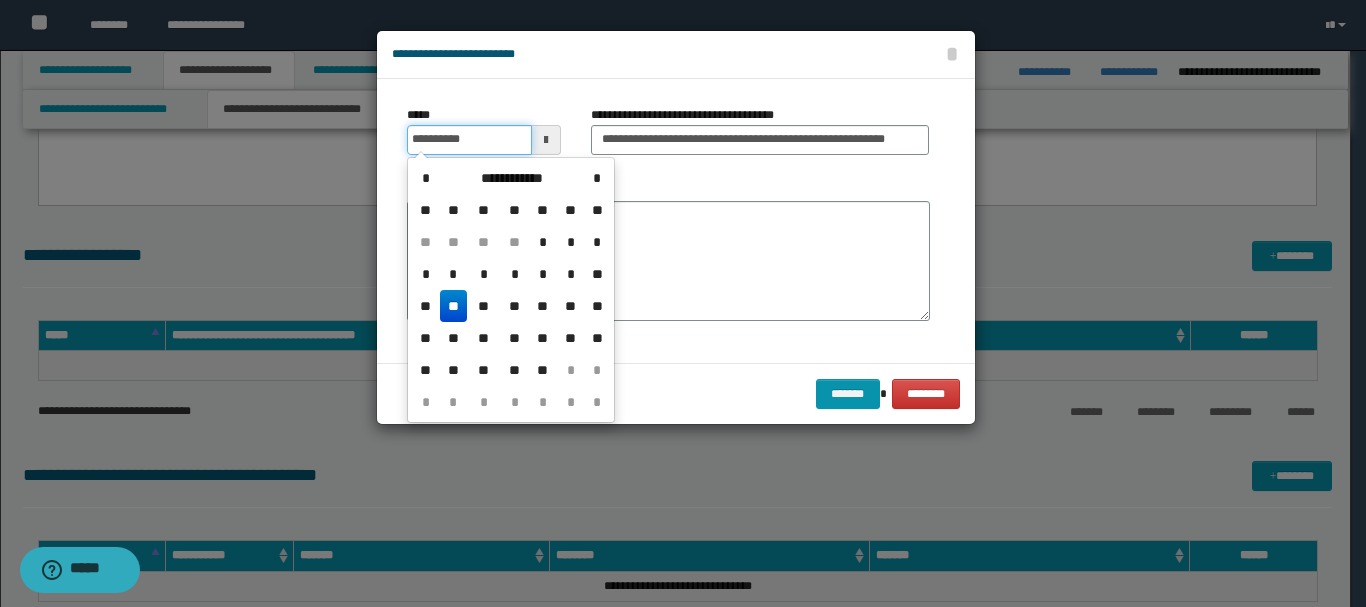 click on "**********" at bounding box center (469, 140) 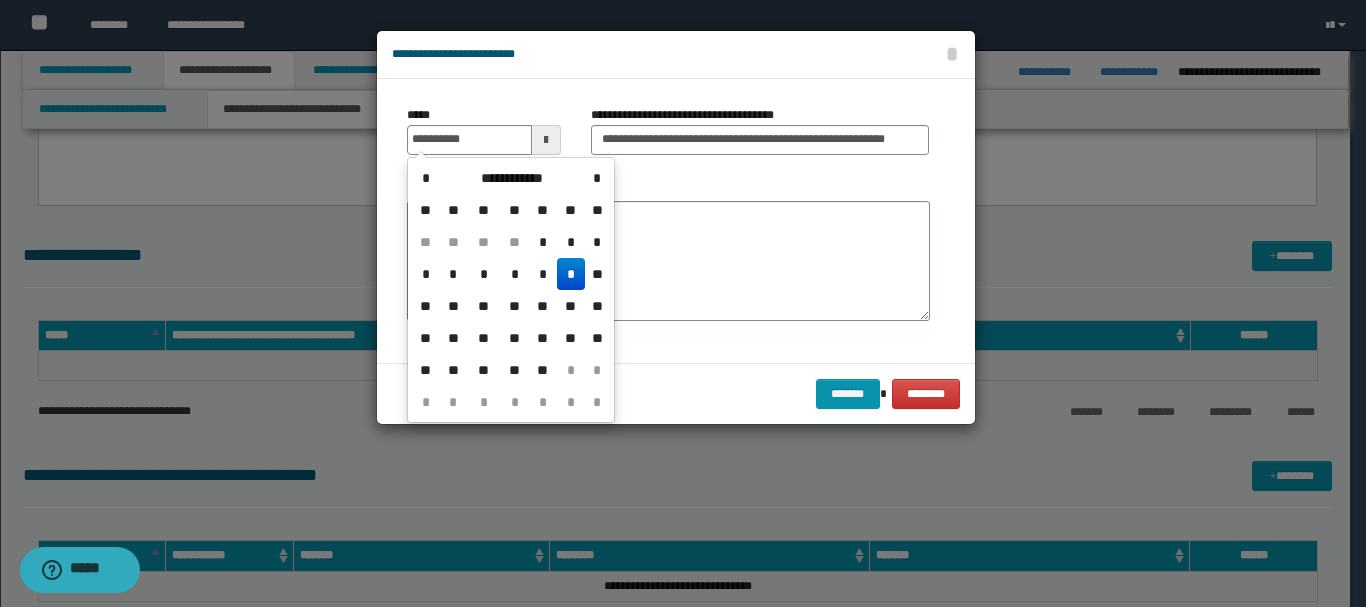 click on "**********" at bounding box center [668, 251] 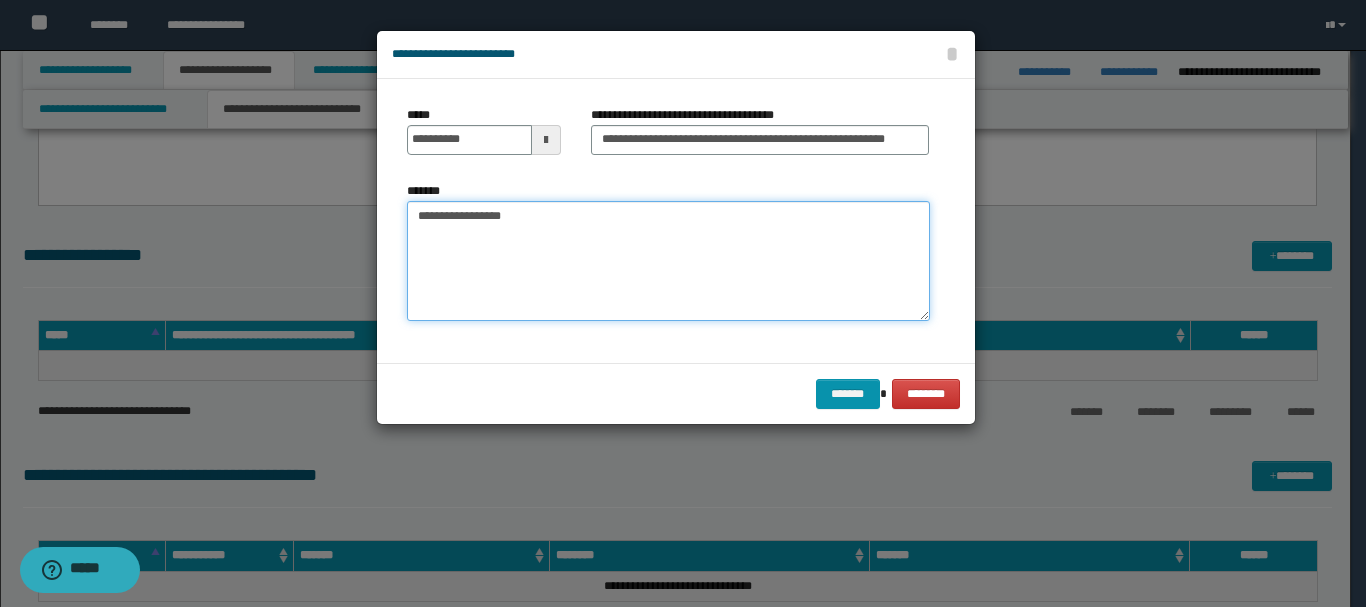 click on "**********" at bounding box center (668, 261) 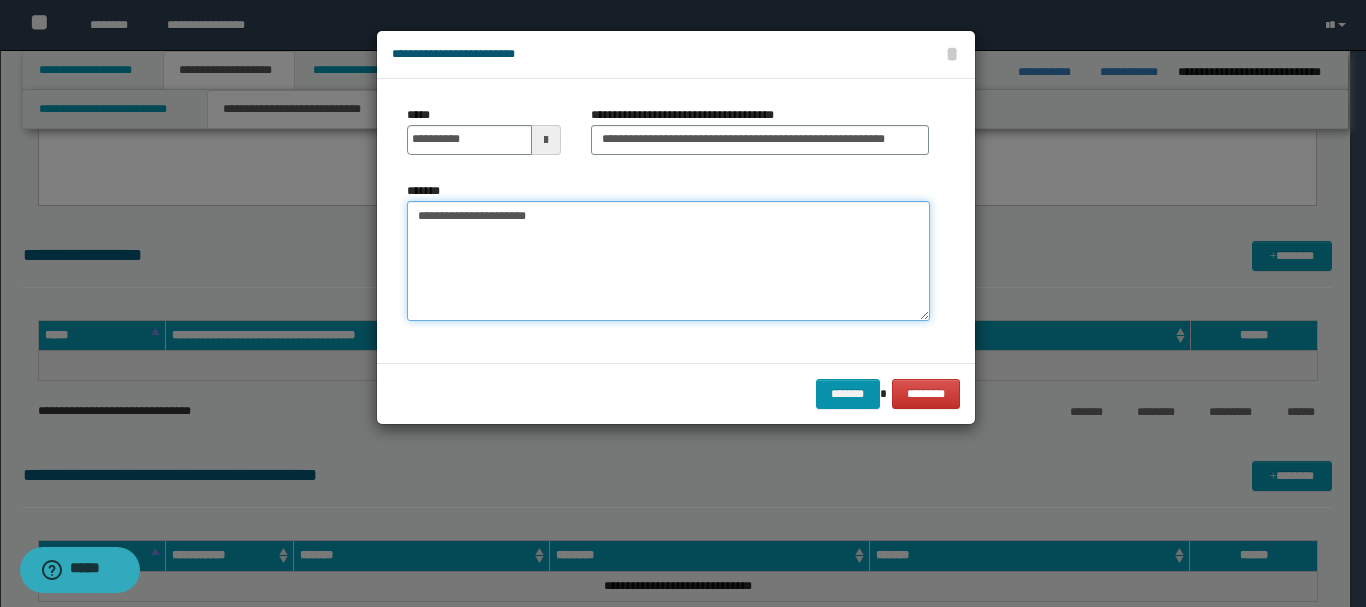 type on "**********" 